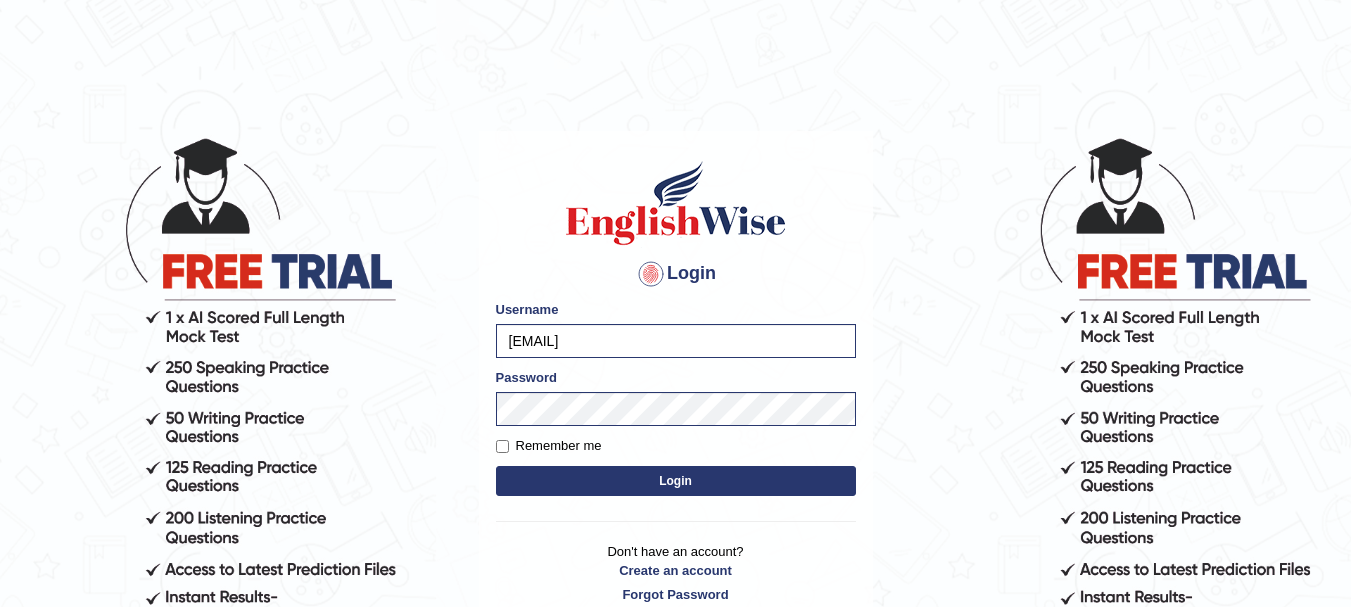 scroll, scrollTop: 0, scrollLeft: 0, axis: both 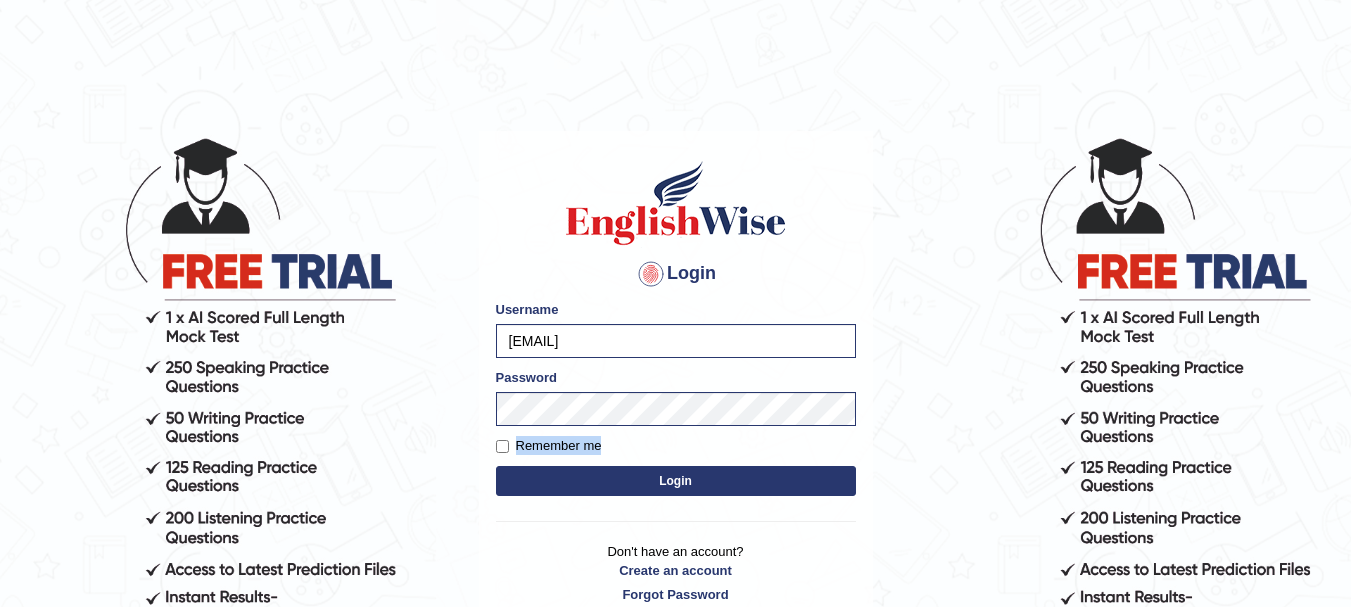 click on "Login" at bounding box center (676, 481) 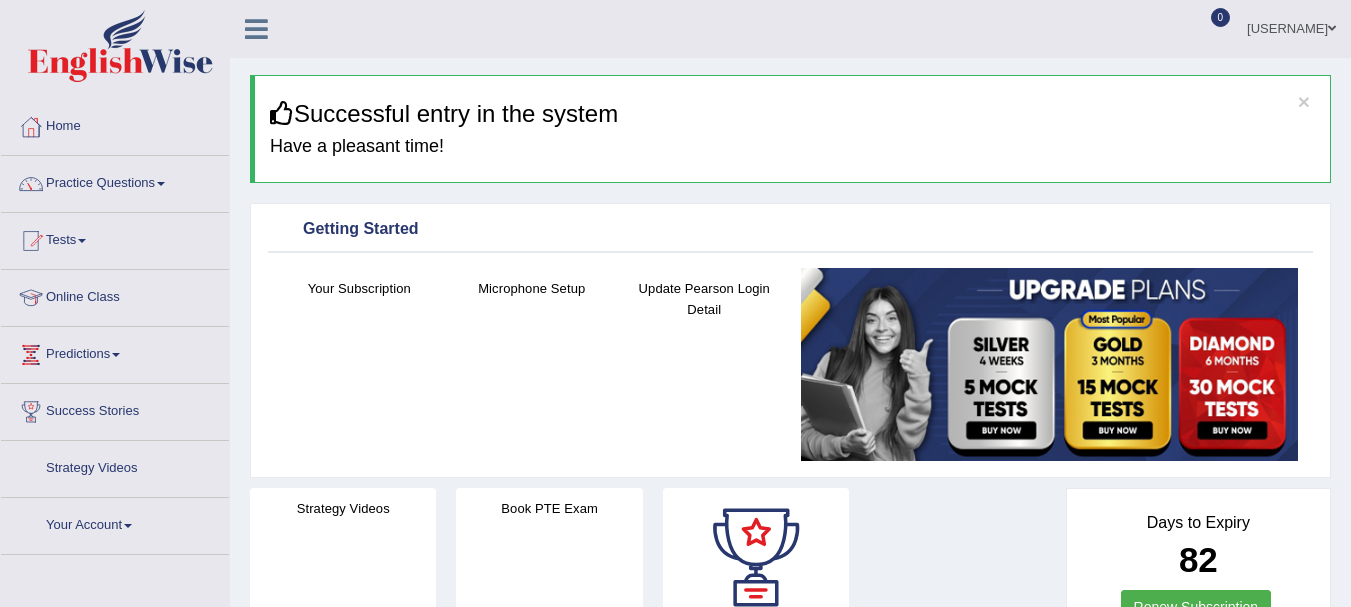 scroll, scrollTop: 0, scrollLeft: 0, axis: both 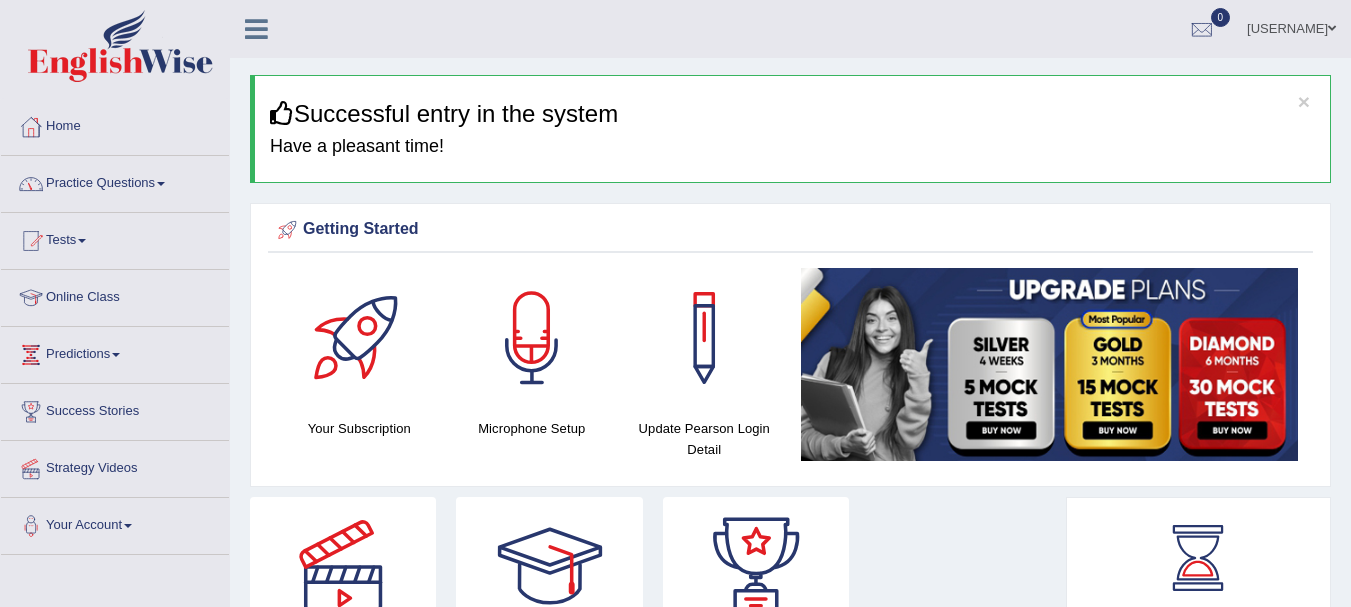 click on "Practice Questions" at bounding box center [115, 181] 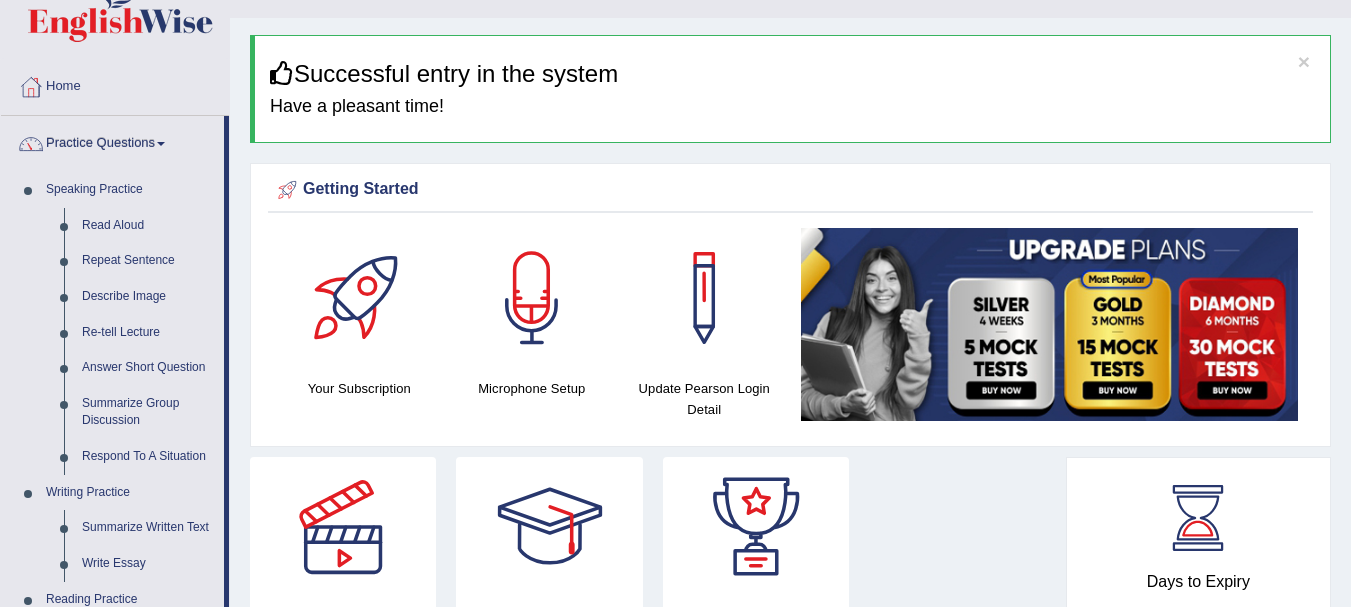scroll, scrollTop: 80, scrollLeft: 0, axis: vertical 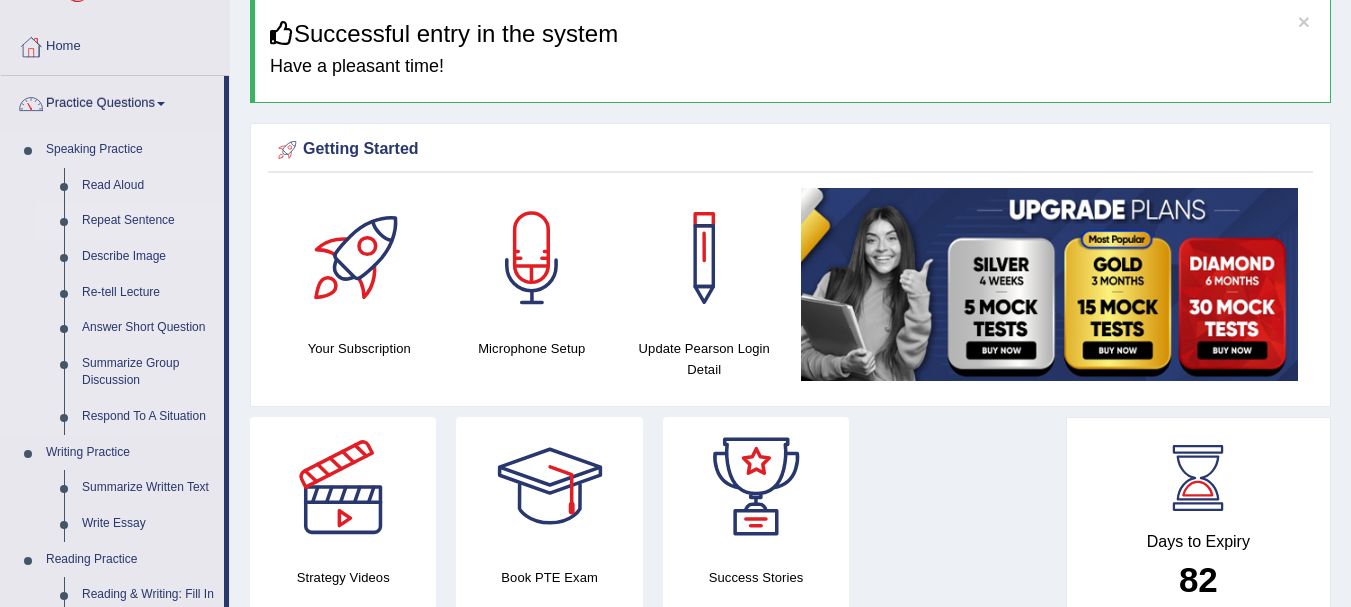 click on "Repeat Sentence" at bounding box center [148, 221] 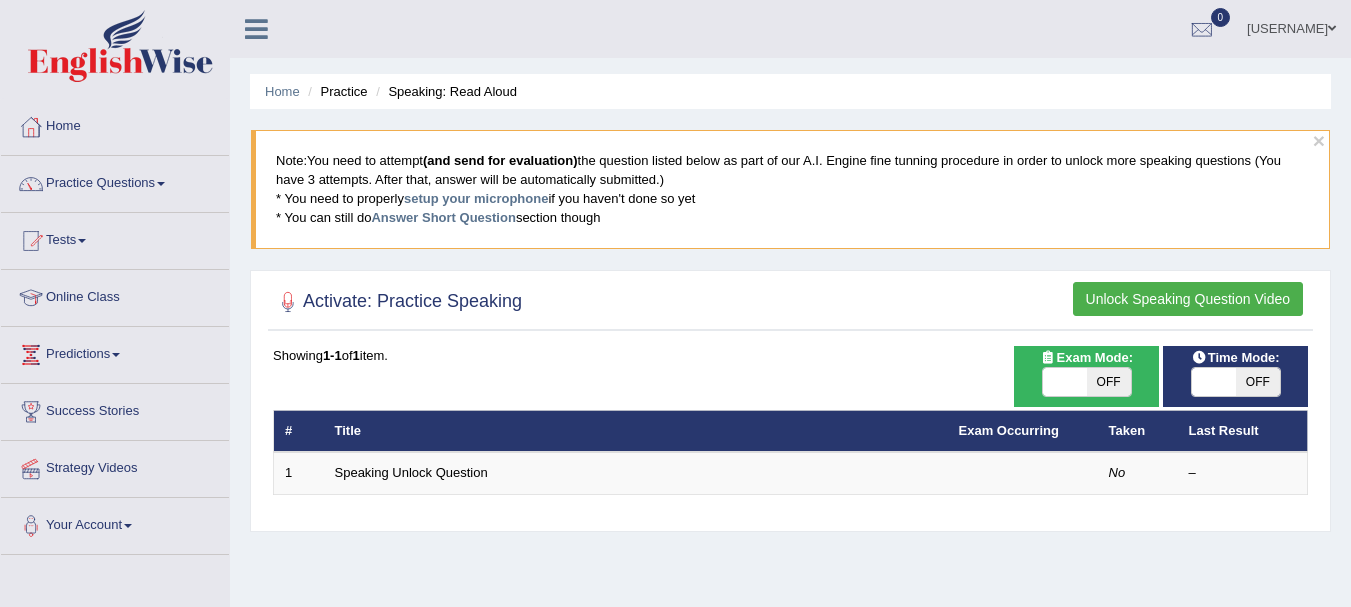 scroll, scrollTop: 0, scrollLeft: 0, axis: both 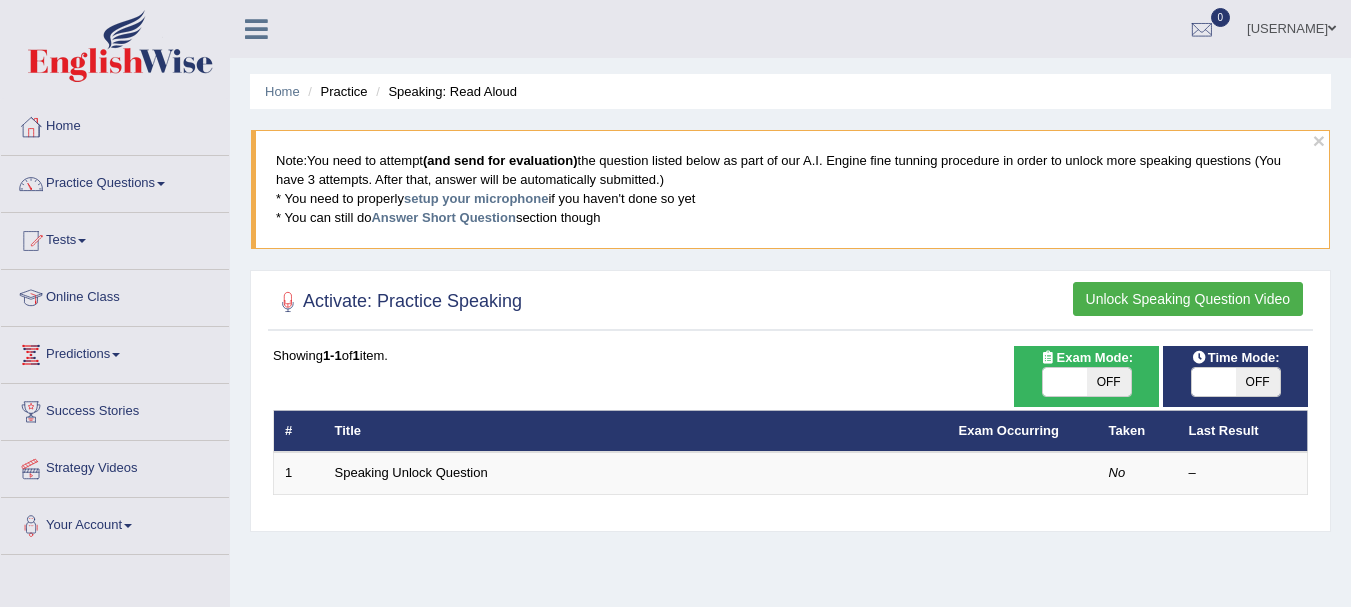 click on "Time Mode:
ON   OFF
Exam Mode:
ON   OFF
Showing  1-1  of  1  item.
# Title Exam Occurring Taken Last Result
1 Speaking Unlock Question No –" at bounding box center (790, 433) 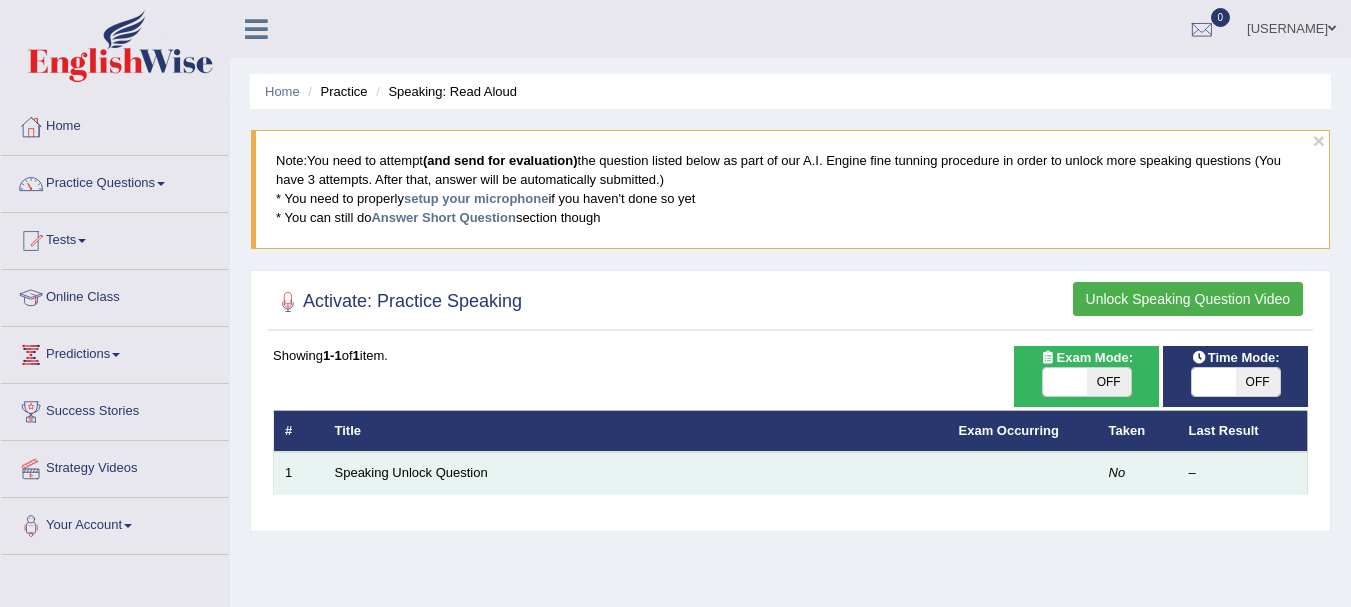 click on "Speaking Unlock Question" at bounding box center (636, 473) 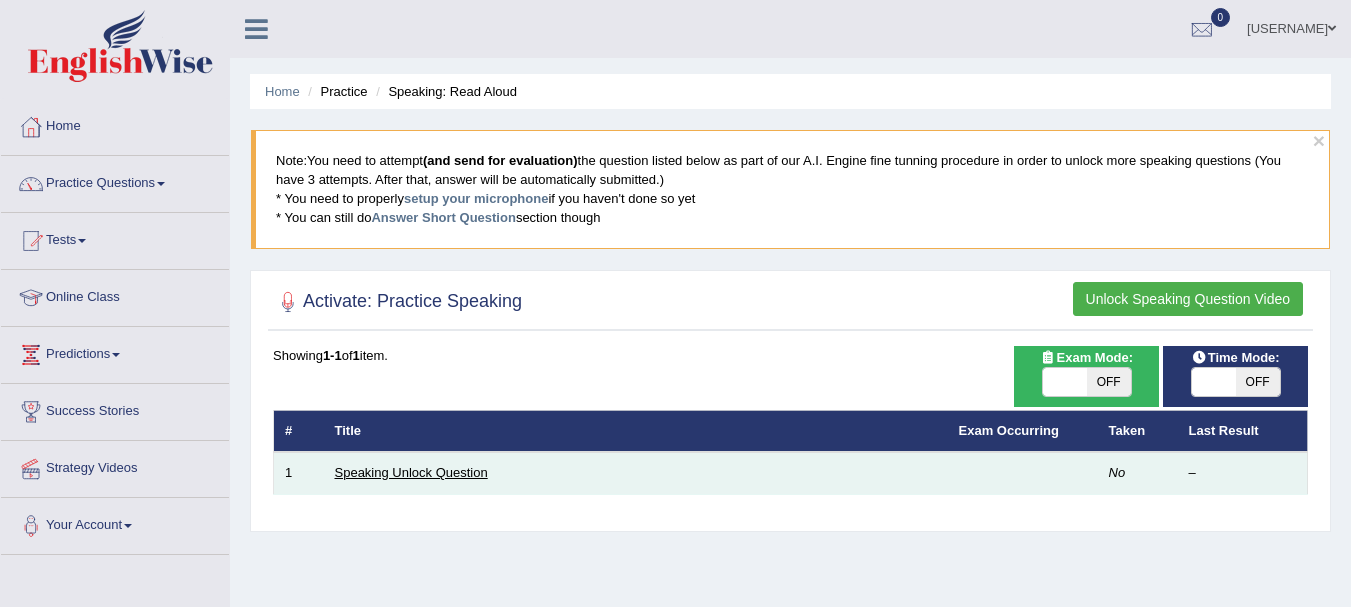 click on "Speaking Unlock Question" at bounding box center (411, 472) 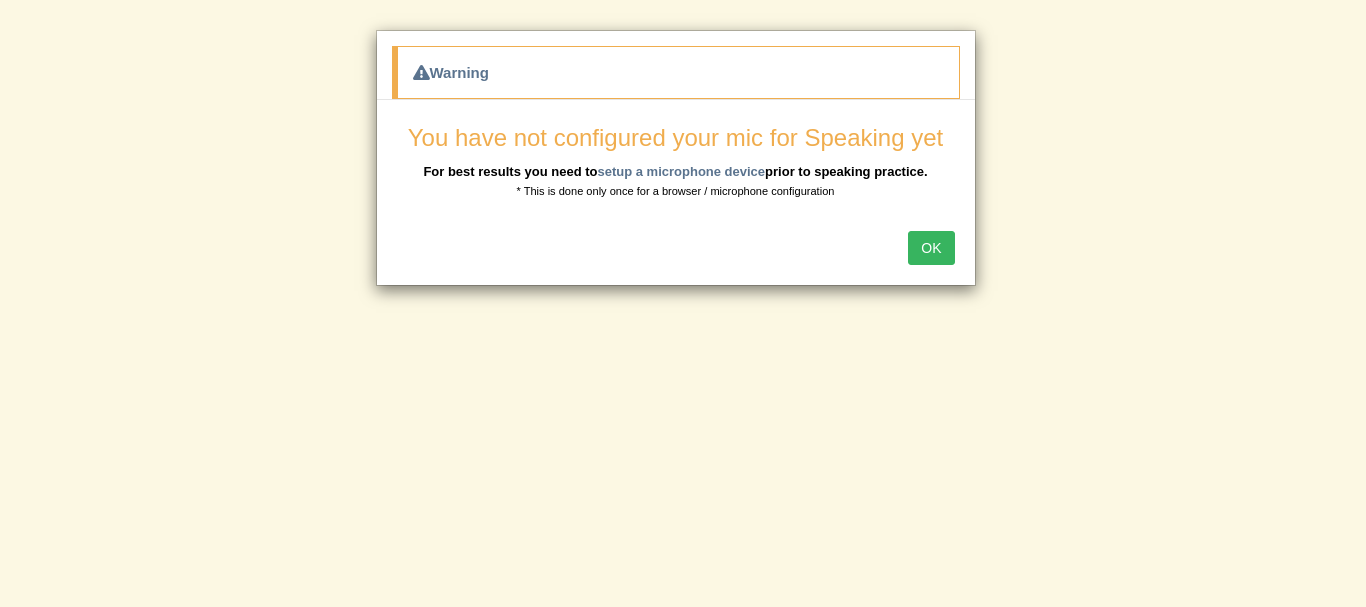 scroll, scrollTop: 0, scrollLeft: 0, axis: both 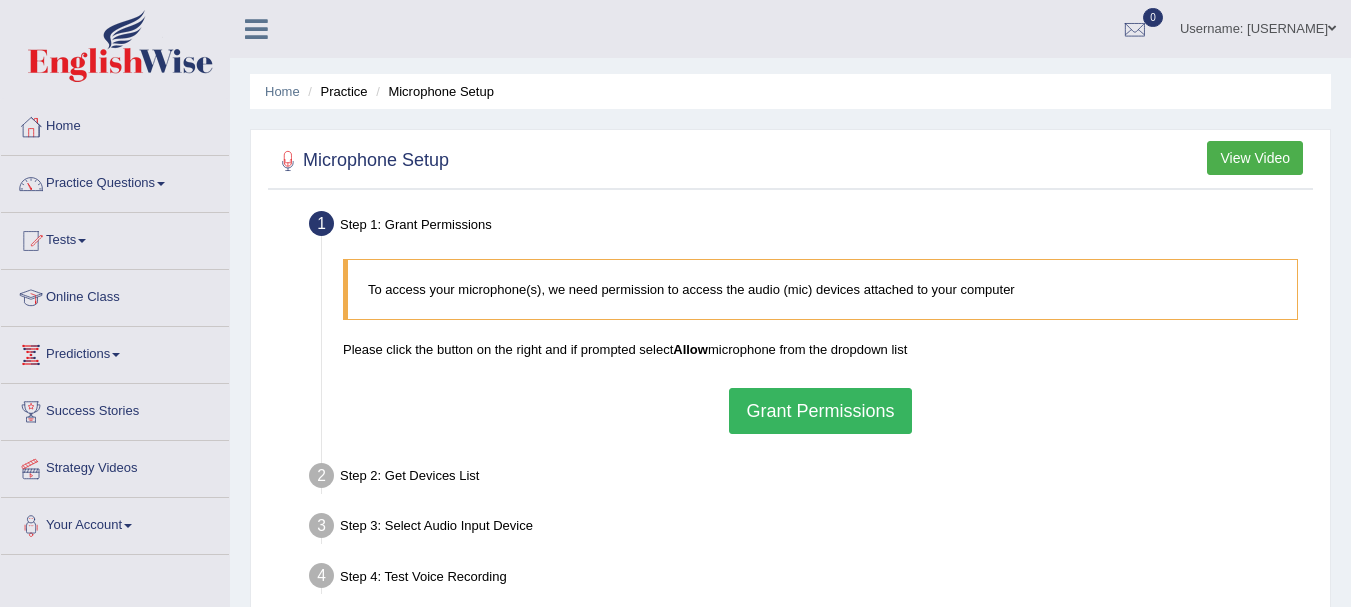 click on "Grant Permissions" at bounding box center (820, 411) 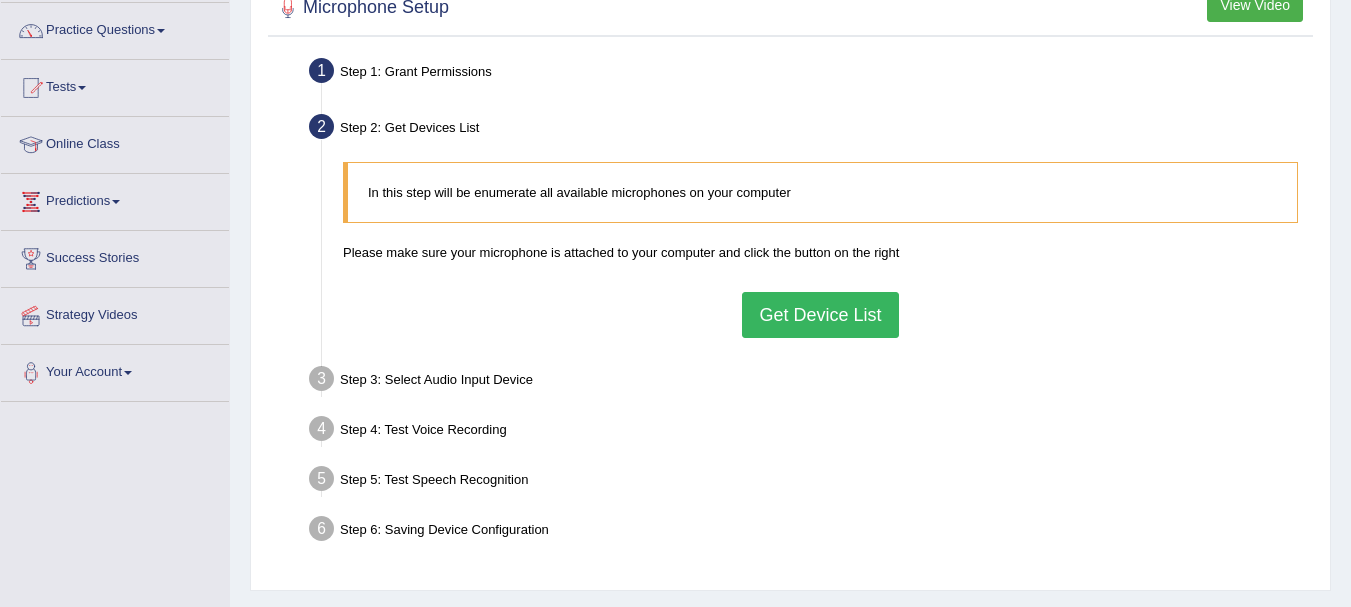 scroll, scrollTop: 160, scrollLeft: 0, axis: vertical 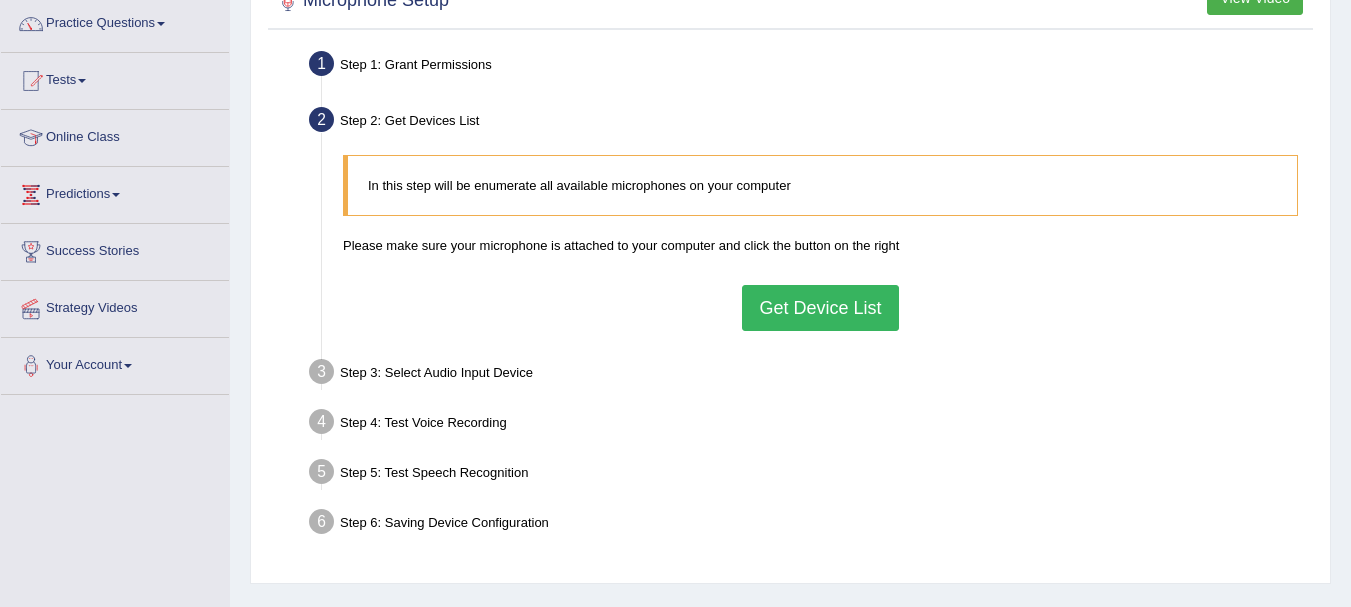 click on "Get Device List" at bounding box center [820, 308] 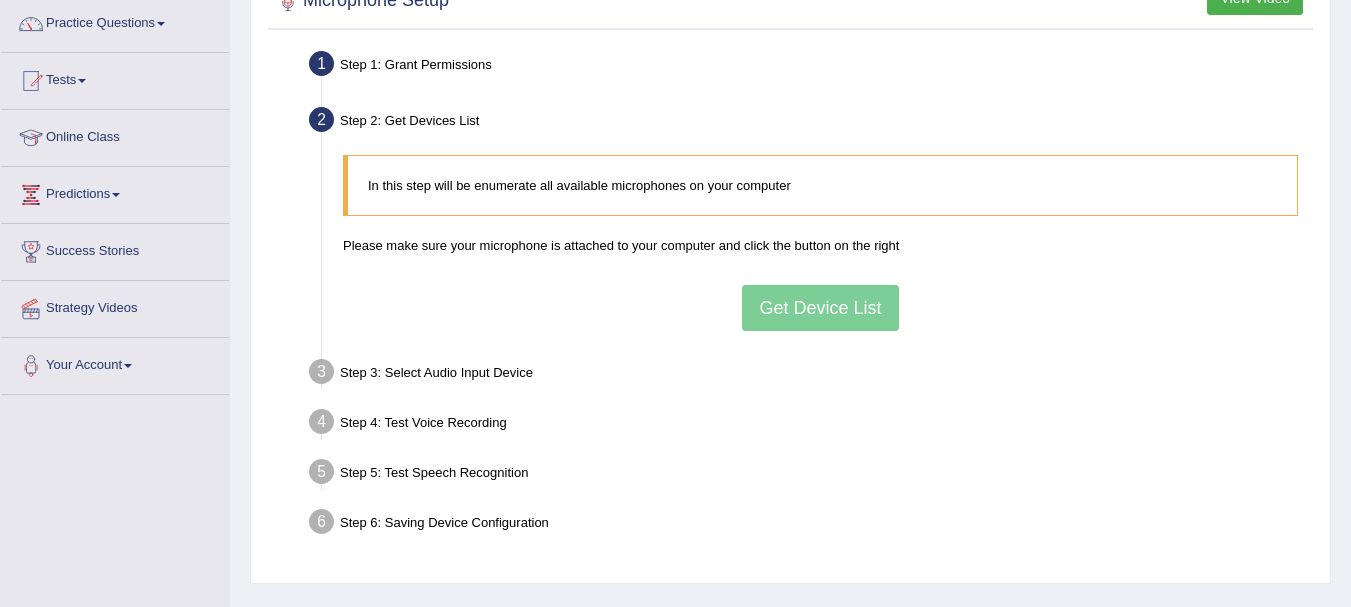 click on "Step 3: Select Audio Input Device  –" at bounding box center [810, 375] 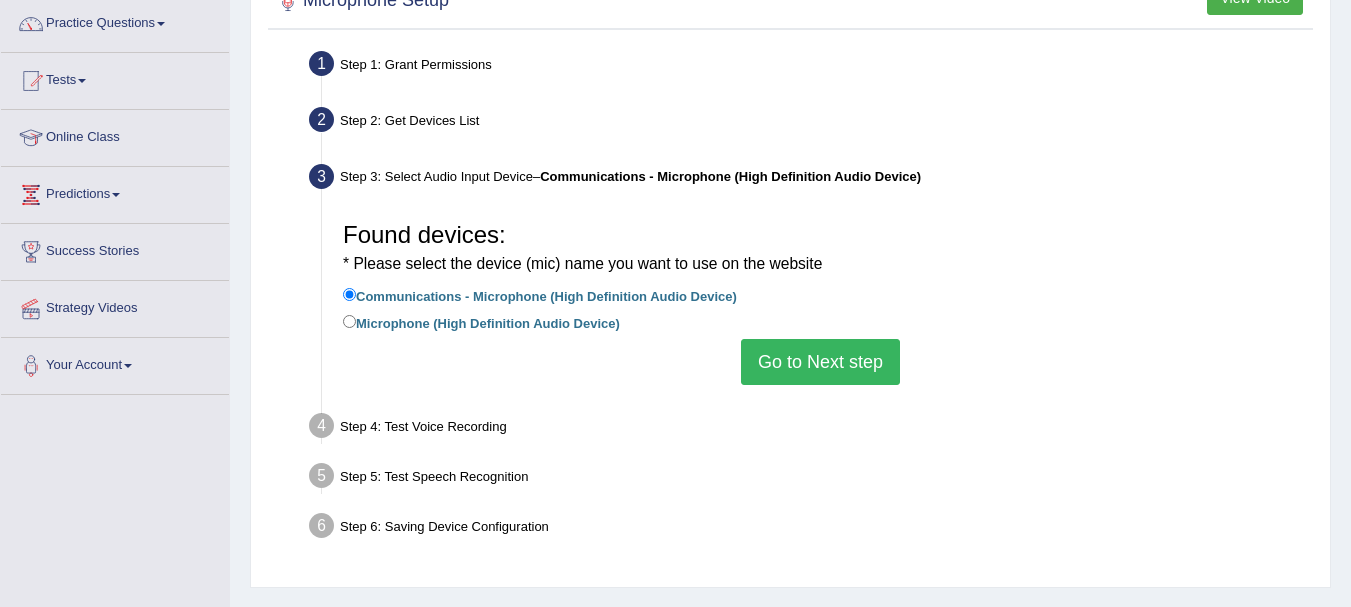 click on "Go to Next step" at bounding box center [820, 362] 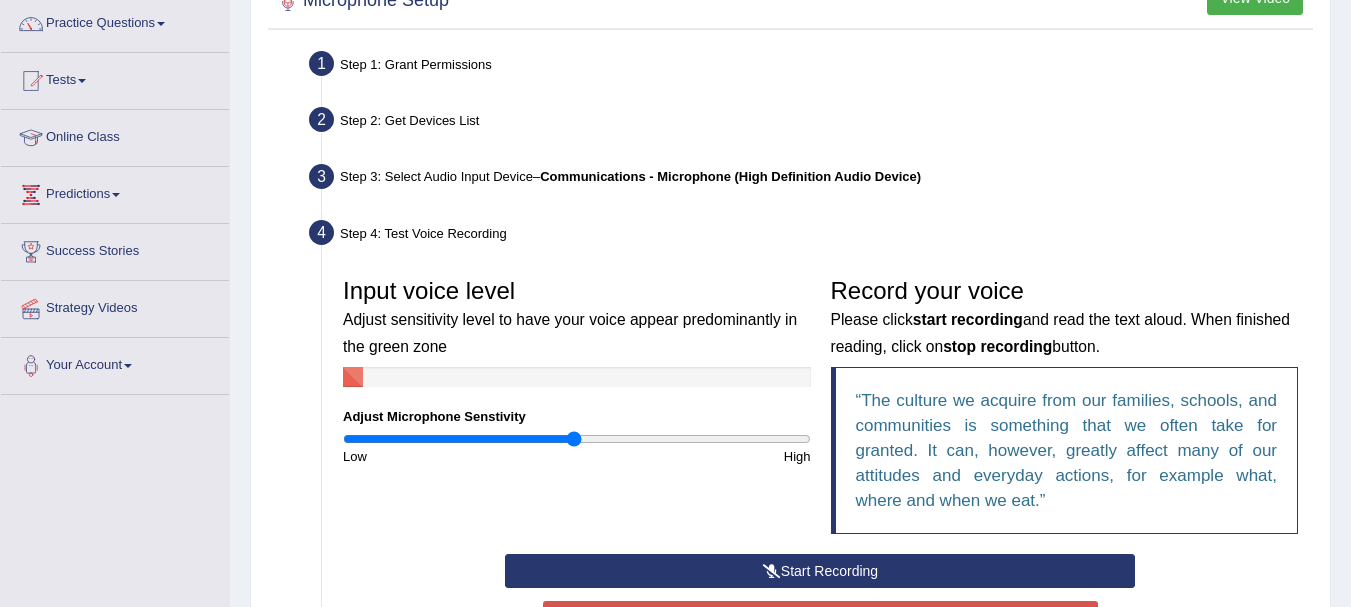 click on "Start Recording" at bounding box center [820, 571] 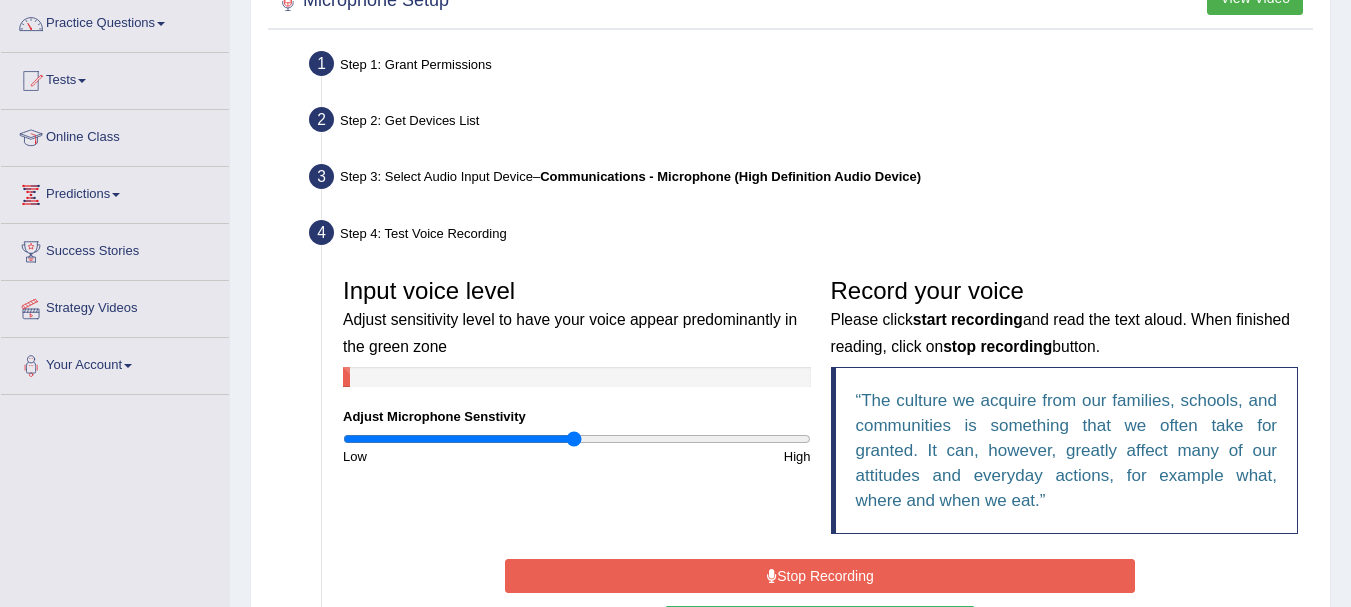 click on "Stop Recording" at bounding box center (820, 576) 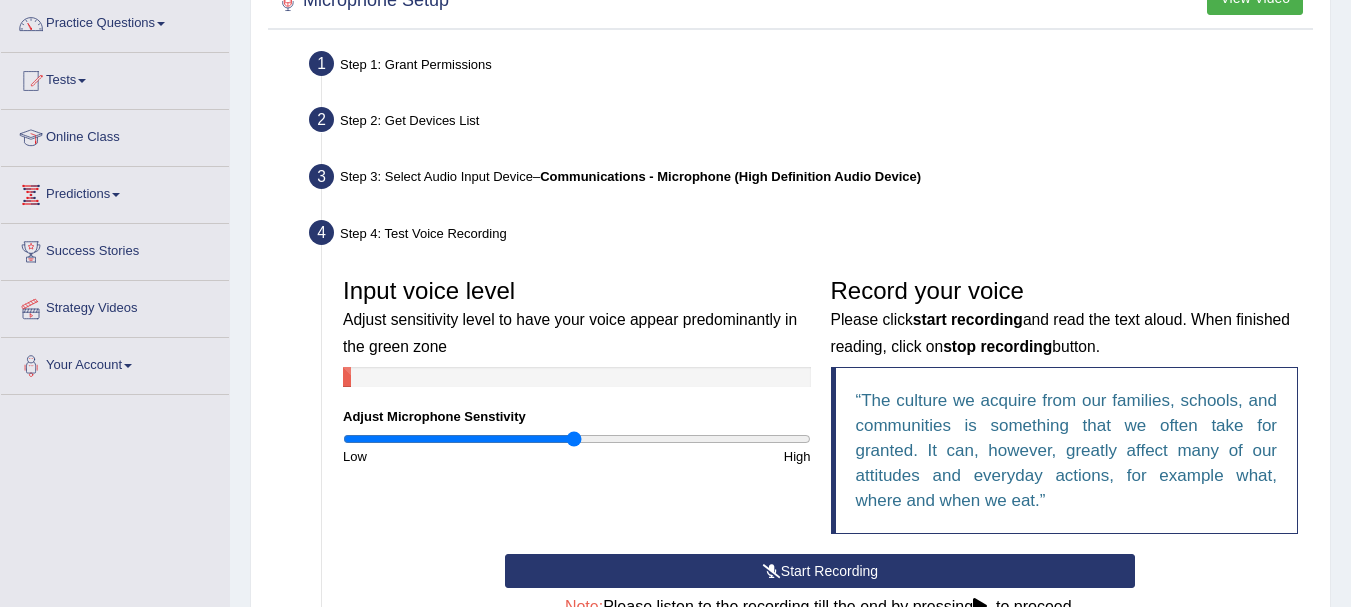 click at bounding box center [577, 377] 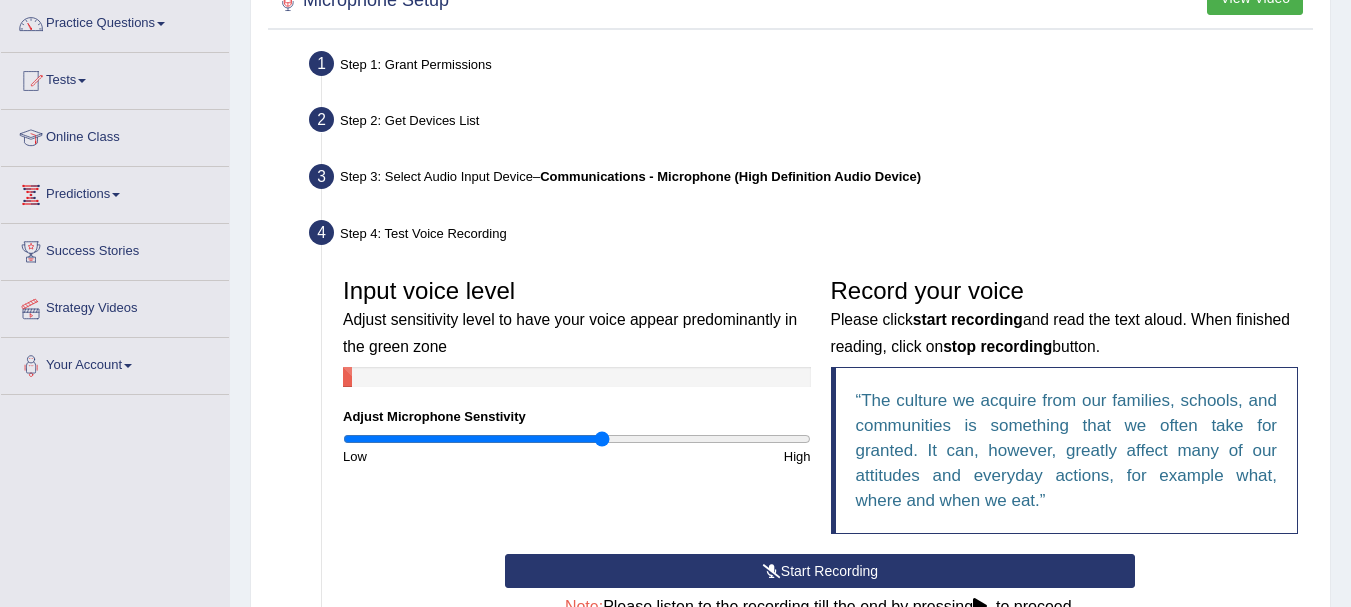type on "1.12" 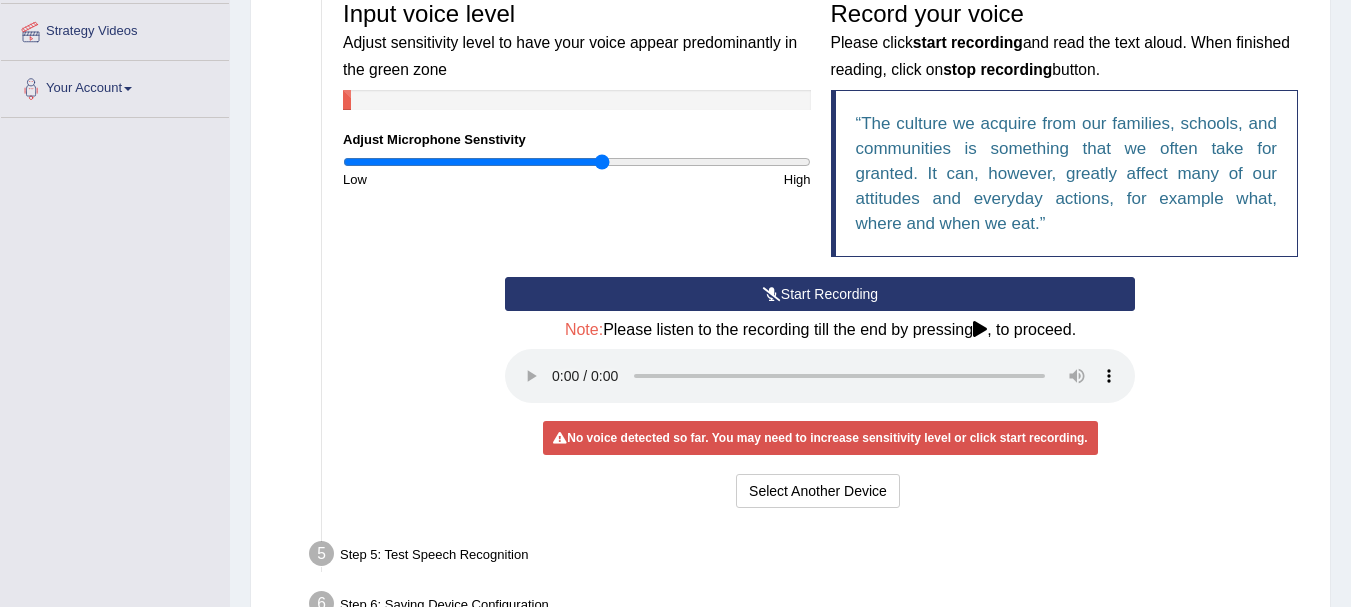 scroll, scrollTop: 440, scrollLeft: 0, axis: vertical 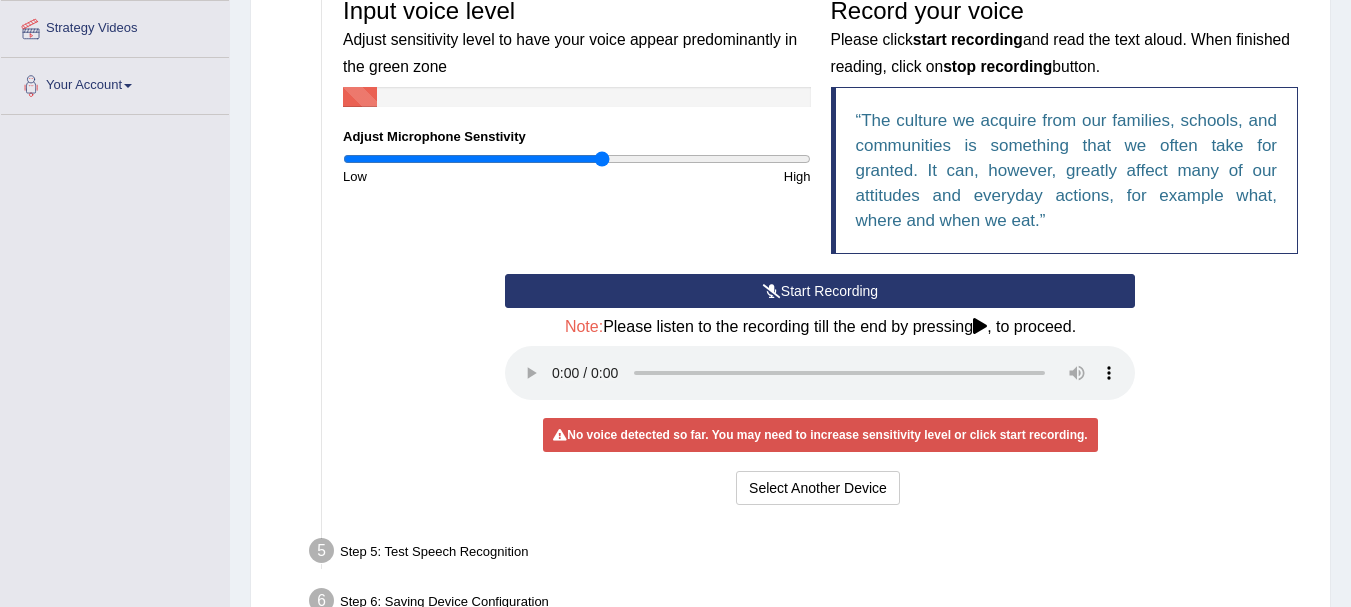 click on "Start Recording" at bounding box center (820, 291) 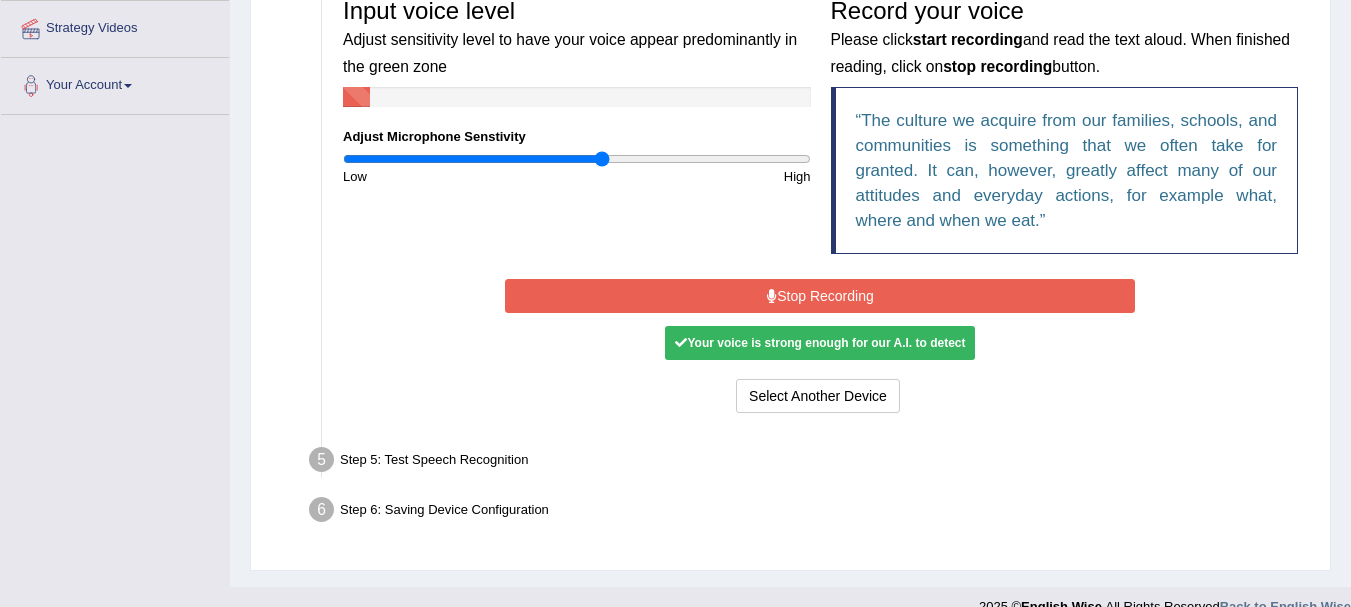 click on "Stop Recording" at bounding box center (820, 296) 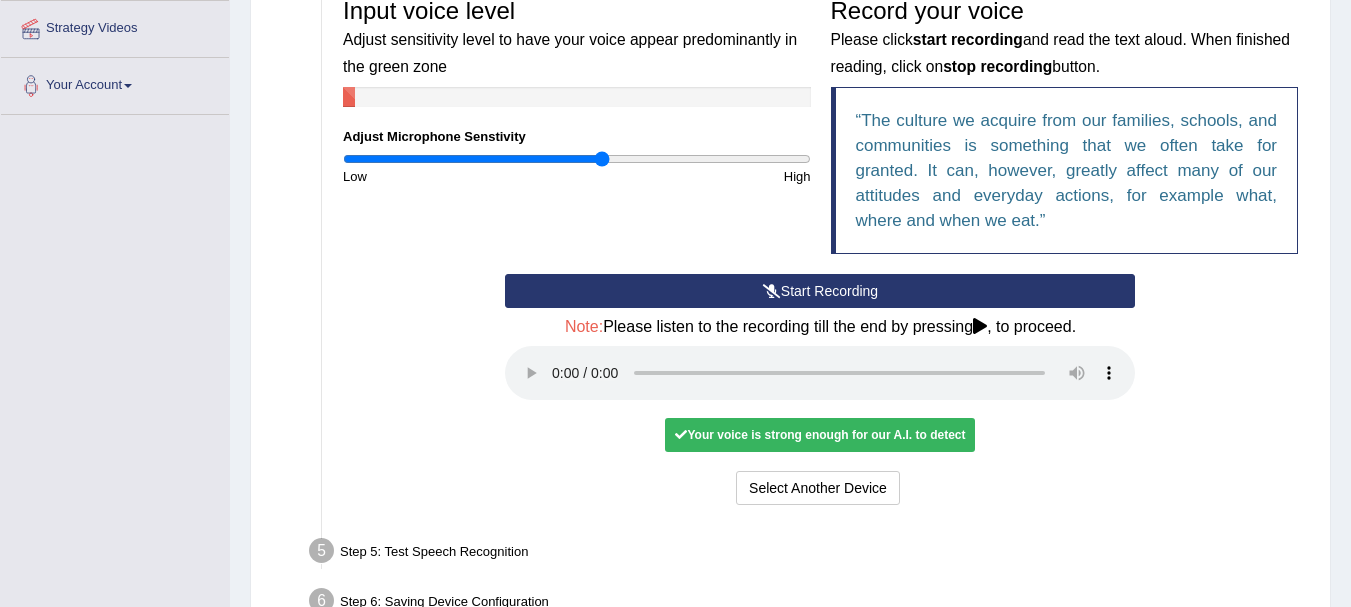 click on "Your voice is strong enough for our A.I. to detect" at bounding box center [820, 435] 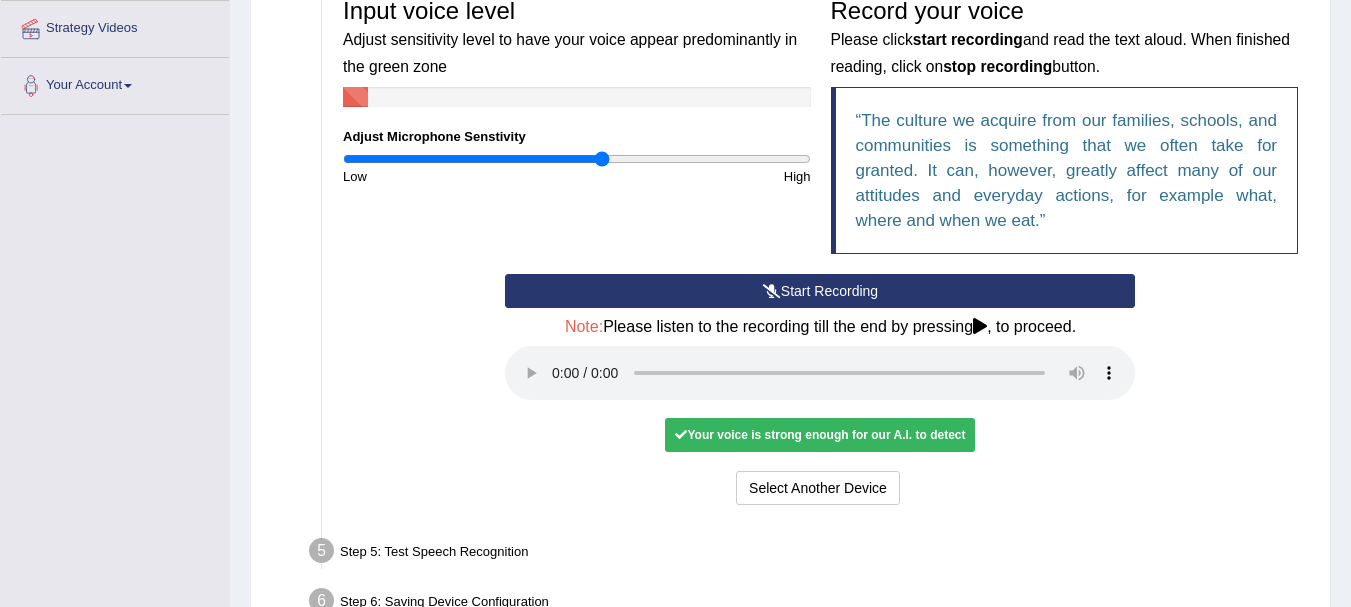 click on "Your voice is strong enough for our A.I. to detect" at bounding box center (820, 435) 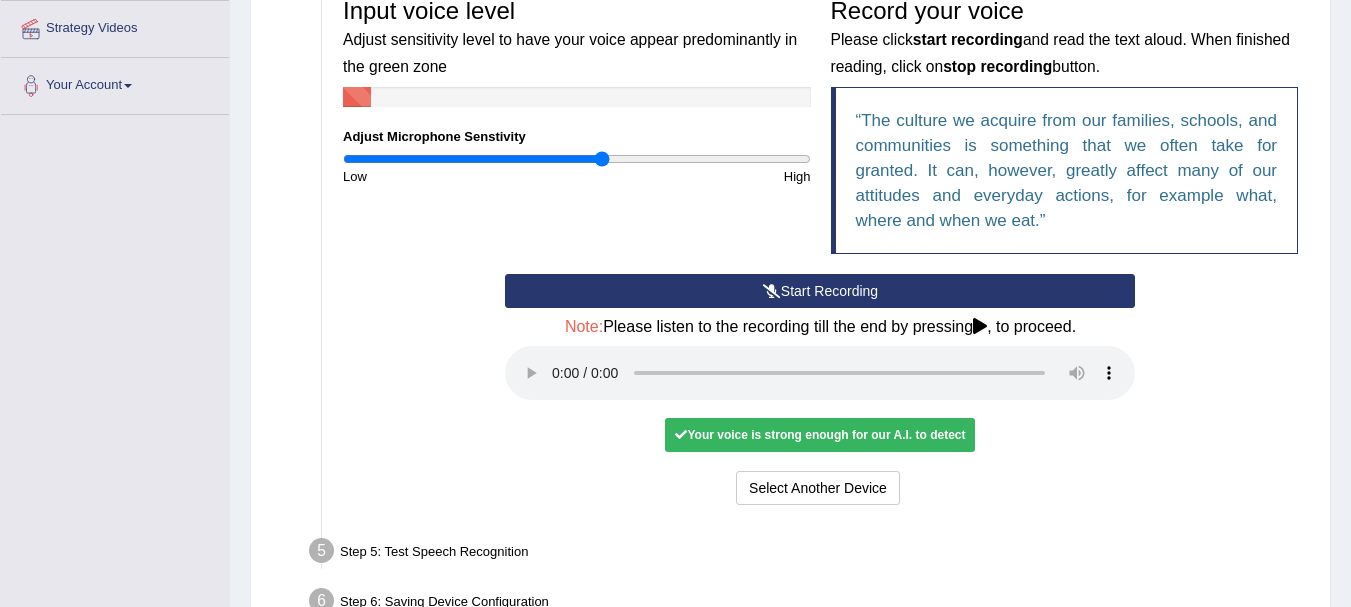 click at bounding box center (980, 326) 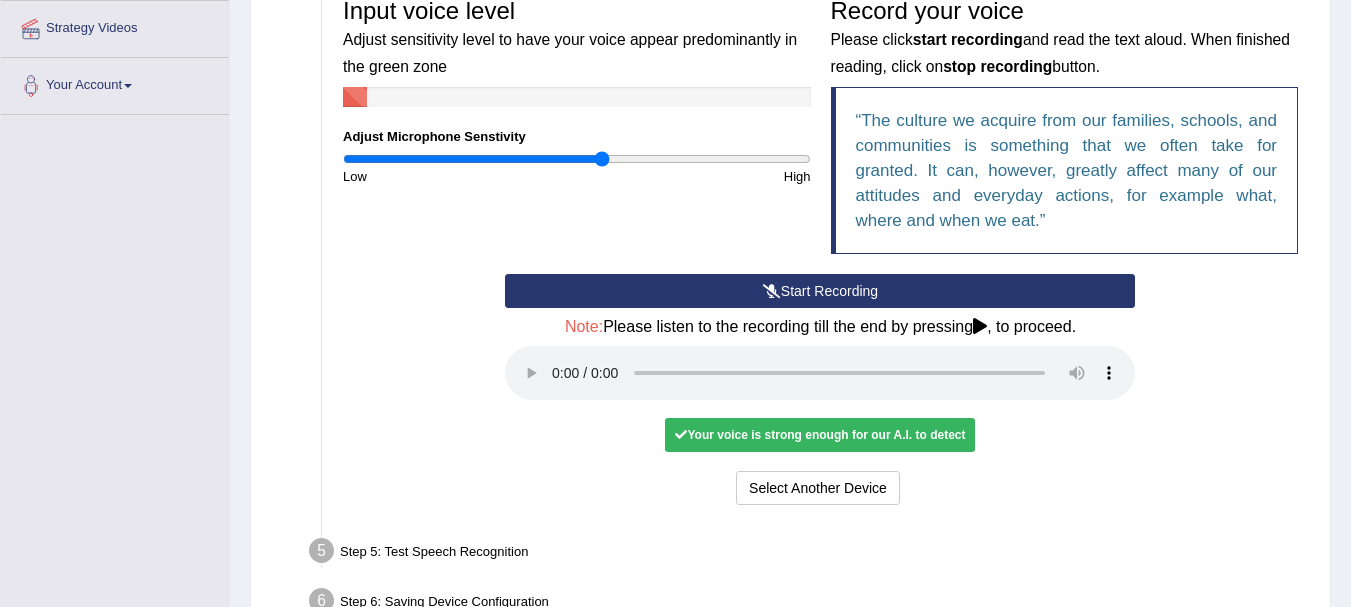 click at bounding box center [980, 326] 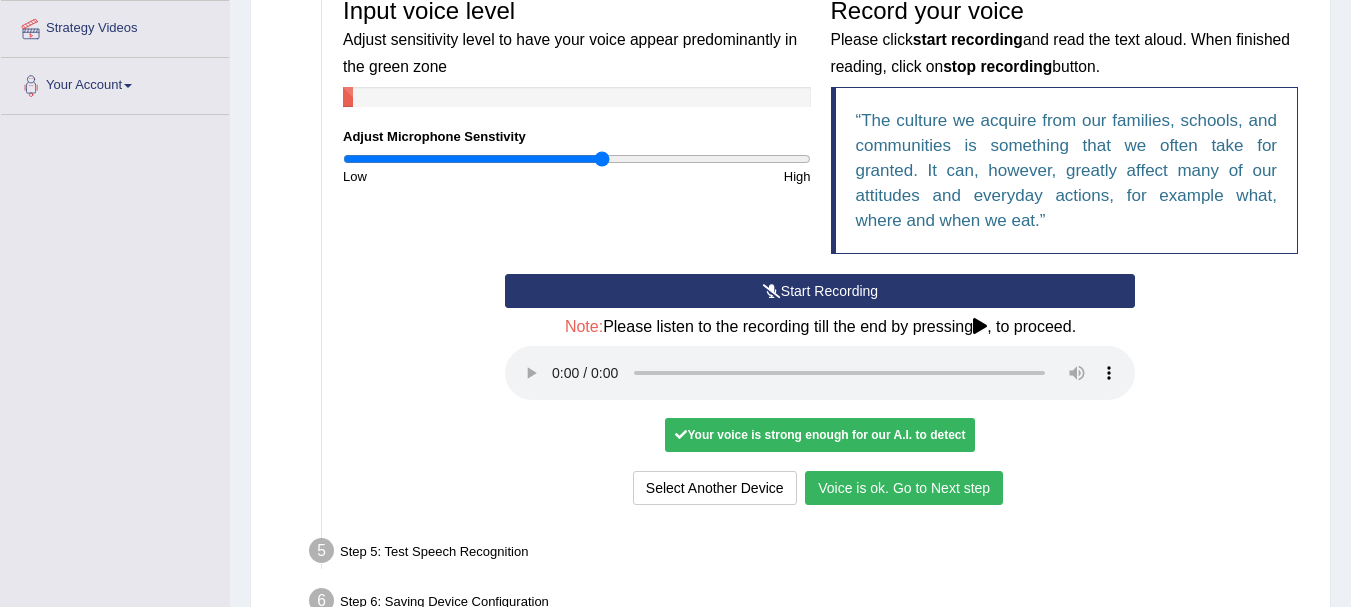 click on "Voice is ok. Go to Next step" at bounding box center (904, 488) 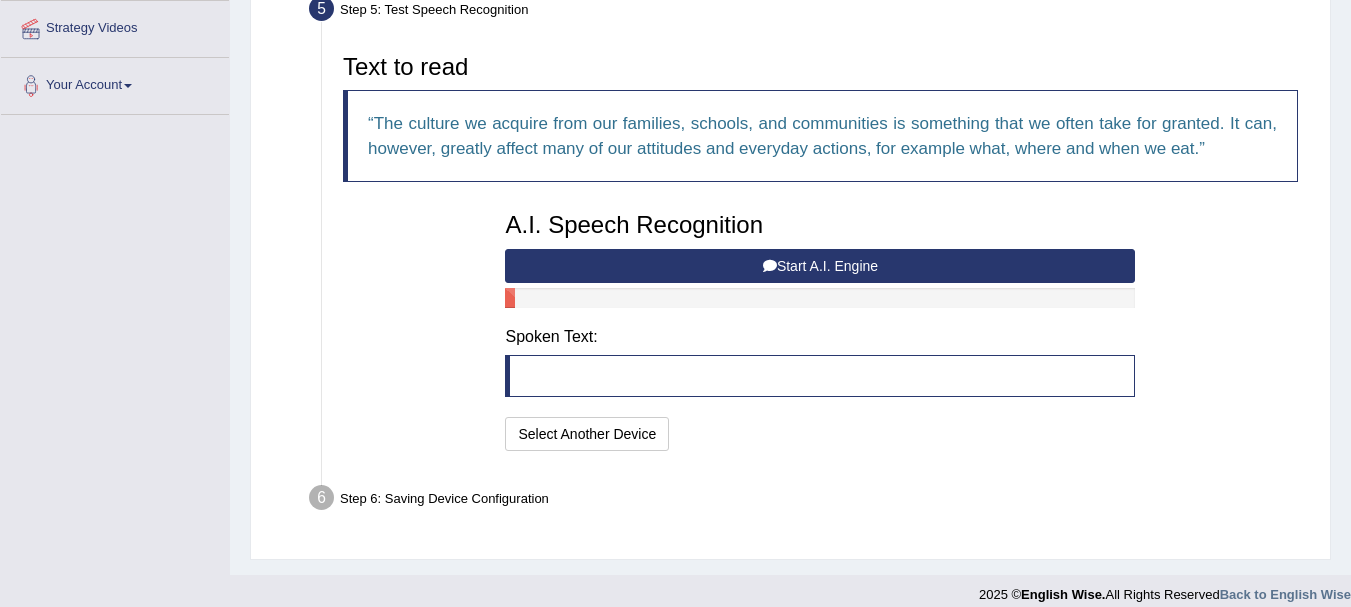 click at bounding box center (820, 376) 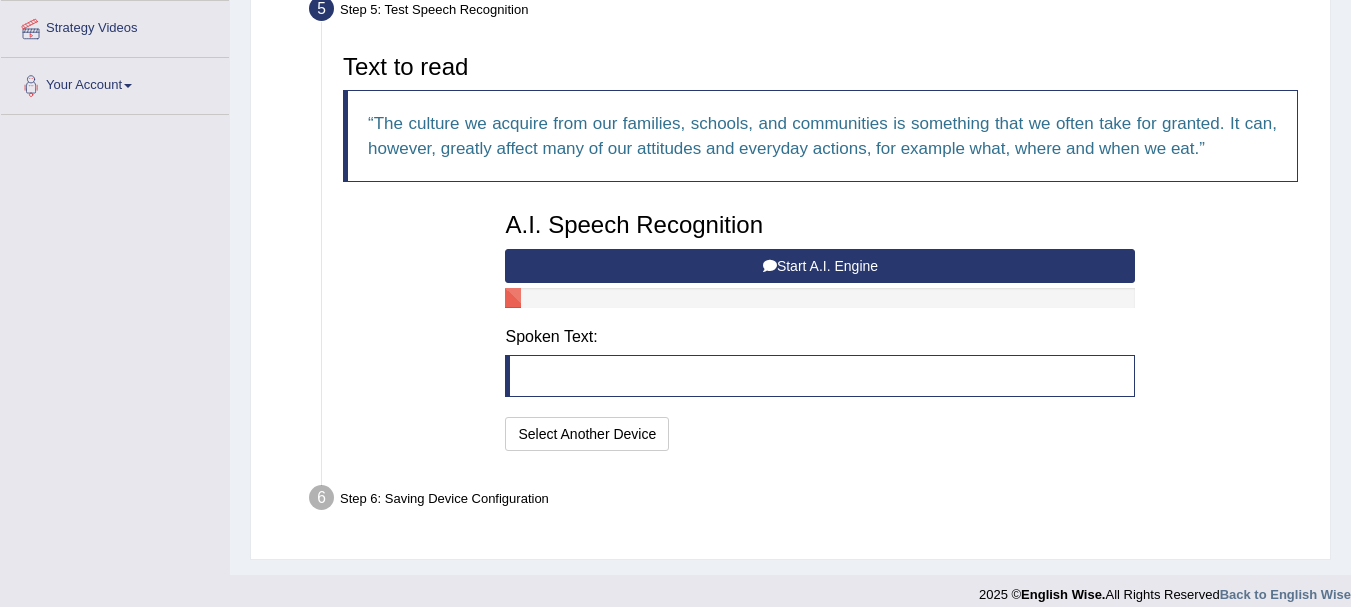 click at bounding box center [820, 376] 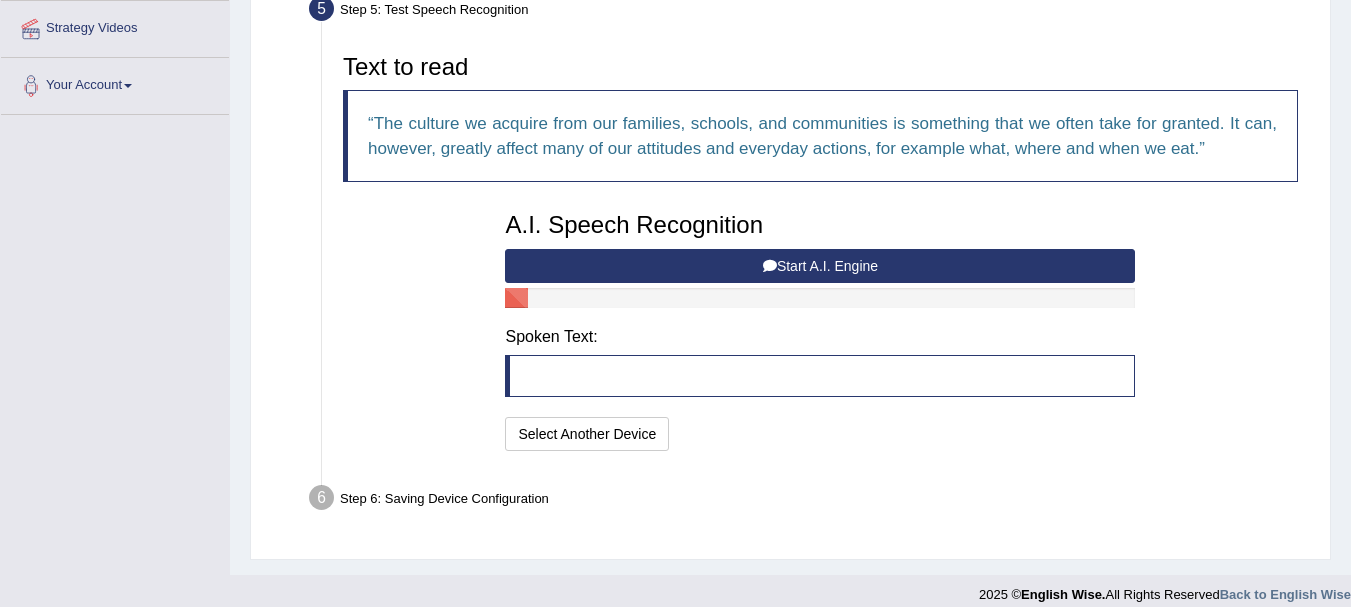 click on "Start A.I. Engine" at bounding box center (820, 266) 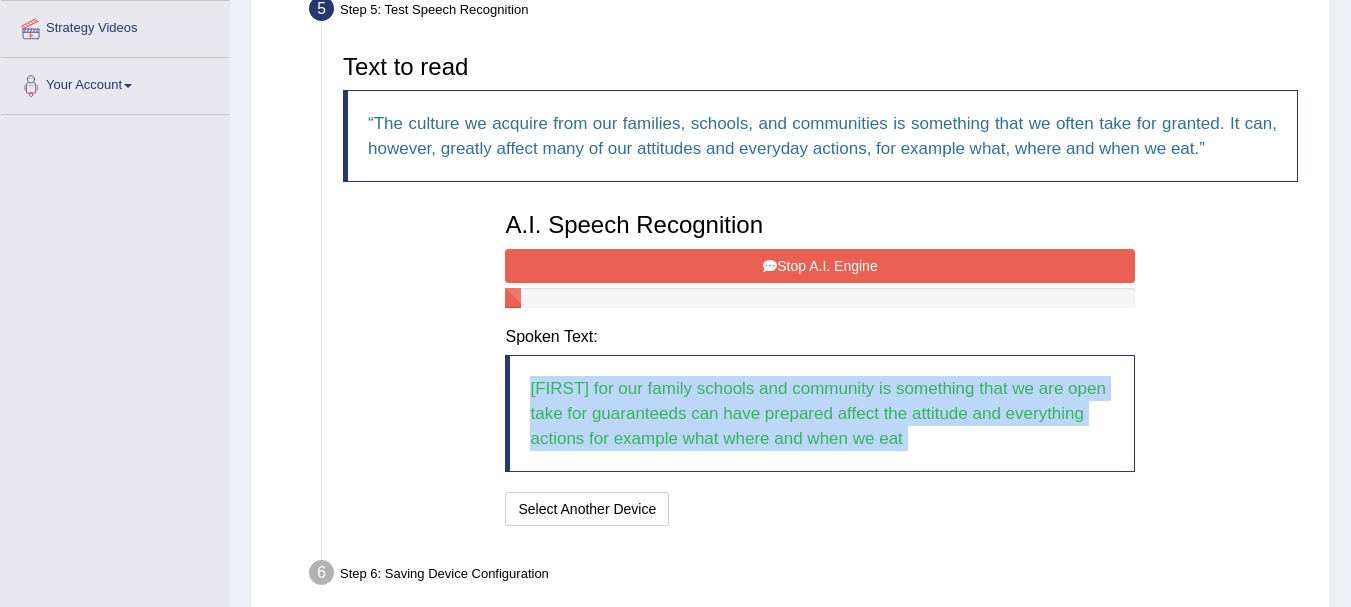 click on "Stop A.I. Engine" at bounding box center (820, 266) 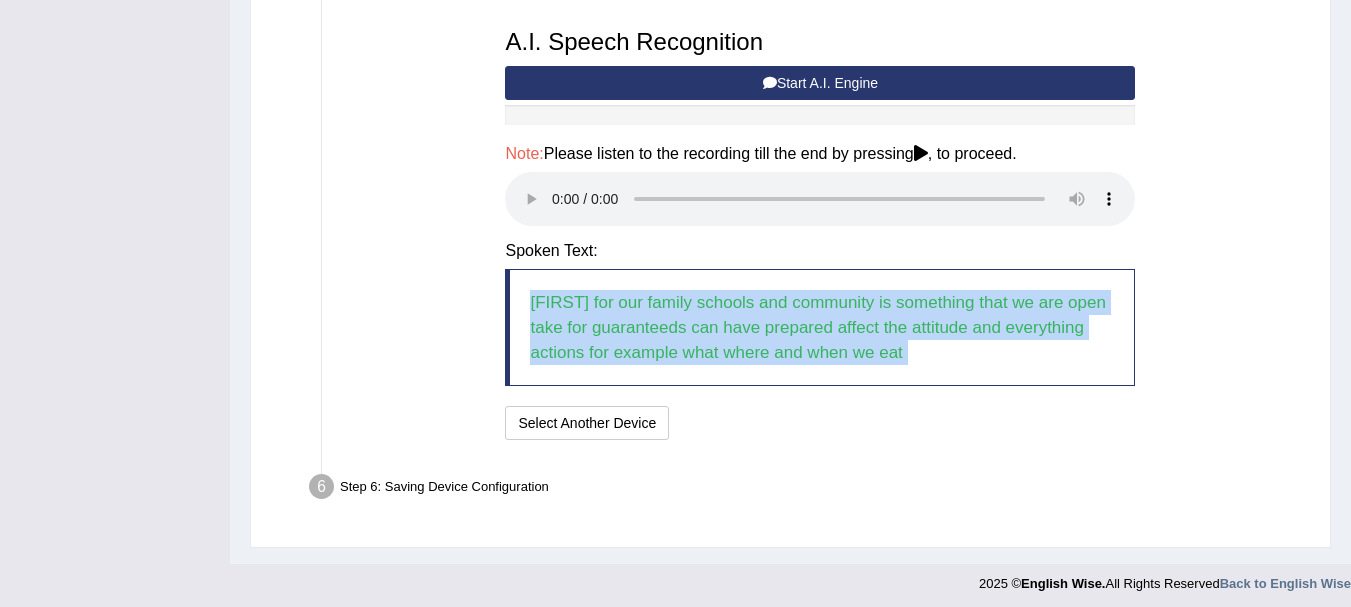 scroll, scrollTop: 630, scrollLeft: 0, axis: vertical 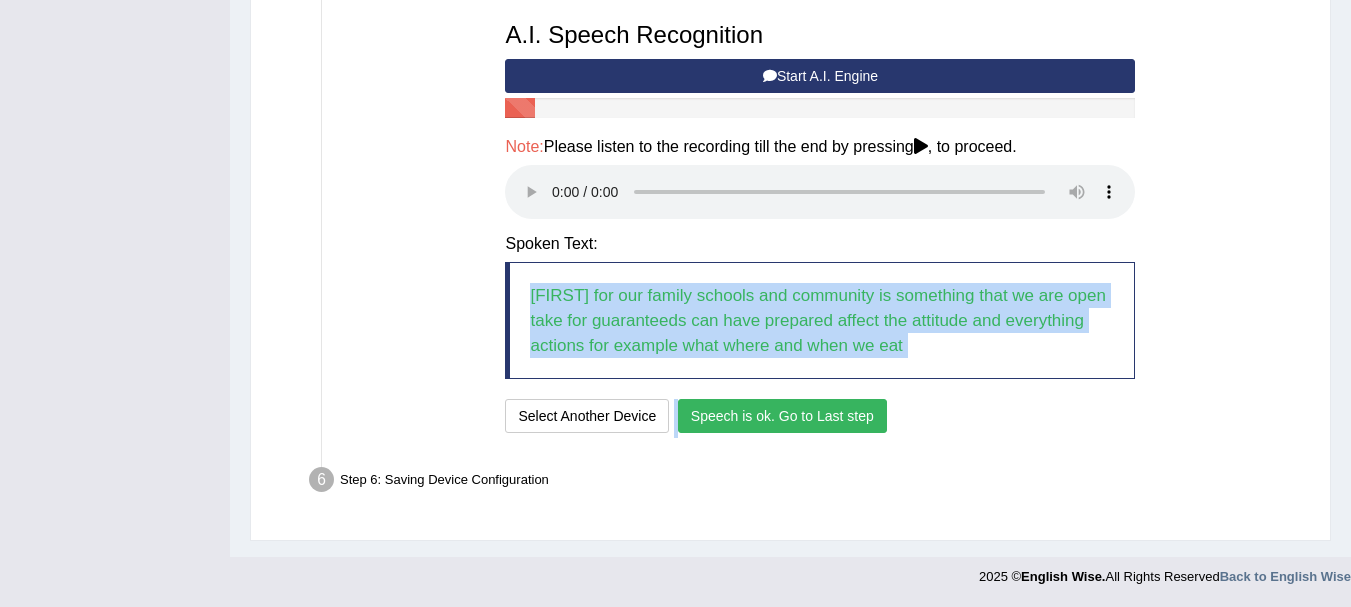 click on "Speech is ok. Go to Last step" at bounding box center (782, 416) 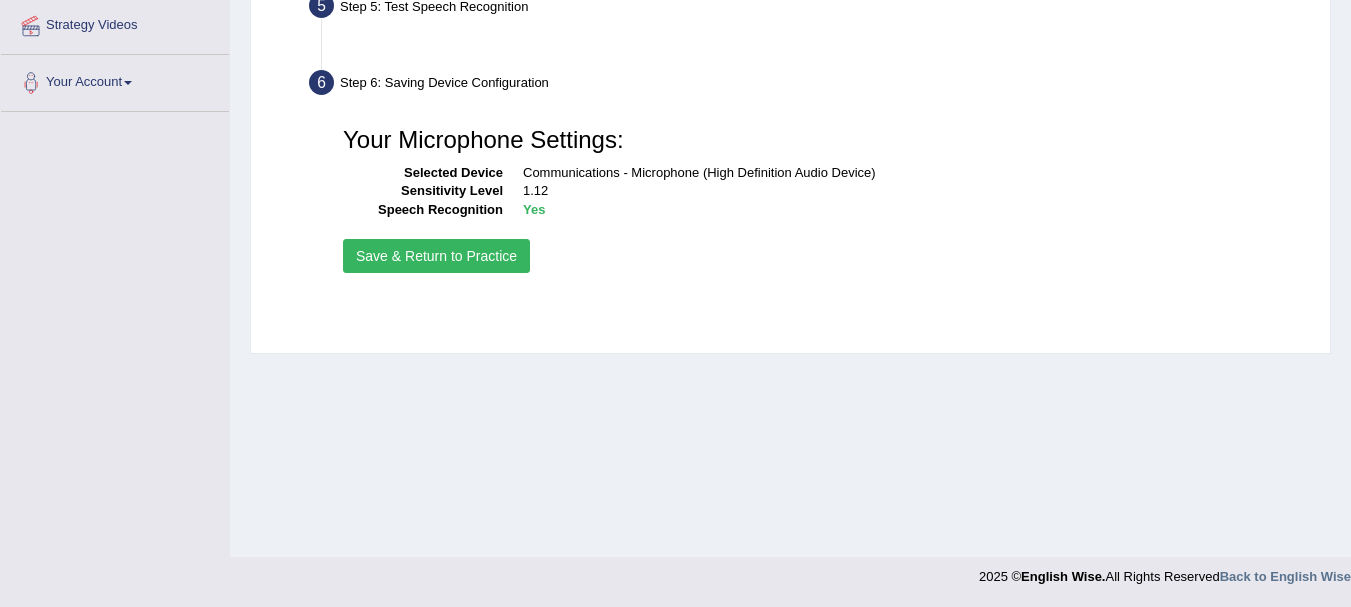 scroll, scrollTop: 443, scrollLeft: 0, axis: vertical 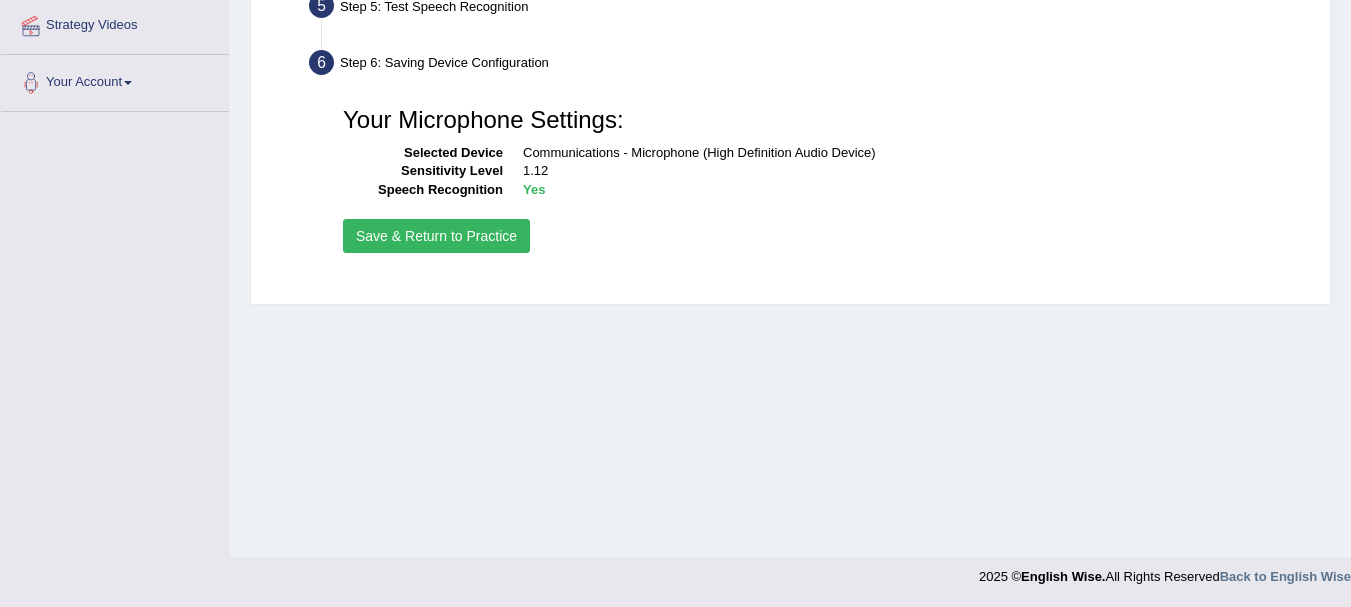 click on "Save & Return to Practice" at bounding box center [436, 236] 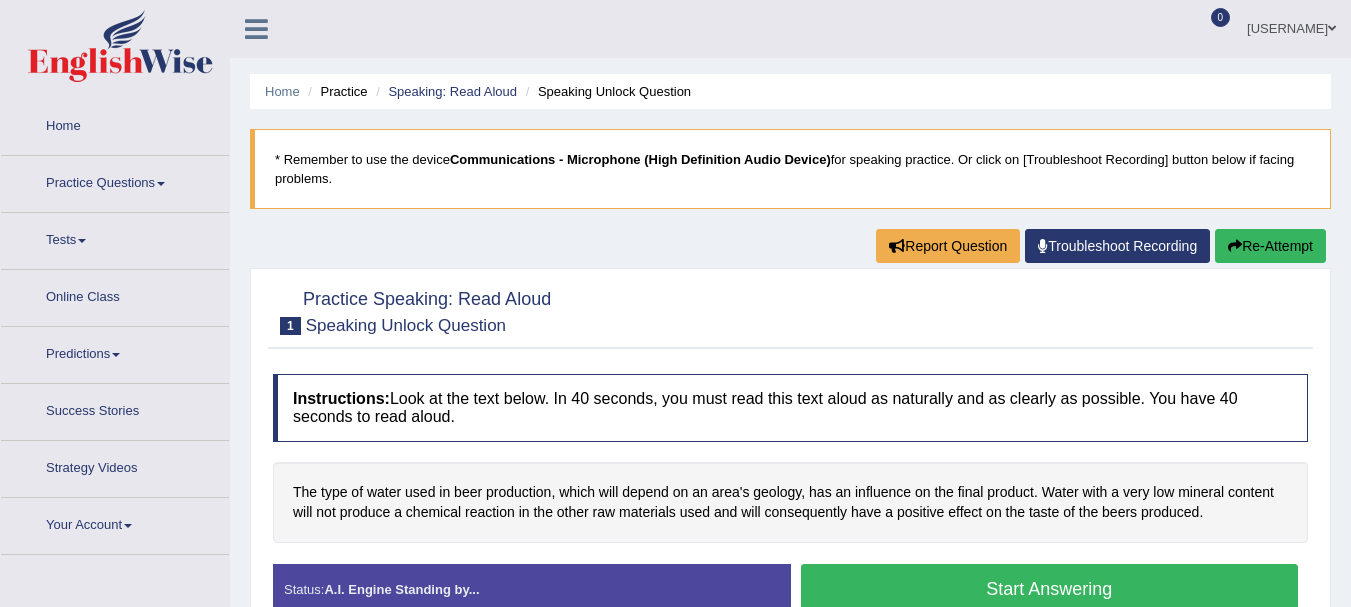 scroll, scrollTop: 0, scrollLeft: 0, axis: both 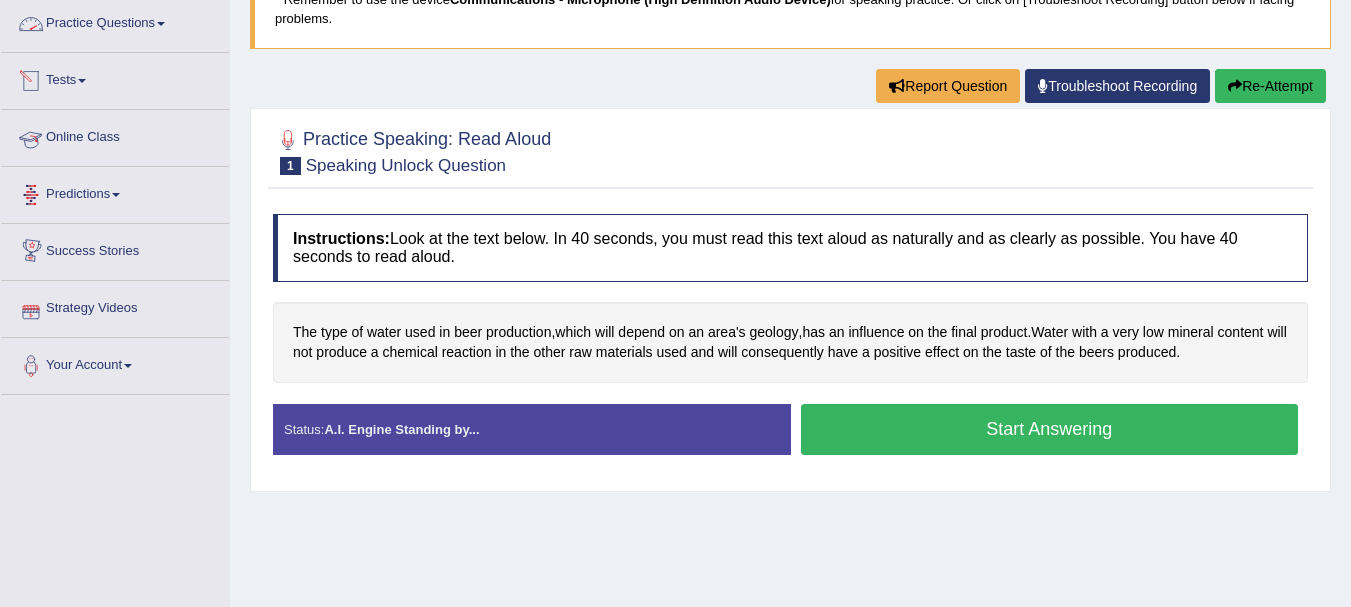 click on "Practice Questions" at bounding box center [115, 21] 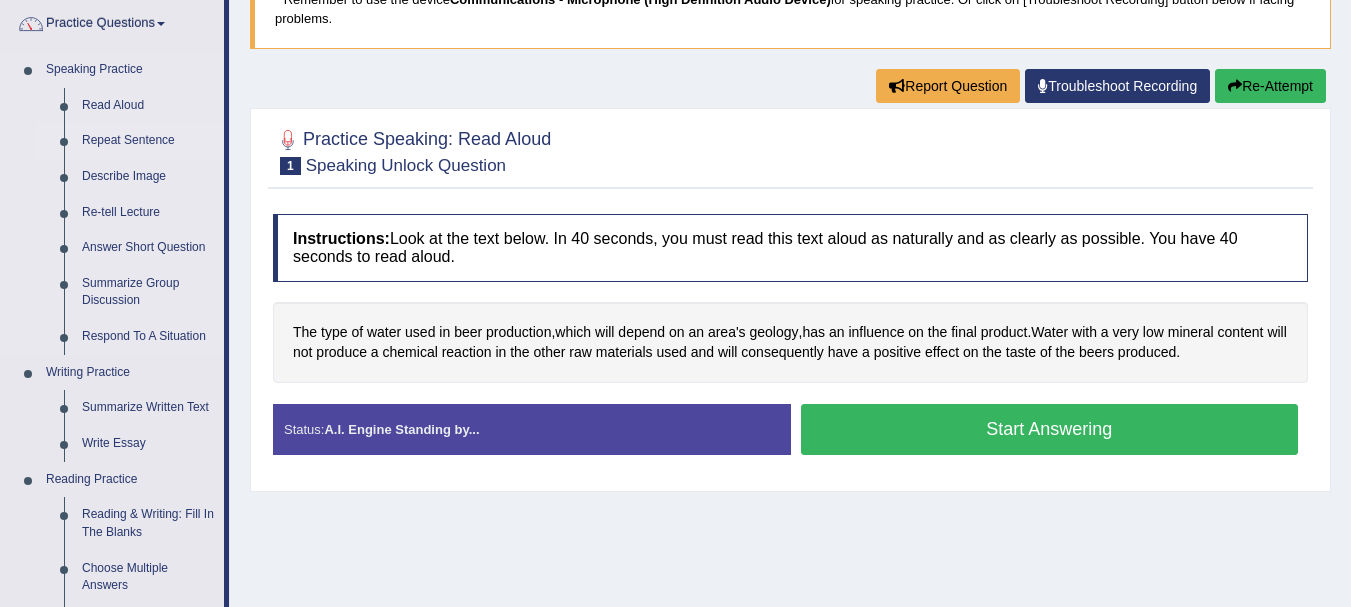 click on "Repeat Sentence" at bounding box center (148, 141) 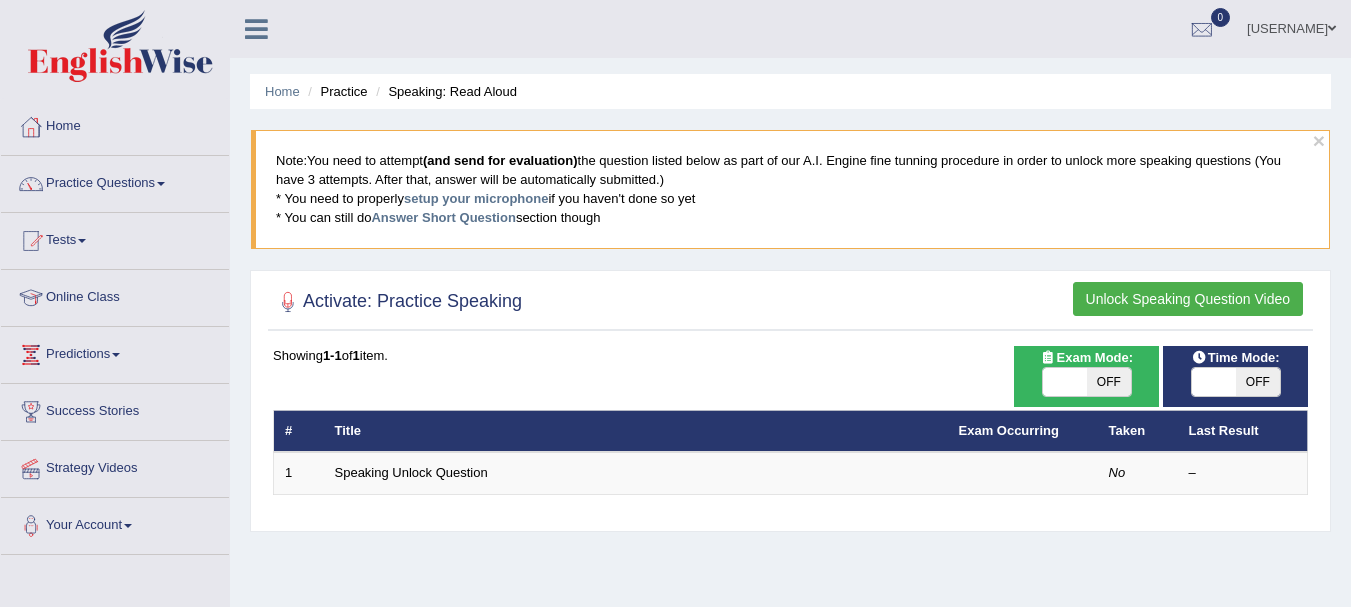 scroll, scrollTop: 0, scrollLeft: 0, axis: both 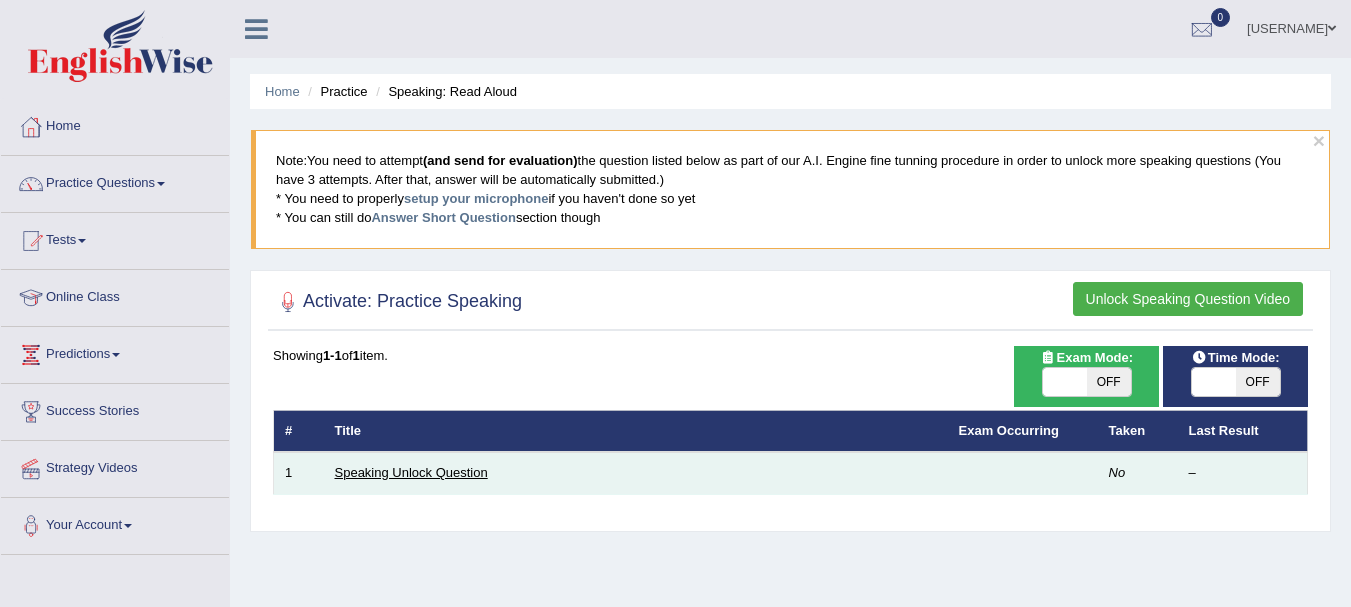 click on "Speaking Unlock Question" at bounding box center (411, 472) 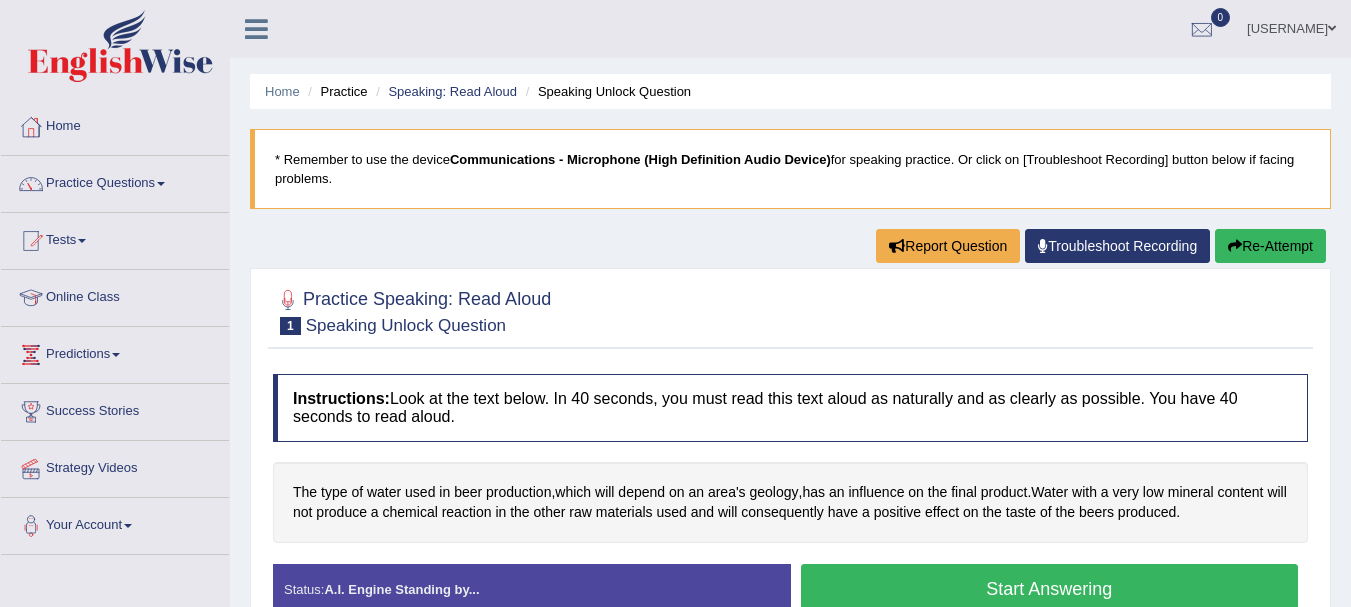 scroll, scrollTop: 0, scrollLeft: 0, axis: both 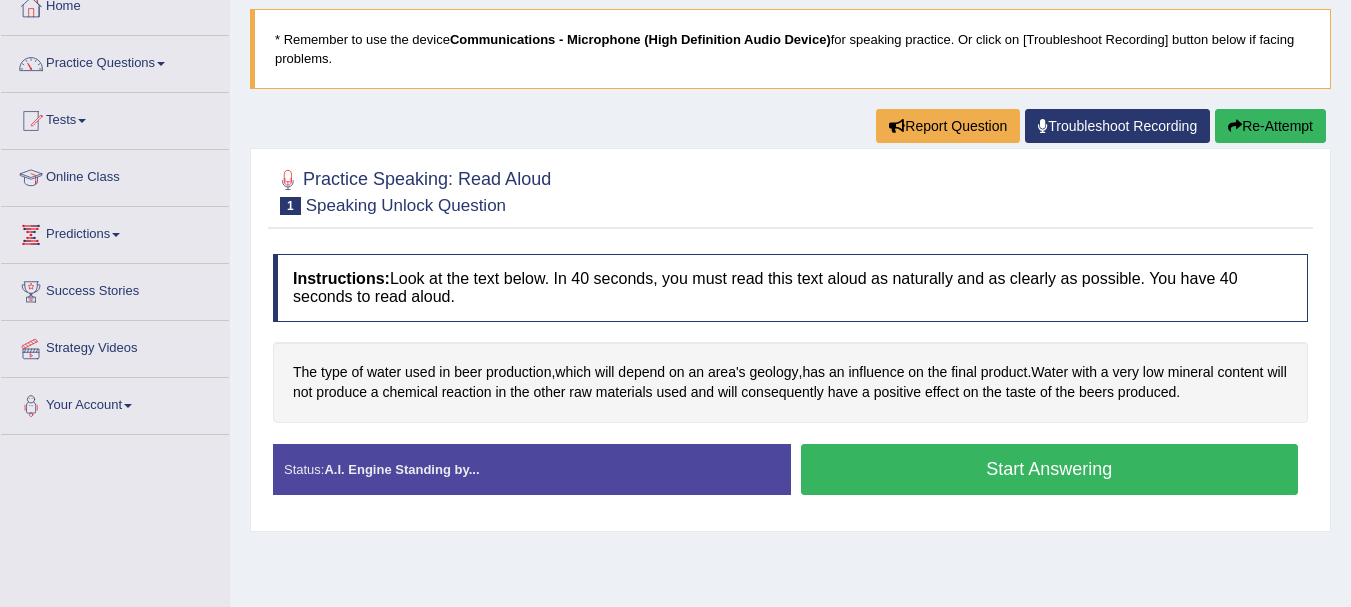 click on "Start Answering" at bounding box center [1050, 469] 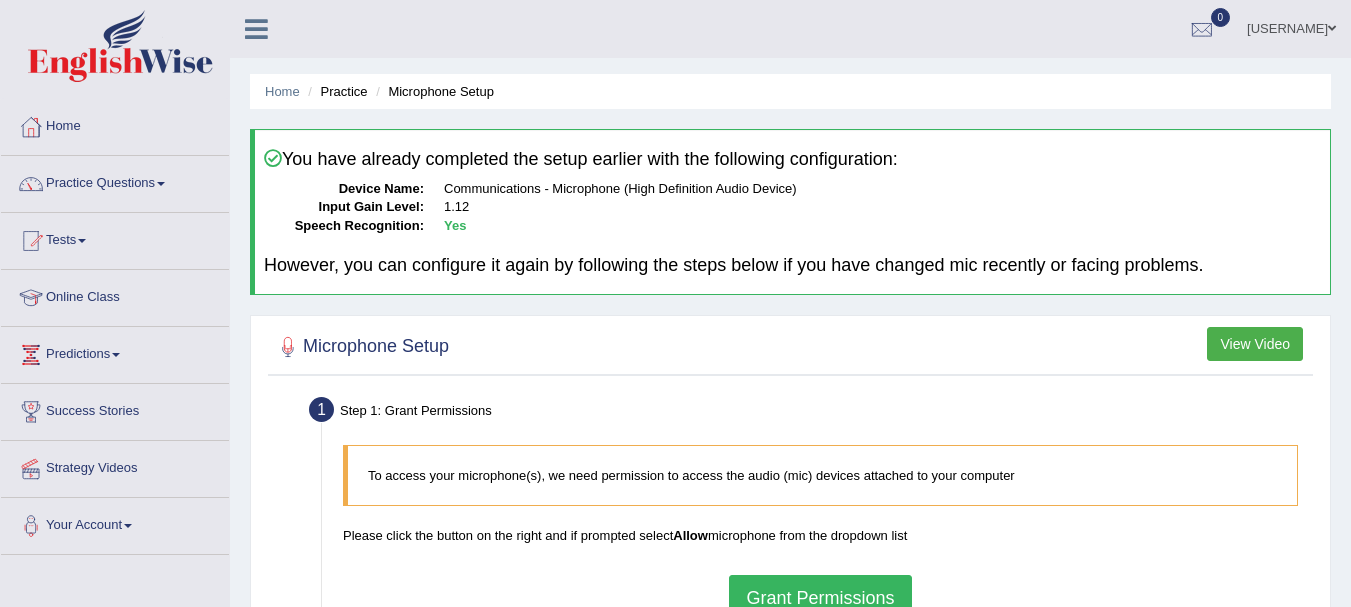 scroll, scrollTop: 0, scrollLeft: 0, axis: both 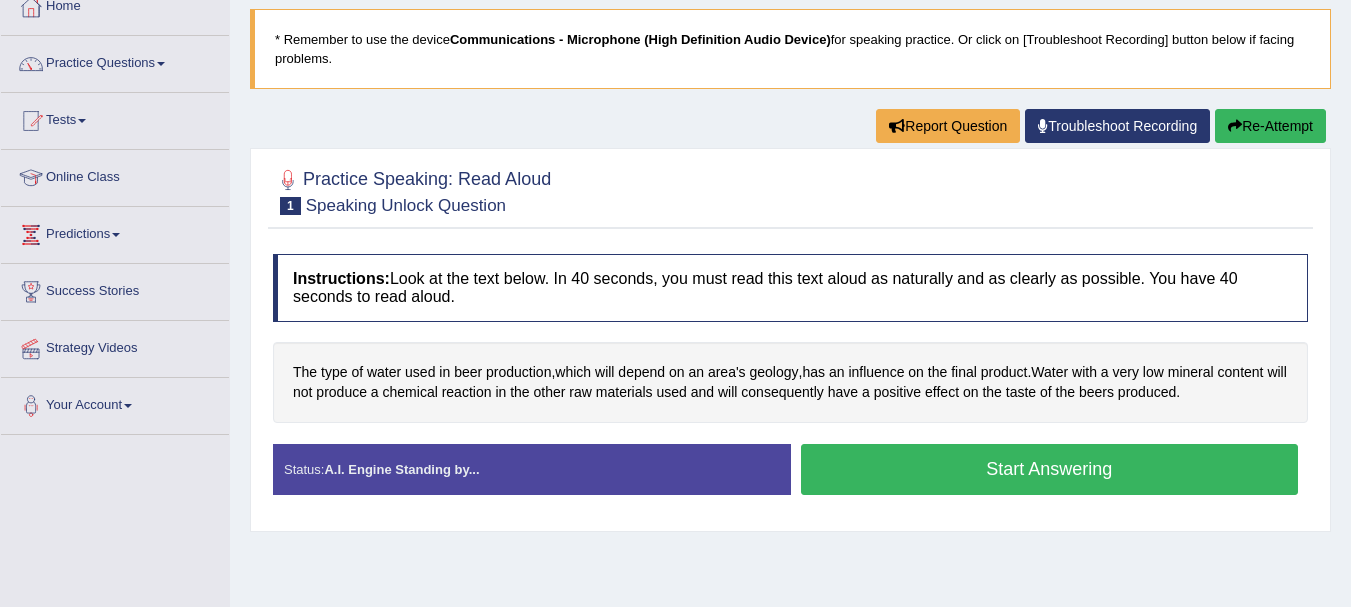 click on "A.I. Engine Standing by..." at bounding box center [401, 469] 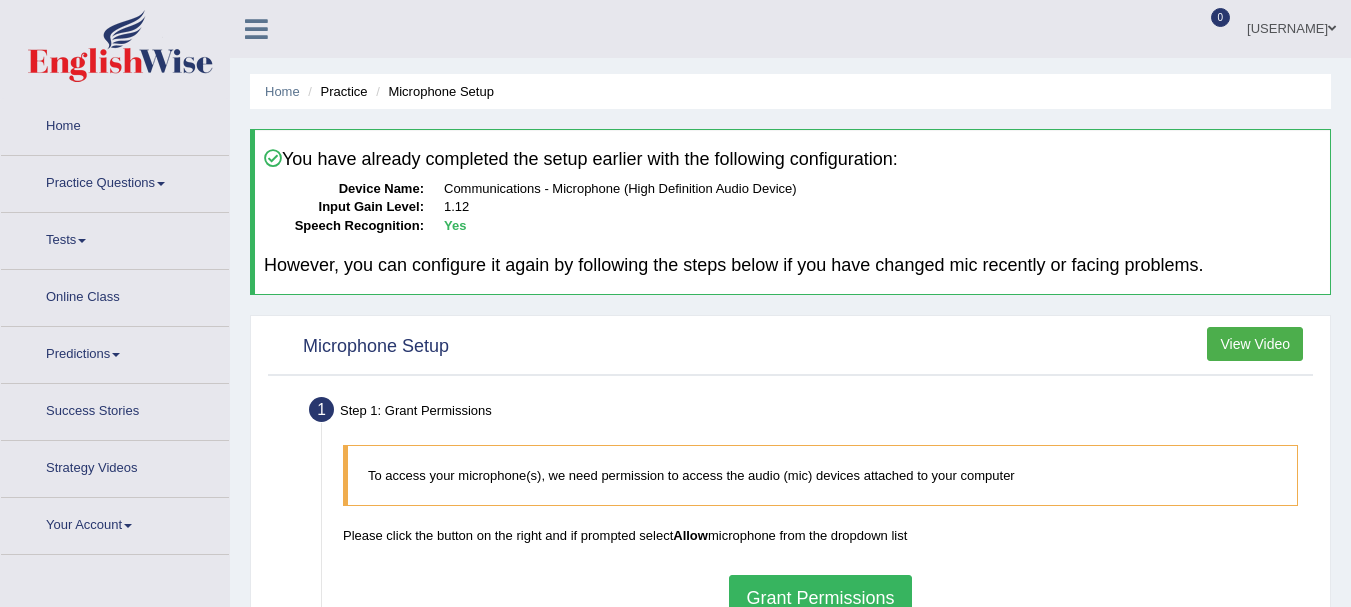 scroll, scrollTop: 0, scrollLeft: 0, axis: both 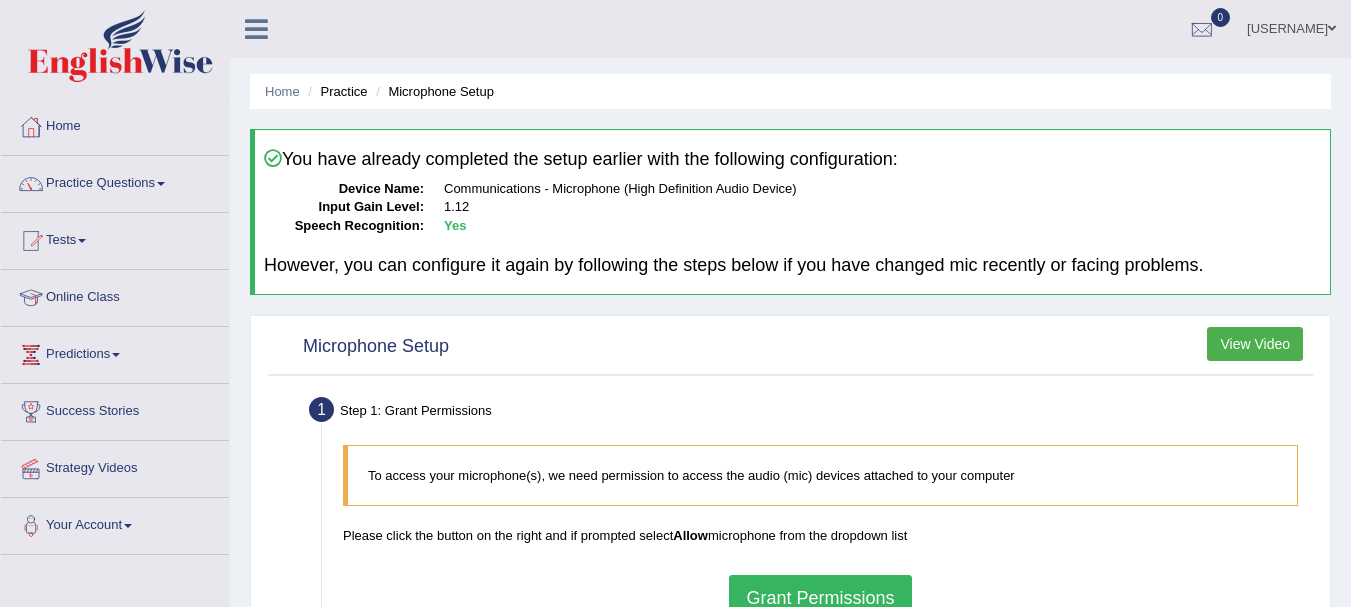 click on "View Video" at bounding box center (1255, 344) 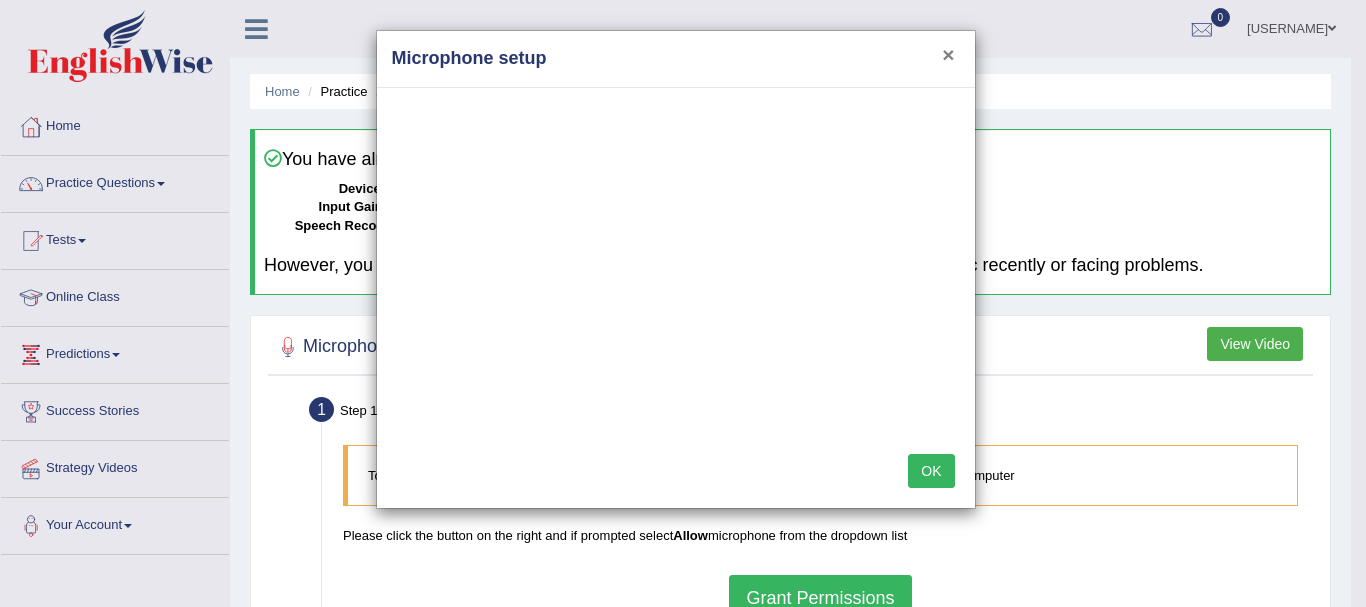 click on "×" at bounding box center [948, 54] 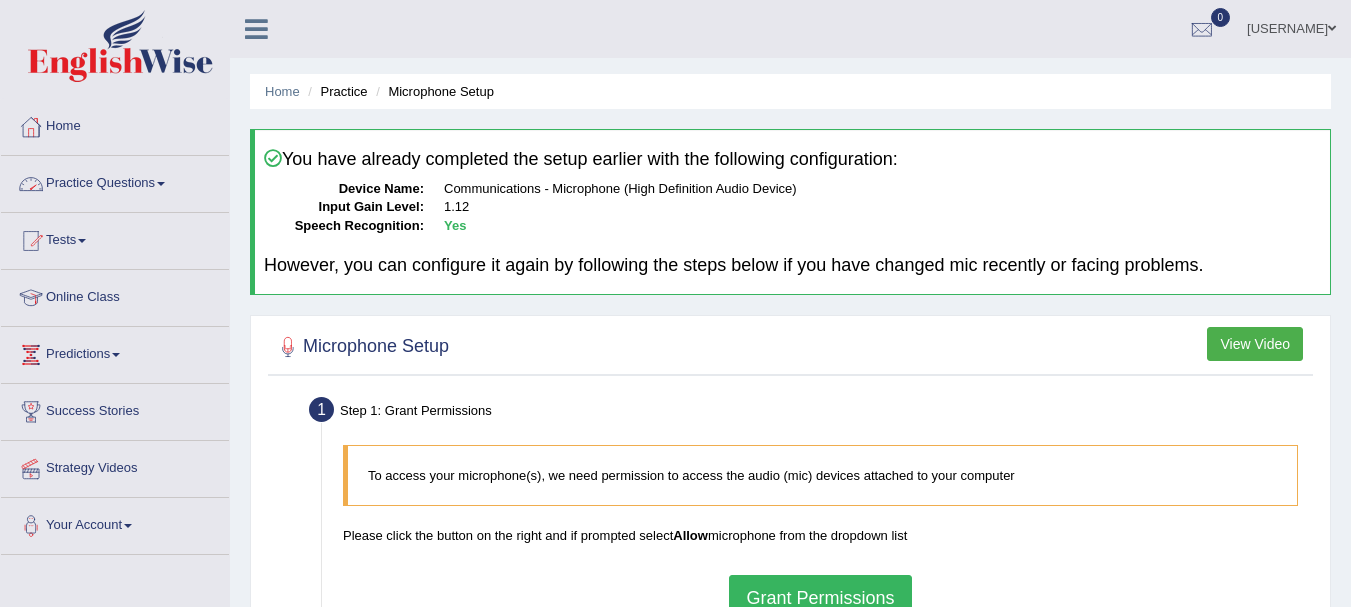 click at bounding box center [161, 184] 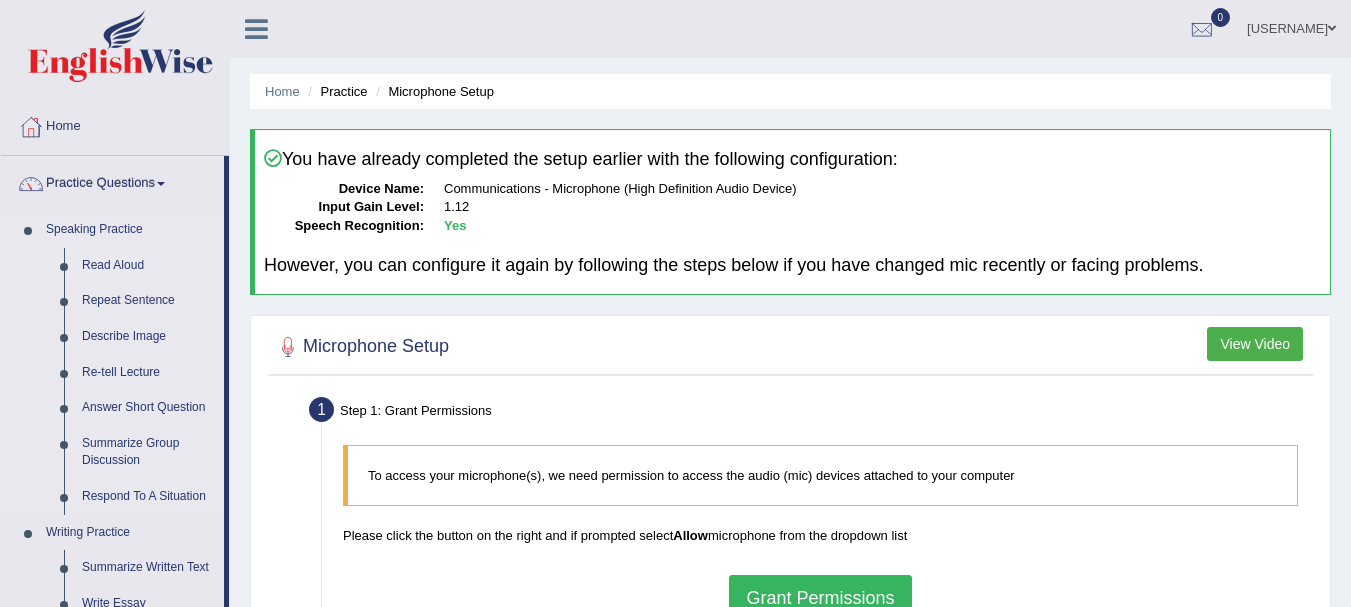 click on "Read Aloud" at bounding box center [148, 266] 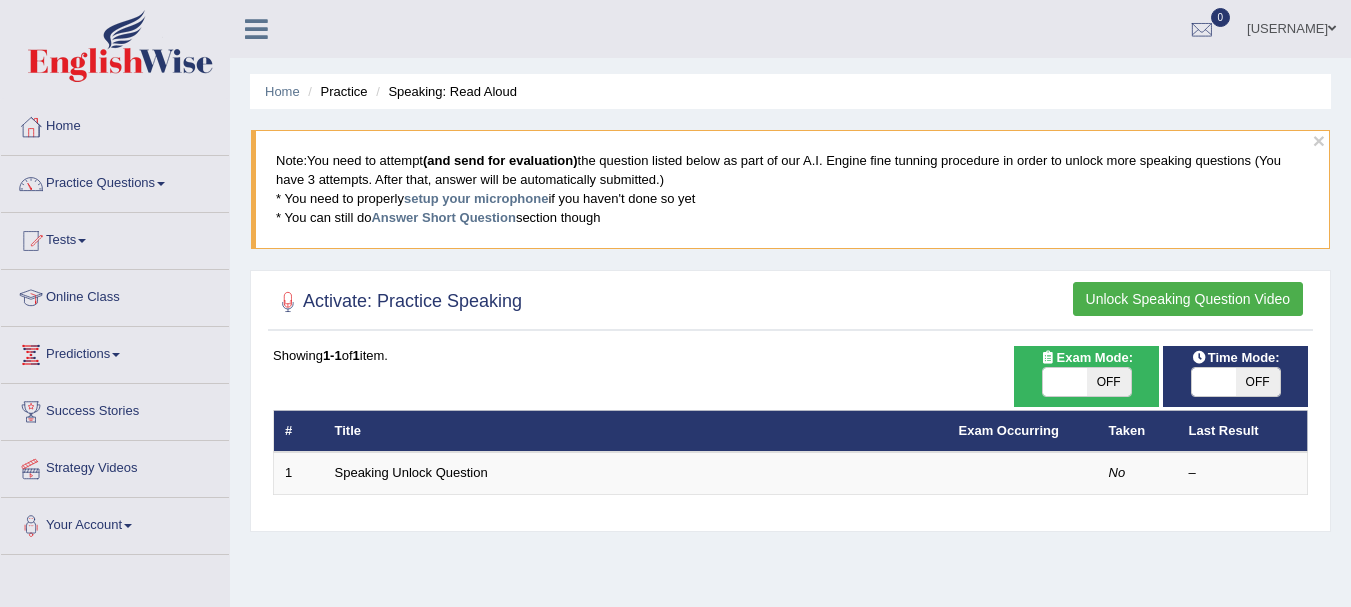 scroll, scrollTop: 0, scrollLeft: 0, axis: both 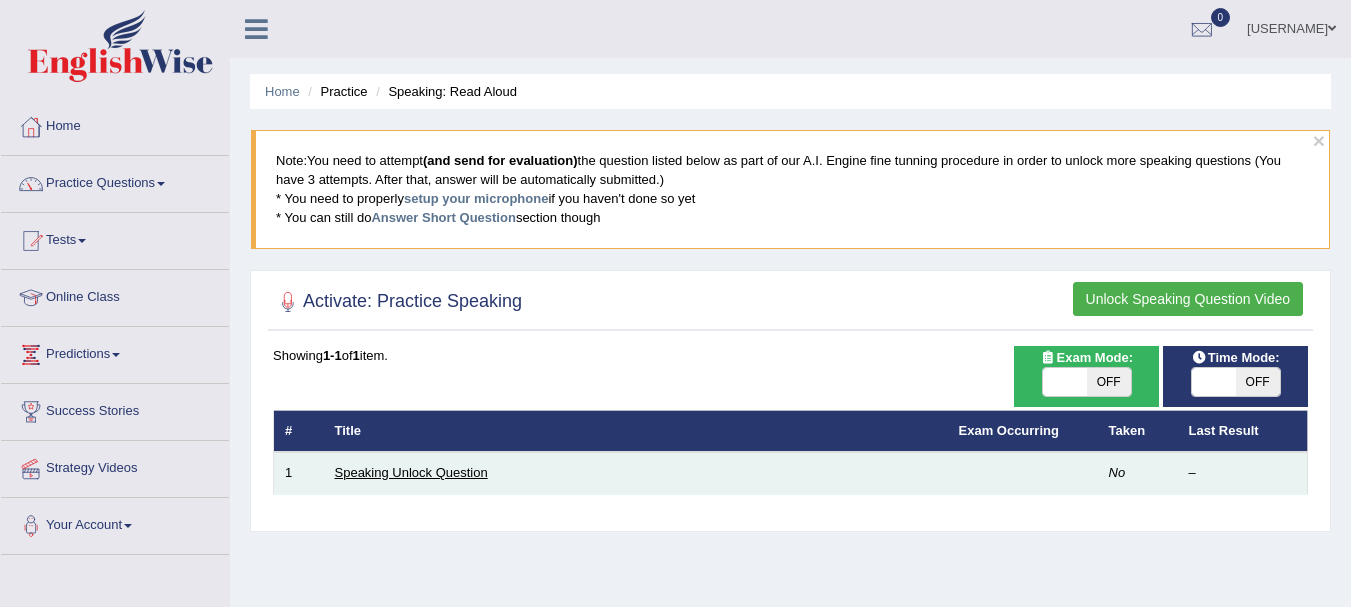 click on "Speaking Unlock Question" at bounding box center (411, 472) 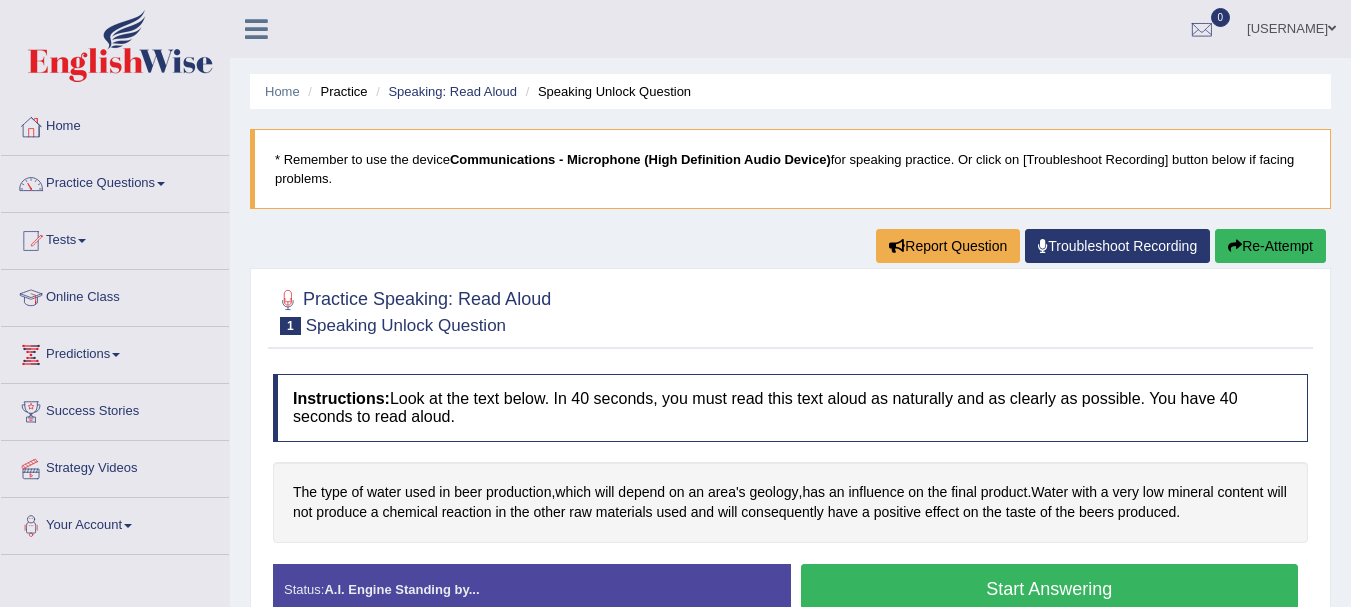 scroll, scrollTop: 0, scrollLeft: 0, axis: both 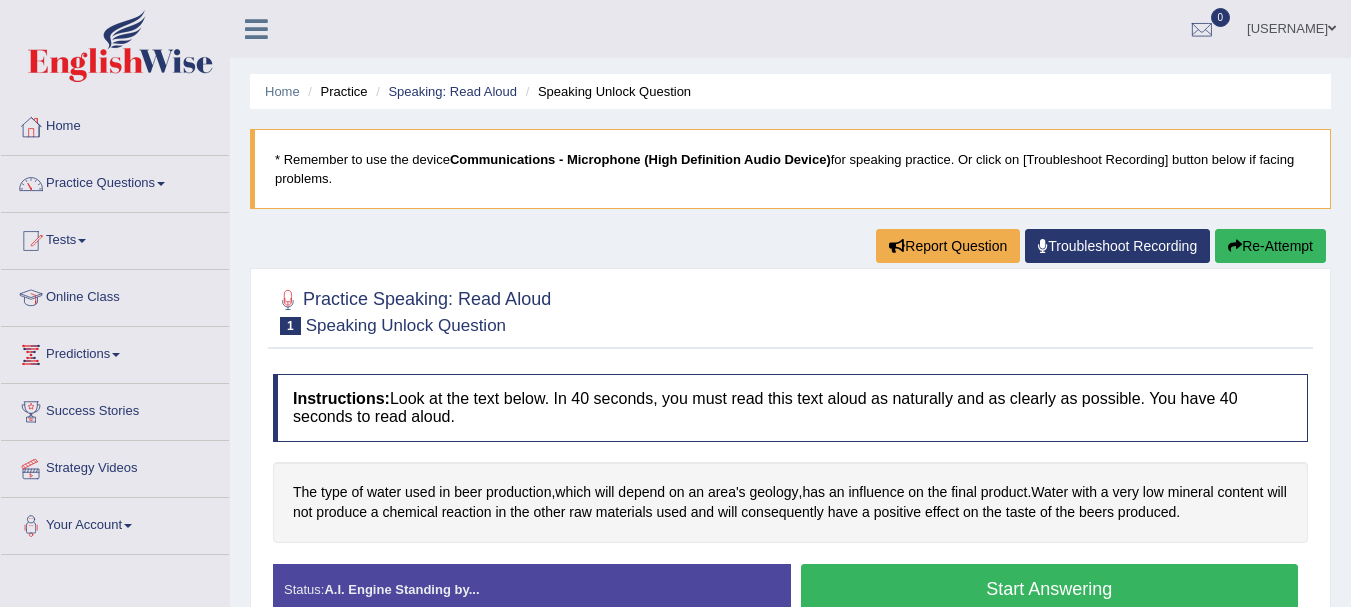 click on "Start Answering" at bounding box center (1050, 589) 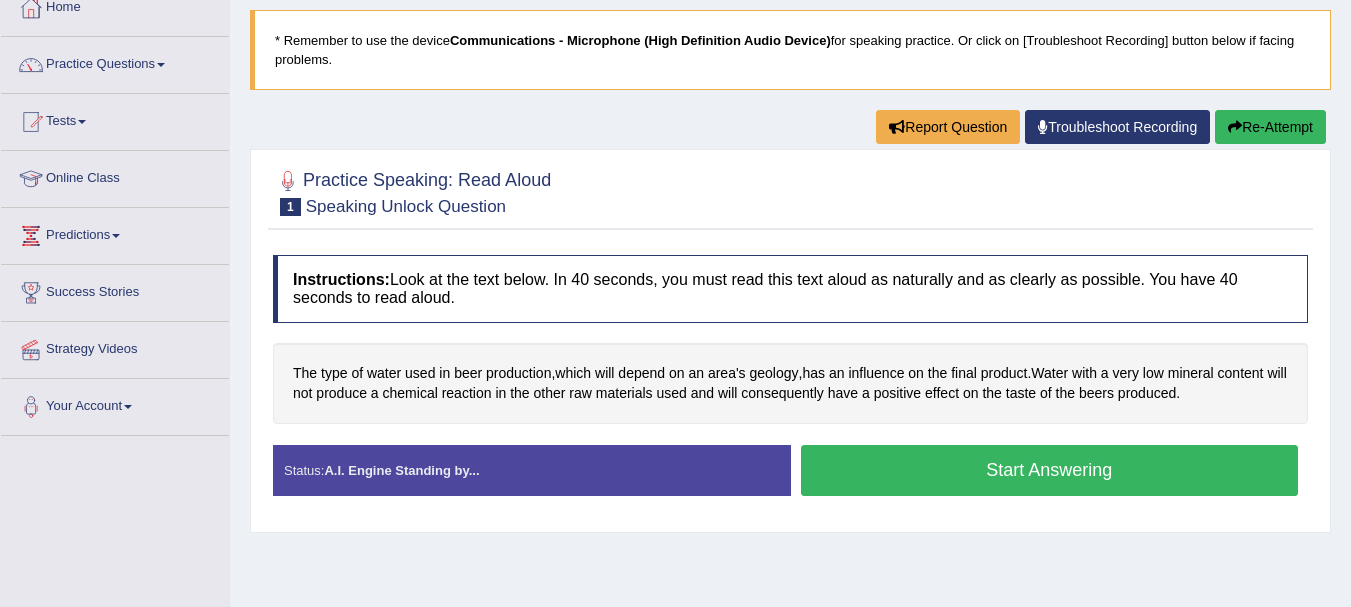 scroll, scrollTop: 120, scrollLeft: 0, axis: vertical 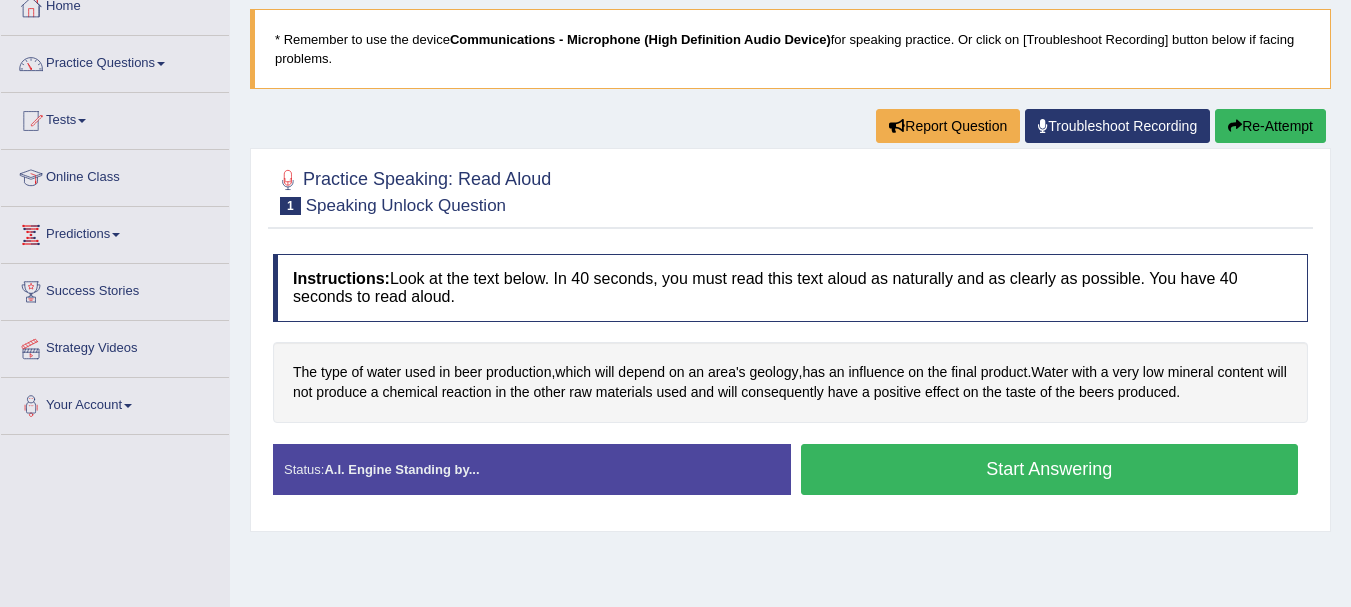 click on "Start Answering" at bounding box center [1050, 469] 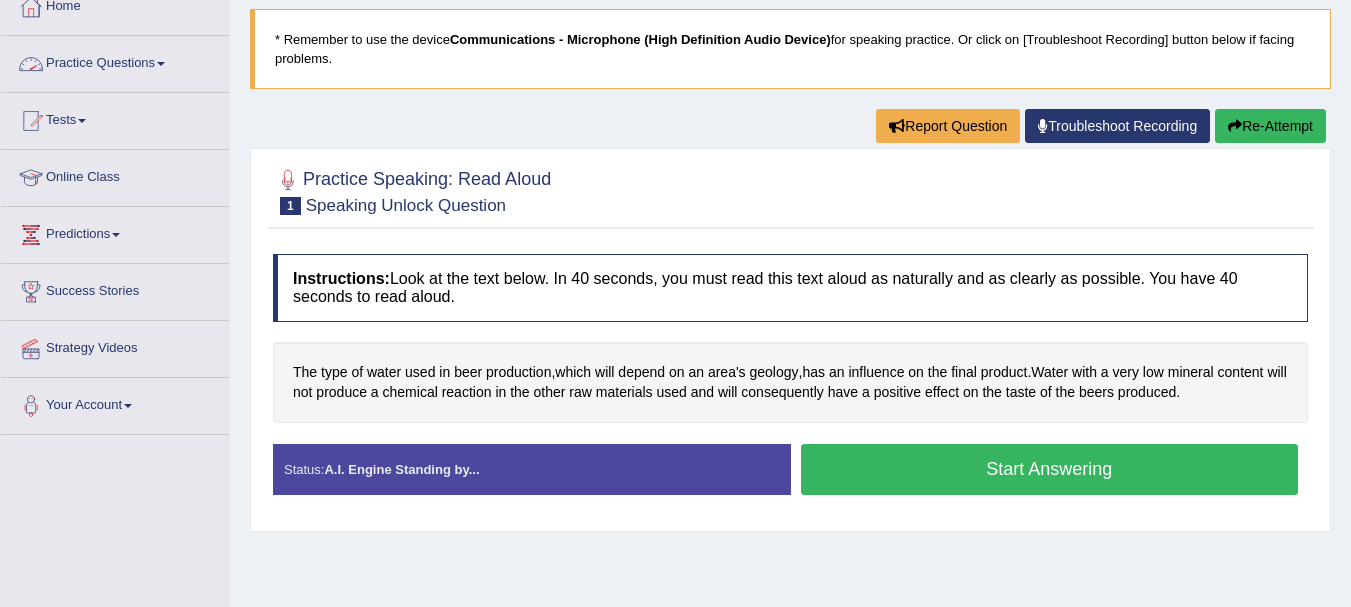 click on "Practice Questions" at bounding box center [115, 61] 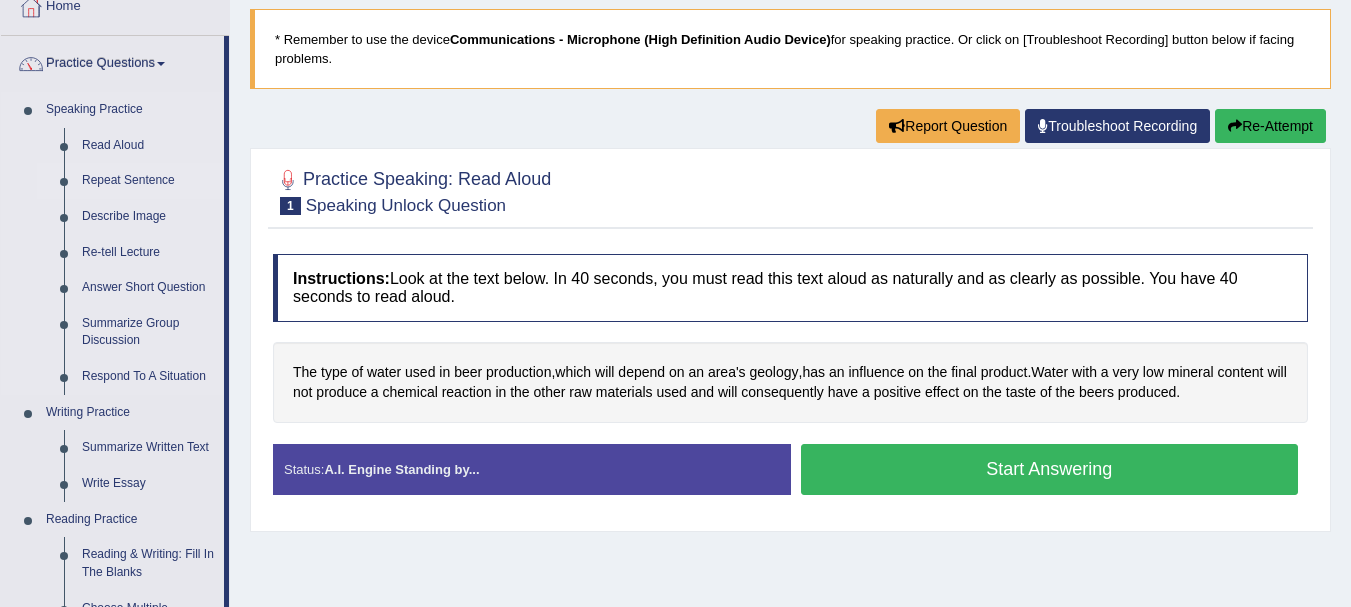 click on "Repeat Sentence" at bounding box center [148, 181] 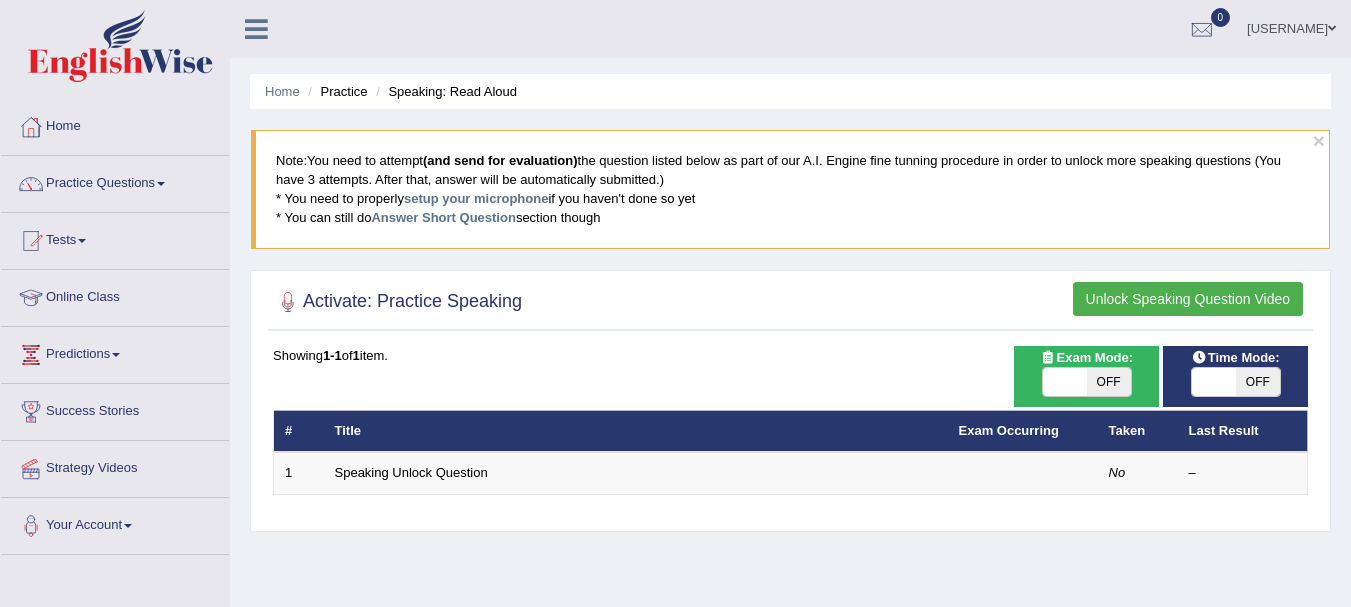 scroll, scrollTop: 0, scrollLeft: 0, axis: both 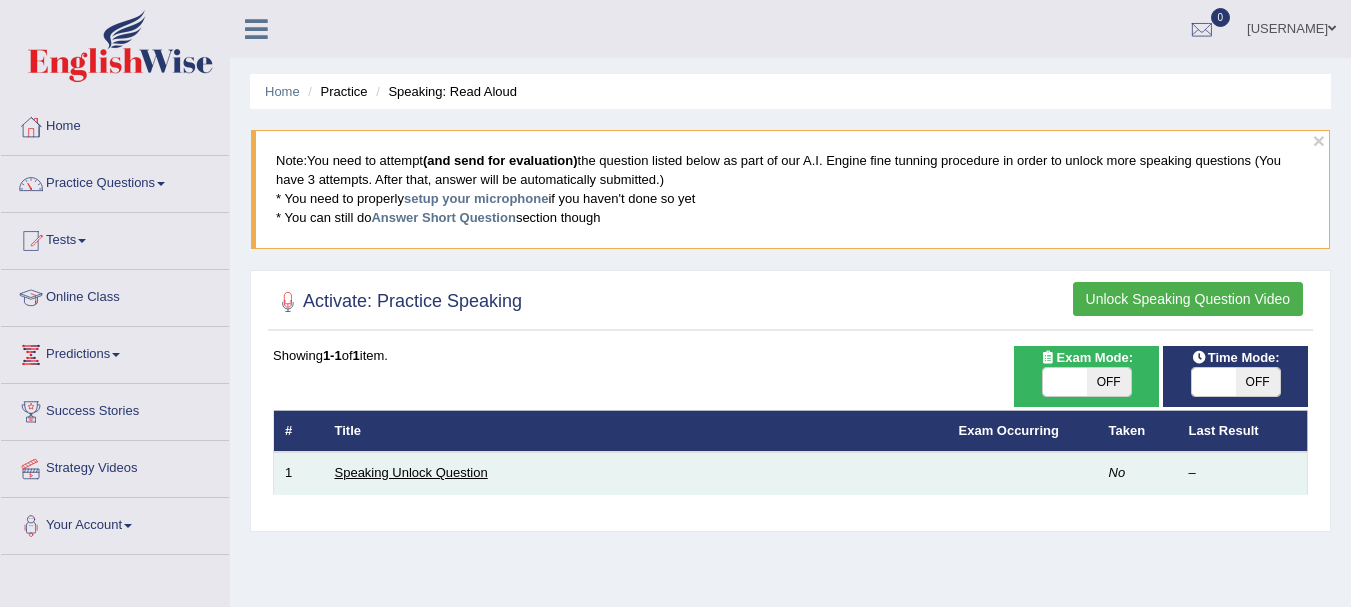 click on "Speaking Unlock Question" at bounding box center [411, 472] 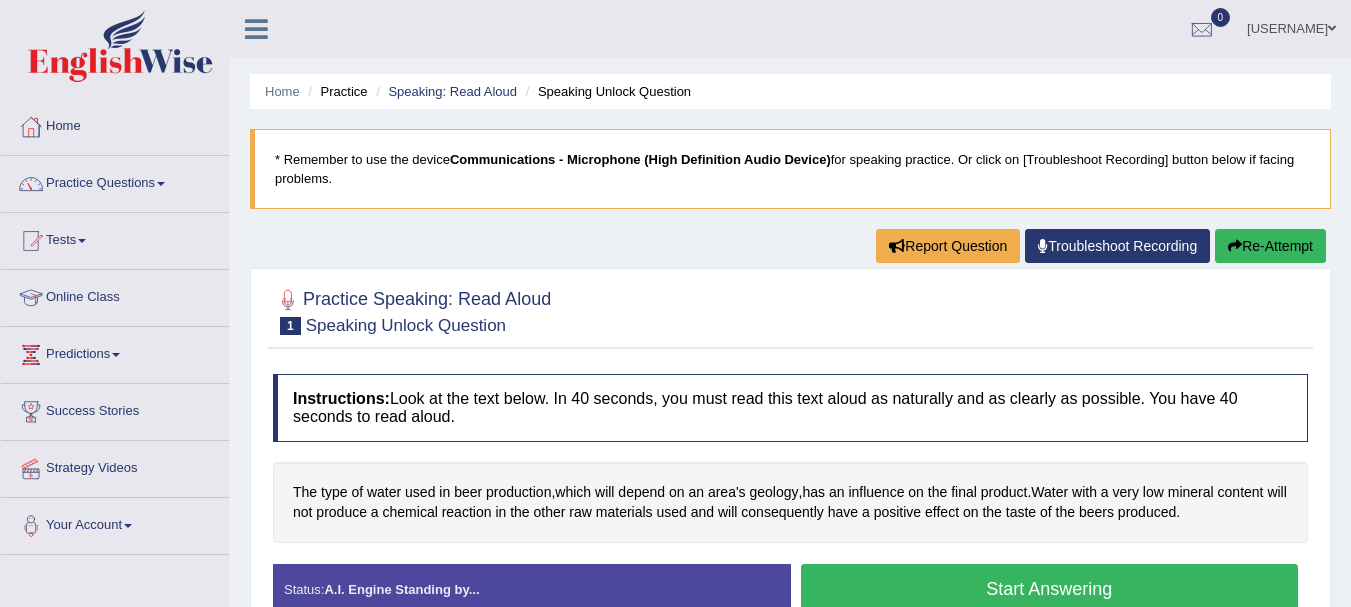 scroll, scrollTop: 0, scrollLeft: 0, axis: both 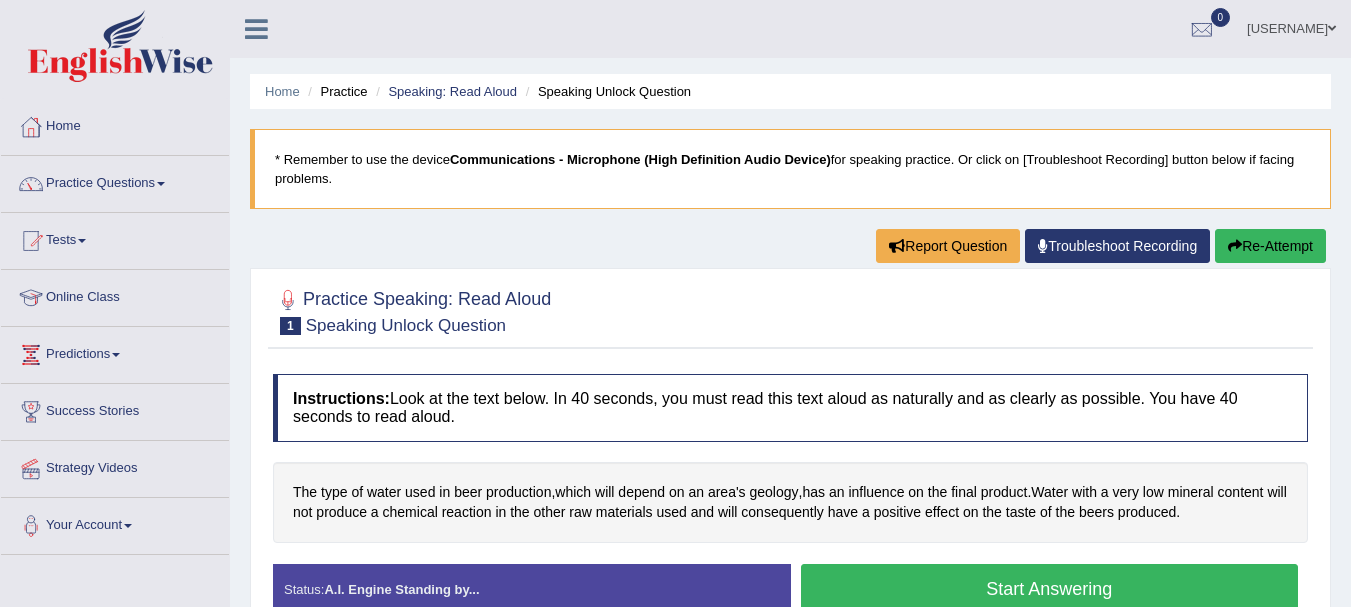 click on "Start Answering" at bounding box center (1050, 589) 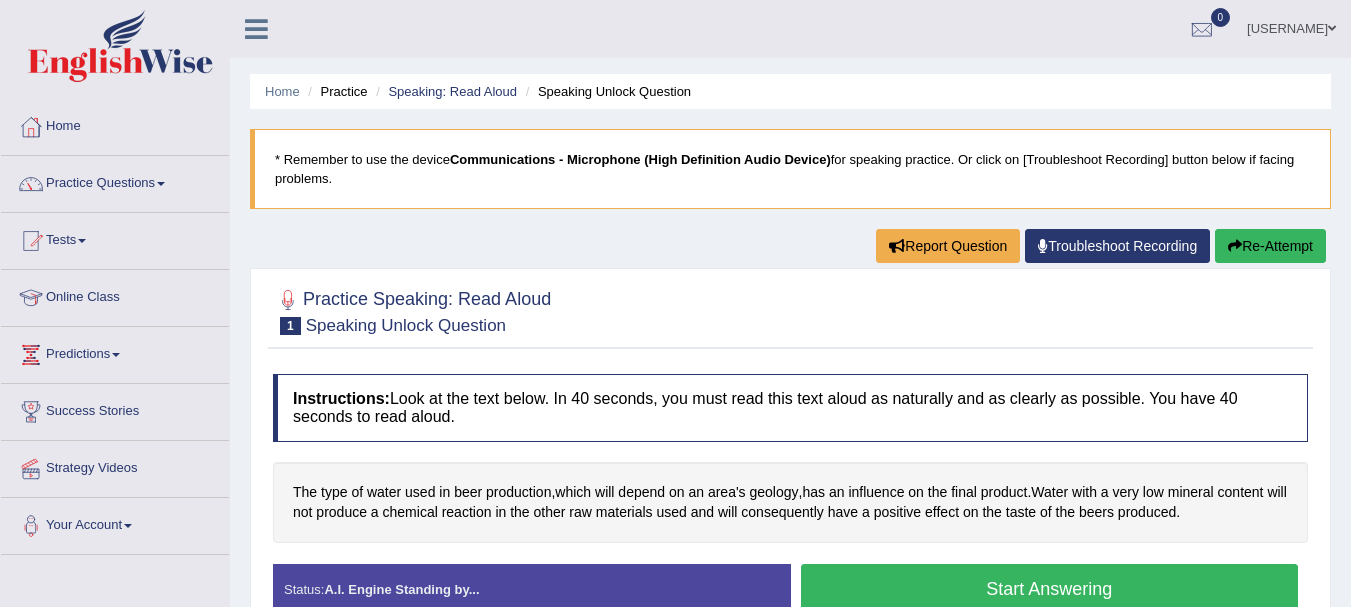 click on "Start Answering" at bounding box center (1050, 589) 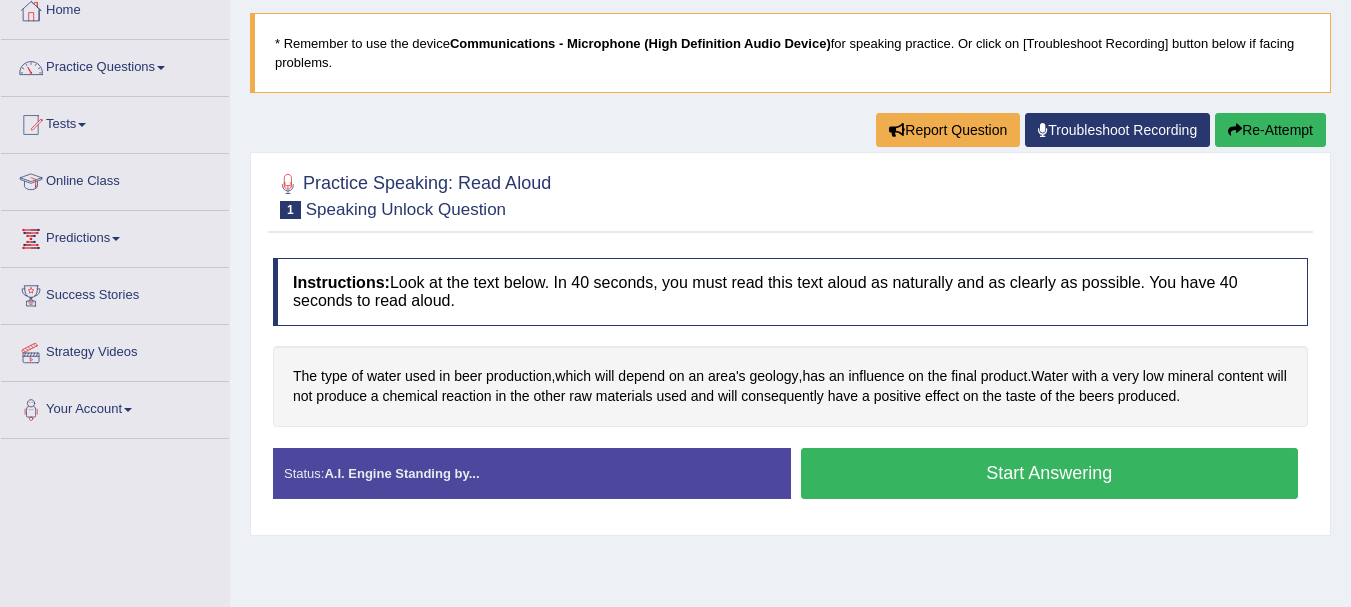 scroll, scrollTop: 120, scrollLeft: 0, axis: vertical 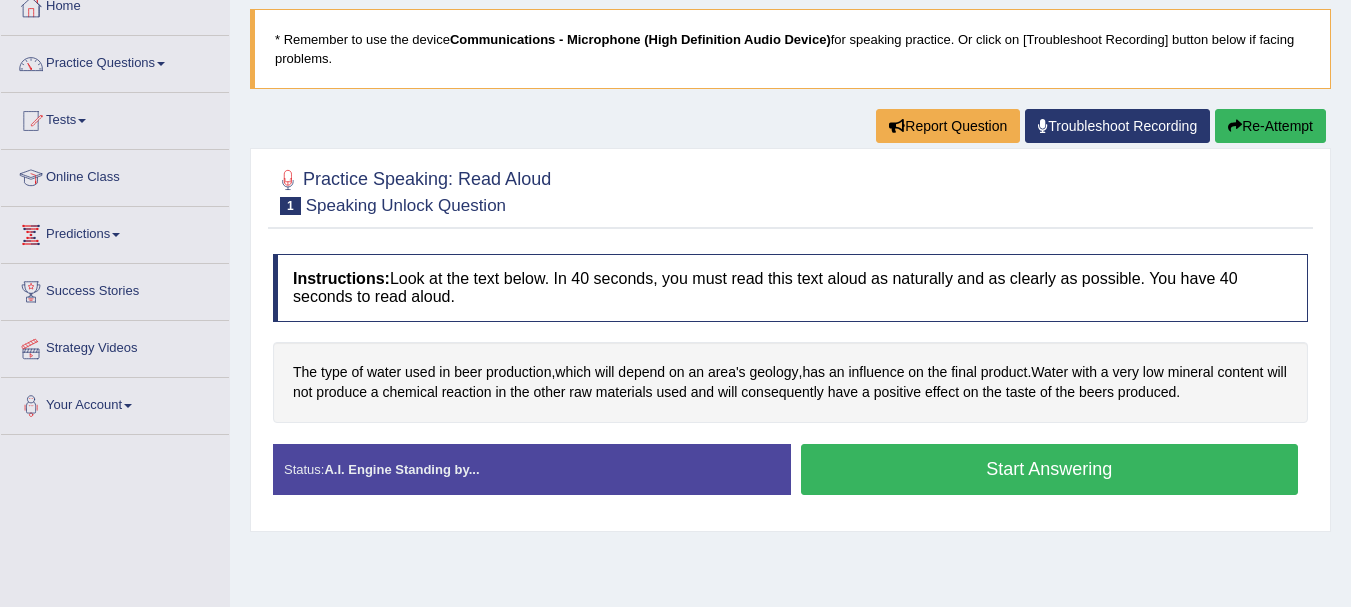 click on "Start Answering" at bounding box center [1050, 469] 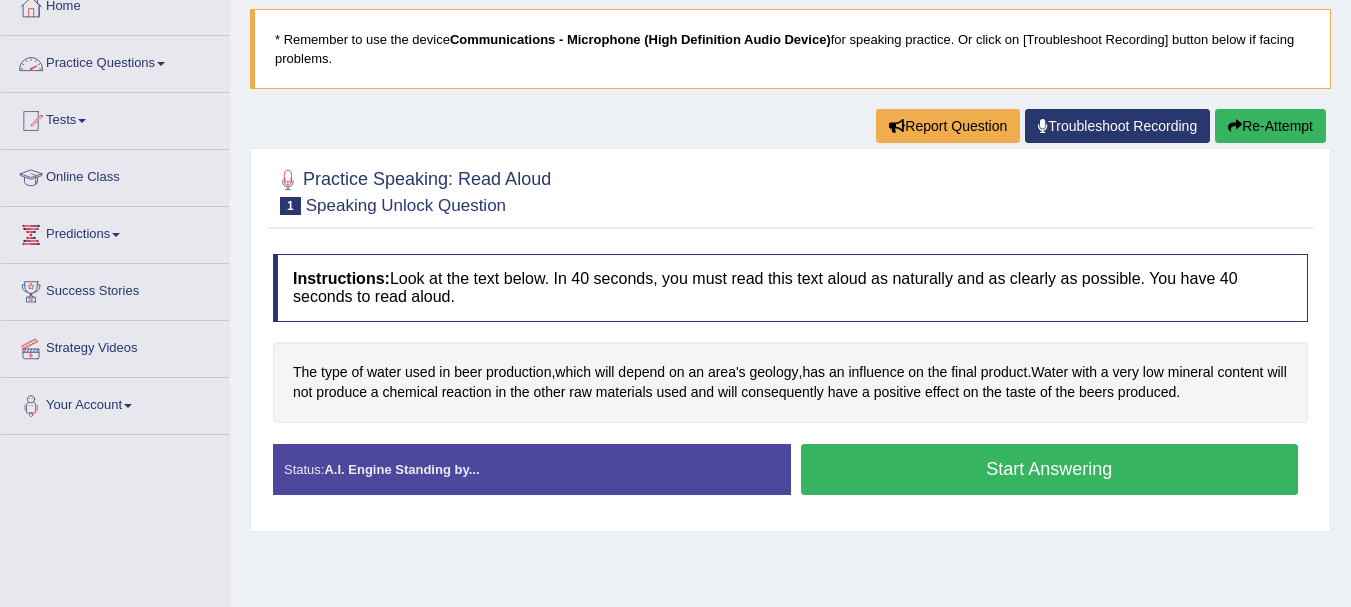 click on "Practice Questions" at bounding box center [115, 61] 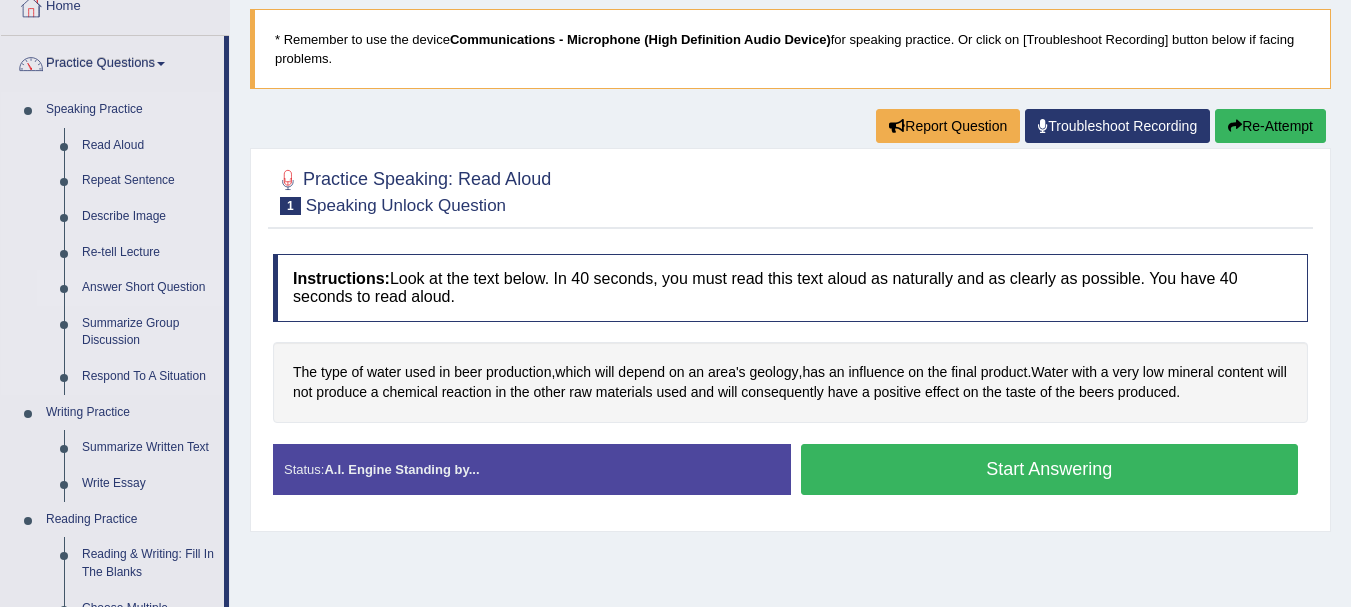 click on "Answer Short Question" at bounding box center [148, 288] 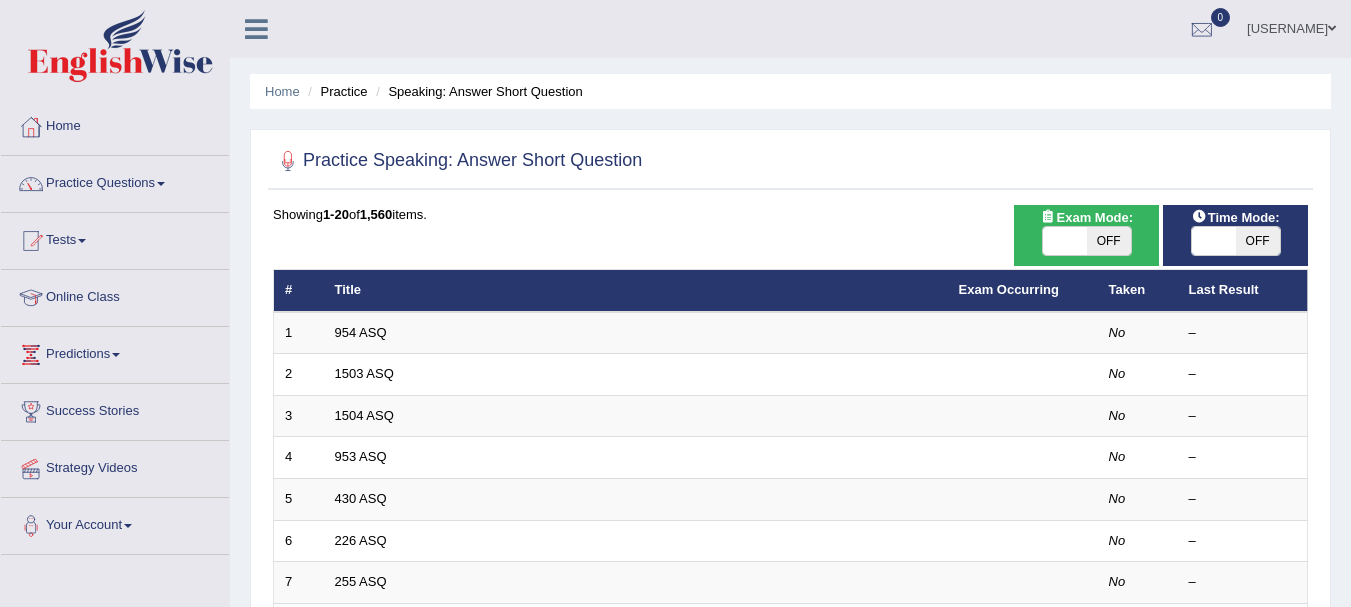 scroll, scrollTop: 0, scrollLeft: 0, axis: both 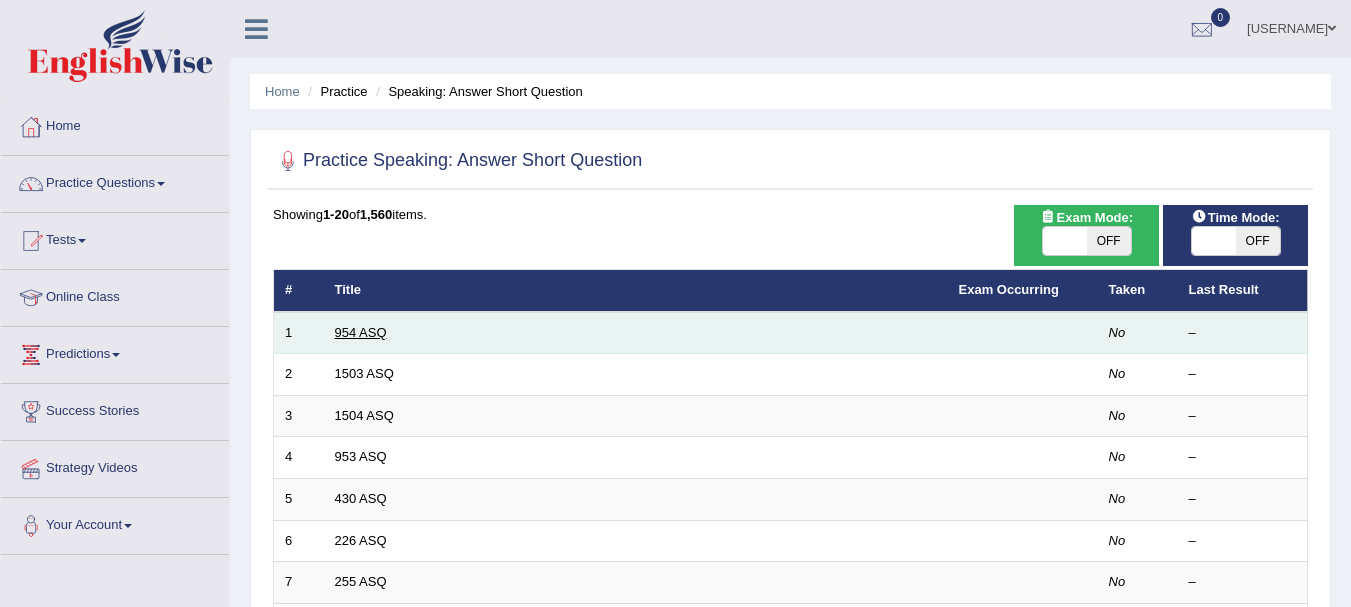 click on "954 ASQ" at bounding box center (361, 332) 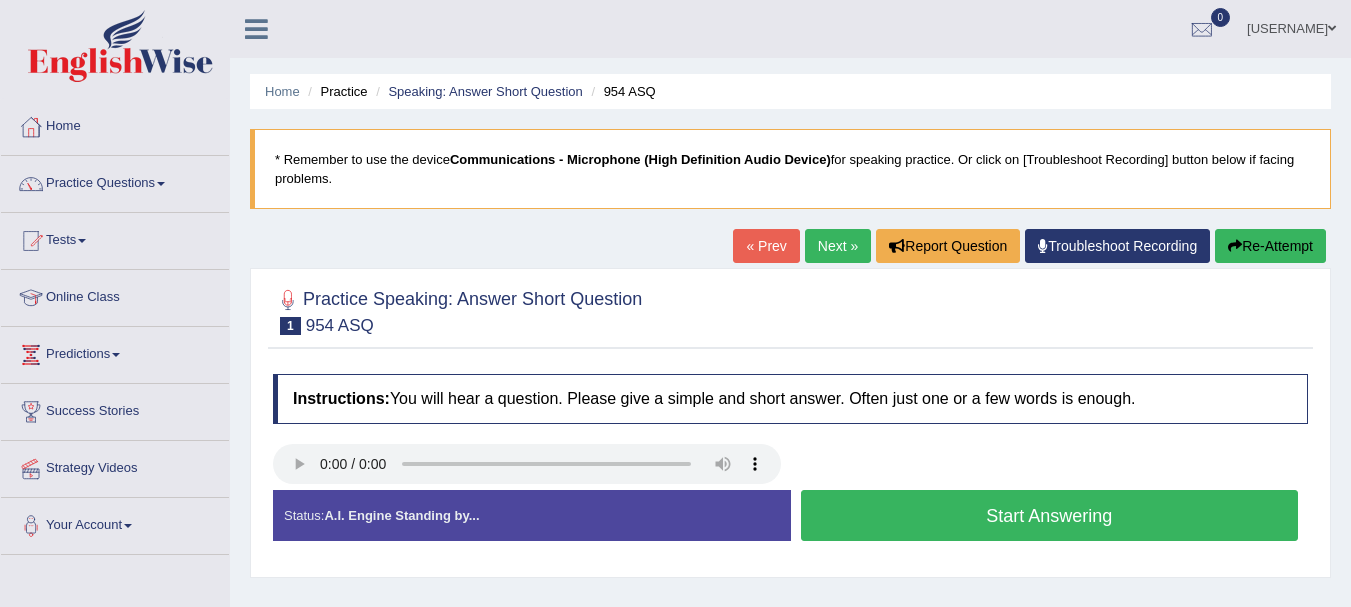 scroll, scrollTop: 0, scrollLeft: 0, axis: both 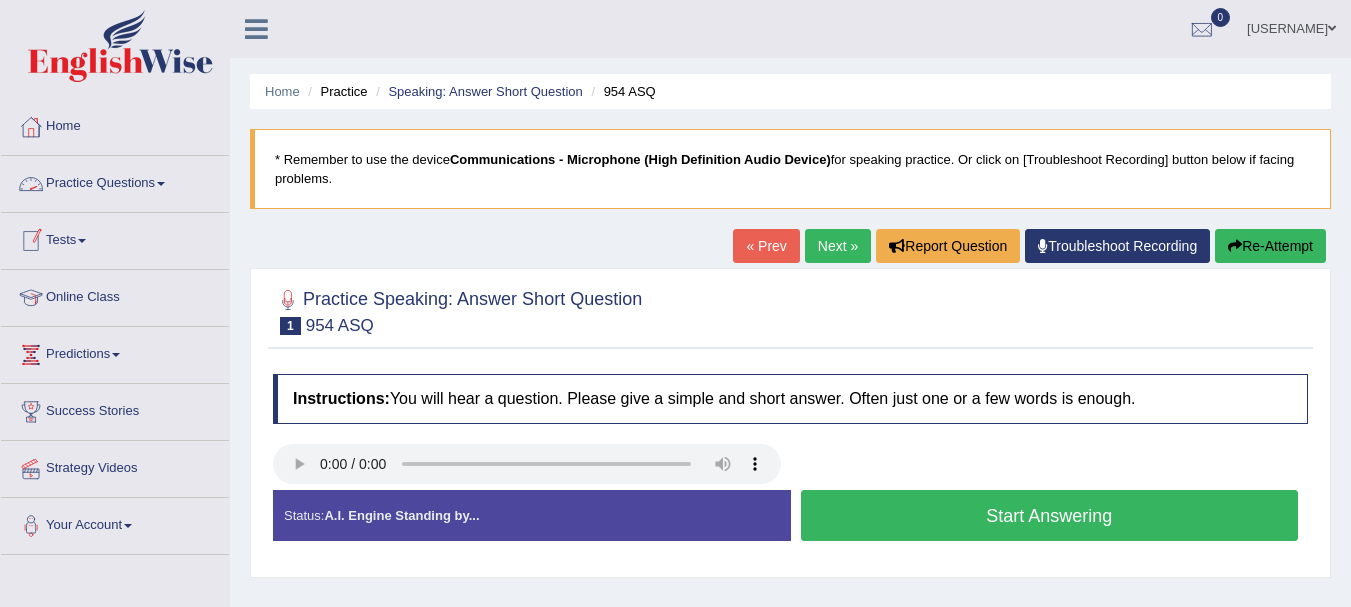 click on "Practice Questions" at bounding box center (115, 181) 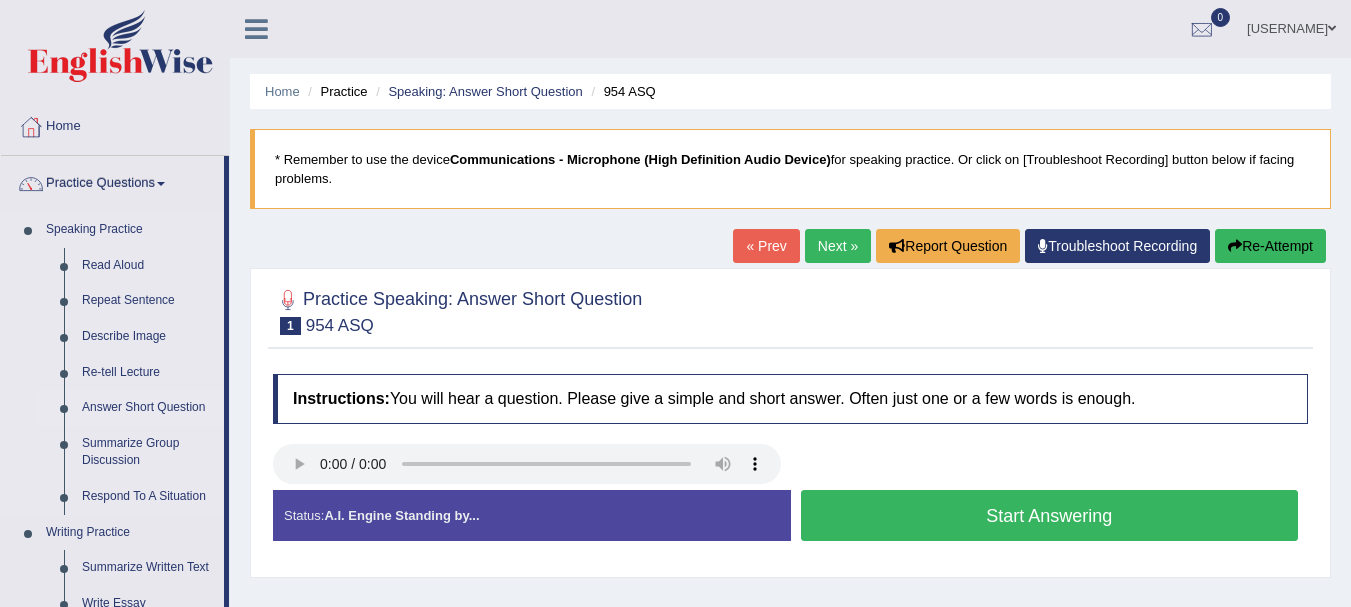 click on "Answer Short Question" at bounding box center [148, 408] 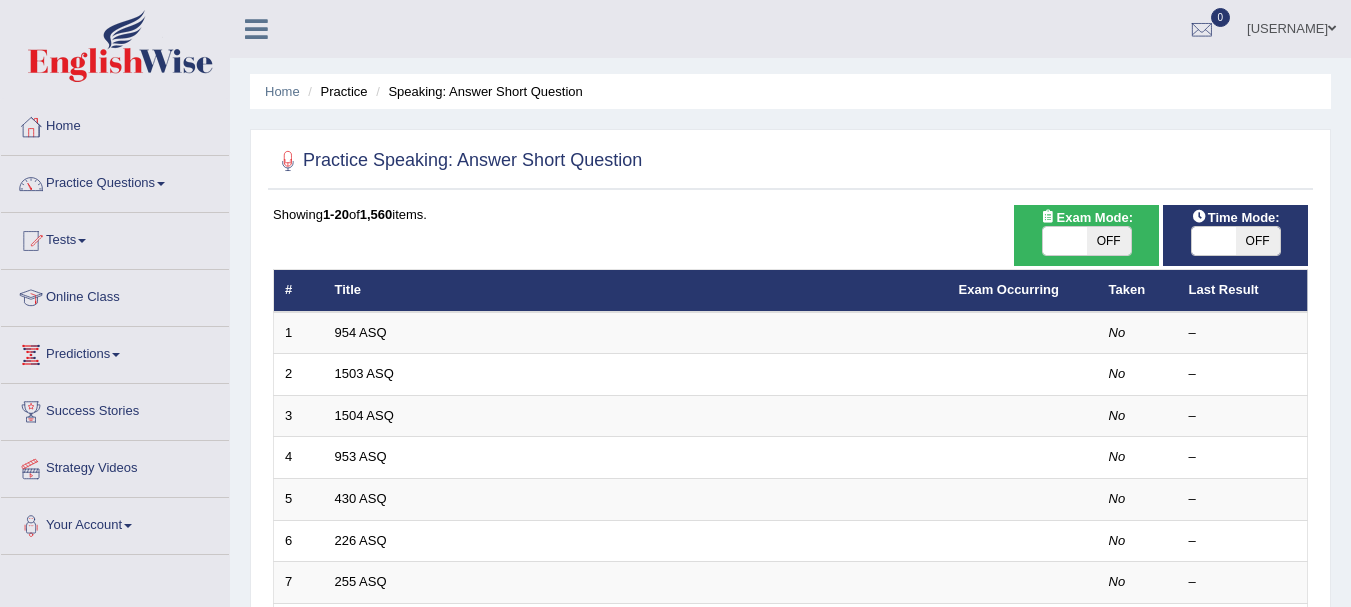 scroll, scrollTop: 0, scrollLeft: 0, axis: both 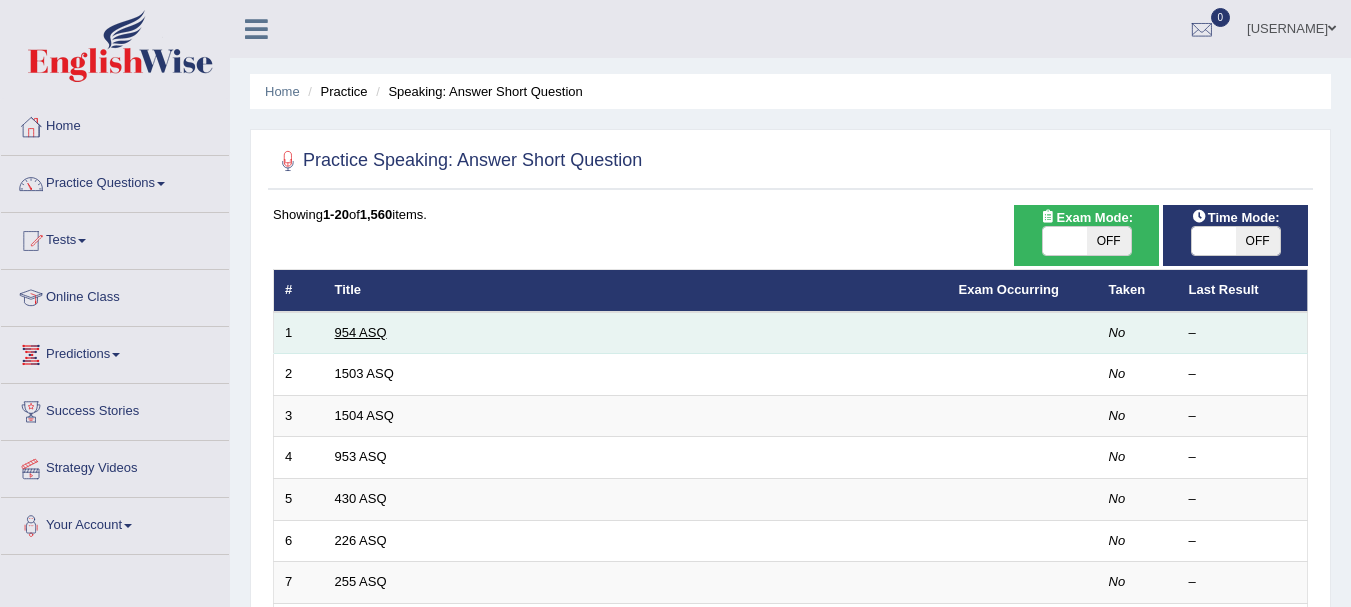 click on "954 ASQ" at bounding box center (361, 332) 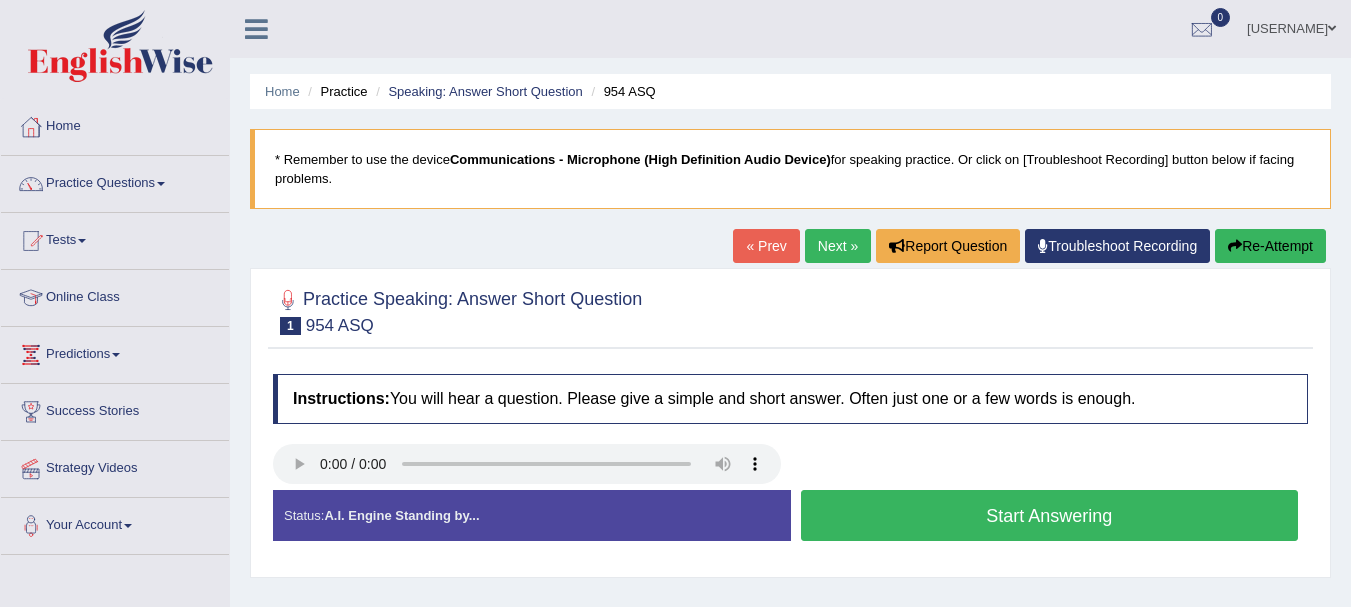 scroll, scrollTop: 0, scrollLeft: 0, axis: both 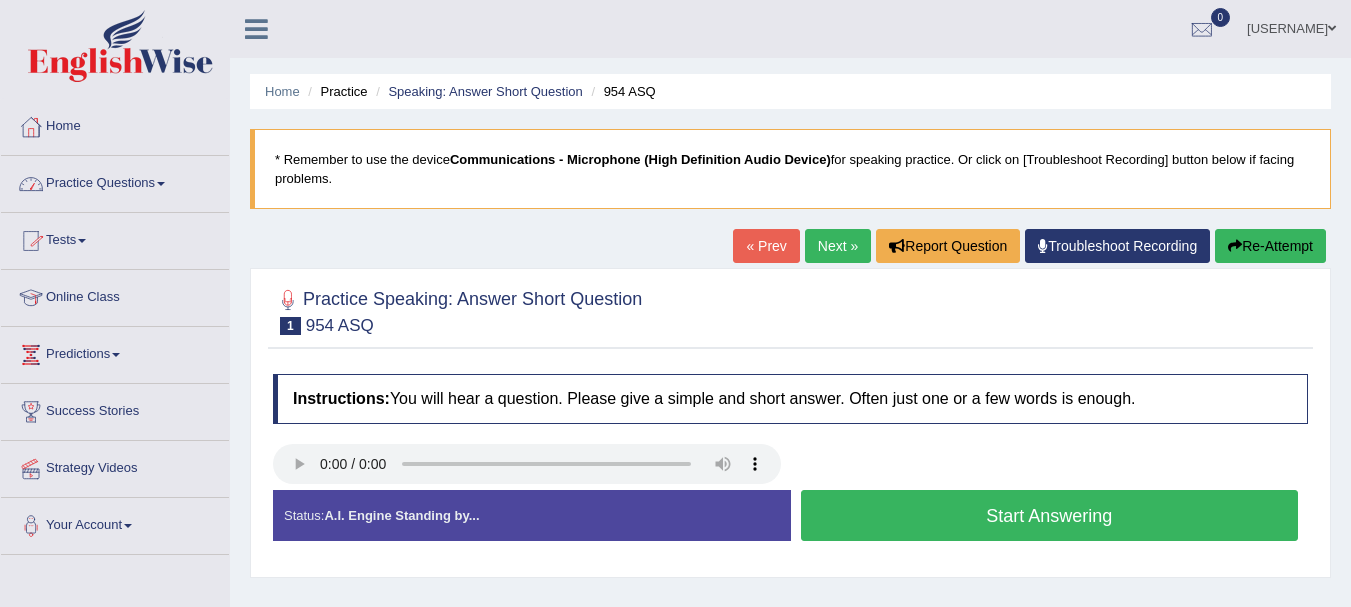 click at bounding box center [161, 184] 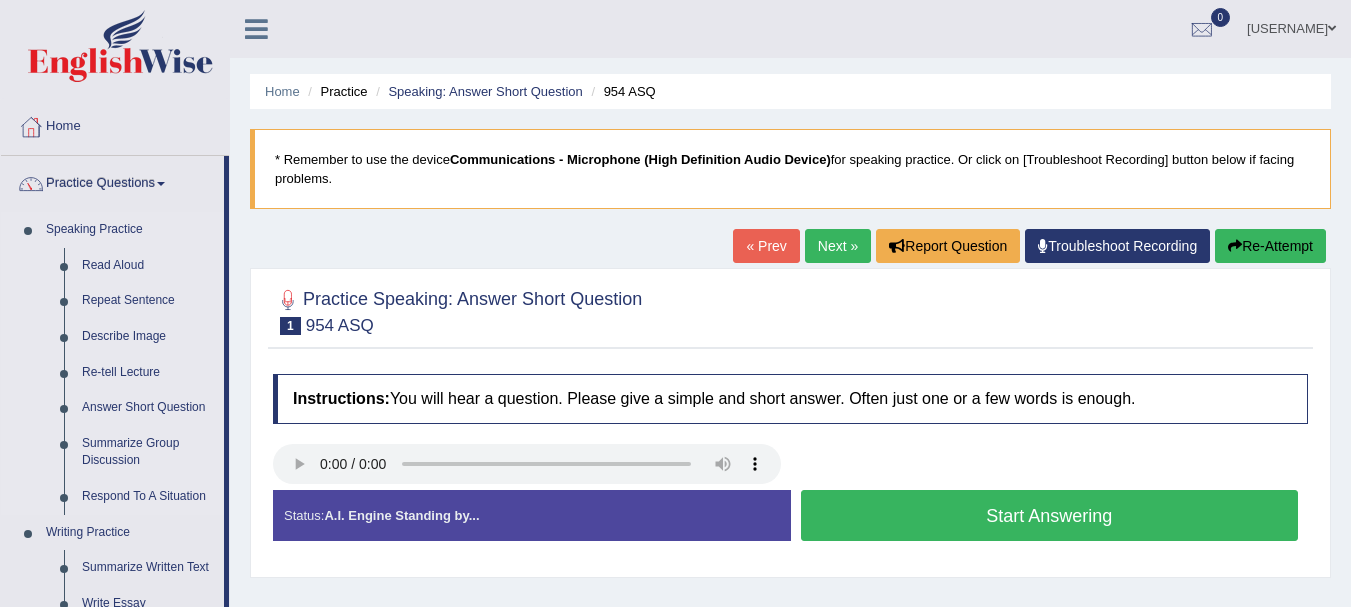 click on "Speaking Practice" at bounding box center [130, 230] 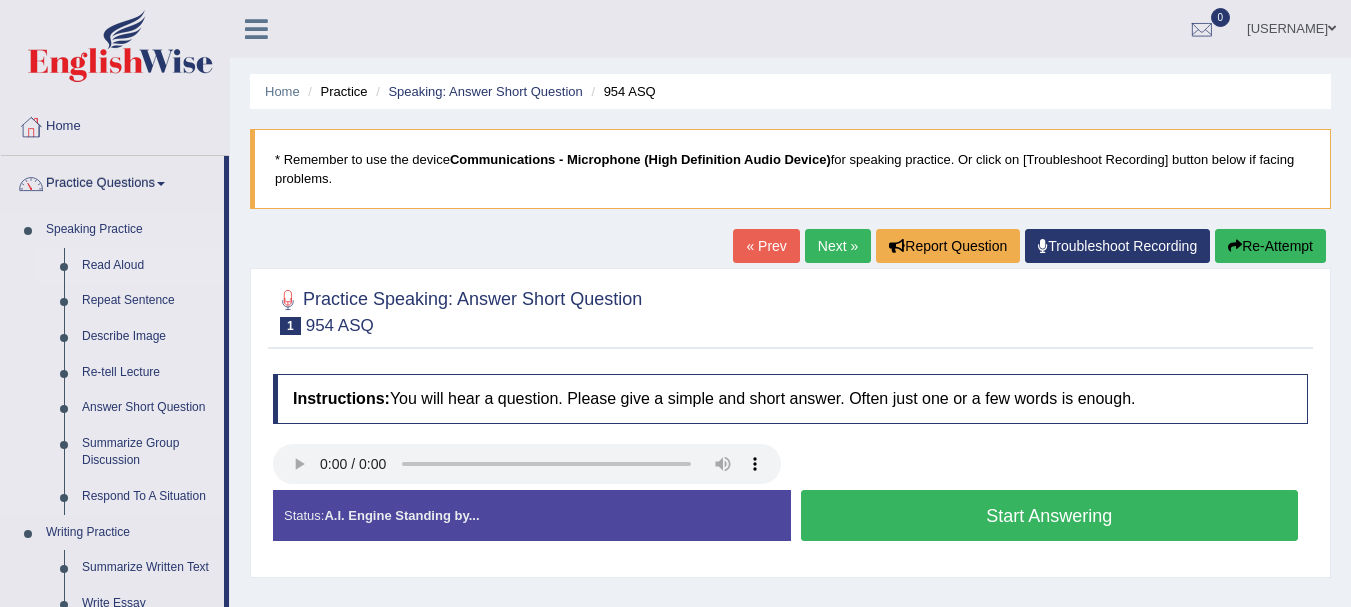 click on "Read Aloud" at bounding box center [148, 266] 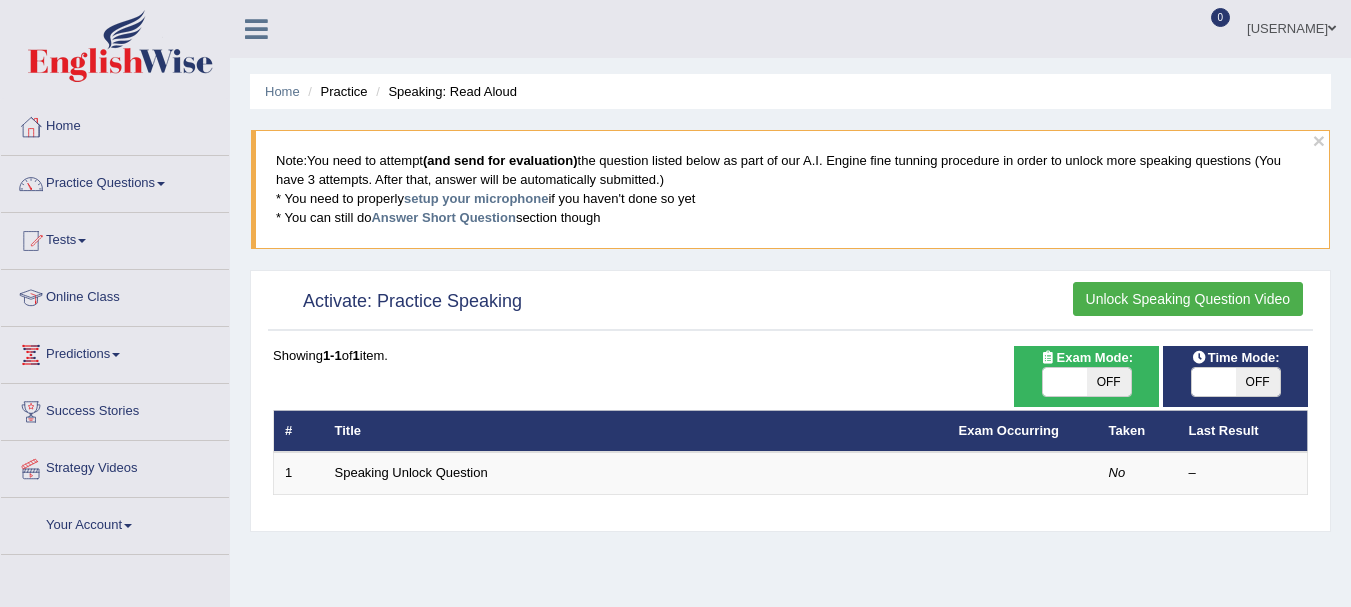 scroll, scrollTop: 0, scrollLeft: 0, axis: both 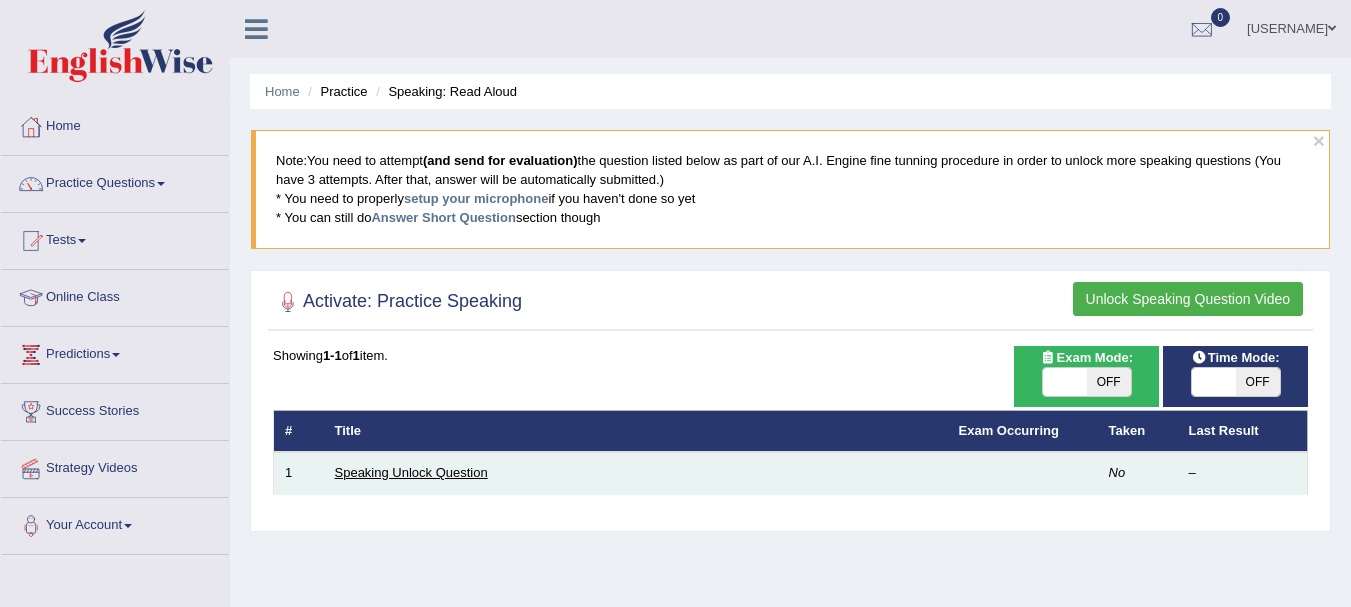 click on "Speaking Unlock Question" at bounding box center [411, 472] 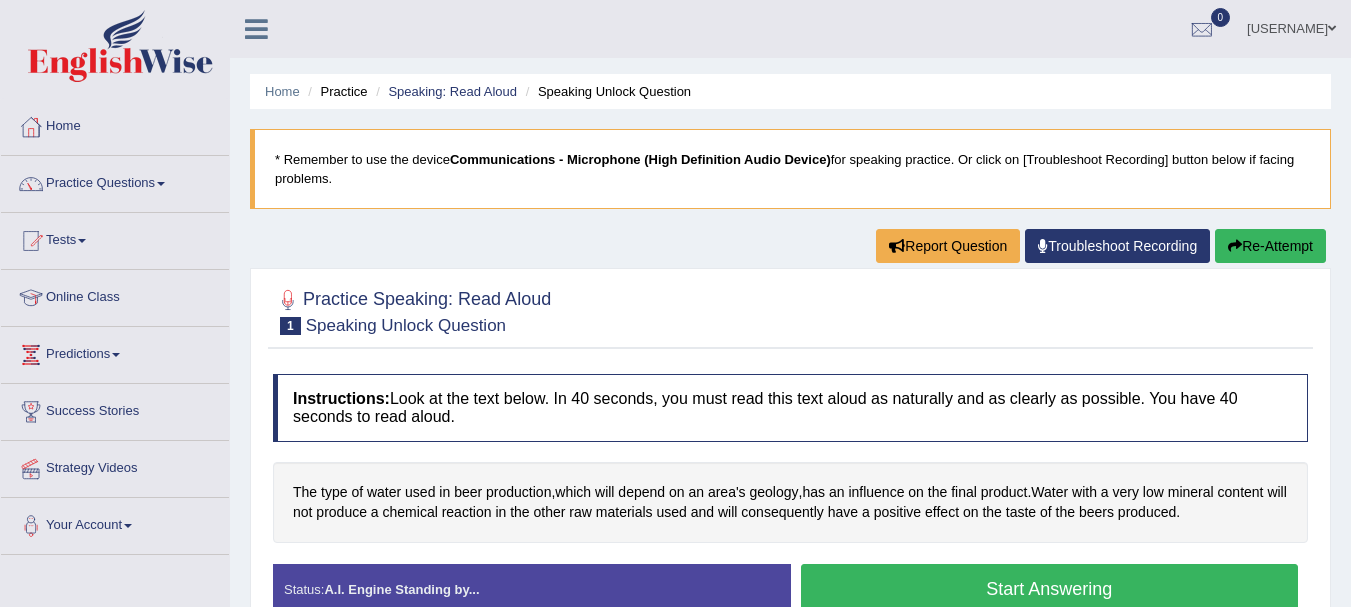scroll, scrollTop: 0, scrollLeft: 0, axis: both 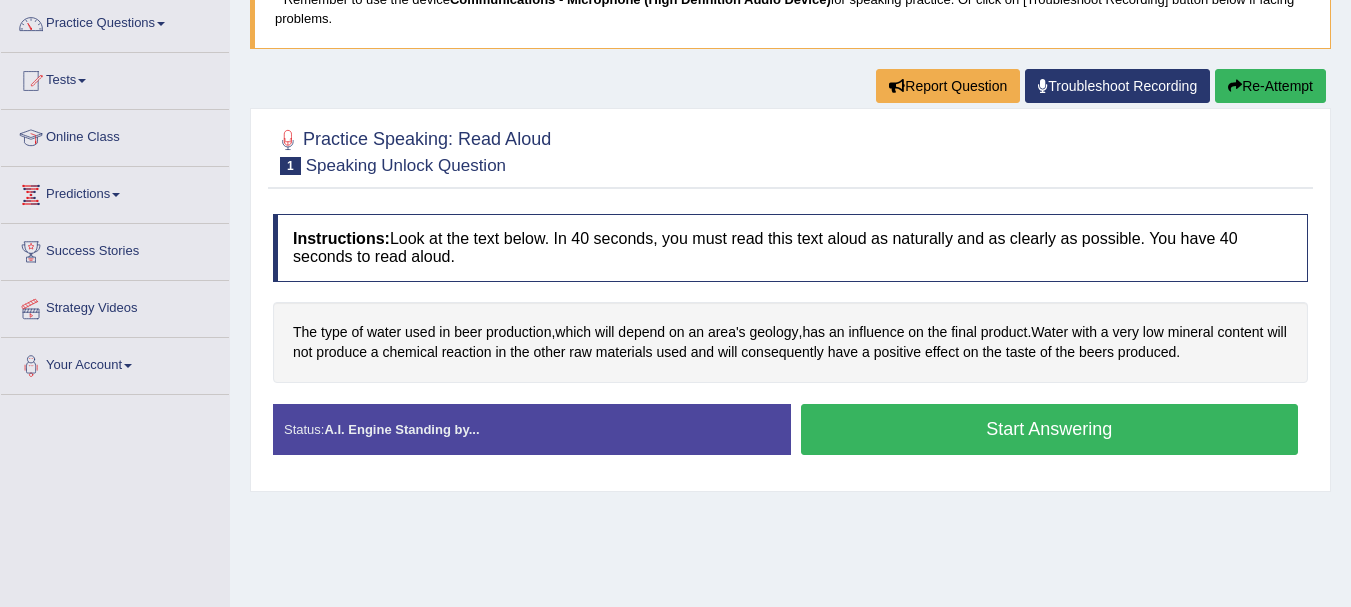 click on "Start Answering" at bounding box center [1050, 429] 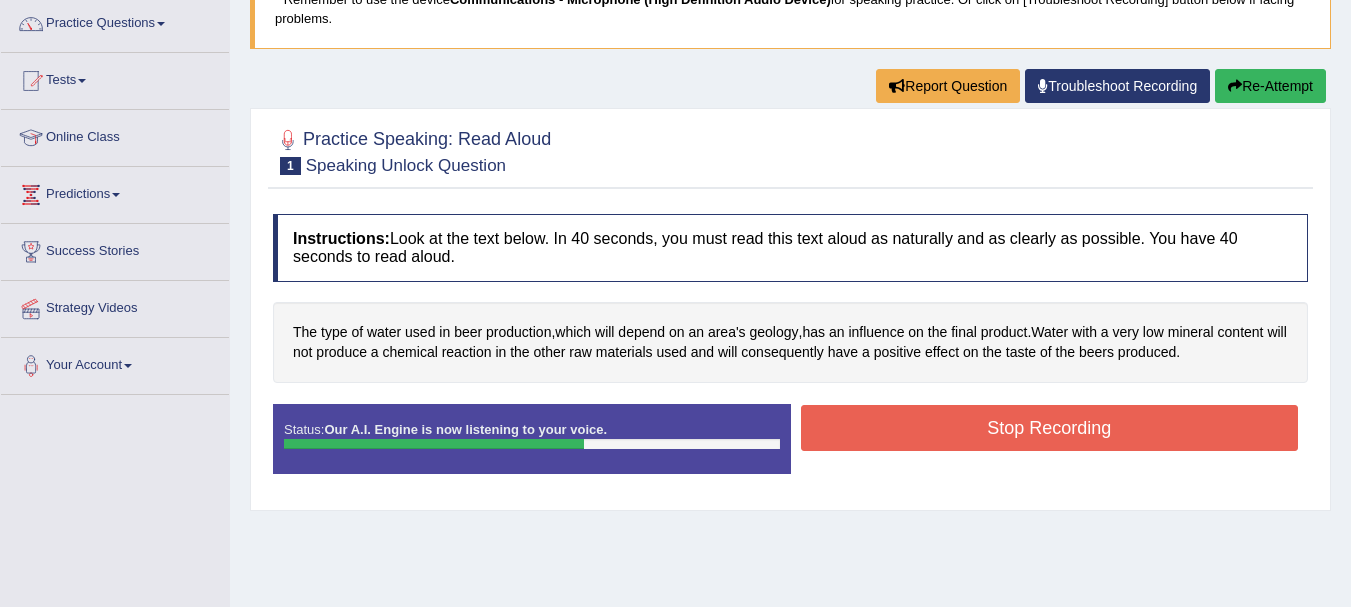 click on "Stop Recording" at bounding box center (1050, 428) 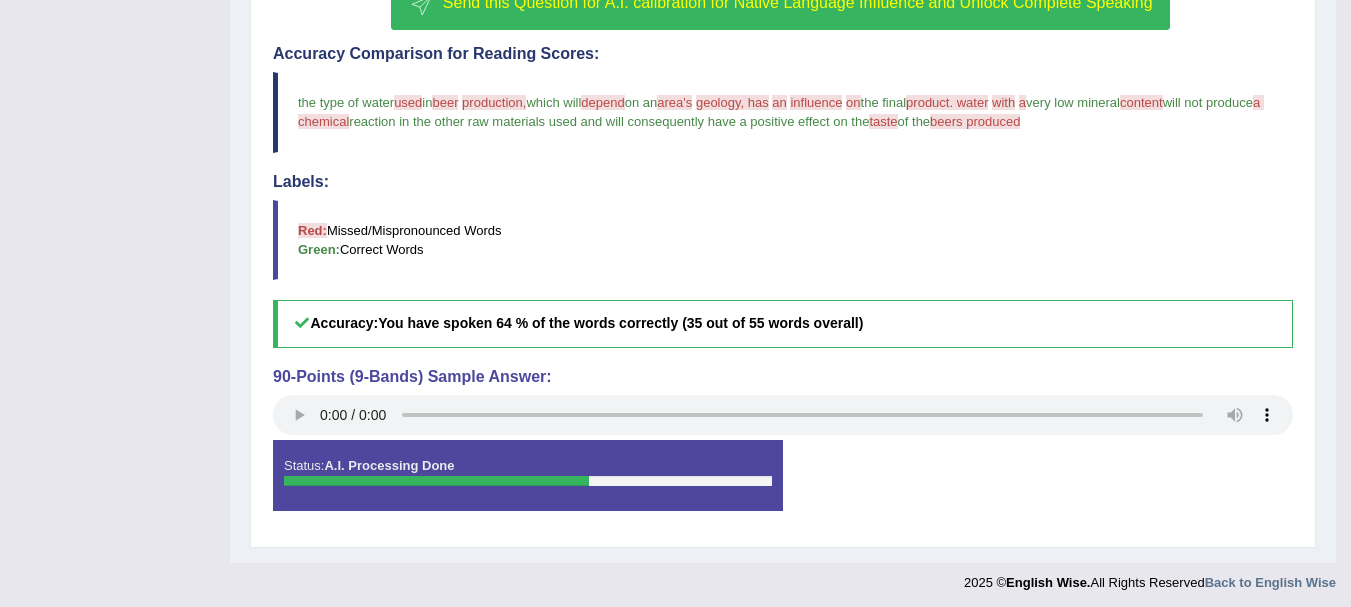 scroll, scrollTop: 592, scrollLeft: 0, axis: vertical 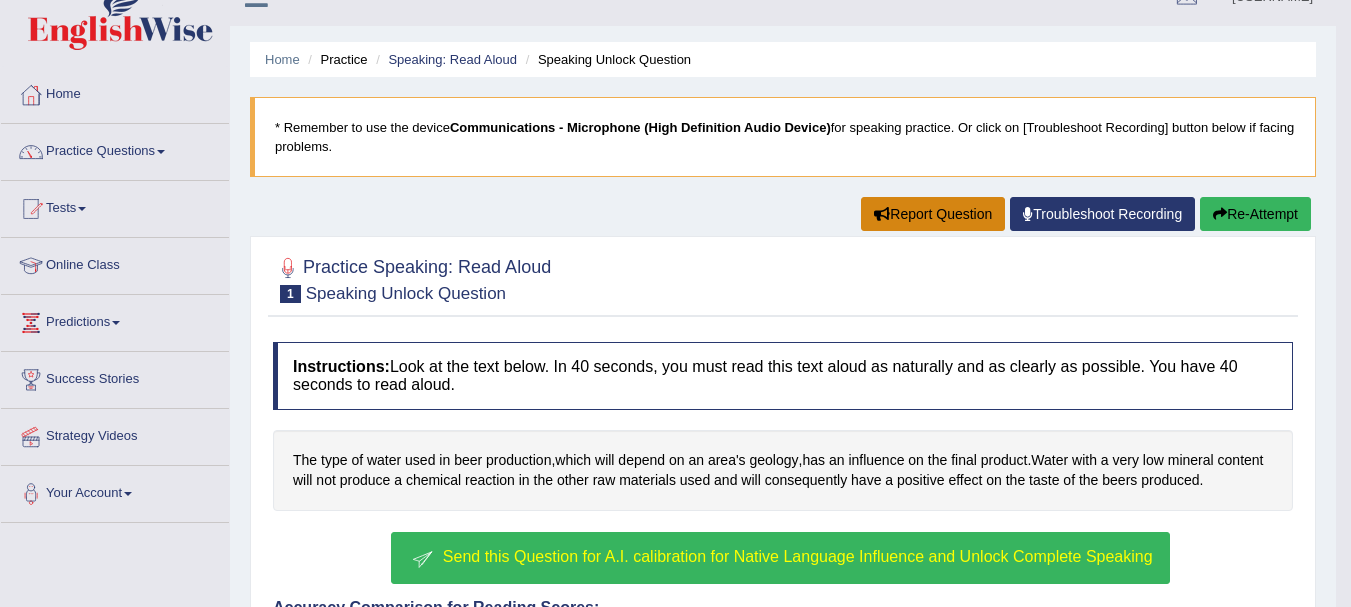 click on "Report Question" at bounding box center (933, 214) 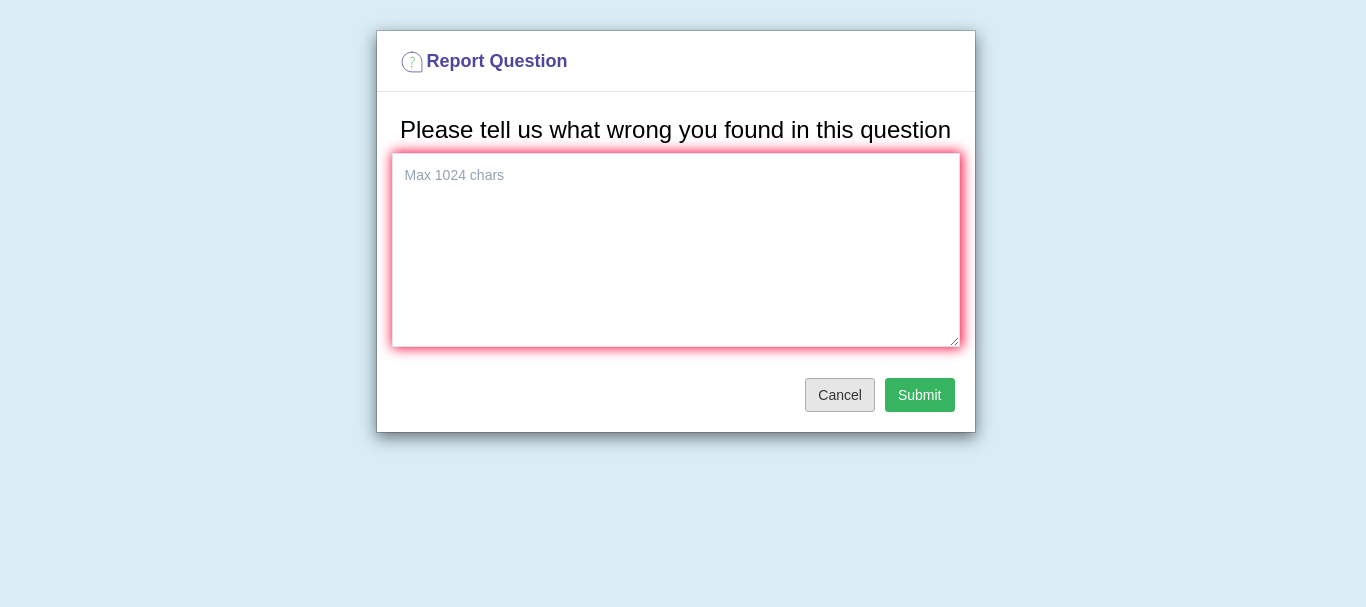 click on "Cancel" at bounding box center (840, 395) 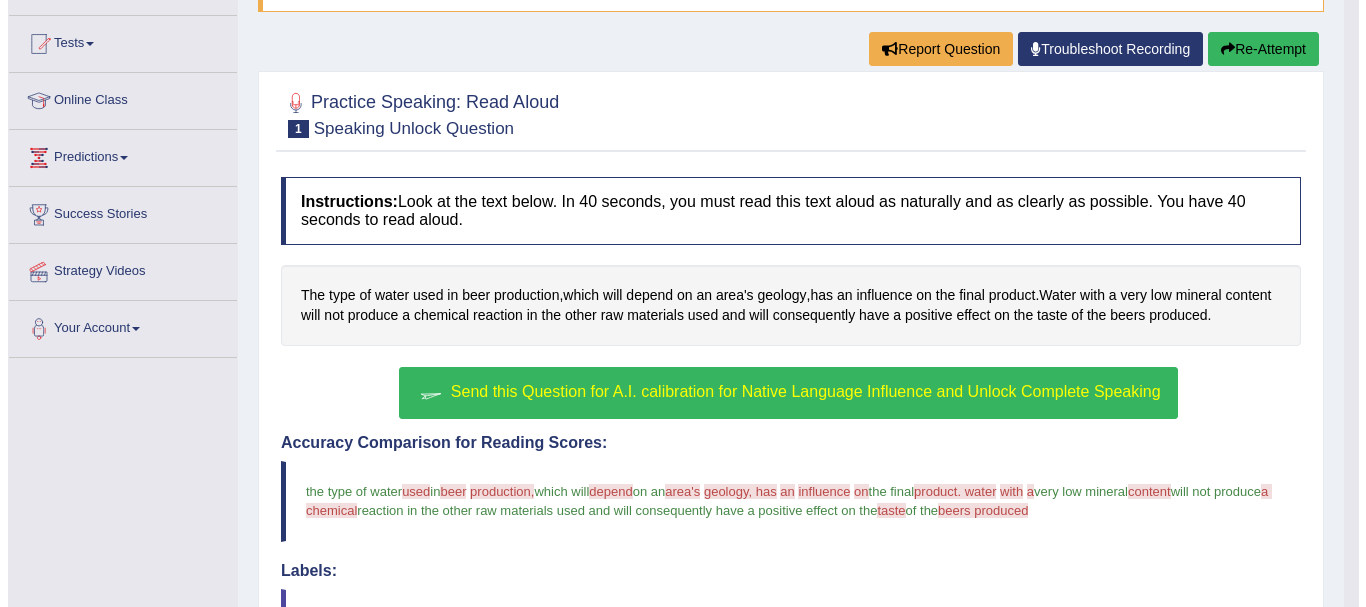 scroll, scrollTop: 232, scrollLeft: 0, axis: vertical 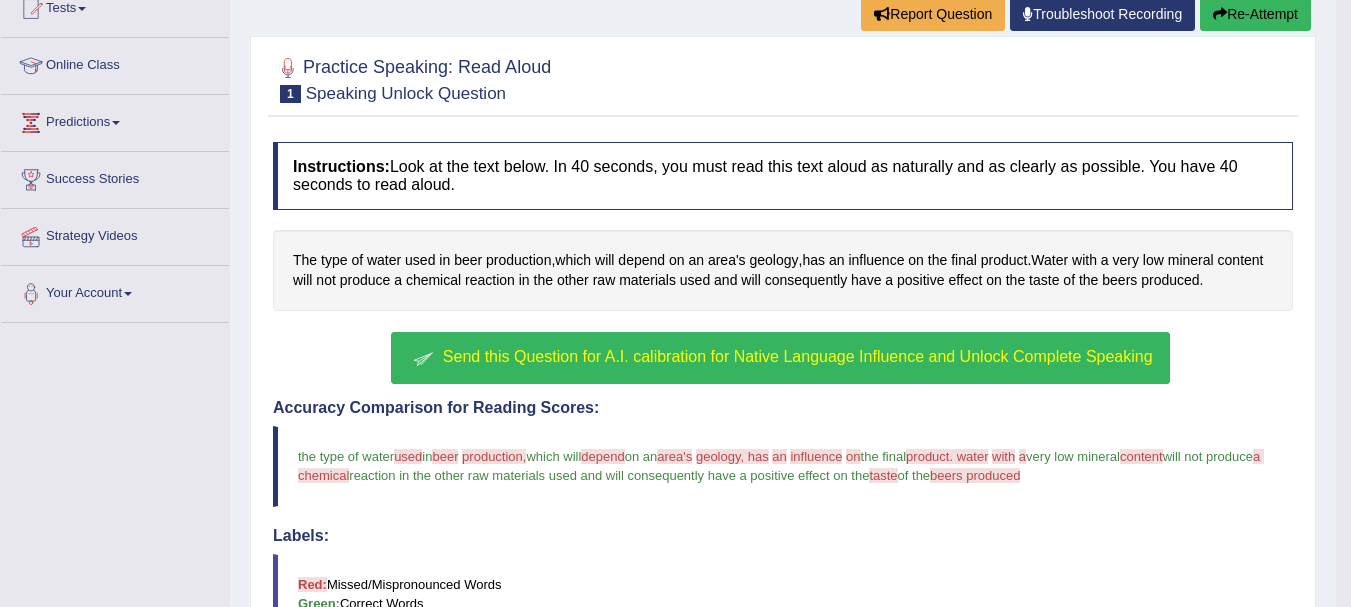 click on "Send this Question for A.I. calibration for Native Language Influence and Unlock Complete Speaking" at bounding box center [780, 358] 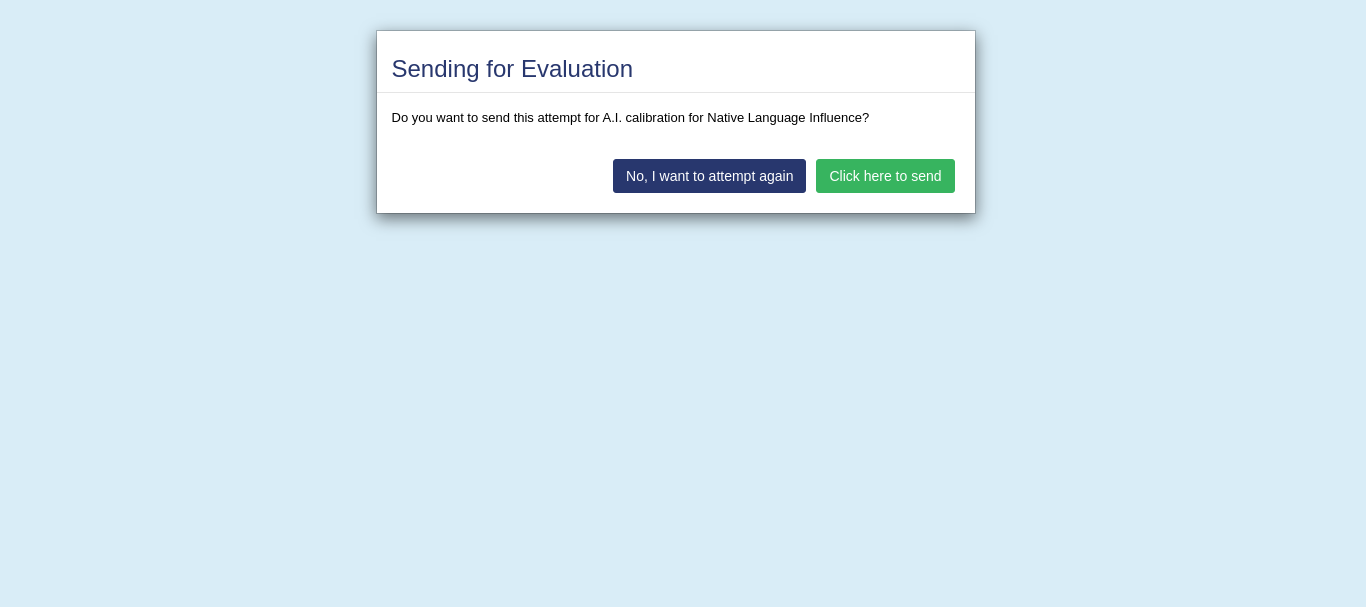 click on "No, I want to attempt again" at bounding box center [709, 176] 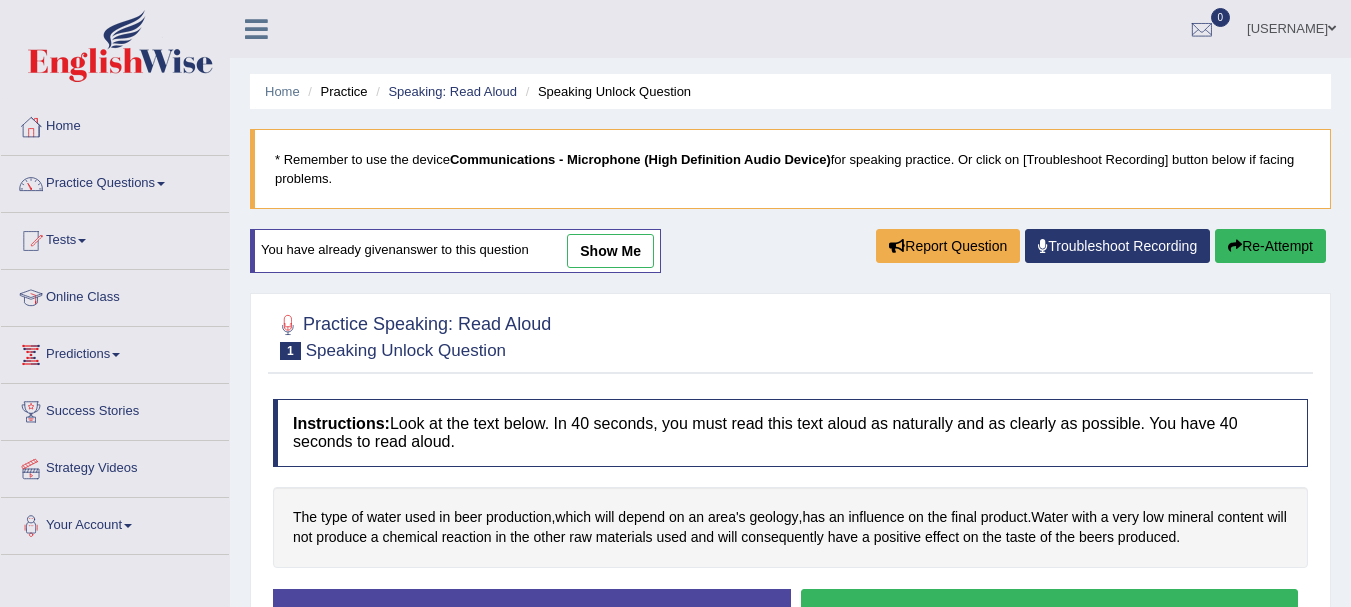scroll, scrollTop: 254, scrollLeft: 0, axis: vertical 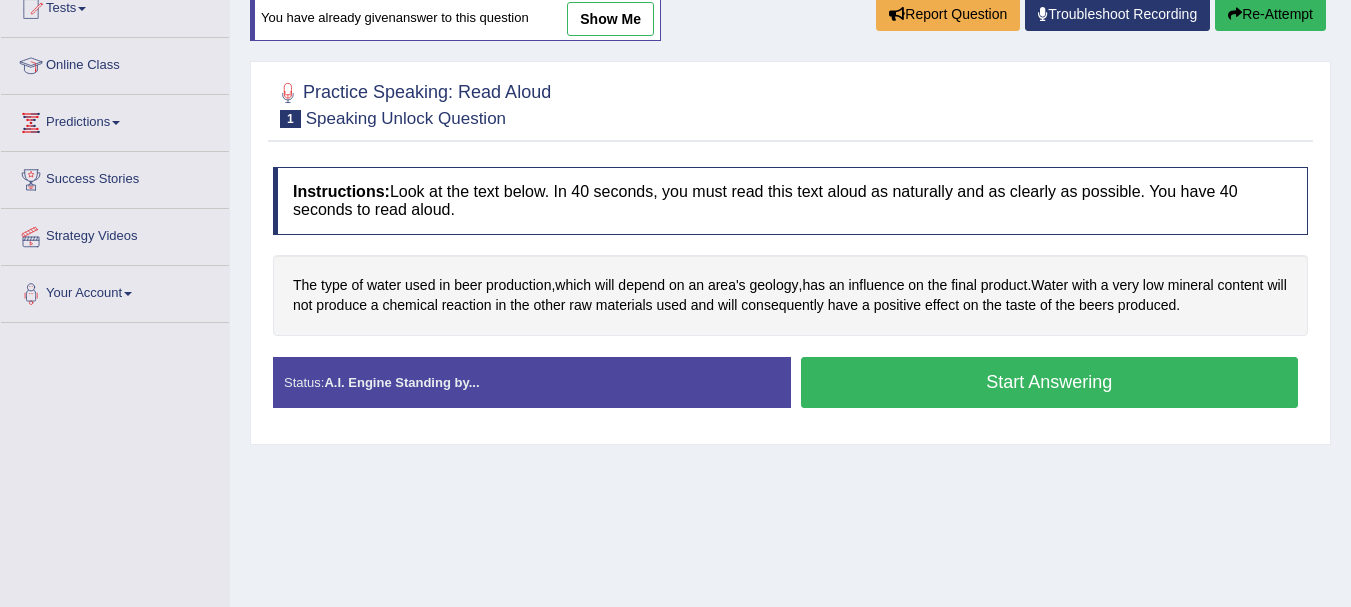 click on "Start Answering" at bounding box center [1050, 382] 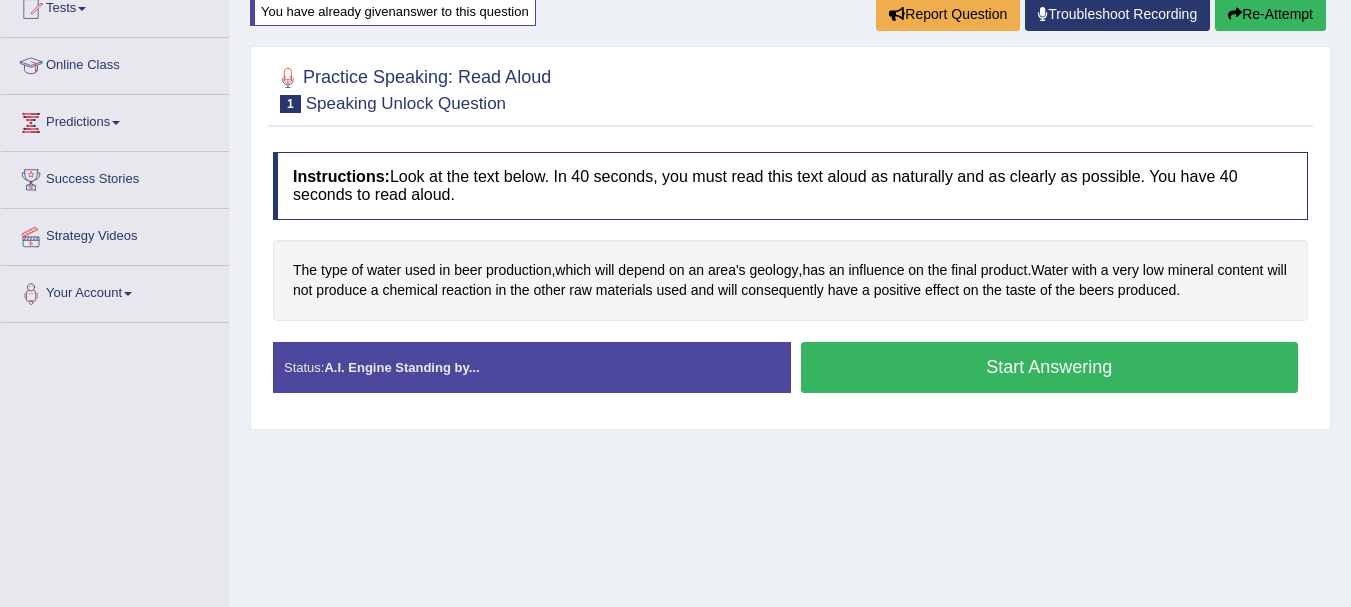 click on "Start Answering" at bounding box center [1050, 367] 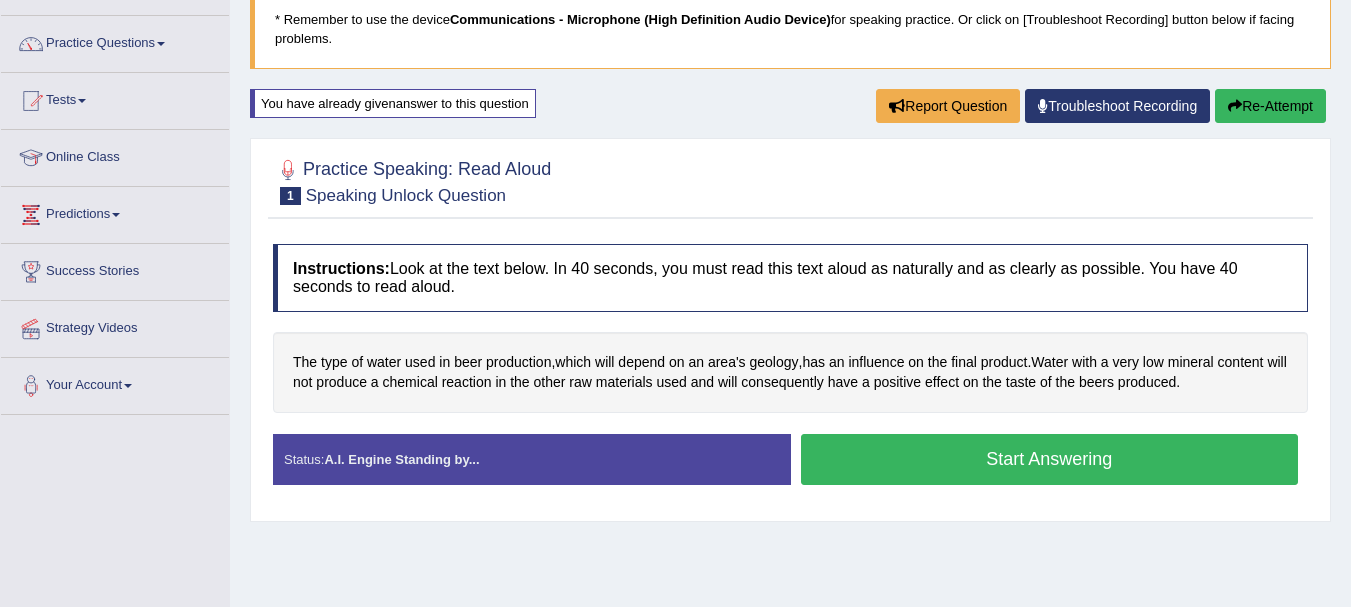 scroll, scrollTop: 112, scrollLeft: 0, axis: vertical 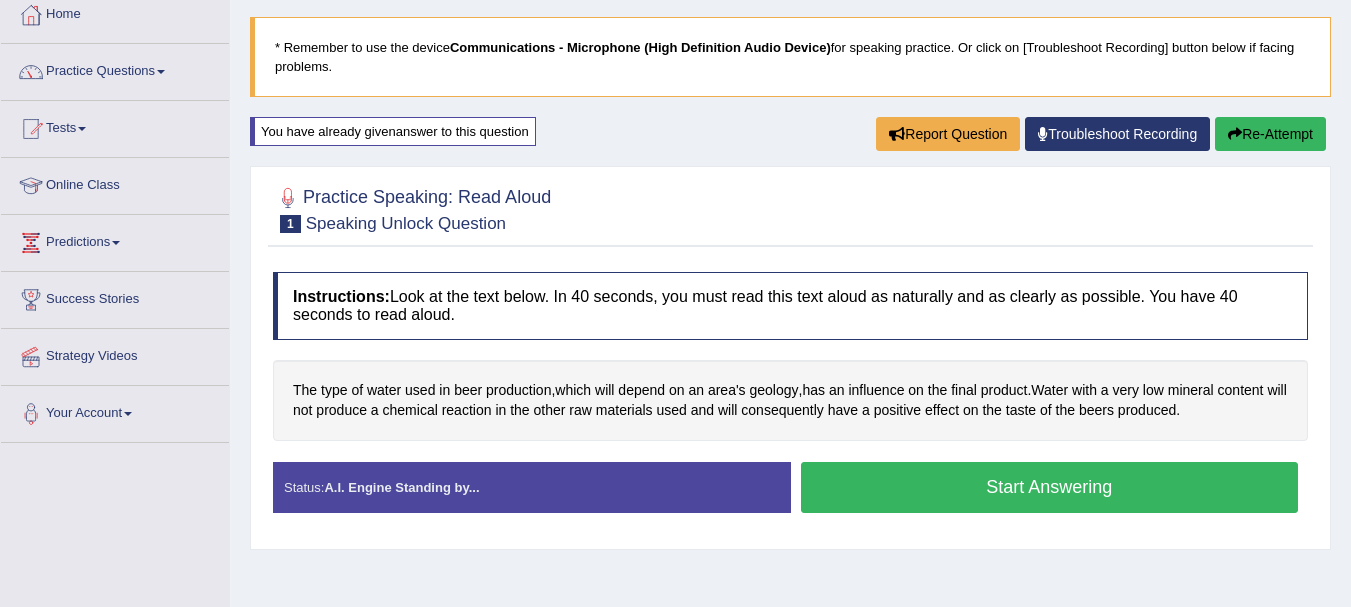 click on "Start Answering" at bounding box center [1050, 487] 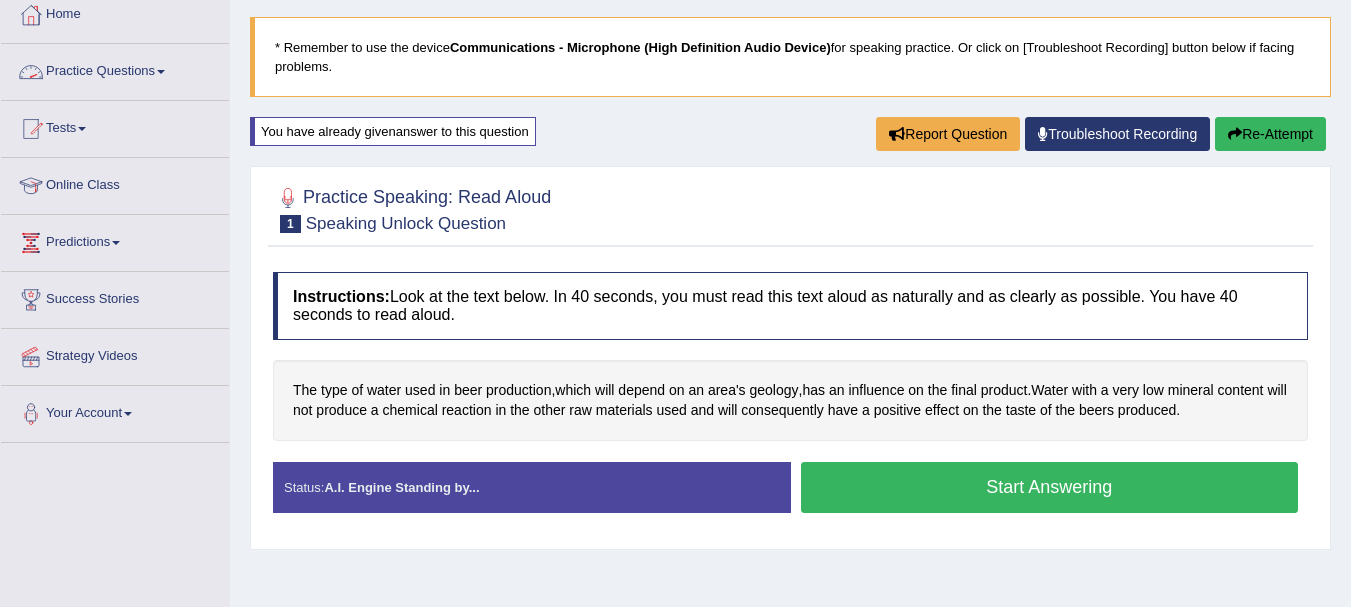 click at bounding box center [161, 72] 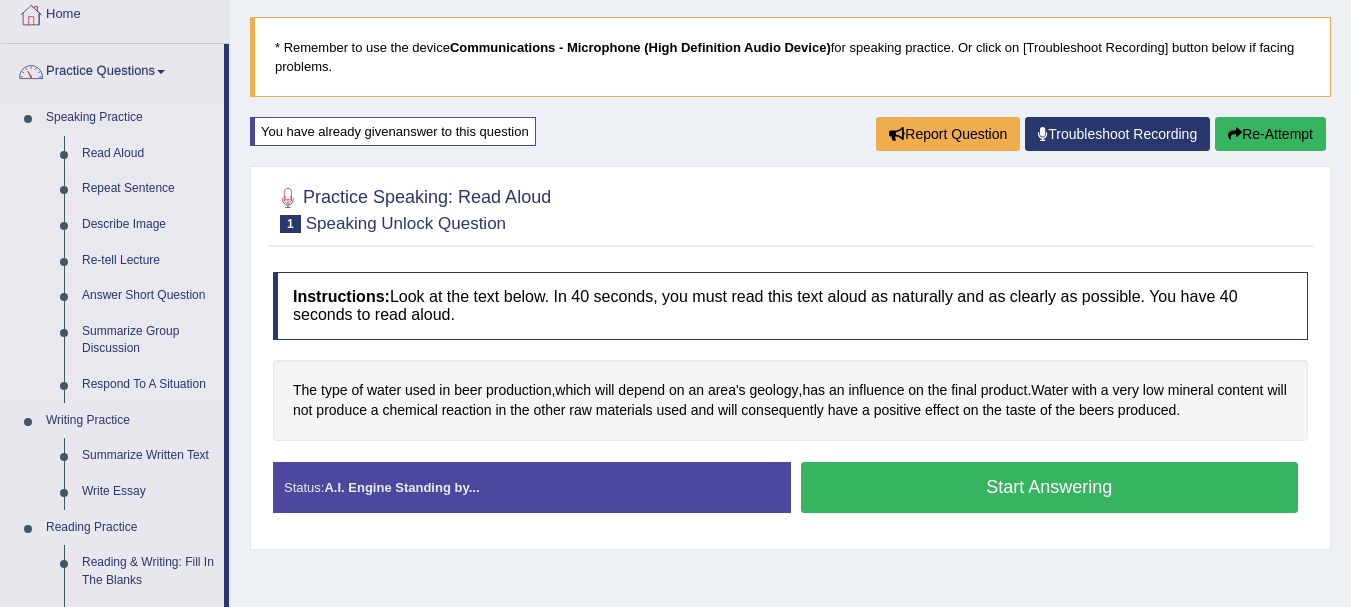 click on "Read Aloud" at bounding box center (148, 154) 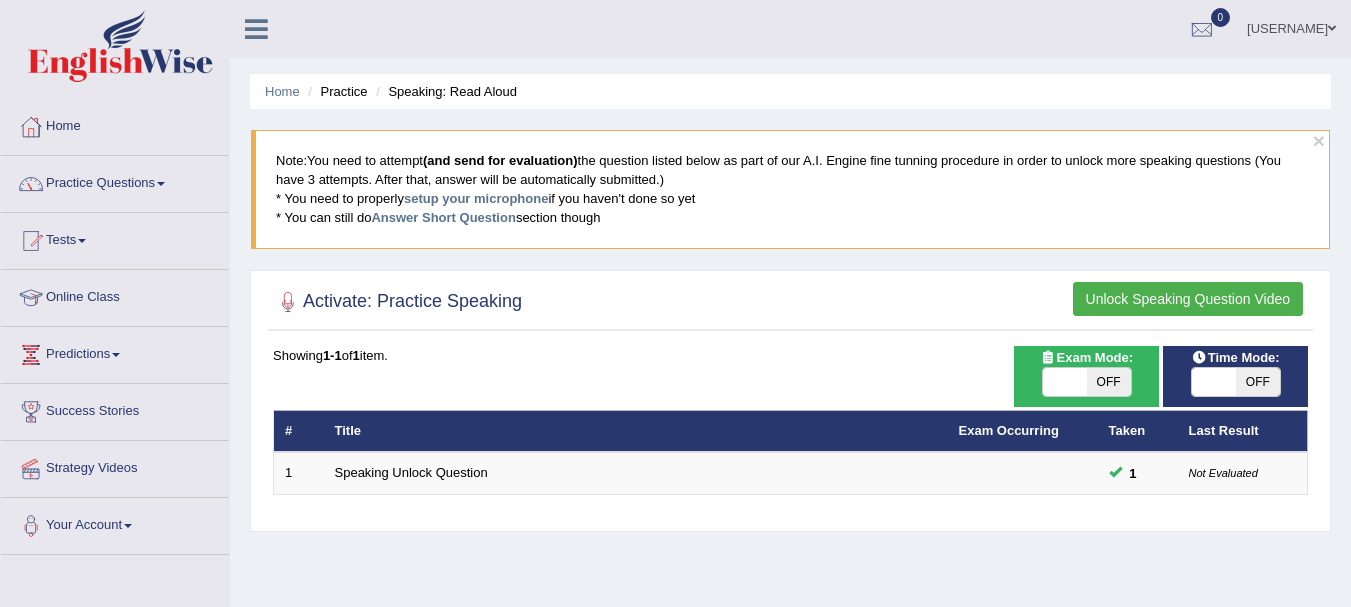 scroll, scrollTop: 0, scrollLeft: 0, axis: both 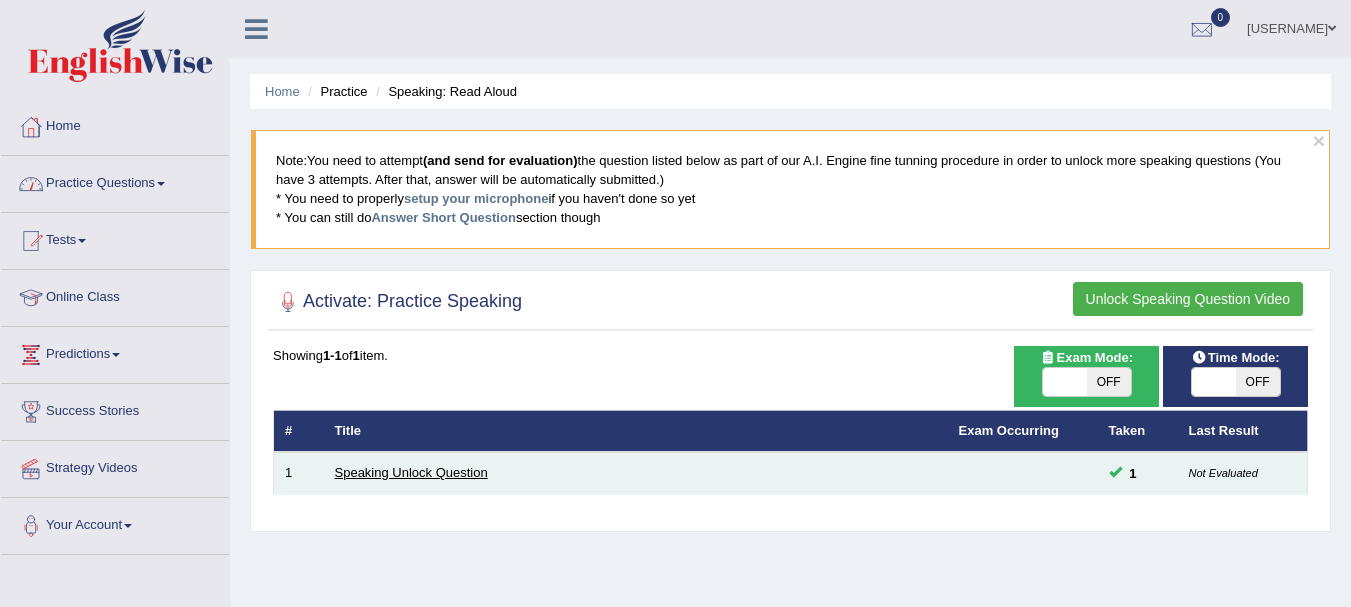 click on "Speaking Unlock Question" at bounding box center (411, 472) 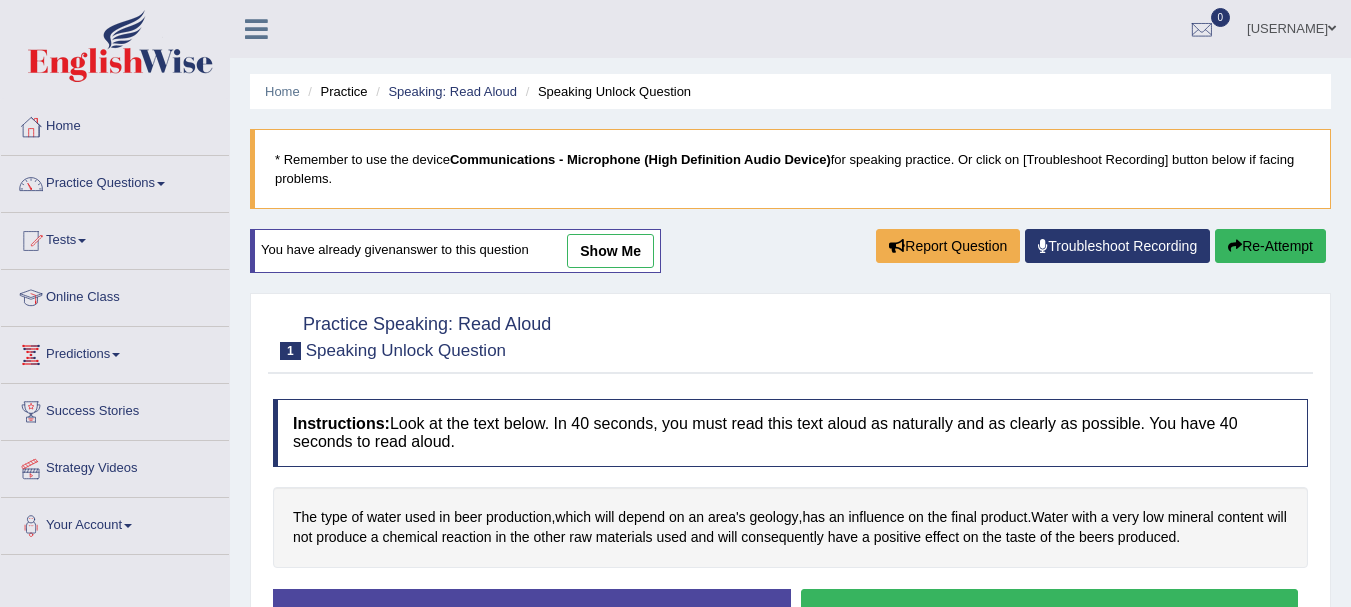 scroll, scrollTop: 0, scrollLeft: 0, axis: both 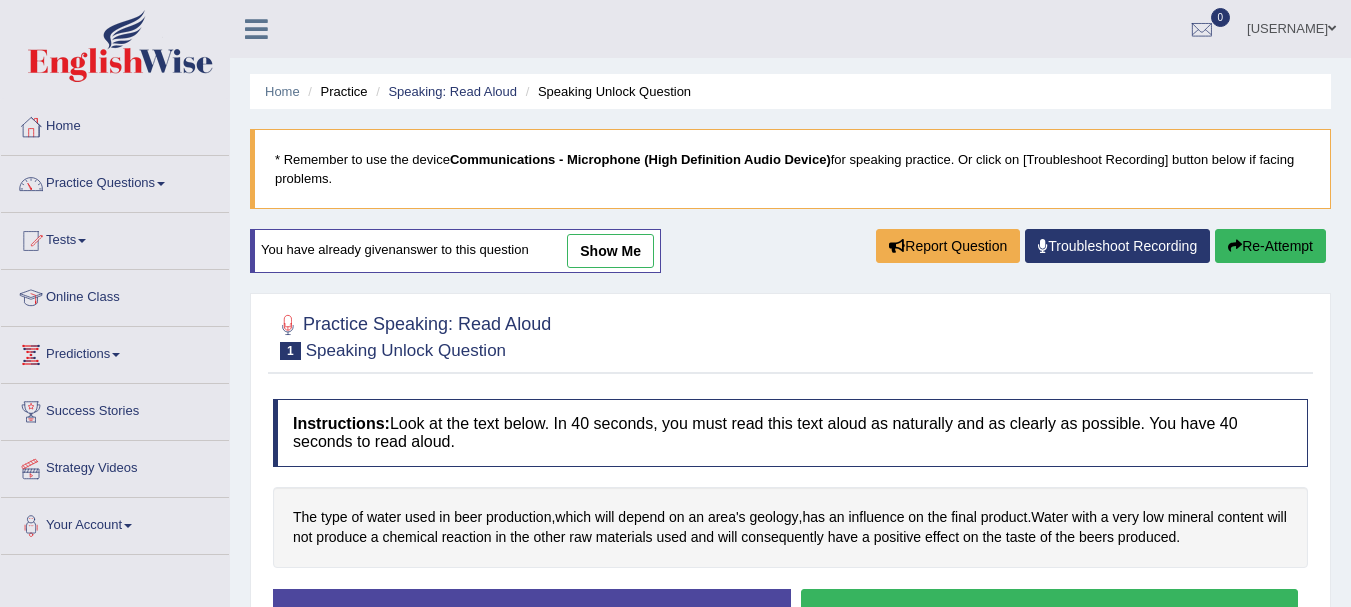 click on "Home
Practice
Speaking: Read Aloud
Speaking Unlock Question
* Remember to use the device  Communications - Microphone (High Definition Audio Device)  for speaking practice. Or click on [Troubleshoot Recording] button below if facing problems.
You have already given   answer to this question
show me
Report Question  Troubleshoot Recording  Re-Attempt
Practice Speaking: Read Aloud
1
Speaking Unlock Question
Instructions:  Look at the text below. In 40 seconds, you must read this text aloud as naturally and as clearly as possible. You have 40 seconds to read aloud.
The   type   of   water   used   in   beer   production ,  which   will   depend   on   an   area's   geology ,  has   an   influence   on   the   final   product .  Water   with   a   very   low   mineral   content" at bounding box center [790, 500] 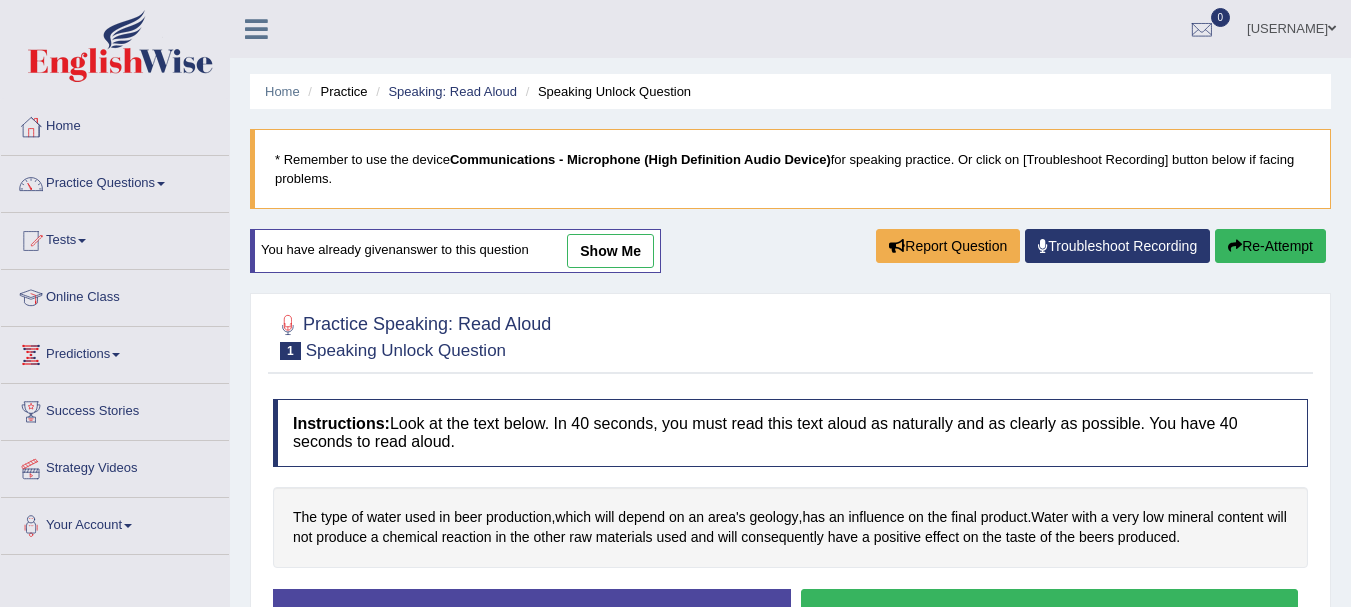 scroll, scrollTop: 0, scrollLeft: 0, axis: both 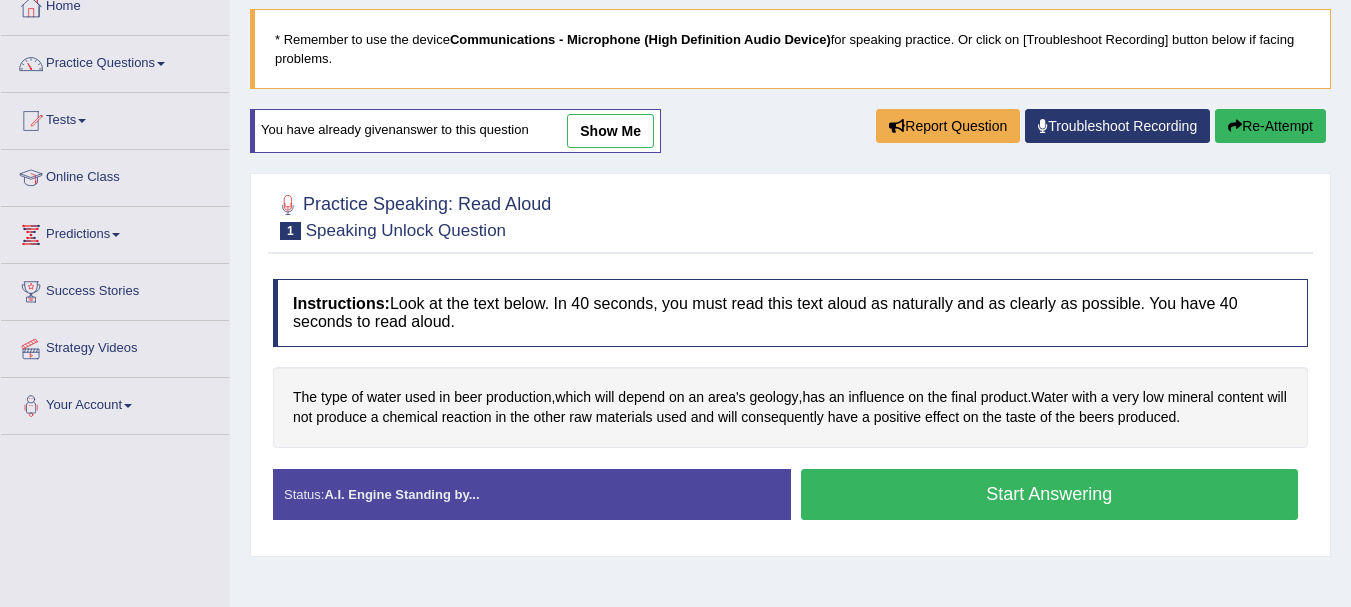 click on "Start Answering" at bounding box center (1050, 494) 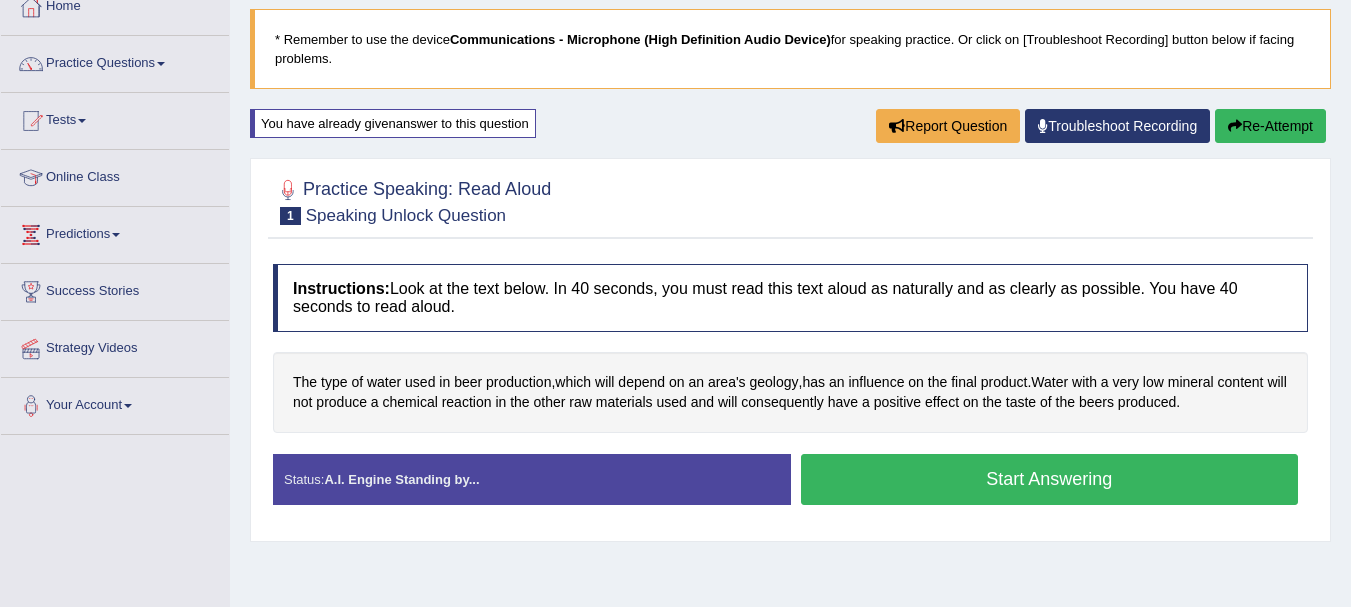 click on "Start Answering" at bounding box center (1050, 479) 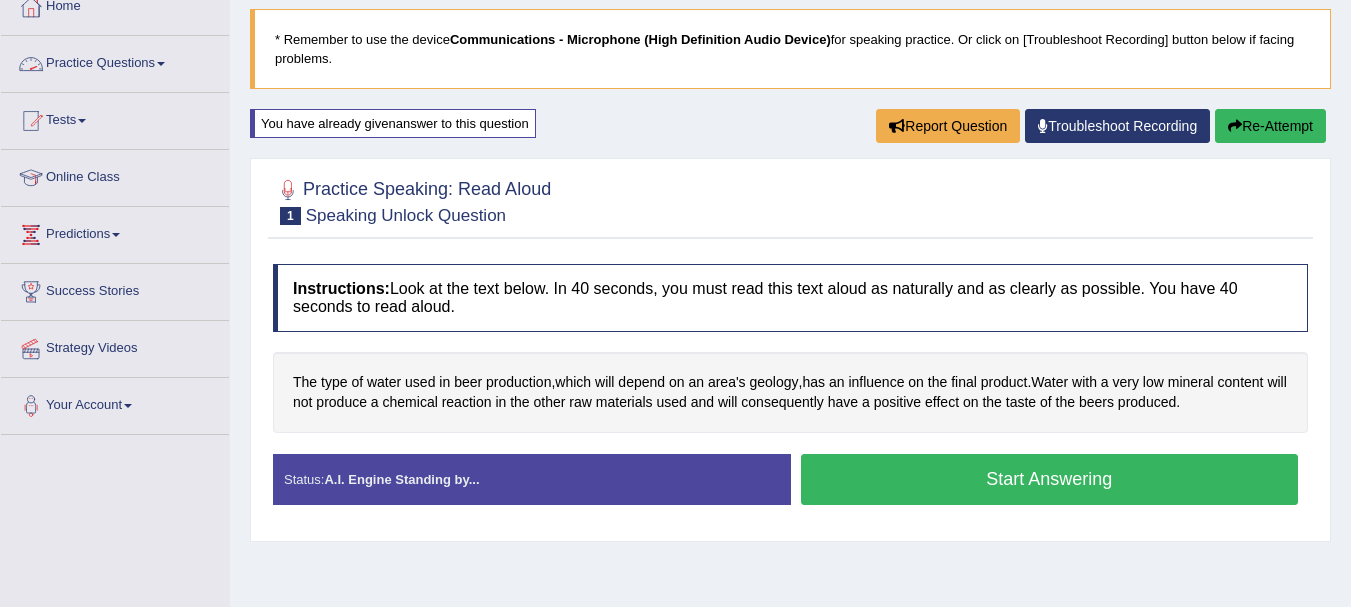 click on "Practice Questions" at bounding box center (115, 61) 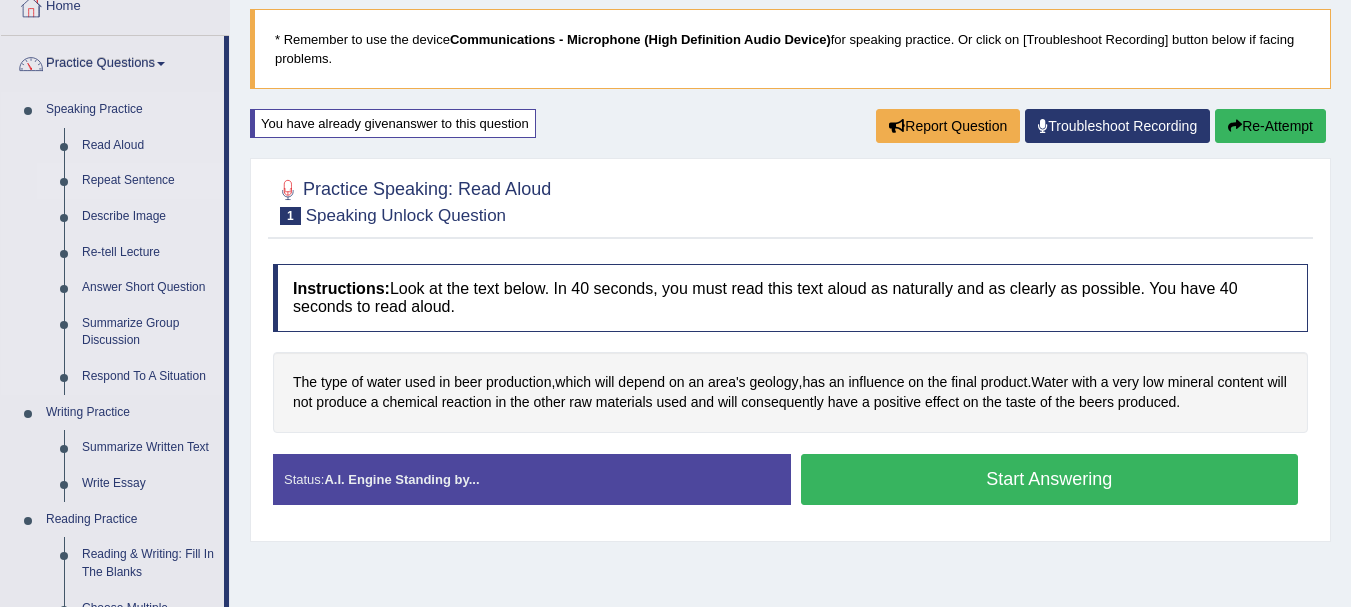 click on "Repeat Sentence" at bounding box center (148, 181) 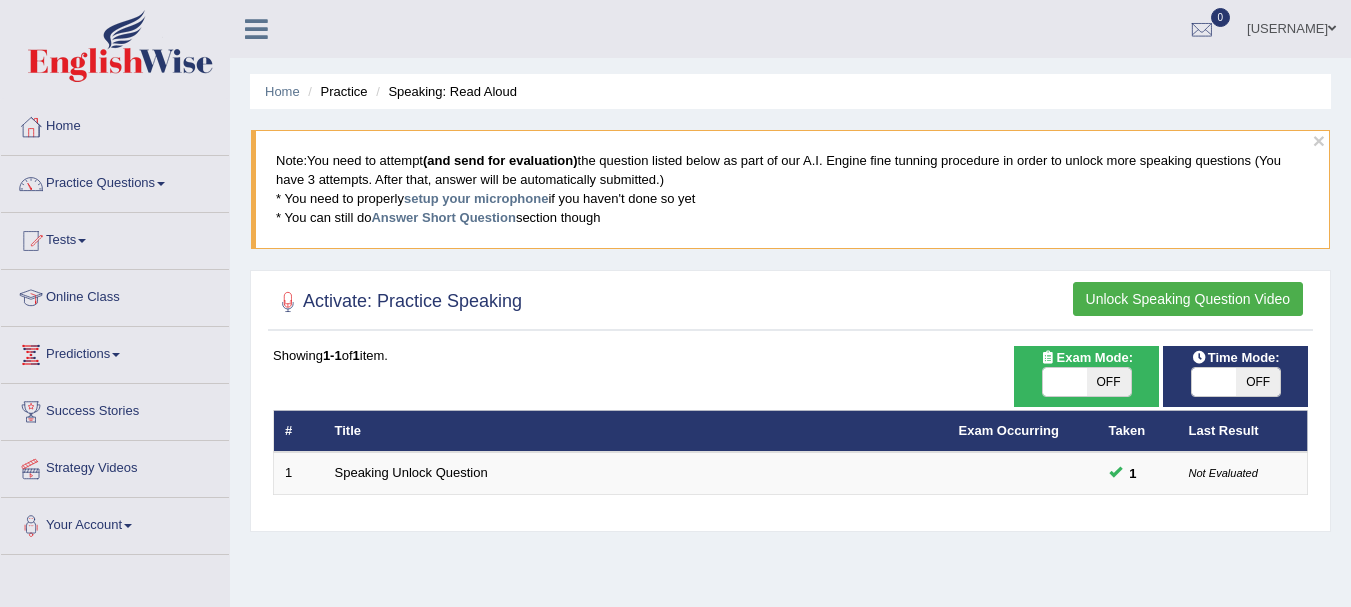 scroll, scrollTop: 0, scrollLeft: 0, axis: both 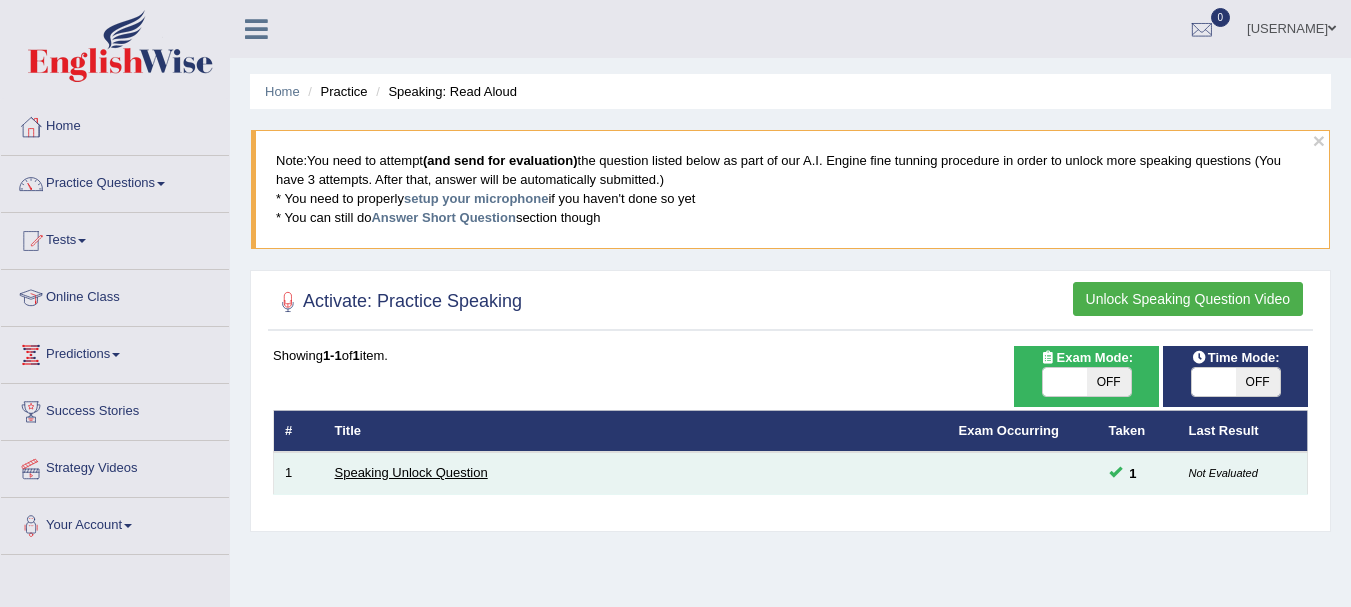 click on "Speaking Unlock Question" at bounding box center [411, 472] 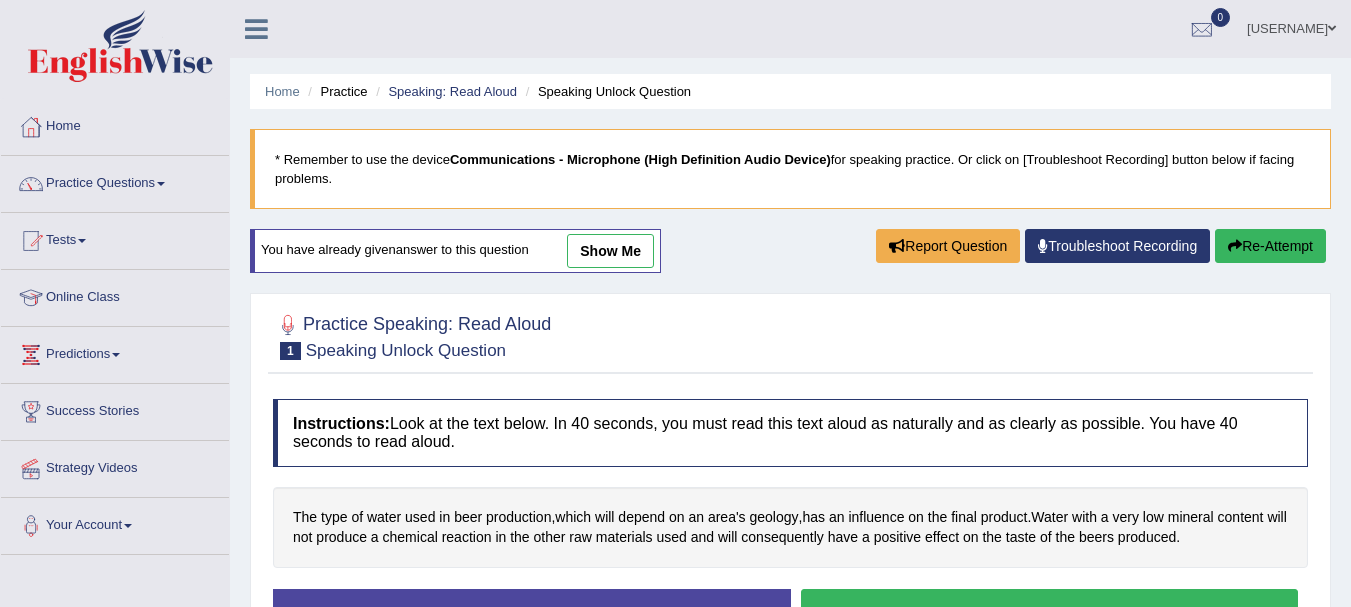 scroll, scrollTop: 0, scrollLeft: 0, axis: both 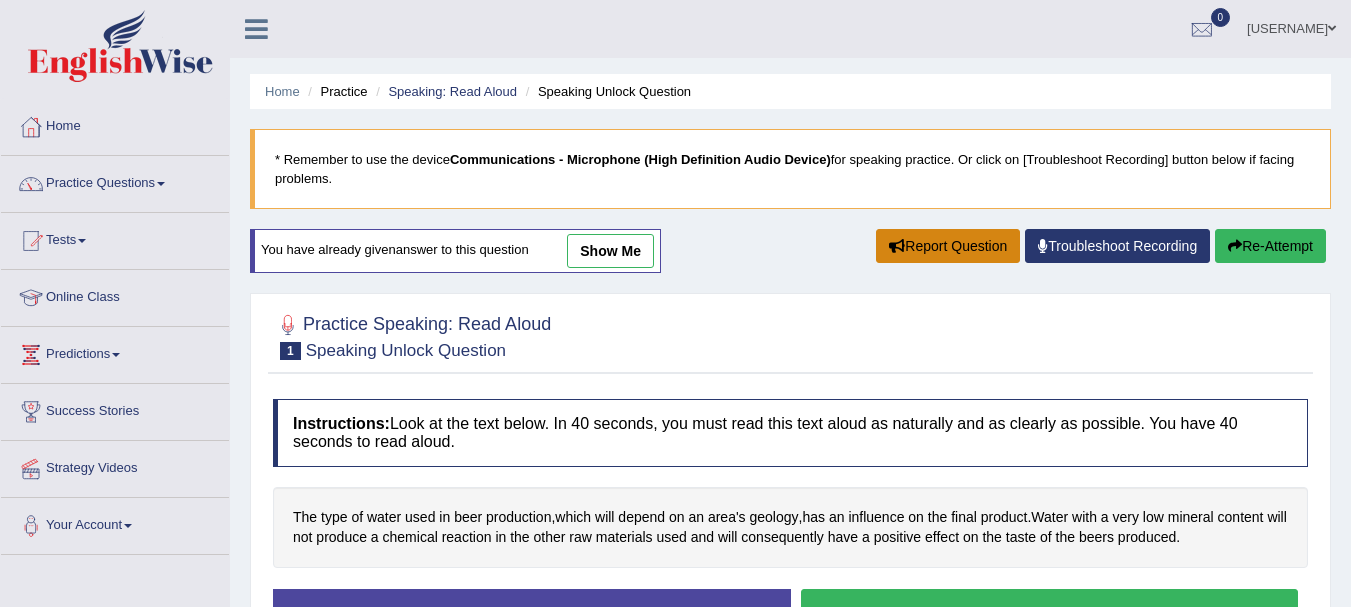 click on "Report Question" at bounding box center (948, 246) 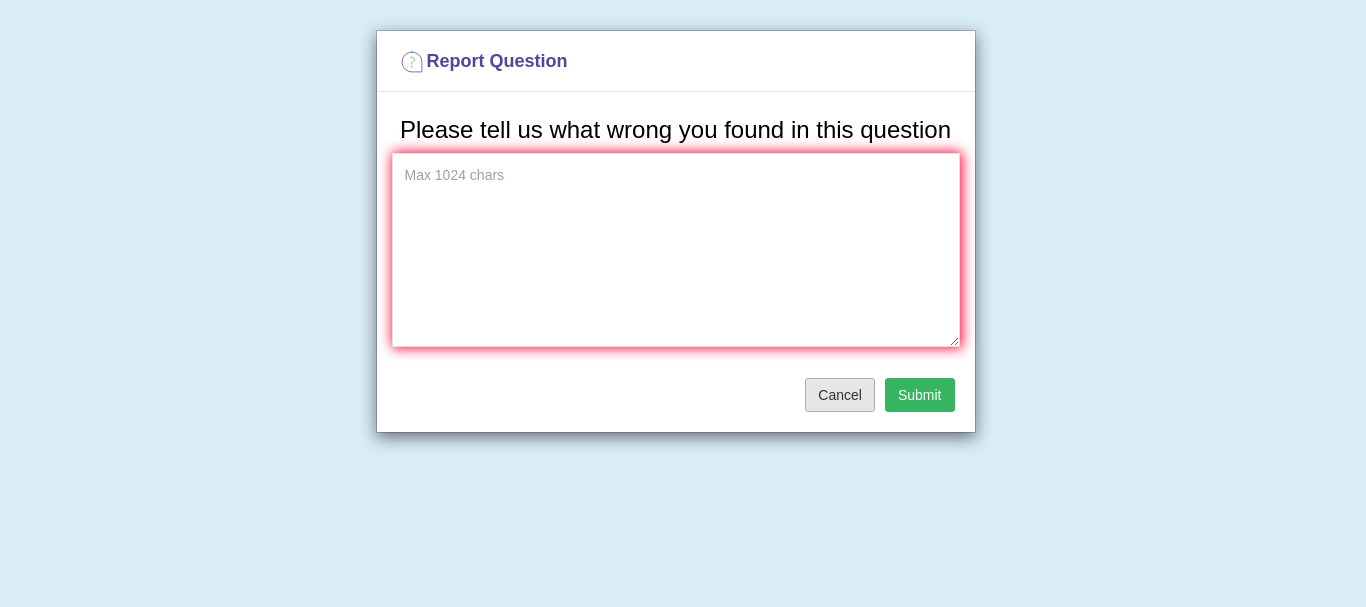 click on "Cancel" at bounding box center (840, 395) 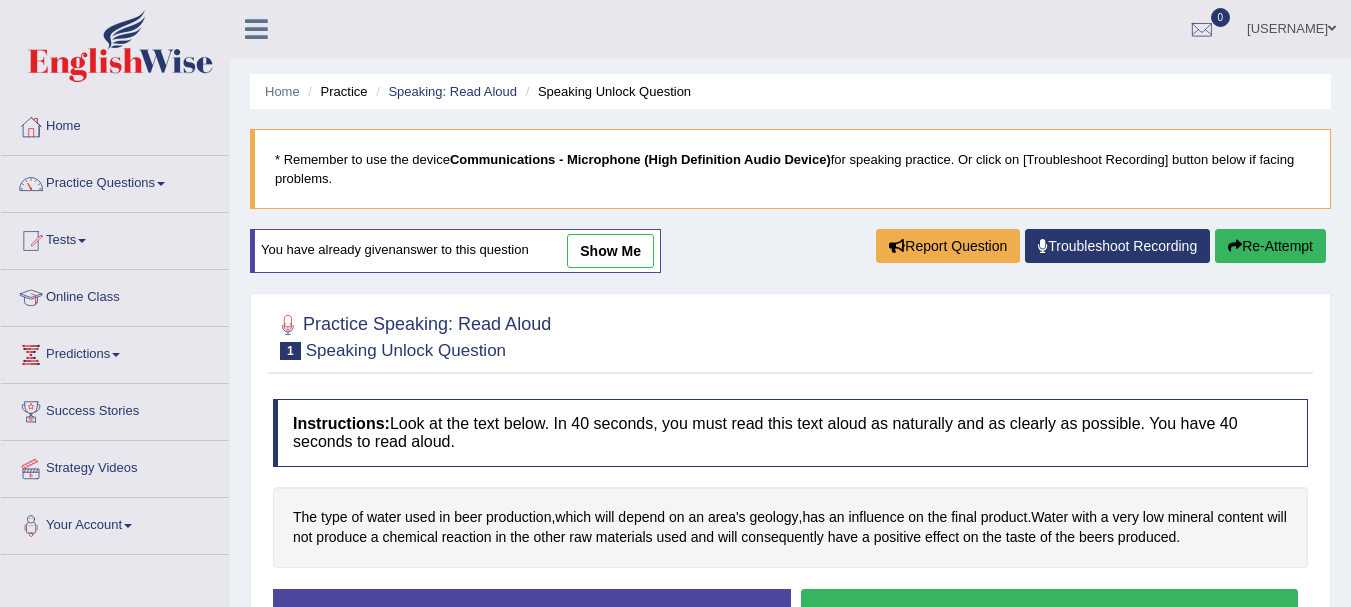 click on "Re-Attempt" at bounding box center [1270, 246] 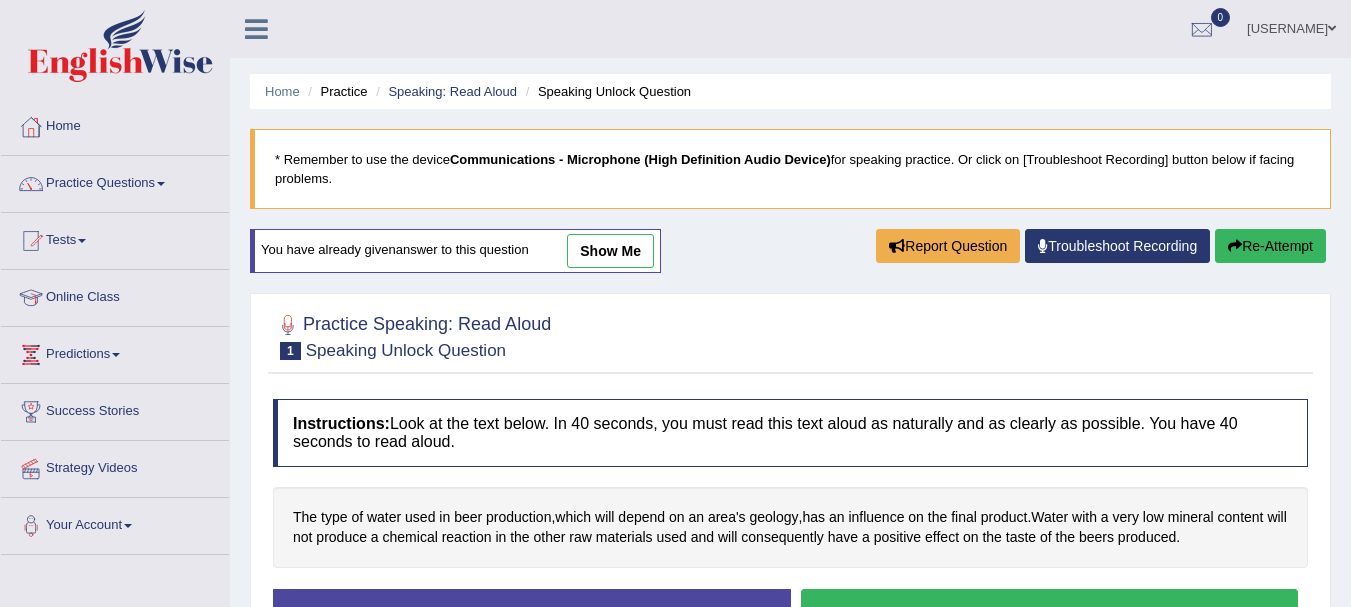 scroll, scrollTop: 0, scrollLeft: 0, axis: both 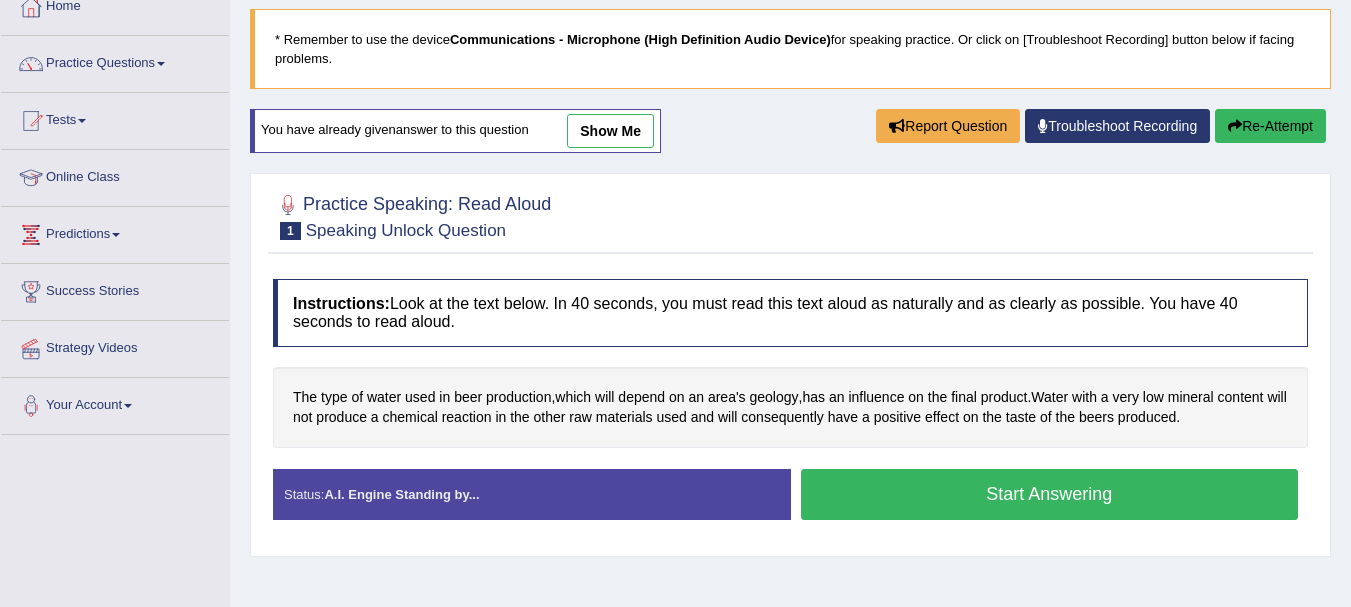 click on "Start Answering" at bounding box center (1050, 494) 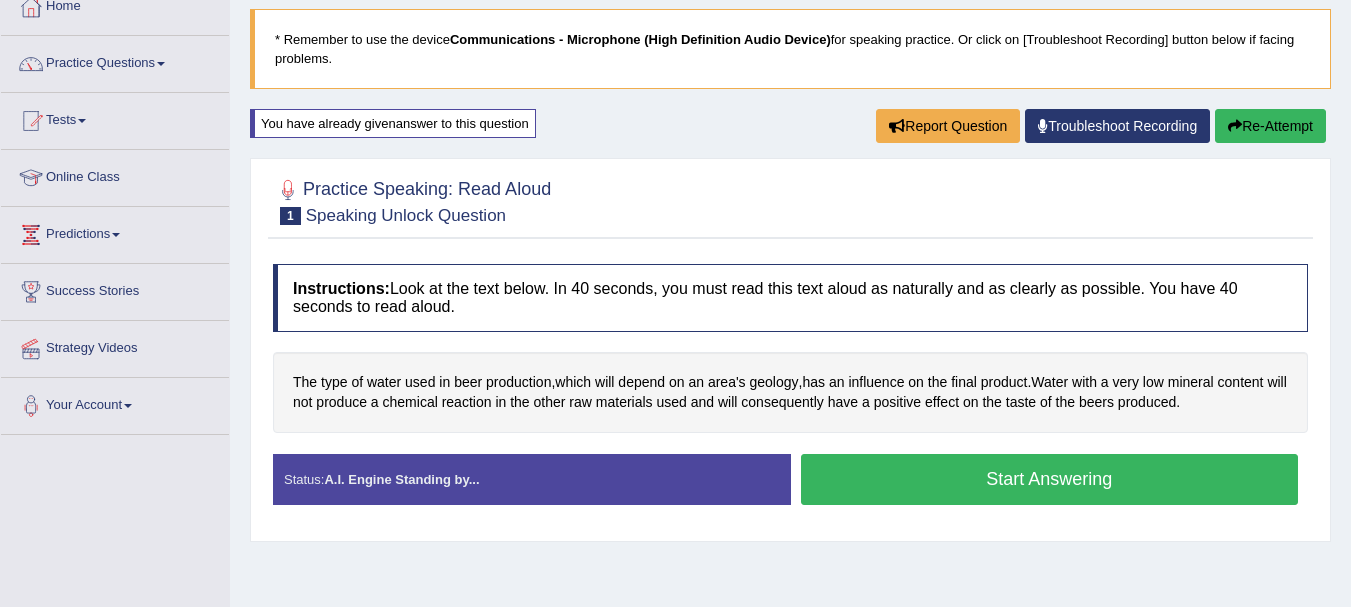 click on "Start Answering" at bounding box center (1050, 479) 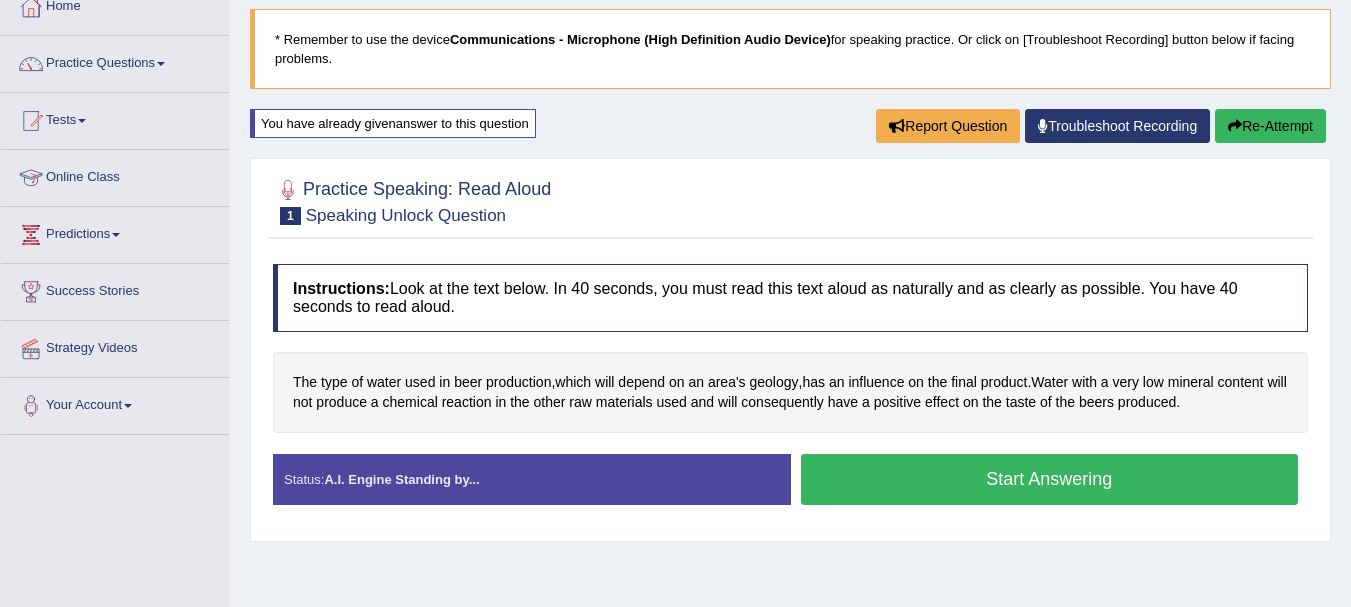 click on "You have already given   answer to this question" at bounding box center [393, 123] 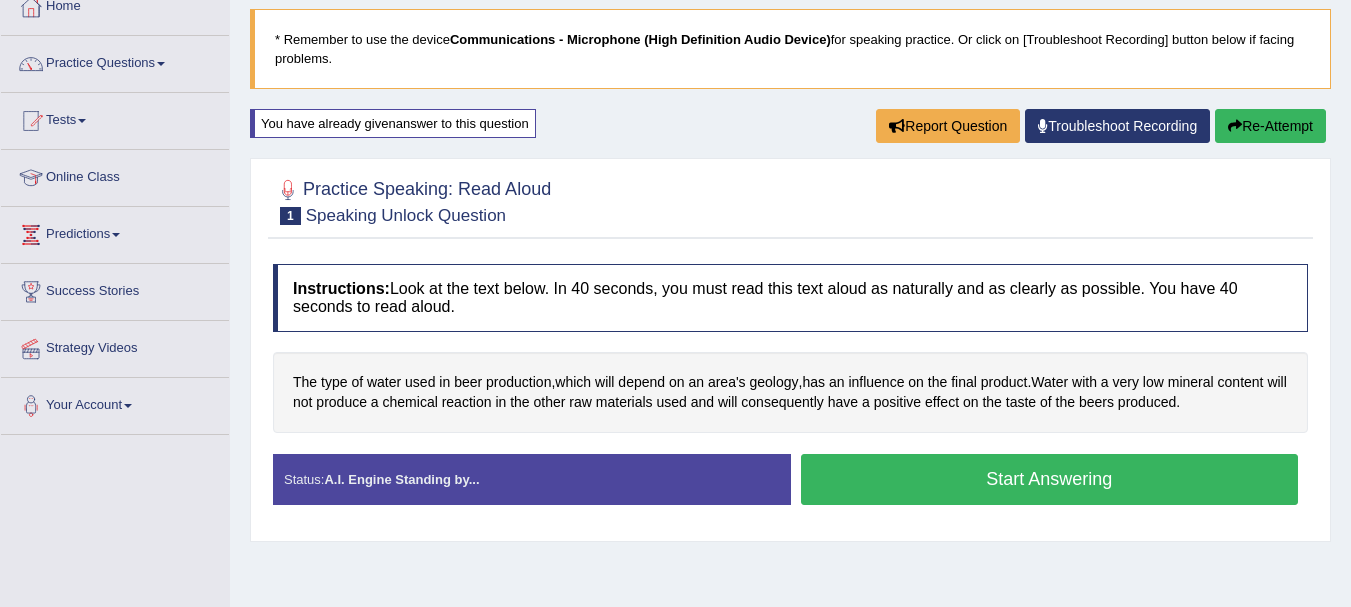 click on "You have already given   answer to this question" at bounding box center (393, 123) 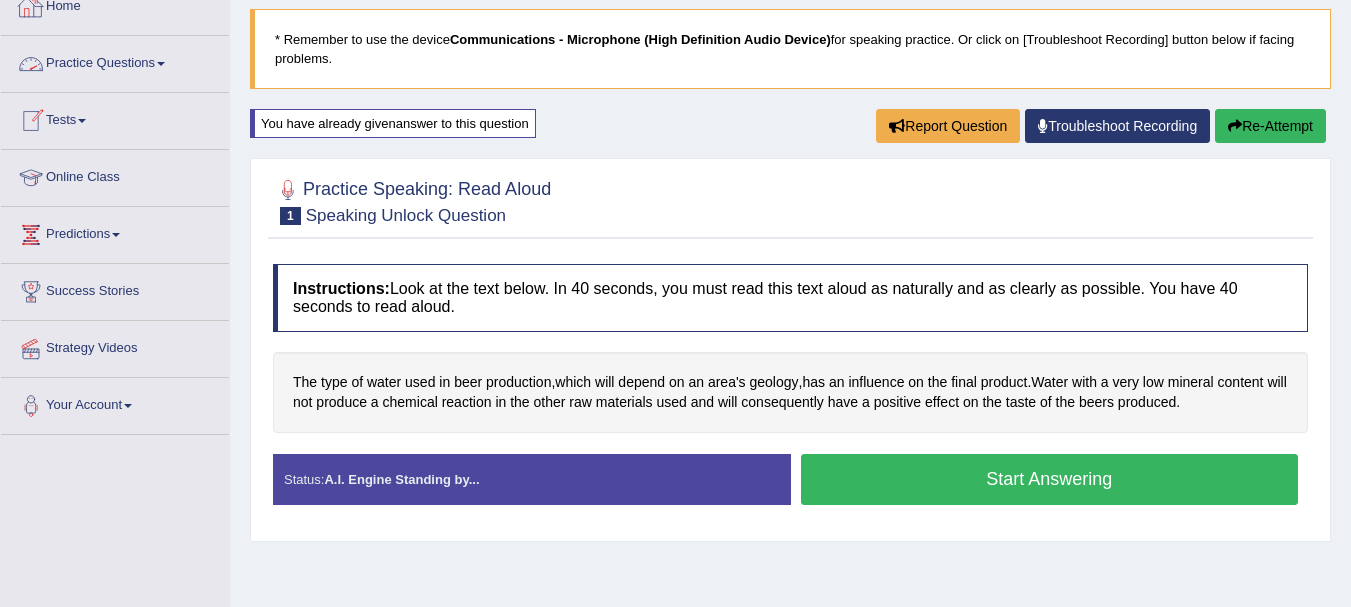click on "Practice Questions" at bounding box center [115, 61] 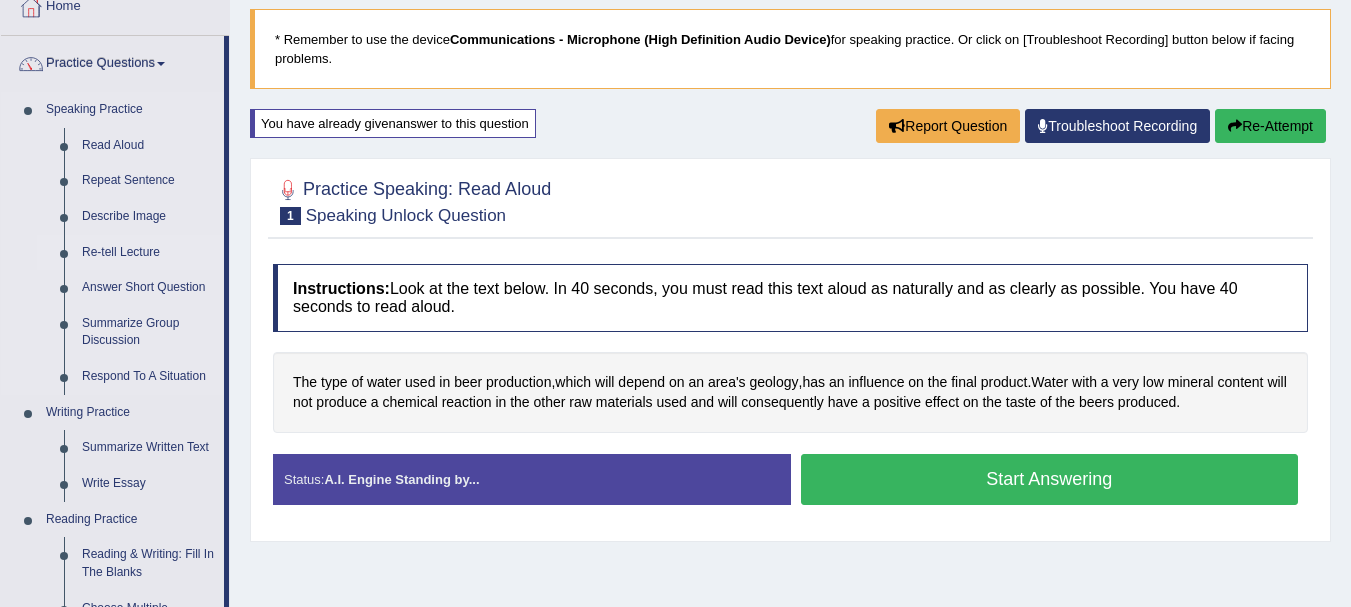 click on "Re-tell Lecture" at bounding box center (148, 253) 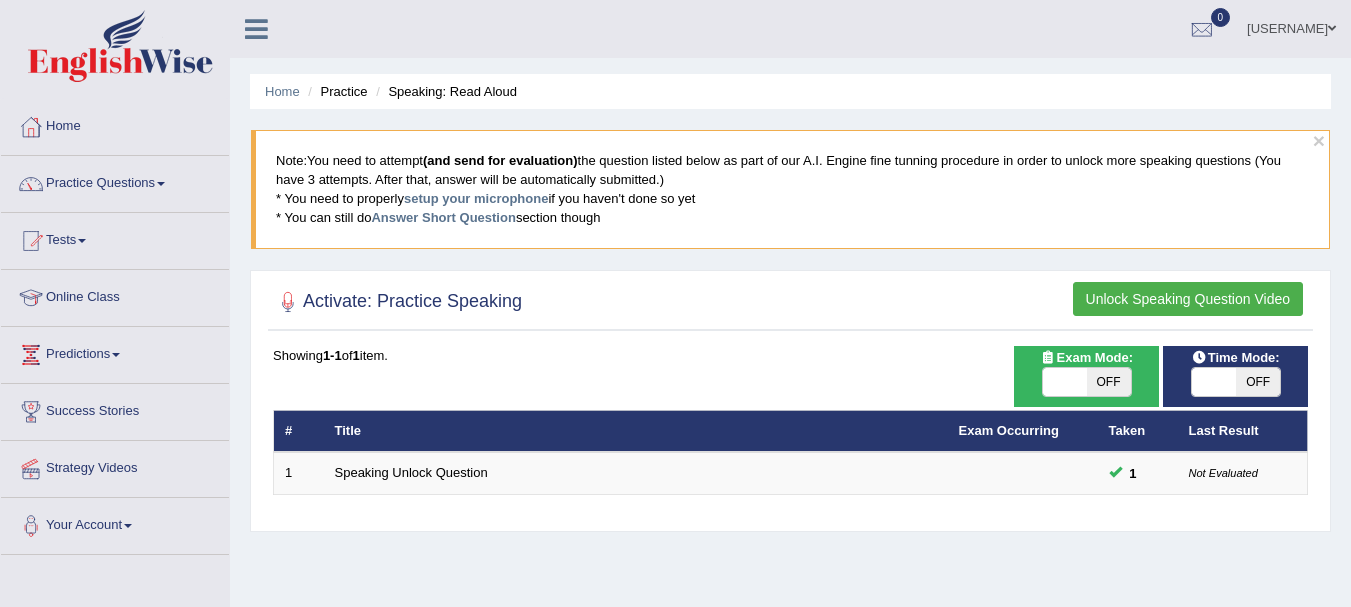 scroll, scrollTop: 0, scrollLeft: 0, axis: both 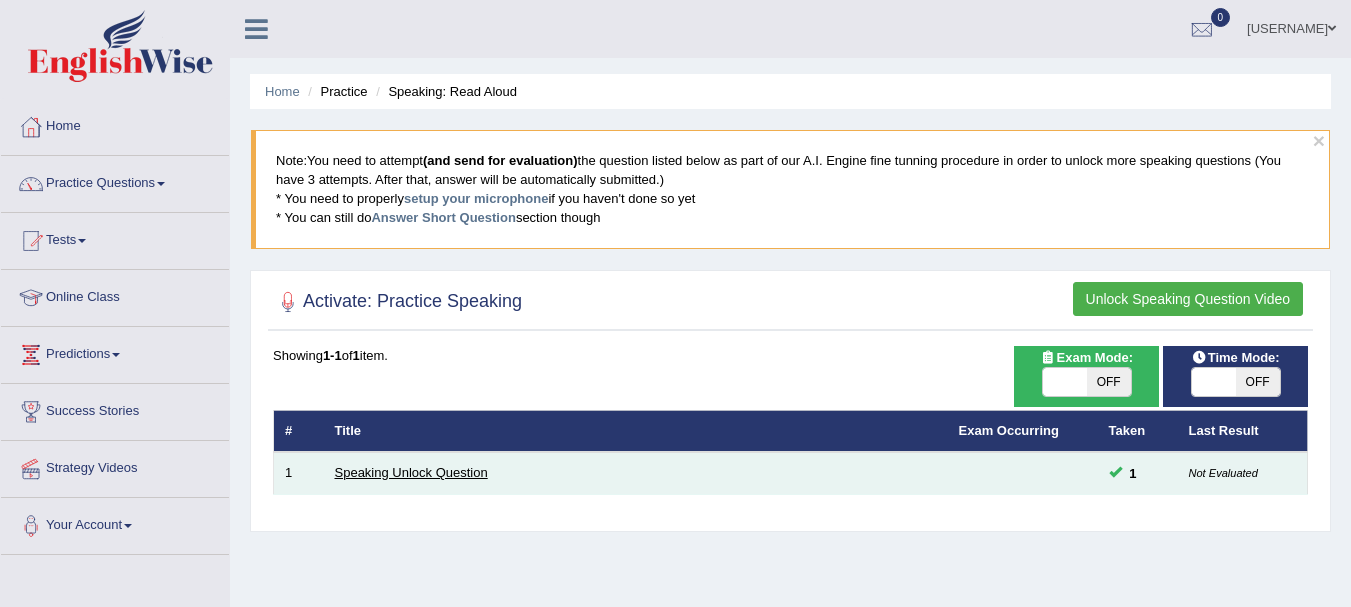 click on "Speaking Unlock Question" at bounding box center [411, 472] 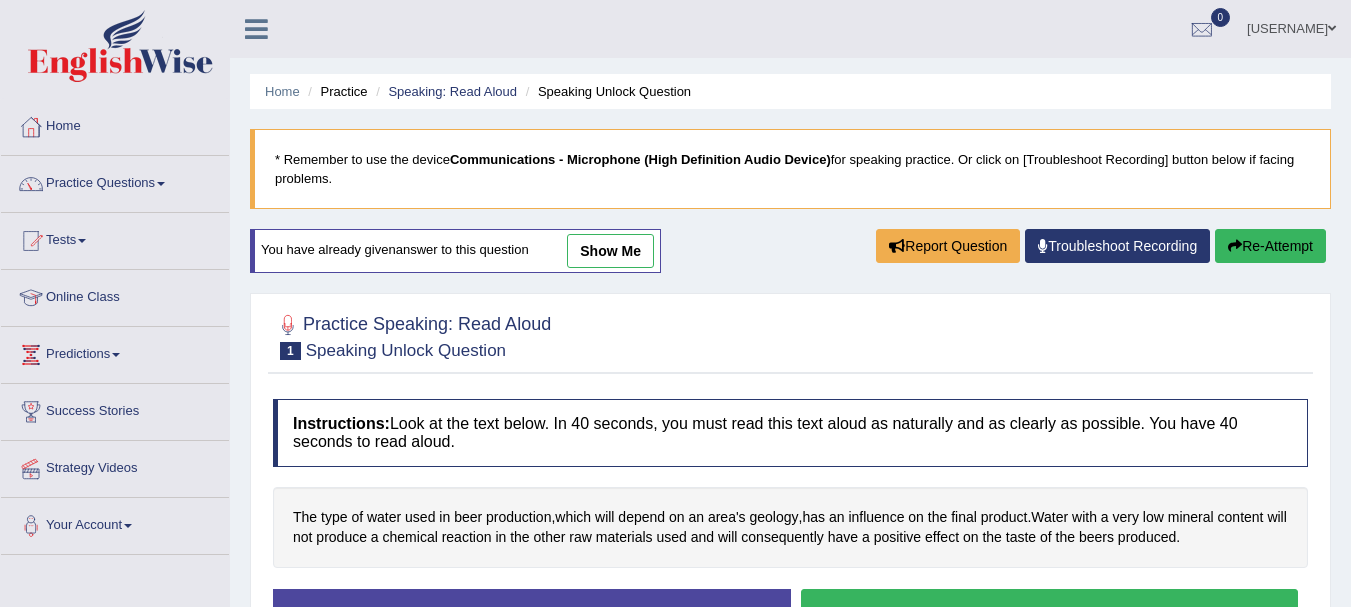 scroll, scrollTop: 0, scrollLeft: 0, axis: both 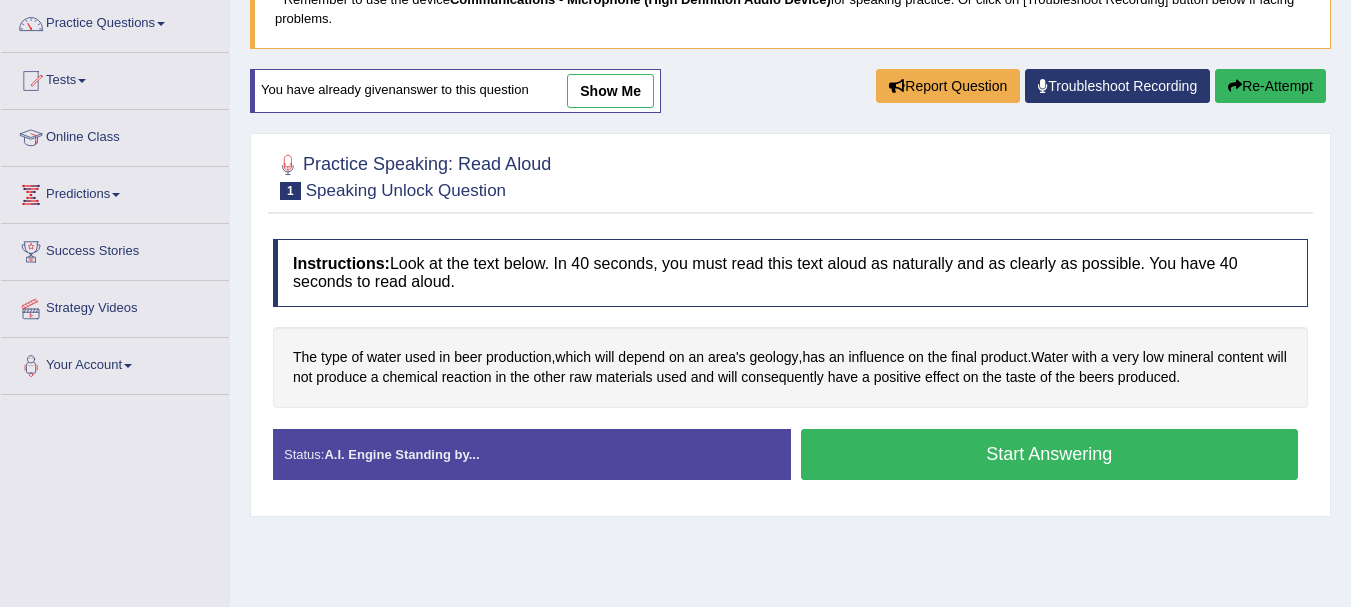 click on "Start Answering" at bounding box center [1050, 454] 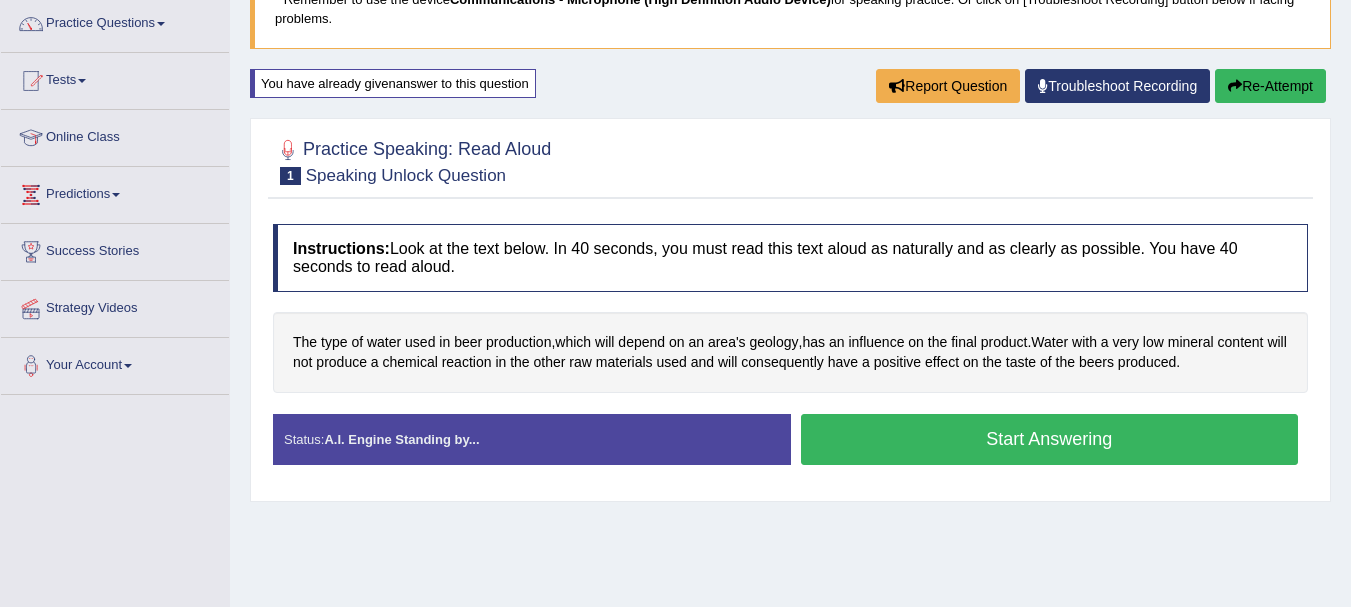 click on "Instructions:  Look at the text below. In 40 seconds, you must read this text aloud as naturally and as clearly as possible. You have 40 seconds to read aloud.
The   type   of   water   used   in   beer   production ,  which   will   depend   on   an   area's   geology ,  has   an   influence   on   the   final   product .  Water   with   a   very   low   mineral   content   will   not   produce   a   chemical   reaction   in   the   other   raw   materials   used   and   will   consequently   have   a   positive   effect   on   the   taste   of   the   beers   produced . Created with Highcharts 7.1.2 Too low Too high Time Pitch meter: 0 10 20 30 40 Created with Highcharts 7.1.2 Great Too slow Too fast Time Speech pace meter: 0 10 20 30 40   Send this Question for A.I. calibration for Native Language Influence and Unlock Complete Speaking Accuracy Comparison for Reading Scores: Labels:
Red:  Missed/Mispronounced Words
Green:  Correct Words  Accuracy:  Status:" at bounding box center (790, 352) 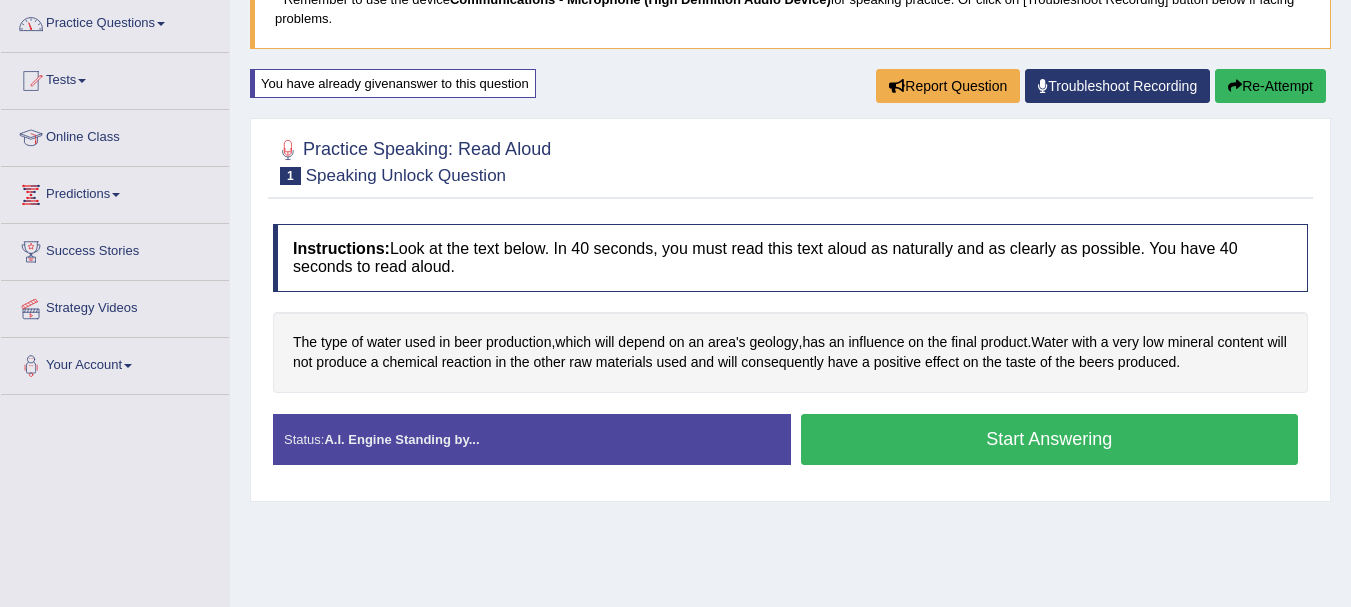 click at bounding box center [161, 24] 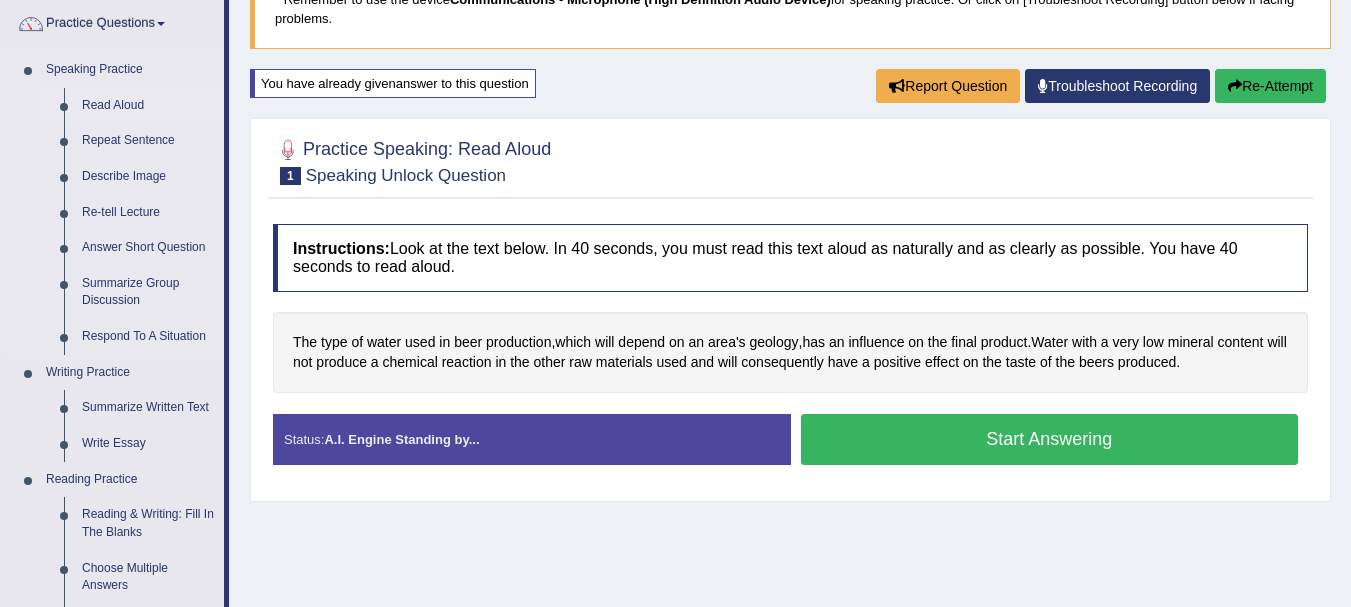 click on "Read Aloud" at bounding box center [148, 106] 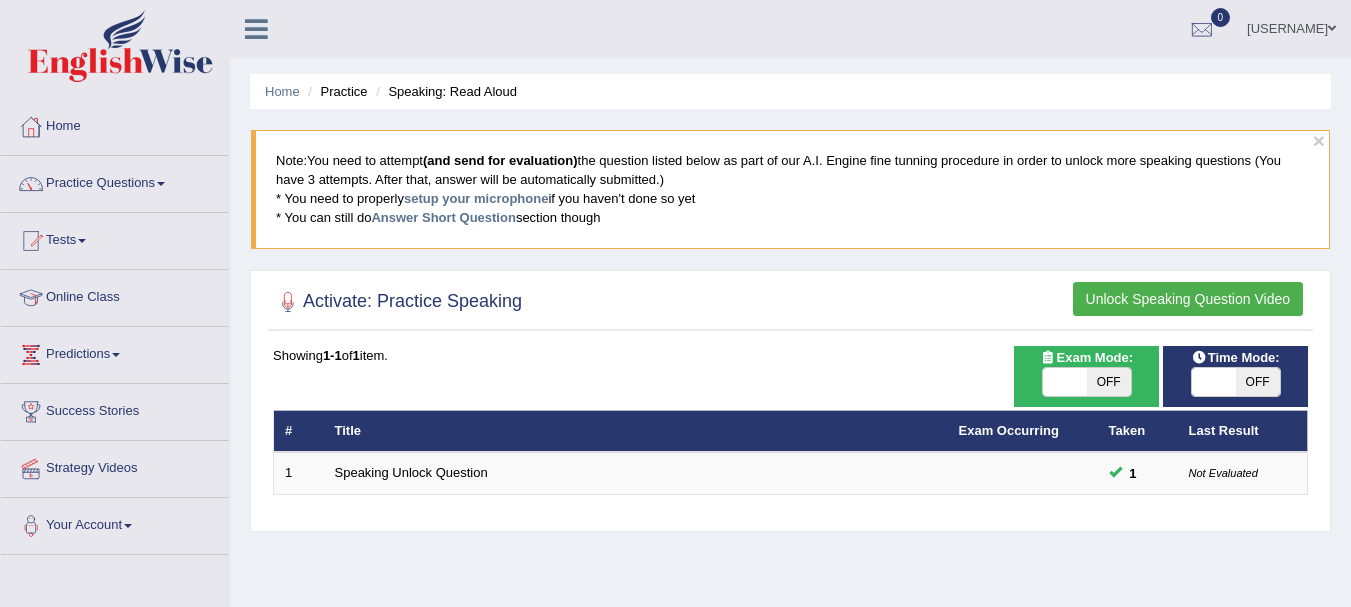 scroll, scrollTop: 0, scrollLeft: 0, axis: both 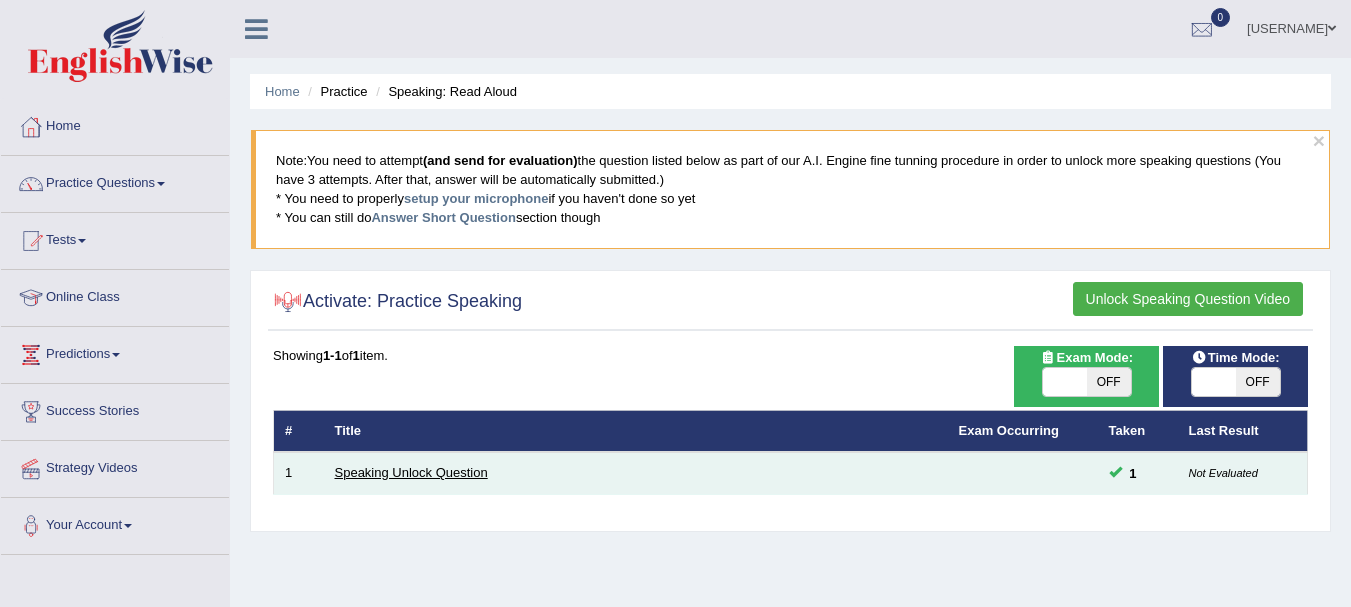 click on "Speaking Unlock Question" at bounding box center [411, 472] 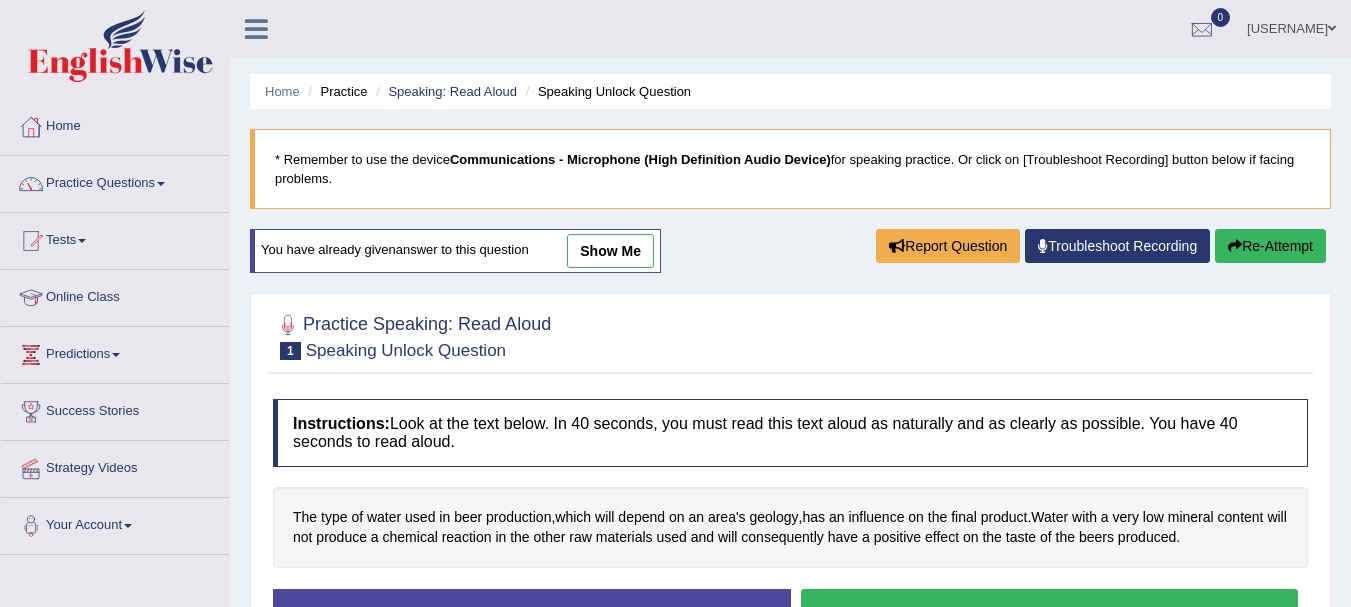 scroll, scrollTop: 0, scrollLeft: 0, axis: both 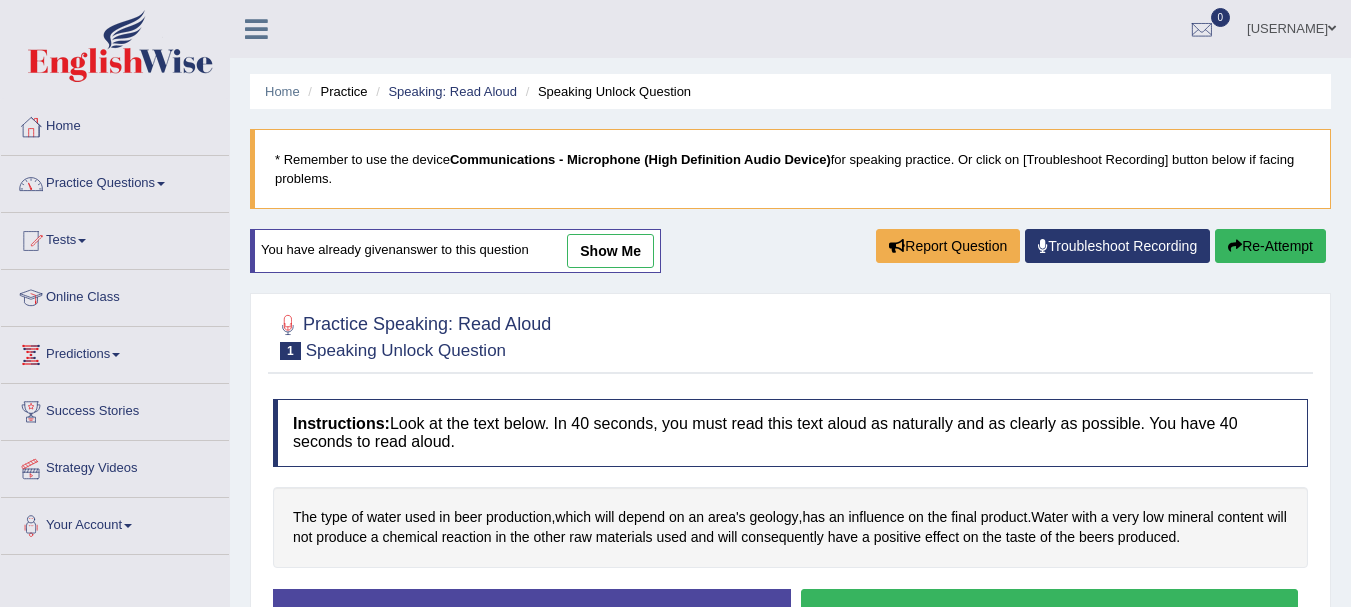 click at bounding box center (161, 184) 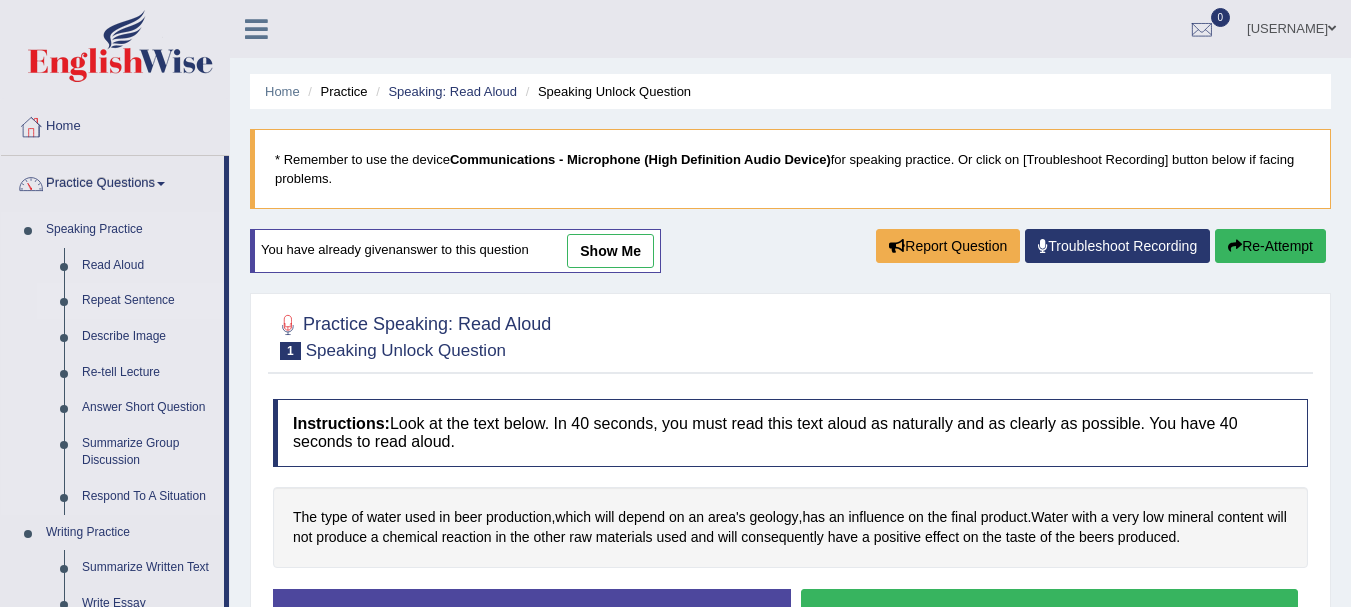 click on "Repeat Sentence" at bounding box center (148, 301) 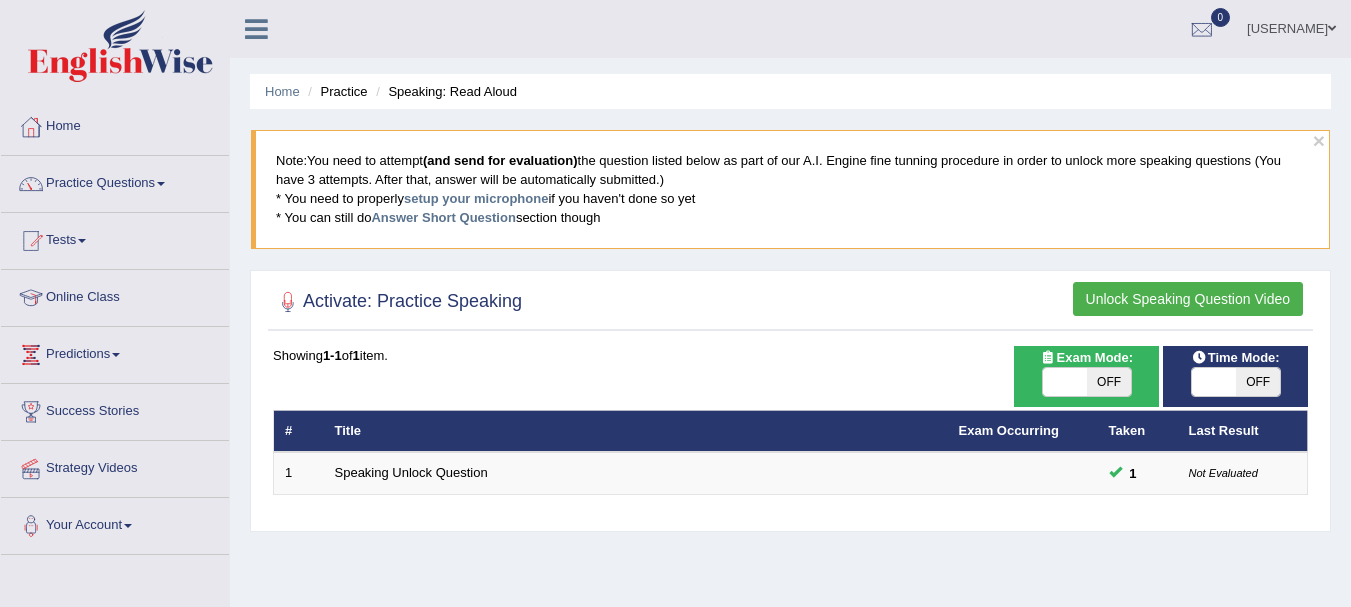 scroll, scrollTop: 0, scrollLeft: 0, axis: both 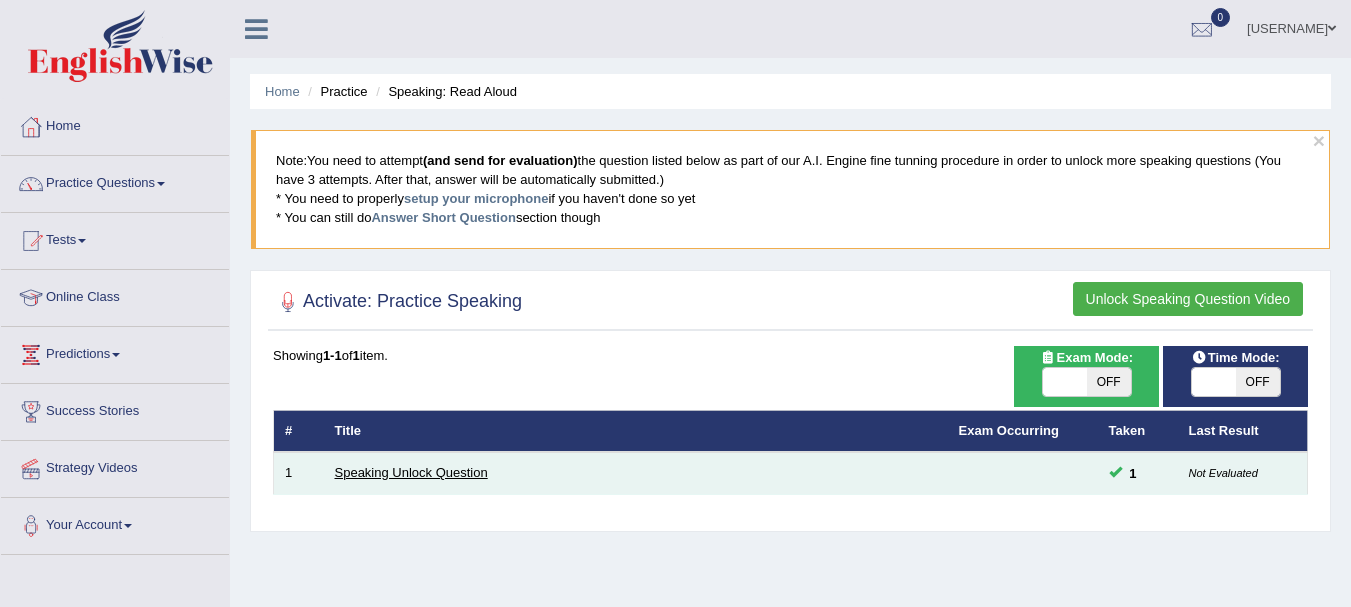 click on "Speaking Unlock Question" at bounding box center (411, 472) 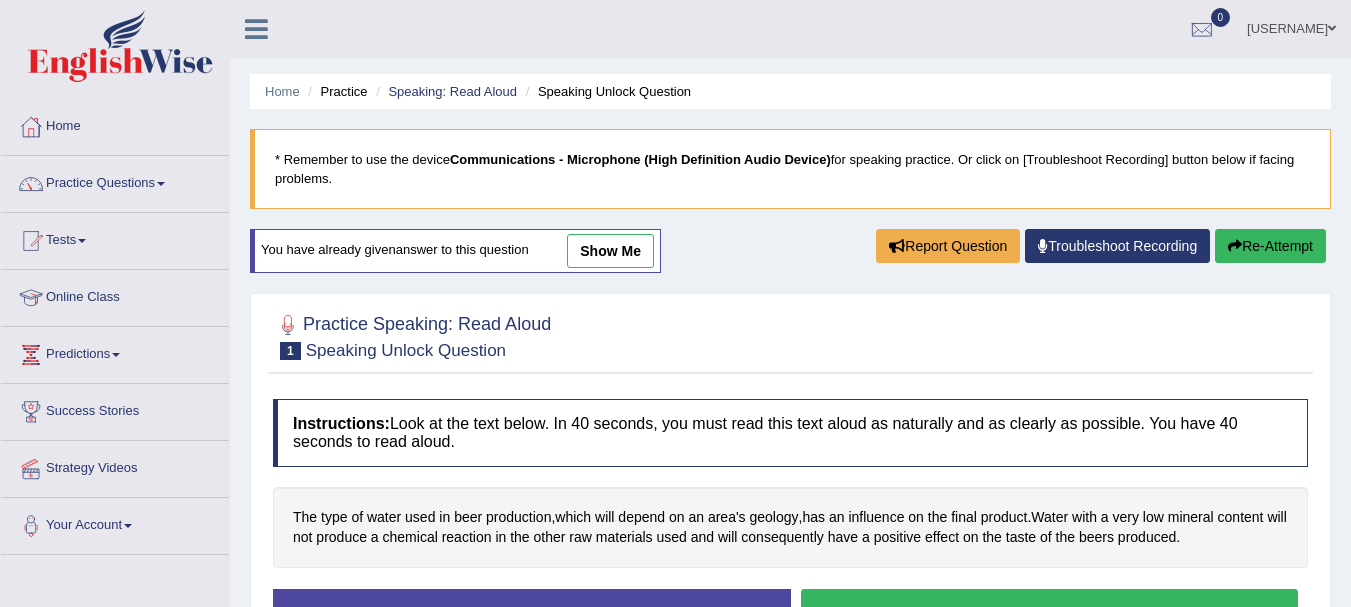 scroll, scrollTop: 0, scrollLeft: 0, axis: both 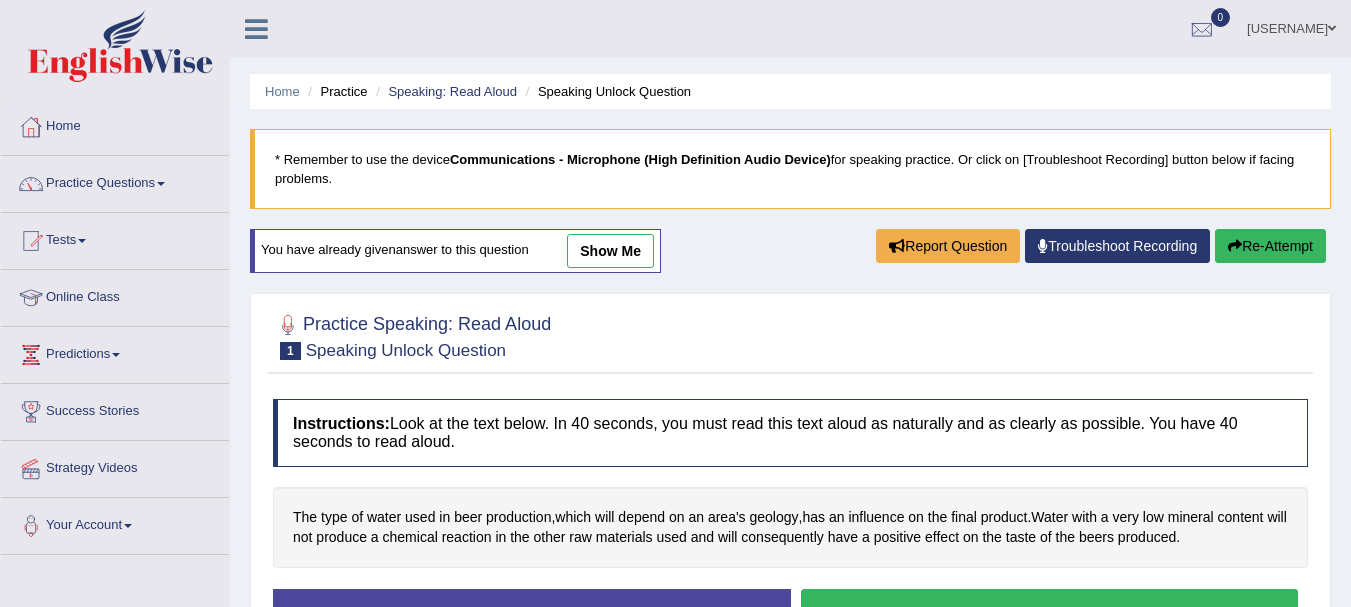 click on "show me" at bounding box center (610, 251) 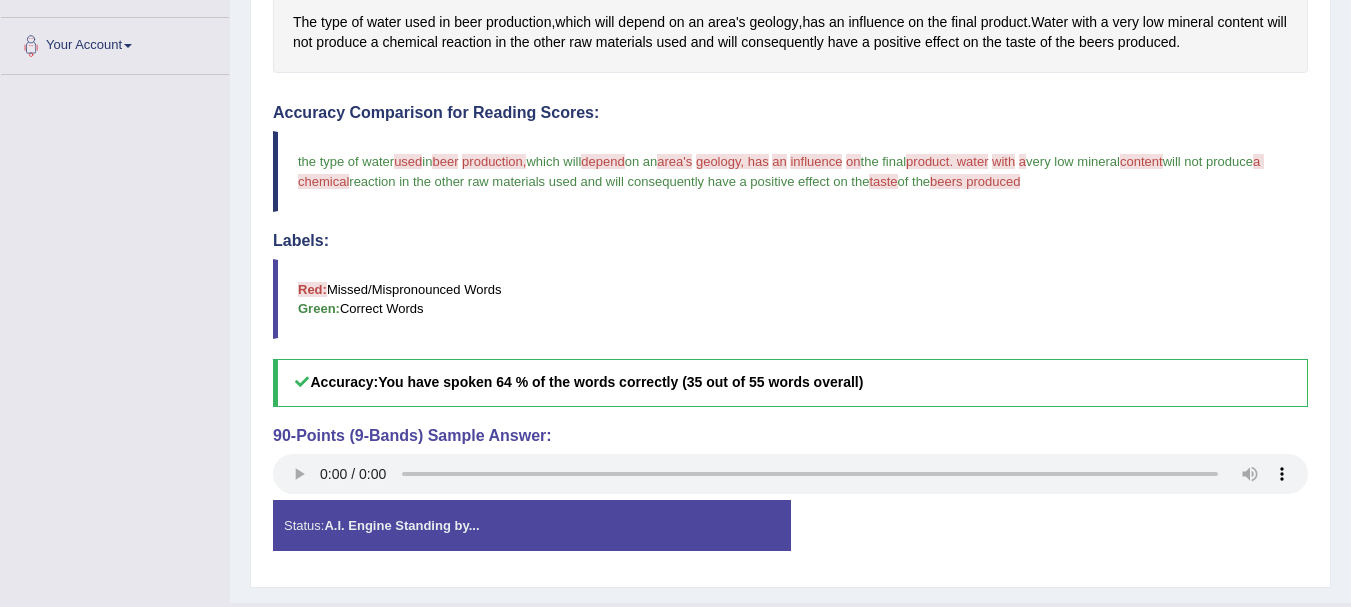 scroll, scrollTop: 520, scrollLeft: 0, axis: vertical 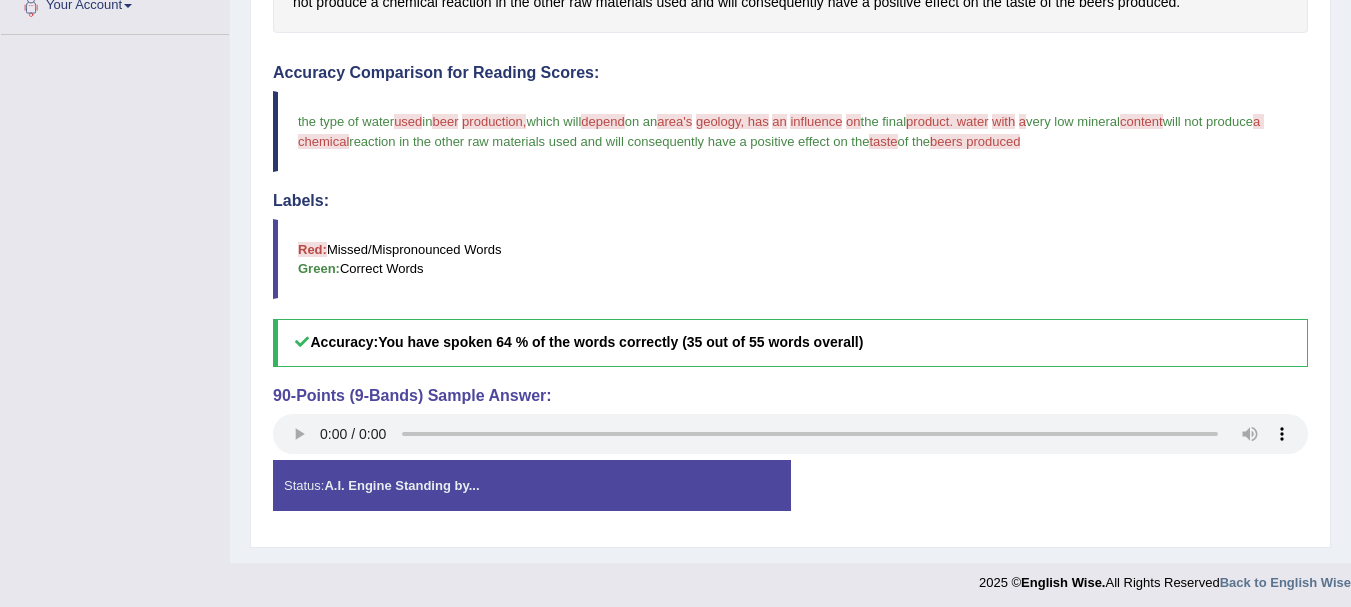type 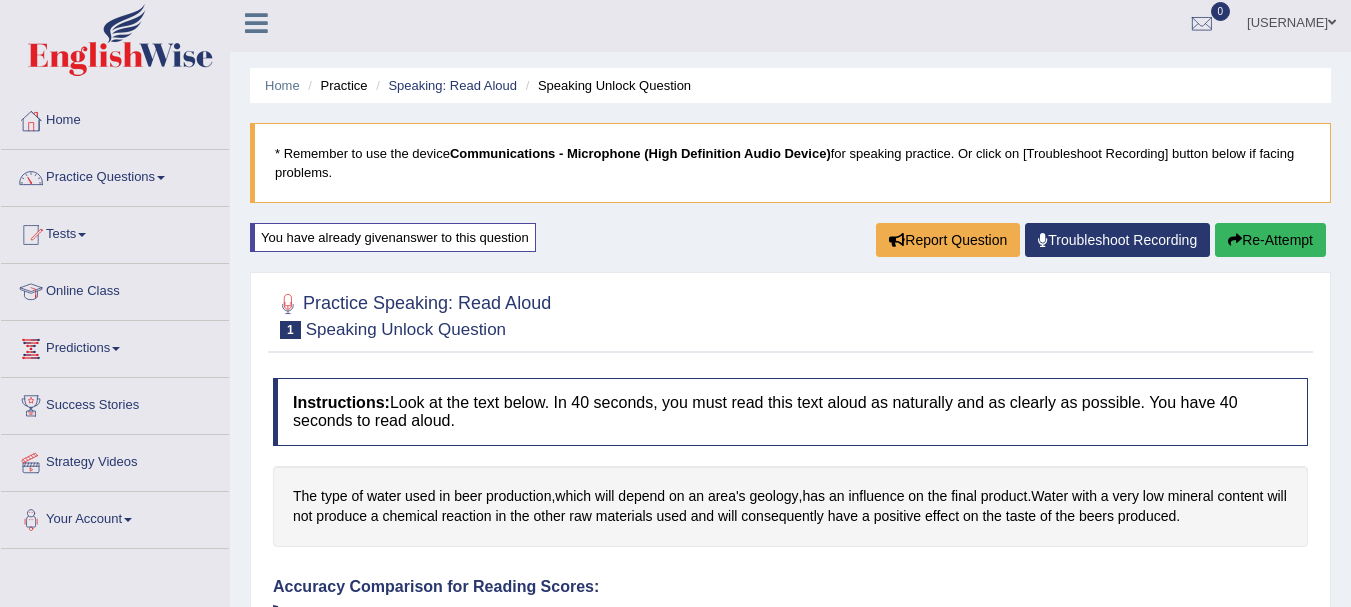 scroll, scrollTop: 0, scrollLeft: 0, axis: both 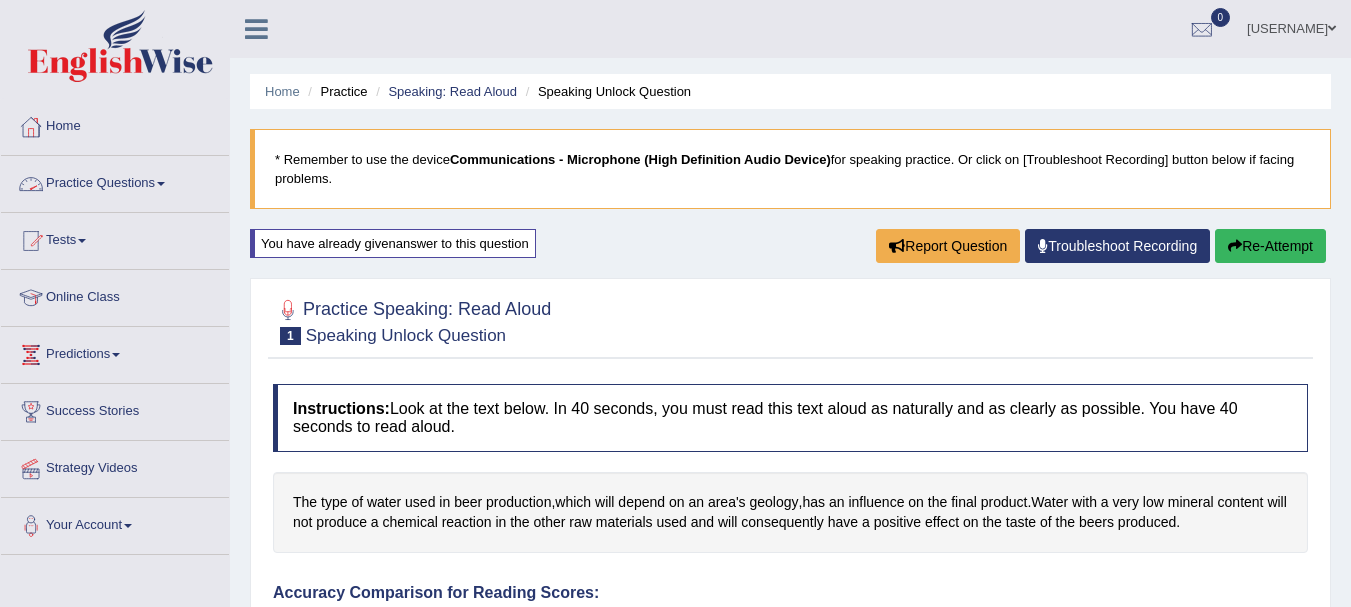 click at bounding box center [161, 184] 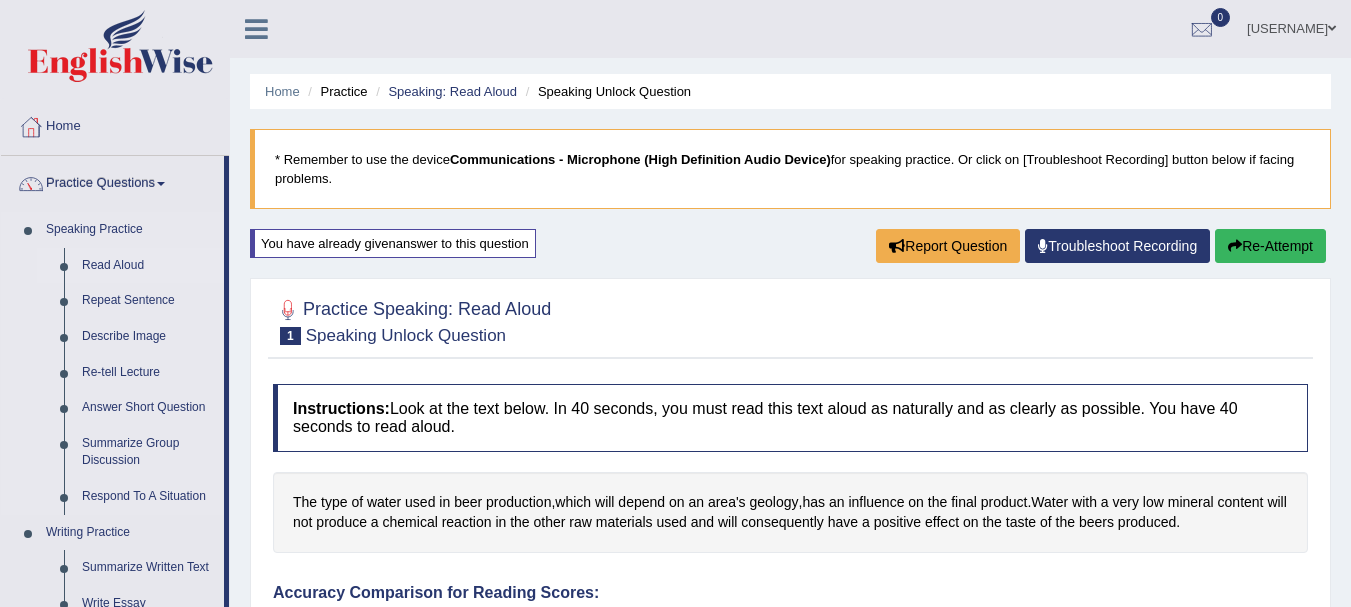 click on "Read Aloud" at bounding box center [148, 266] 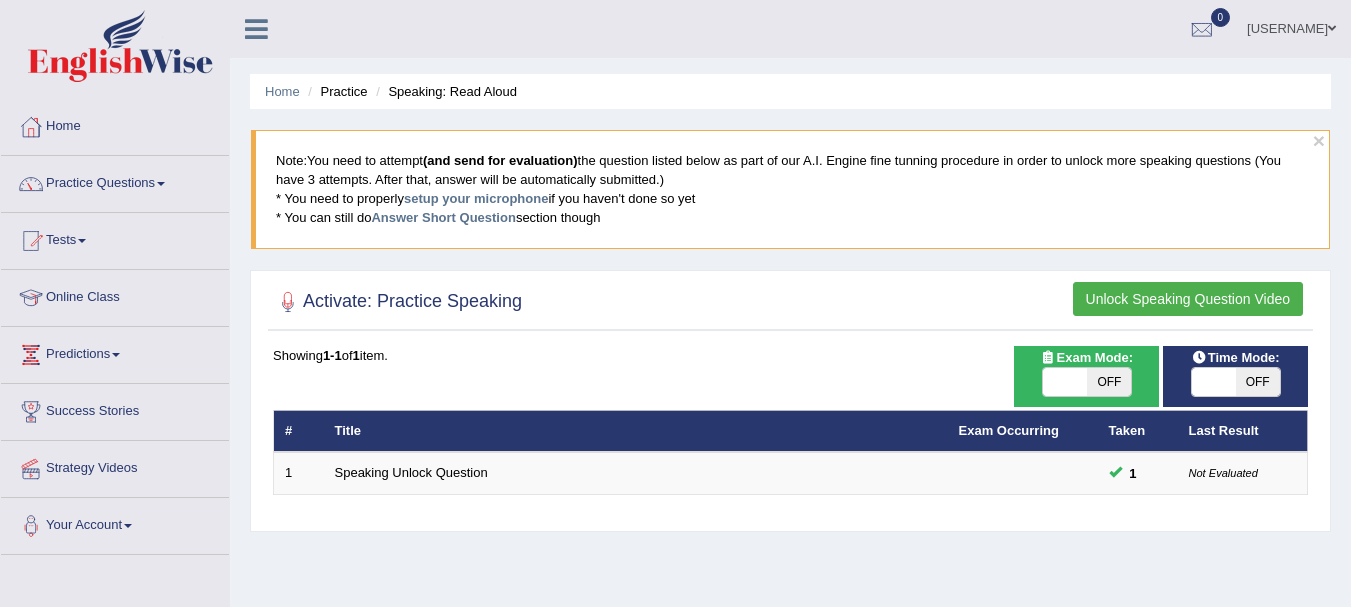 scroll, scrollTop: 0, scrollLeft: 0, axis: both 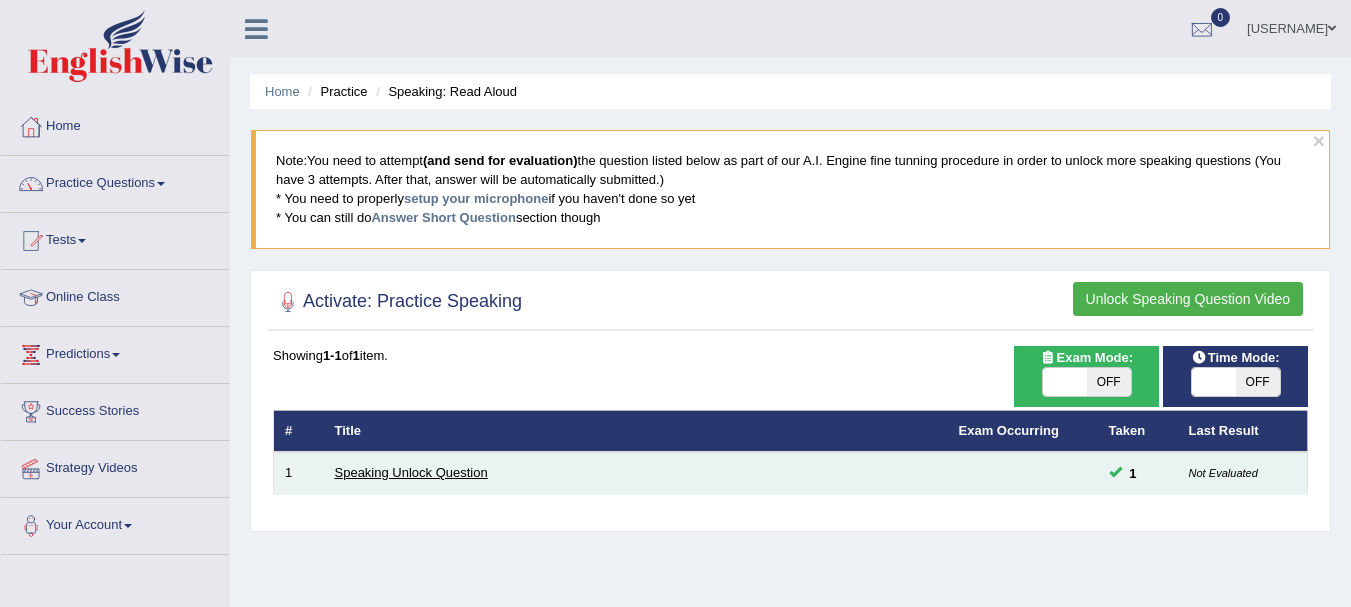click on "Speaking Unlock Question" at bounding box center [411, 472] 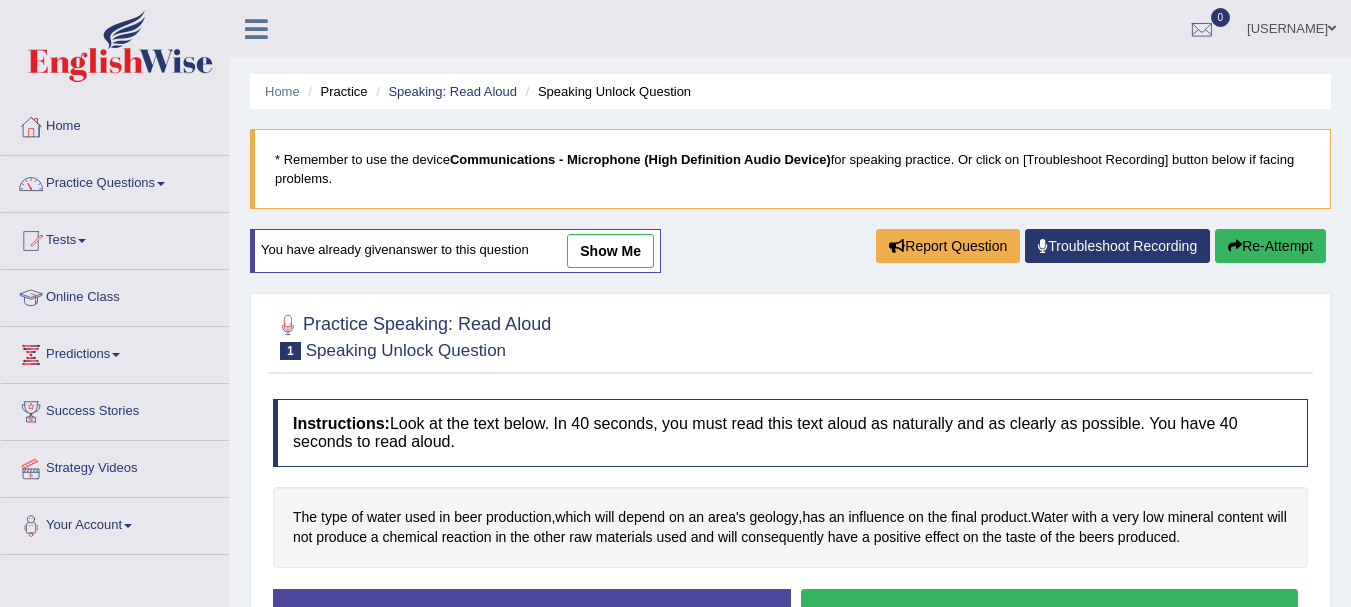 scroll, scrollTop: 0, scrollLeft: 0, axis: both 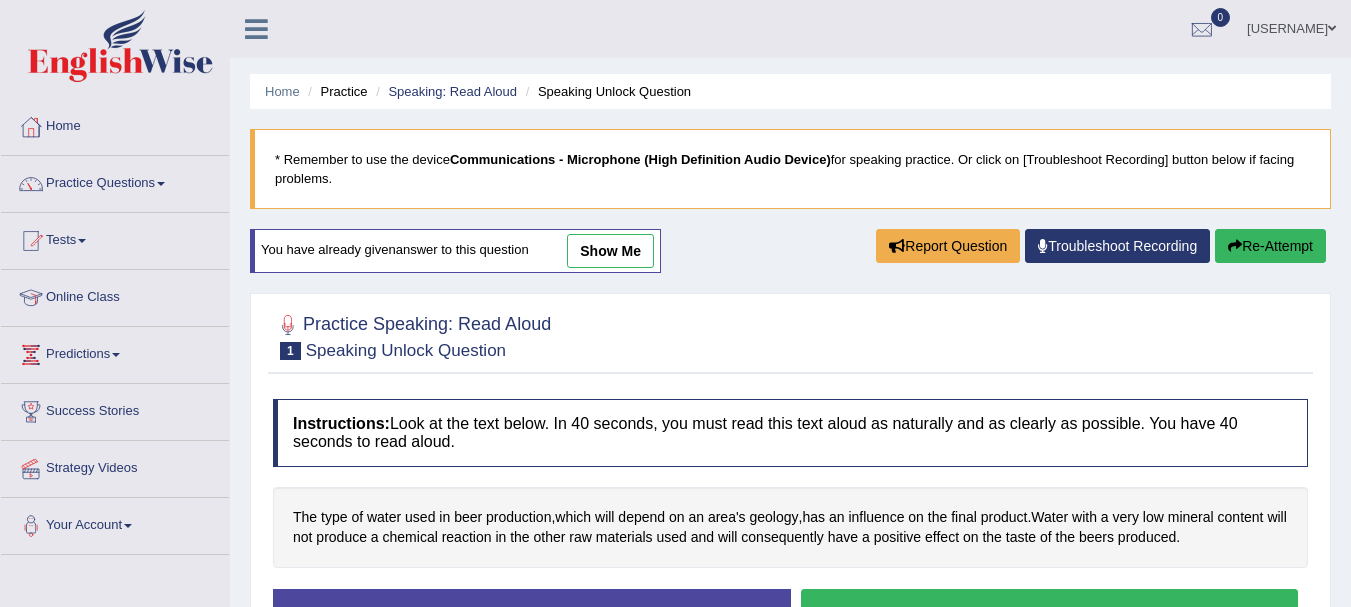 click on "show me" at bounding box center (610, 251) 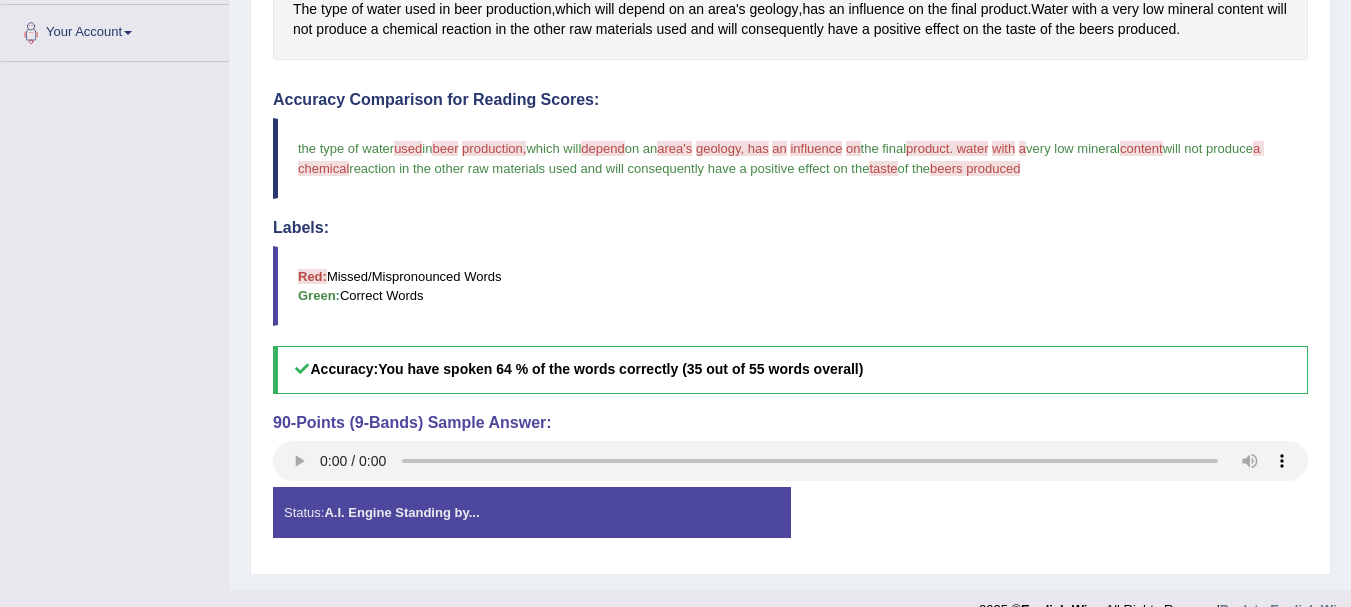 scroll, scrollTop: 526, scrollLeft: 0, axis: vertical 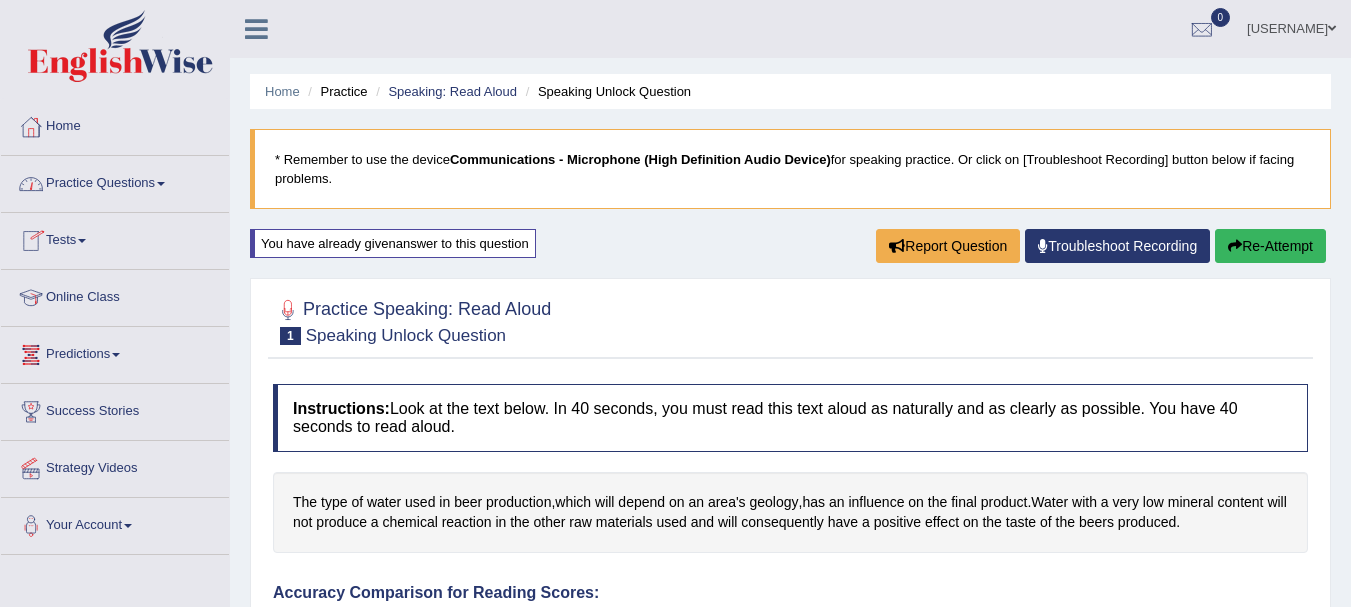 click on "Practice Questions" at bounding box center (115, 181) 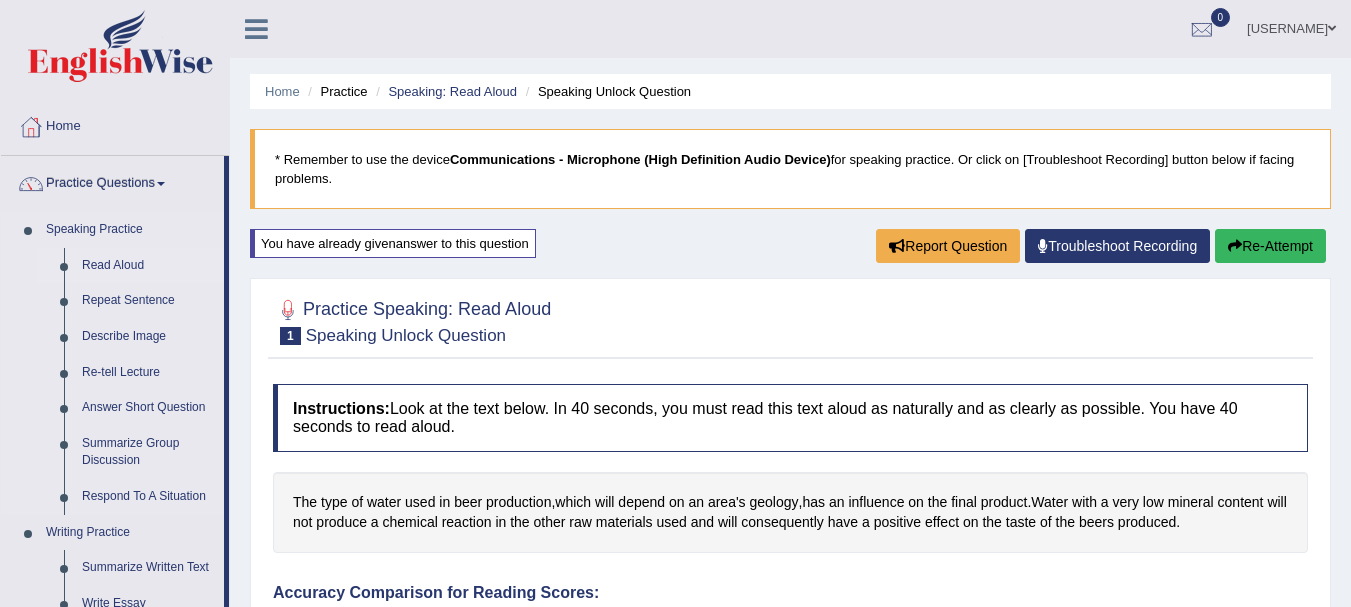 click on "Read Aloud" at bounding box center [148, 266] 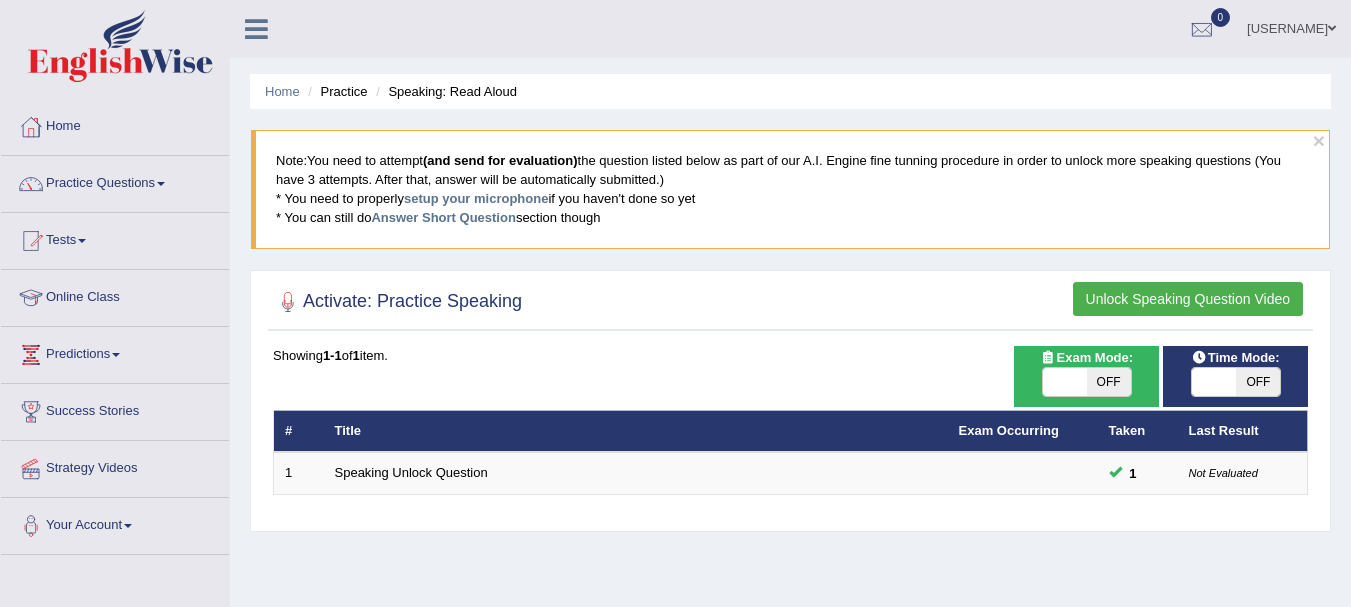 scroll, scrollTop: 0, scrollLeft: 0, axis: both 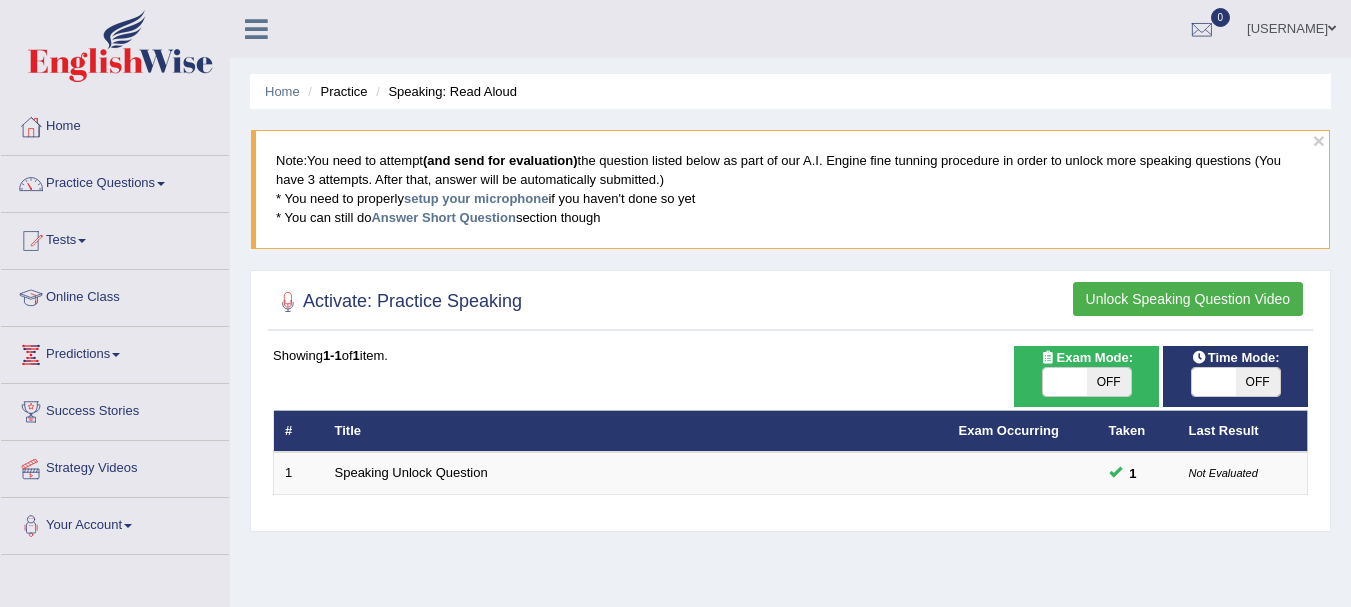 click on "Unlock Speaking Question Video" at bounding box center (1188, 299) 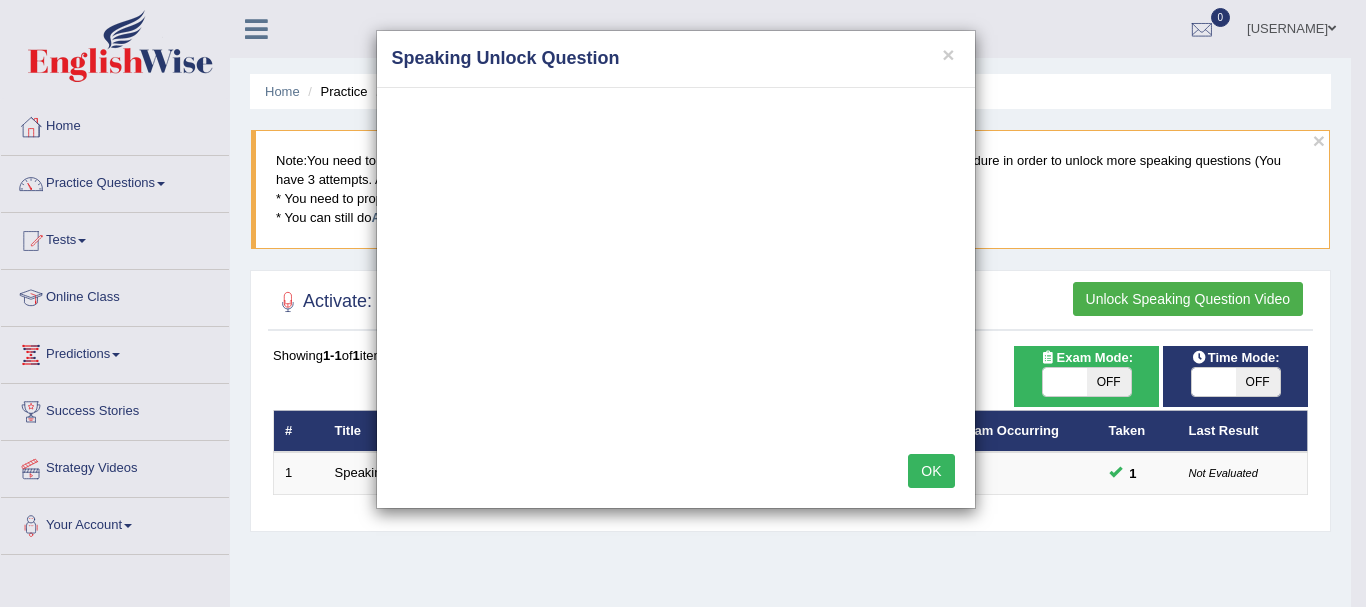 click on "OK" at bounding box center (931, 471) 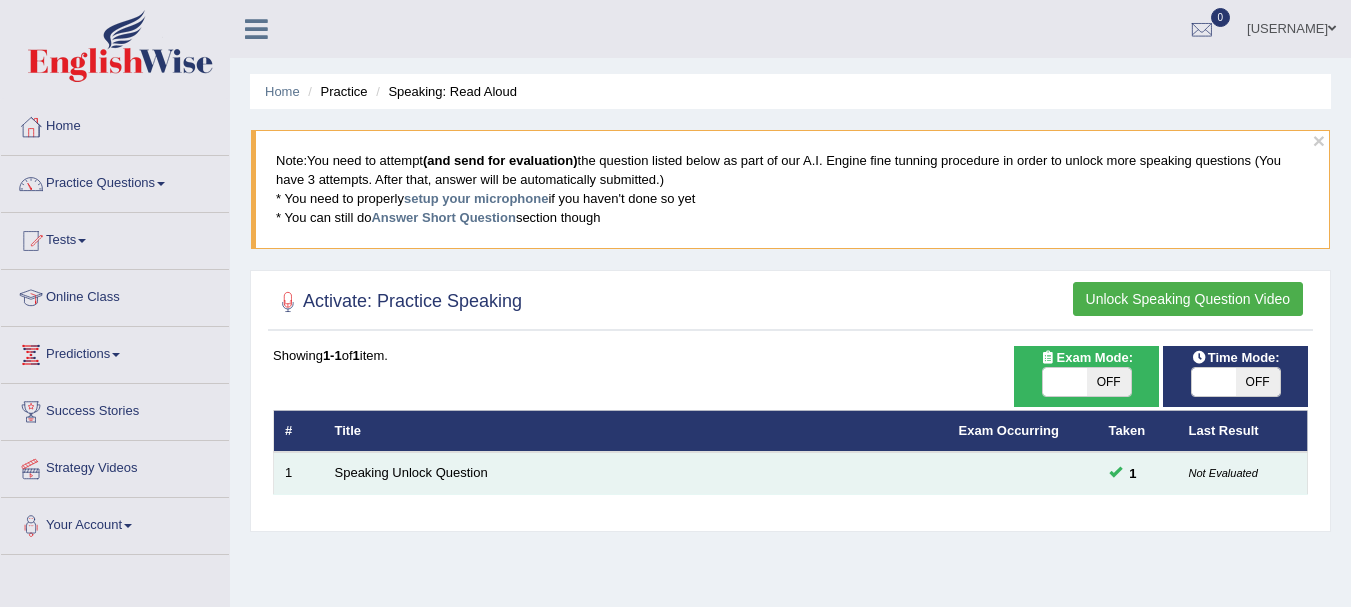 click on "Speaking Unlock Question" at bounding box center [636, 473] 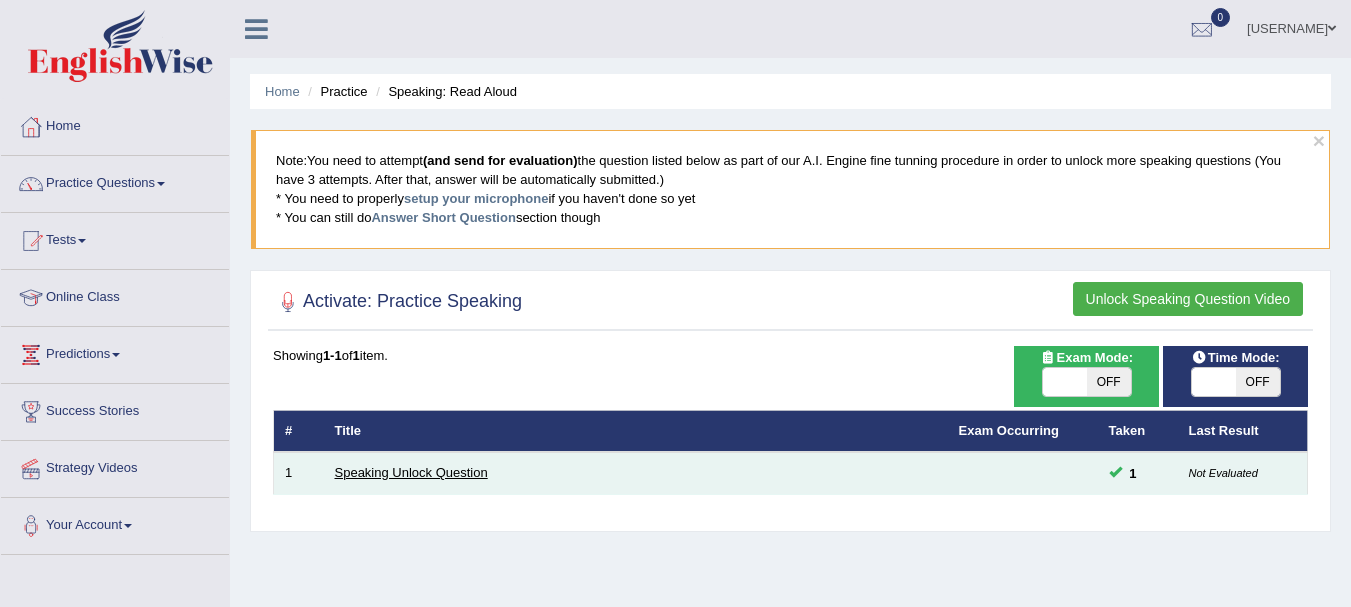 click on "Speaking Unlock Question" at bounding box center [411, 472] 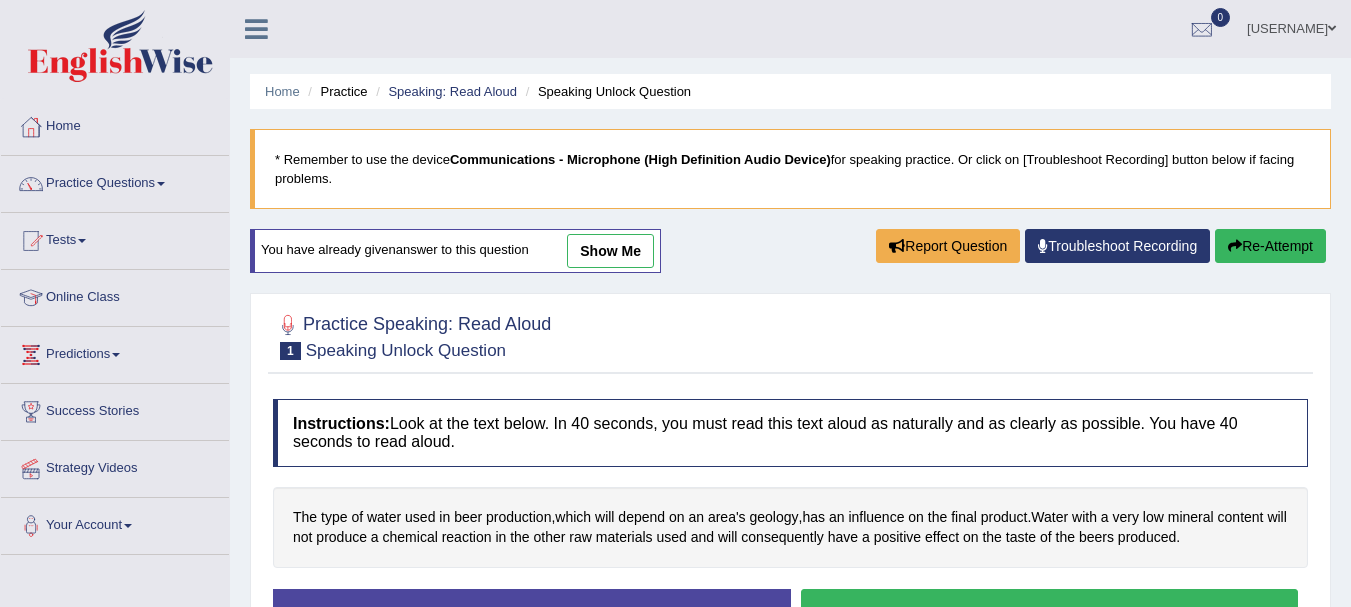 scroll, scrollTop: 0, scrollLeft: 0, axis: both 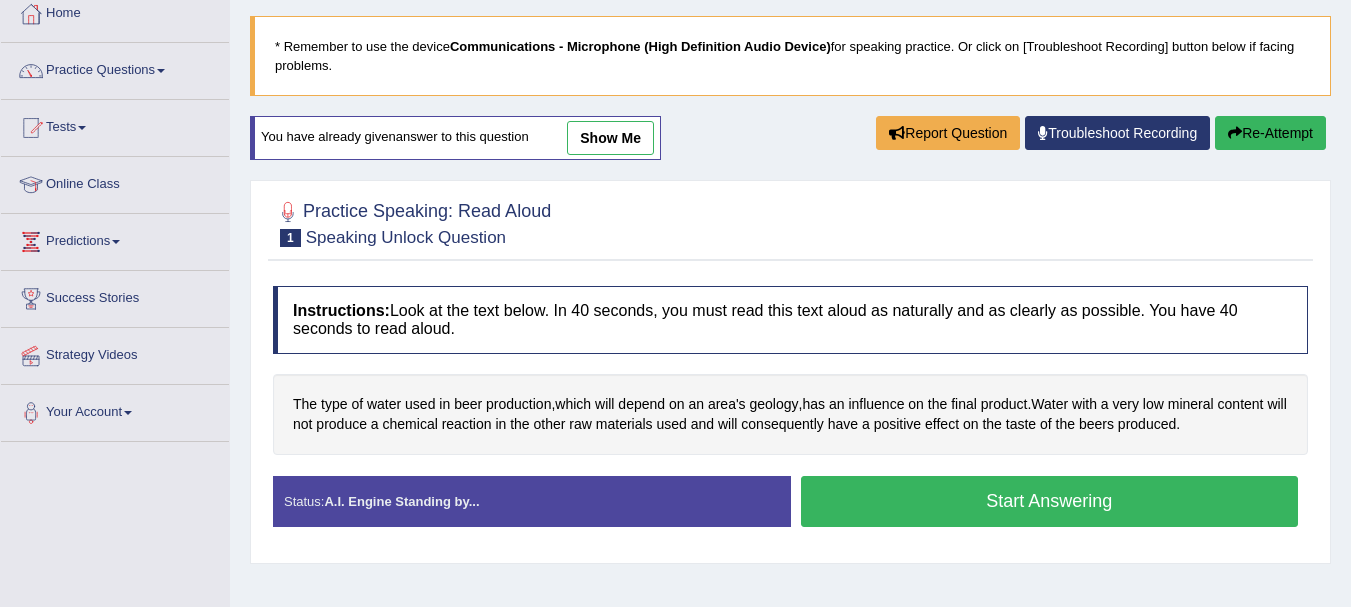 click on "Start Answering" at bounding box center [1050, 501] 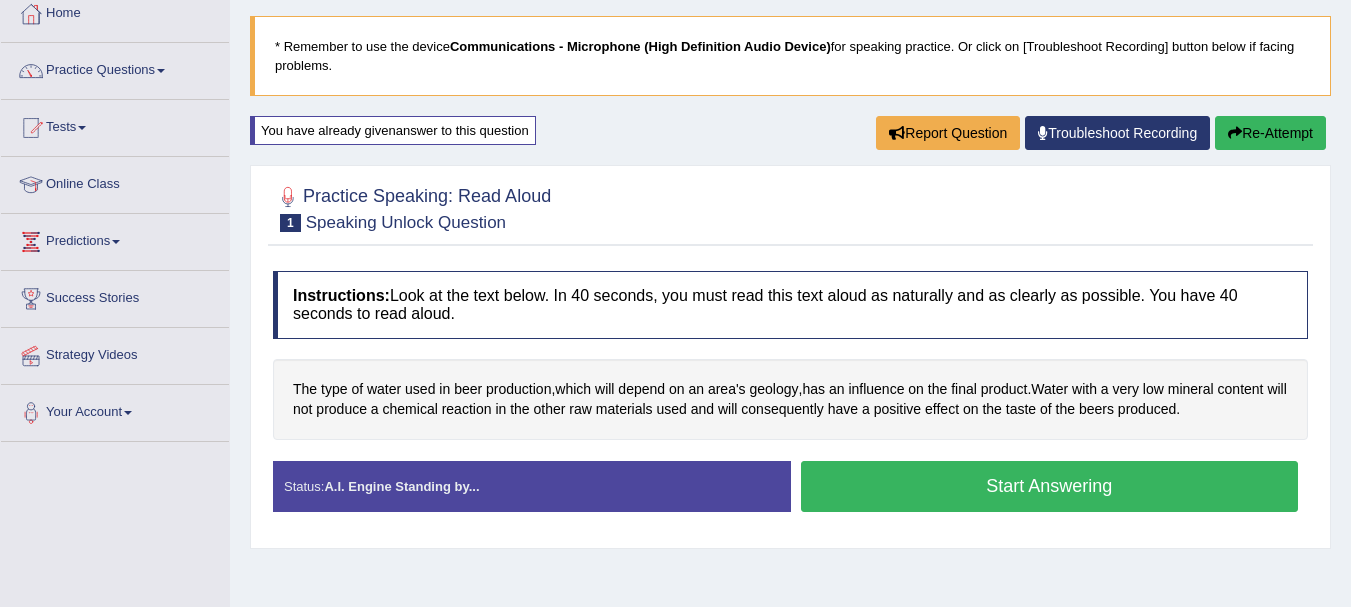 click on "Start Answering" at bounding box center (1050, 486) 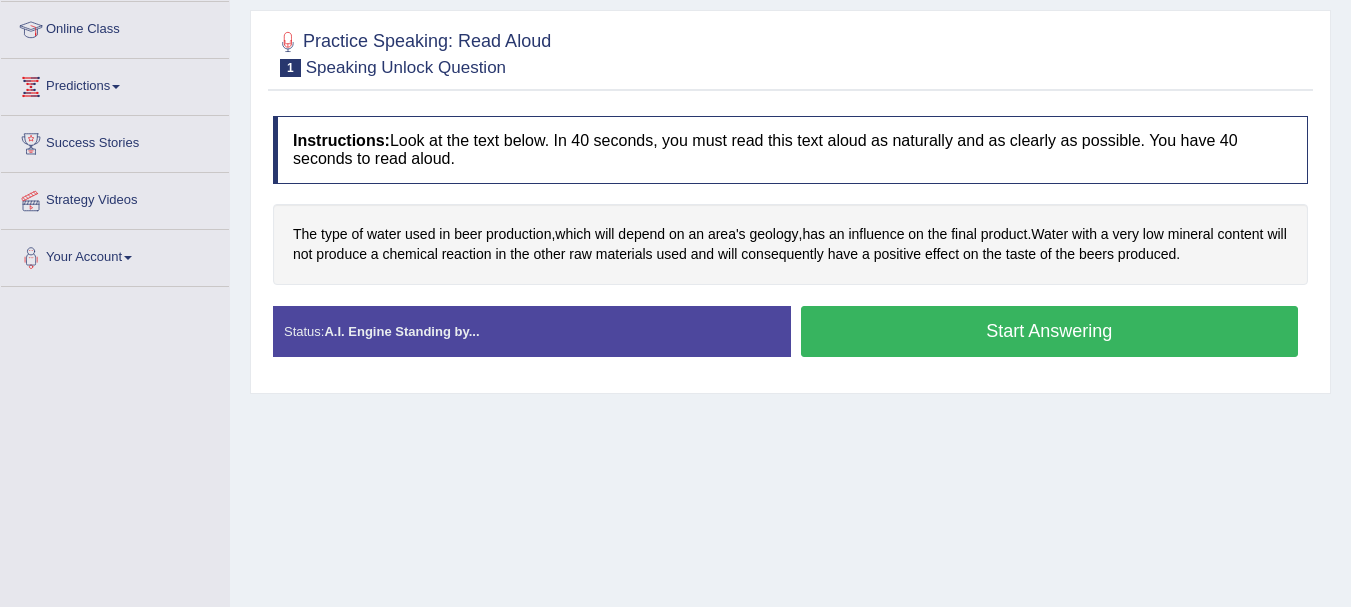 scroll, scrollTop: 235, scrollLeft: 0, axis: vertical 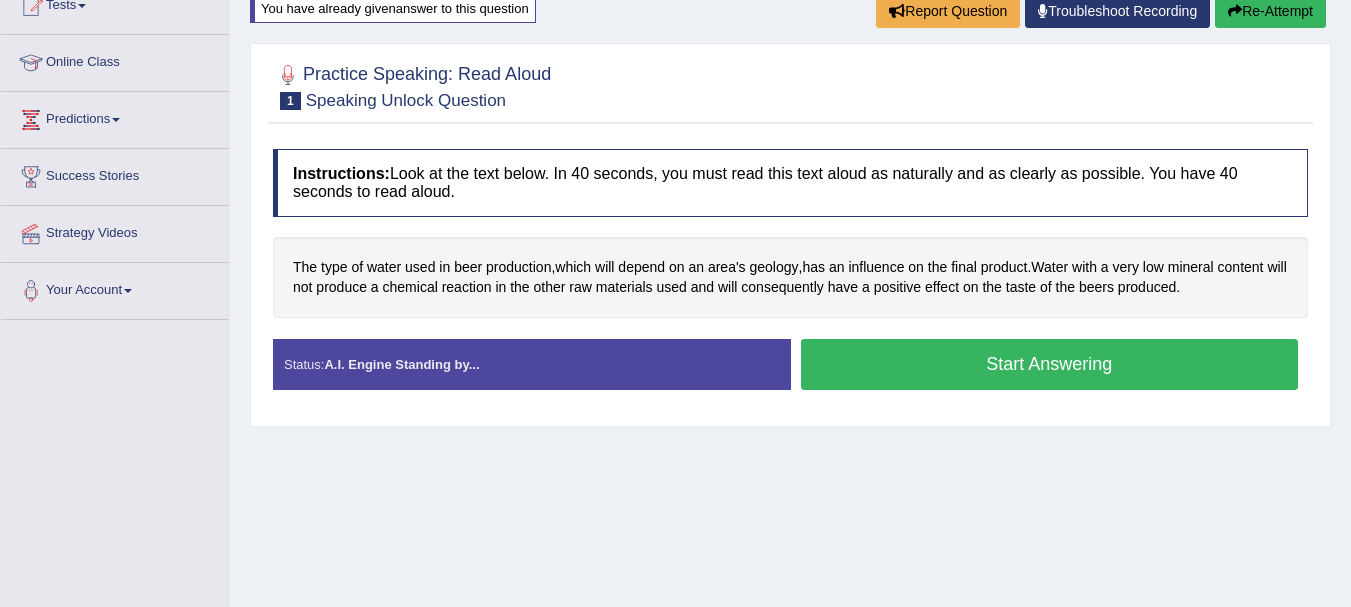 click on "Start Answering" at bounding box center (1050, 364) 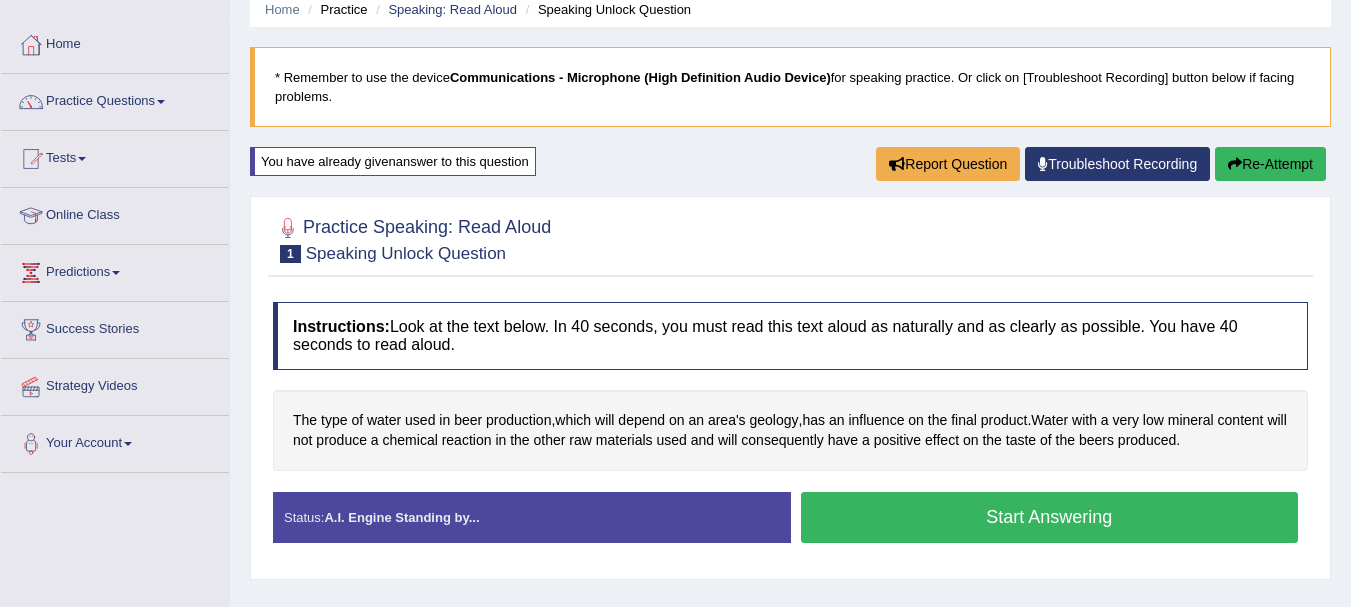 scroll, scrollTop: 0, scrollLeft: 0, axis: both 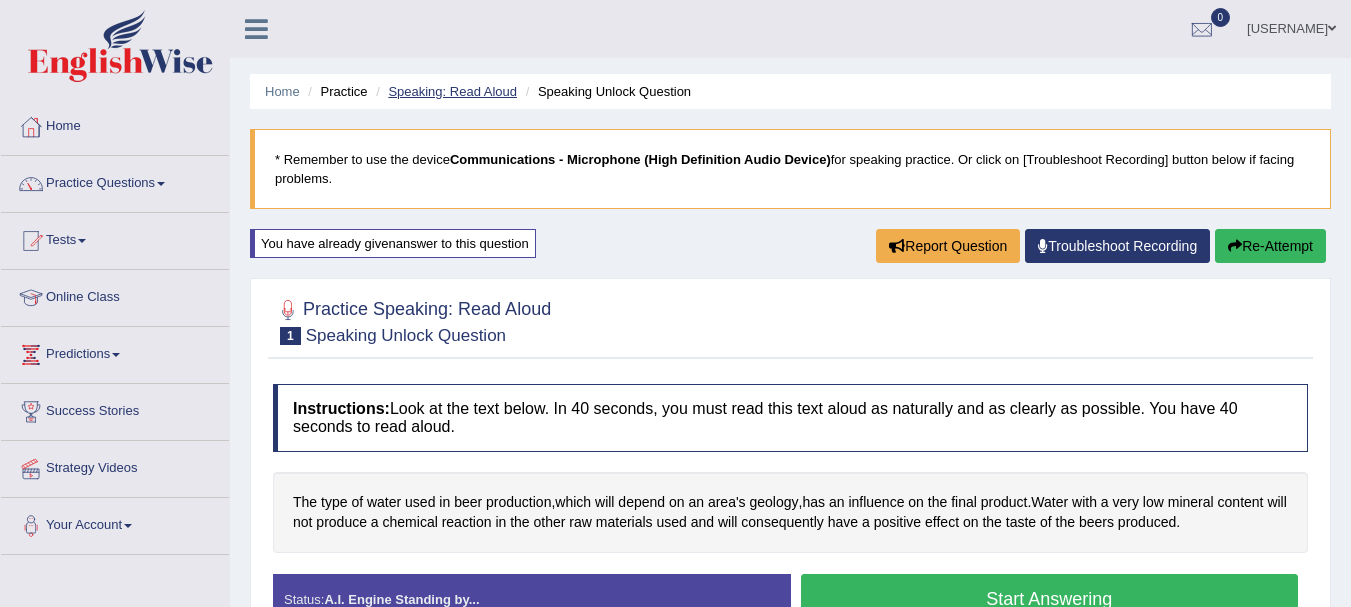 click on "Speaking: Read Aloud" at bounding box center [452, 91] 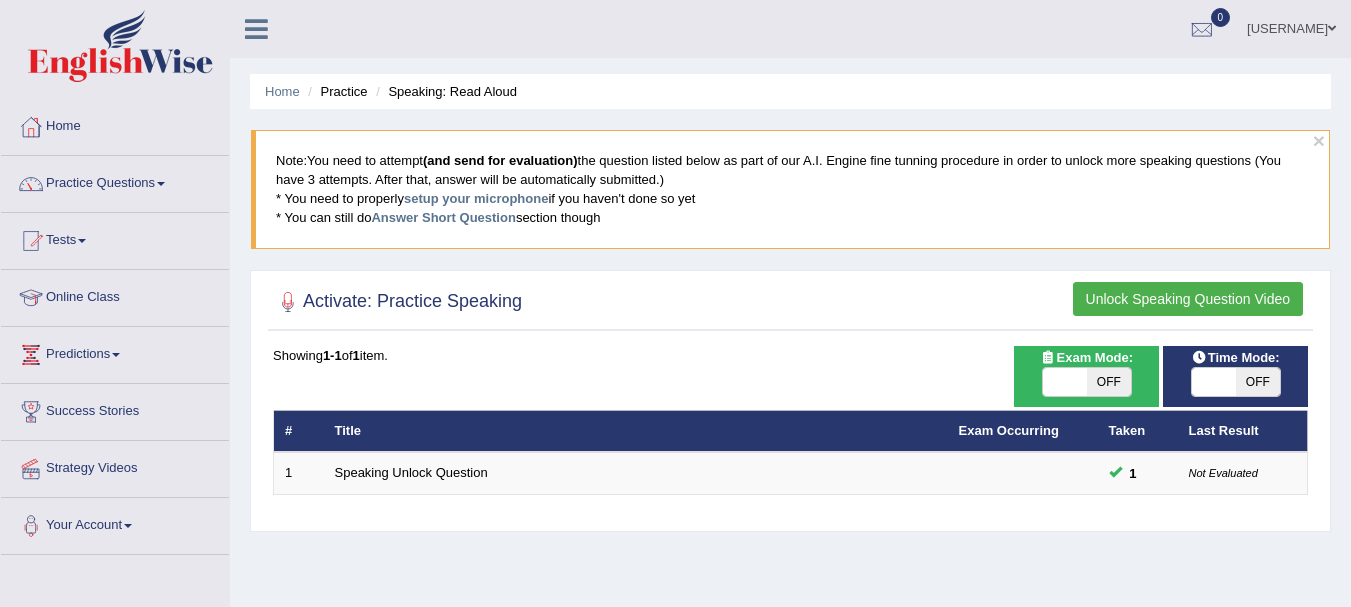 scroll, scrollTop: 0, scrollLeft: 0, axis: both 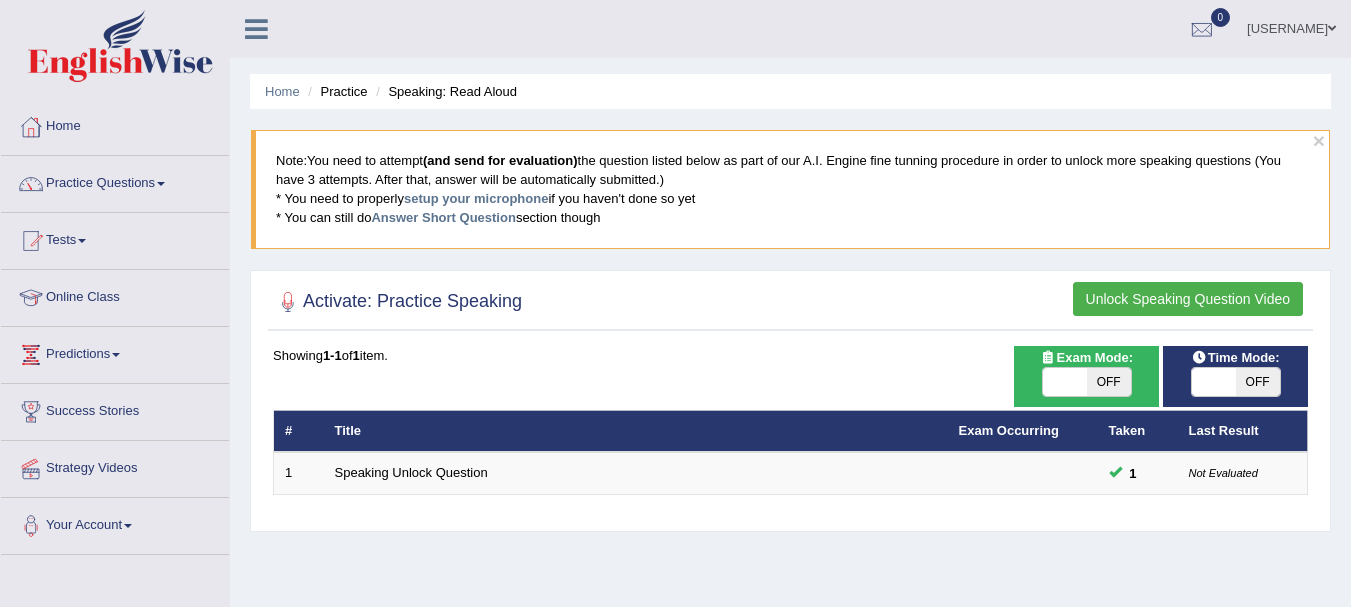 click on "OFF" at bounding box center (1109, 382) 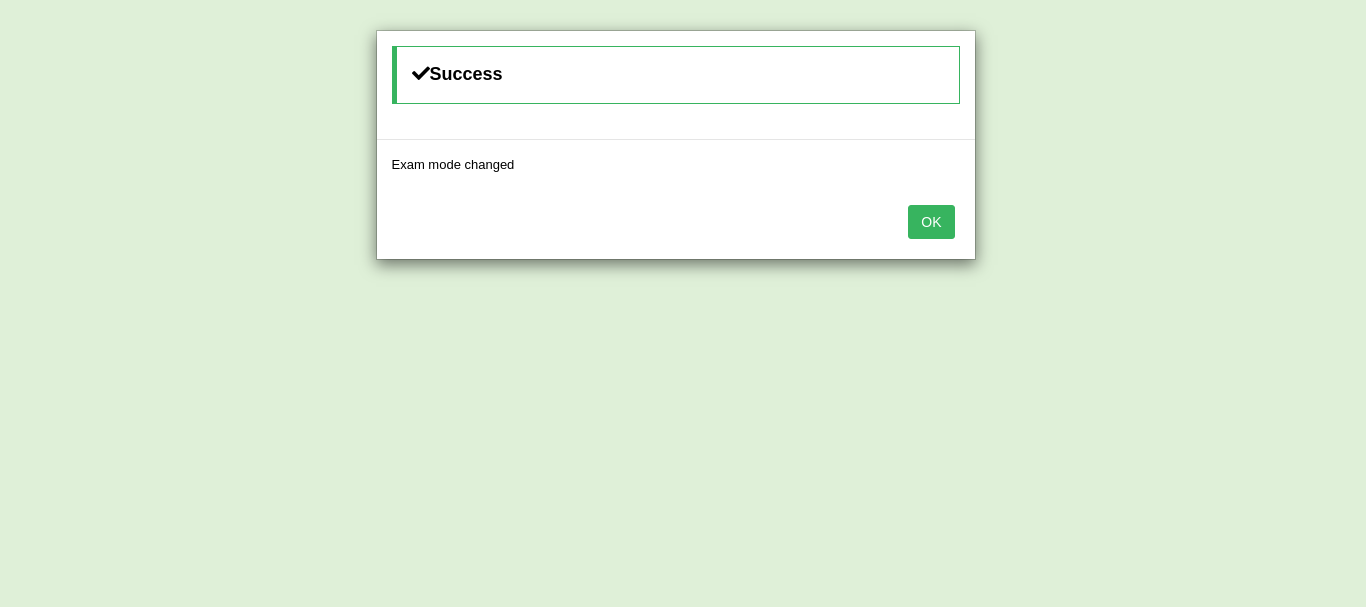 click on "OK" at bounding box center [931, 222] 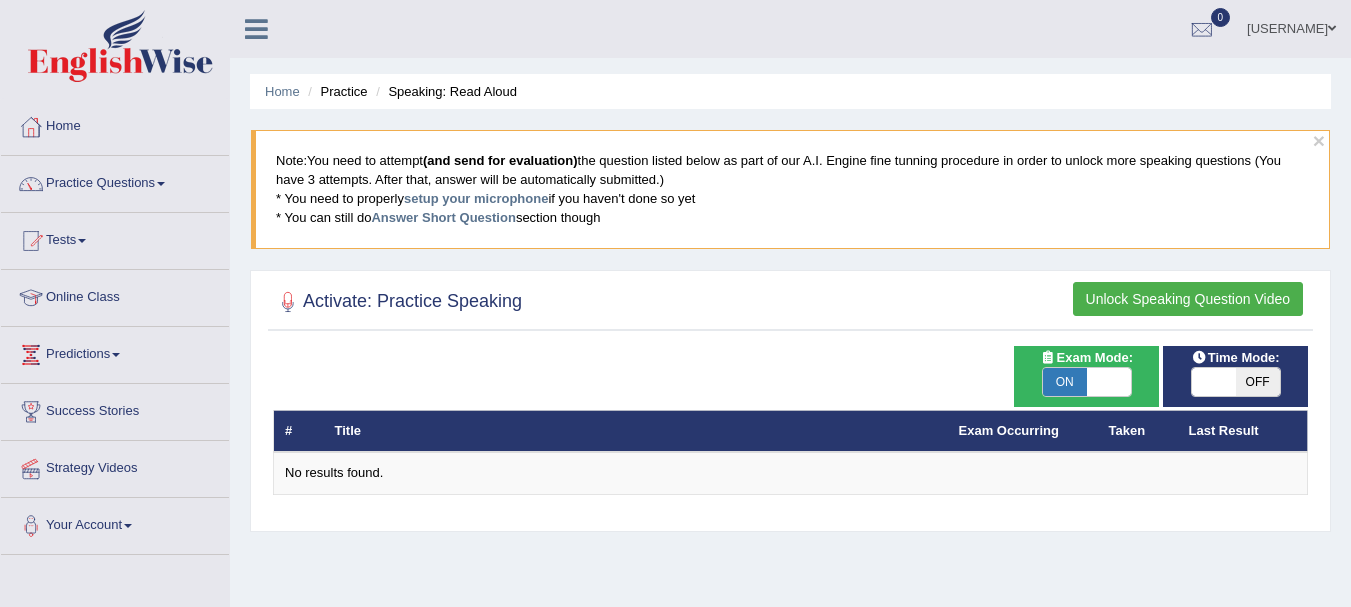 scroll, scrollTop: 0, scrollLeft: 0, axis: both 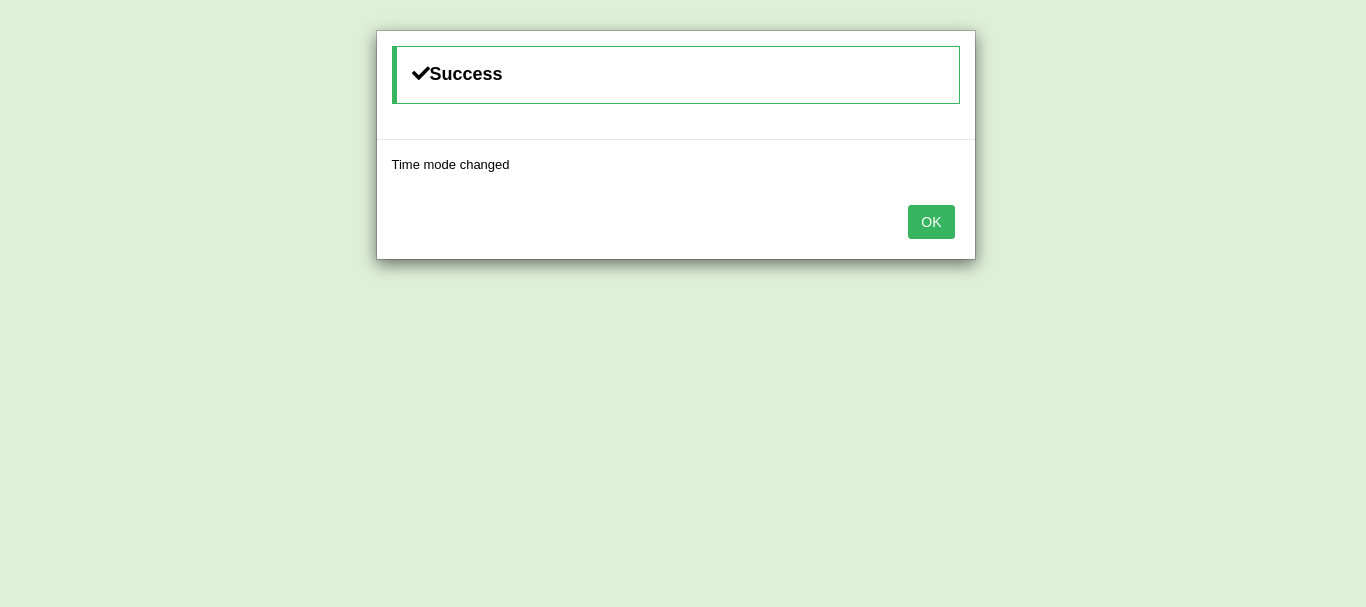 click on "OK" at bounding box center [931, 222] 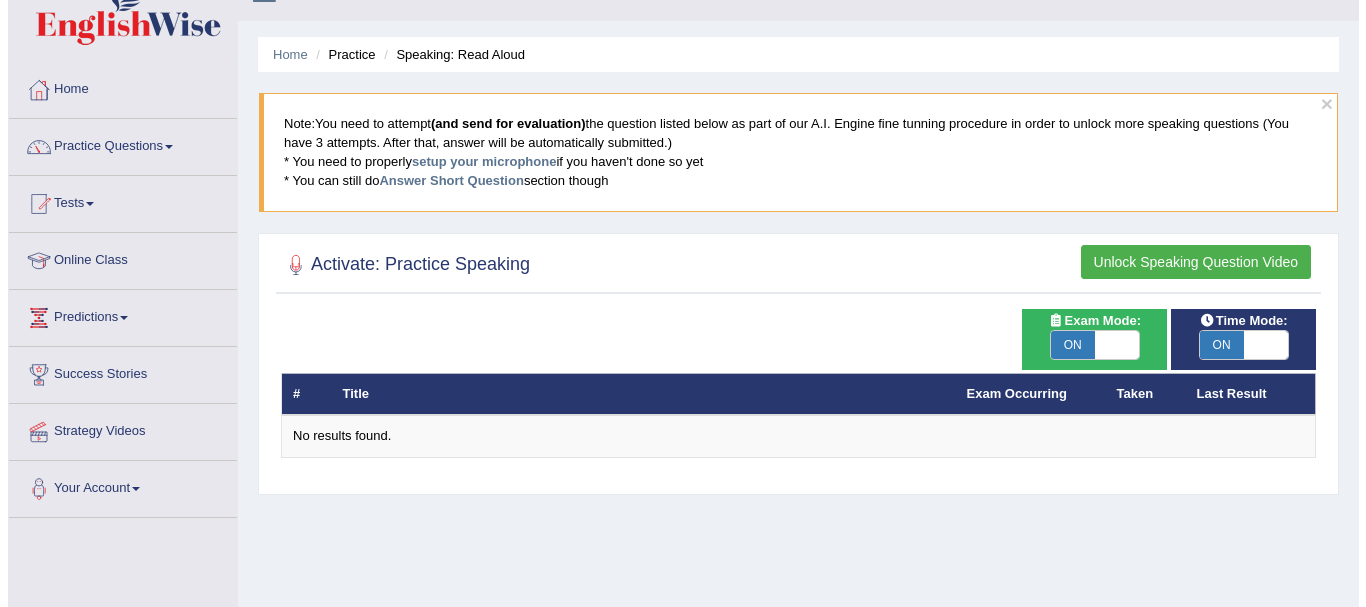 scroll, scrollTop: 40, scrollLeft: 0, axis: vertical 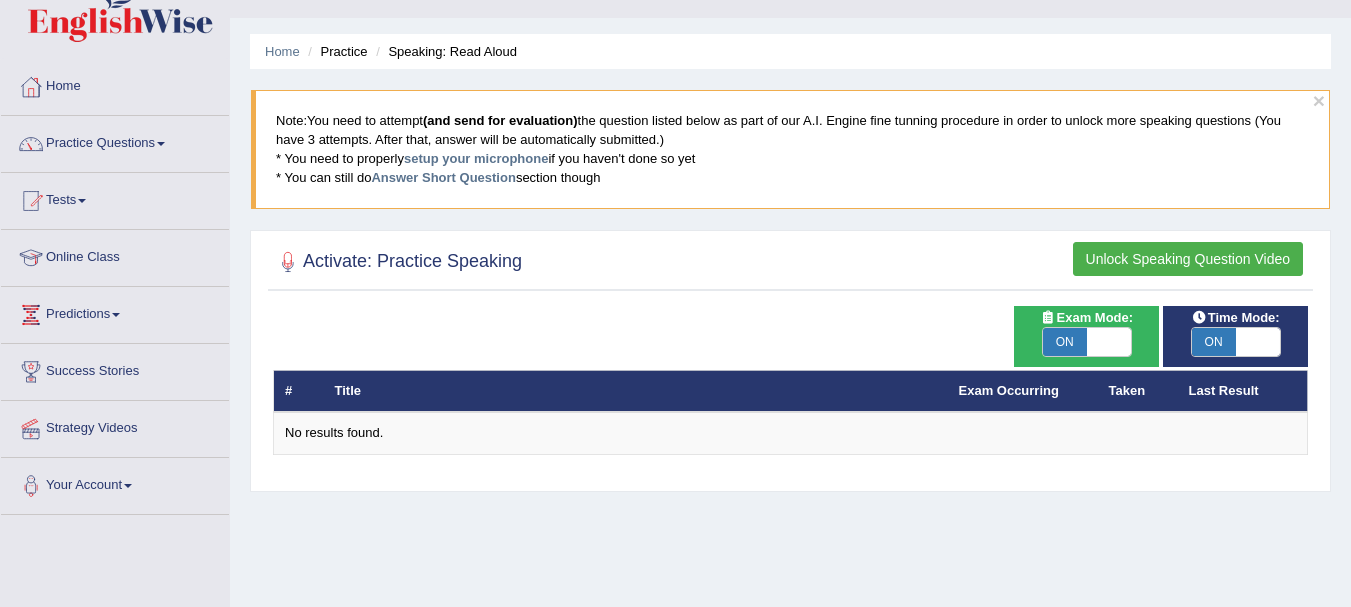 click on "ON" at bounding box center [1065, 342] 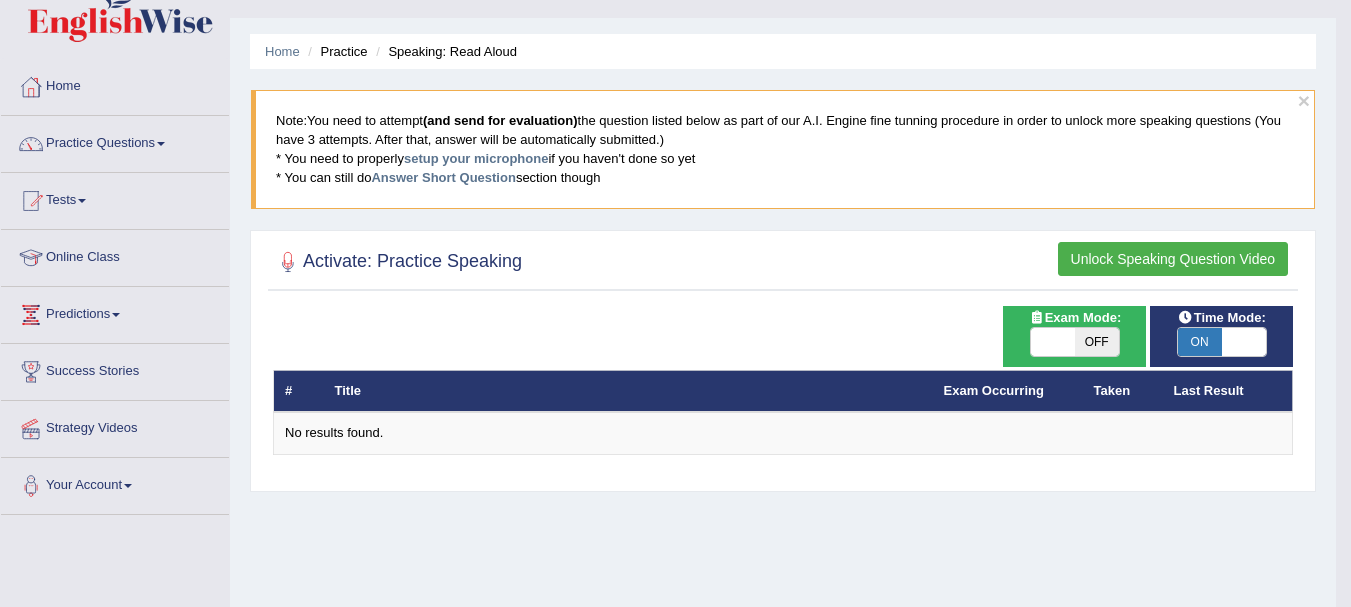 click on "ON   OFF" at bounding box center (1053, 342) 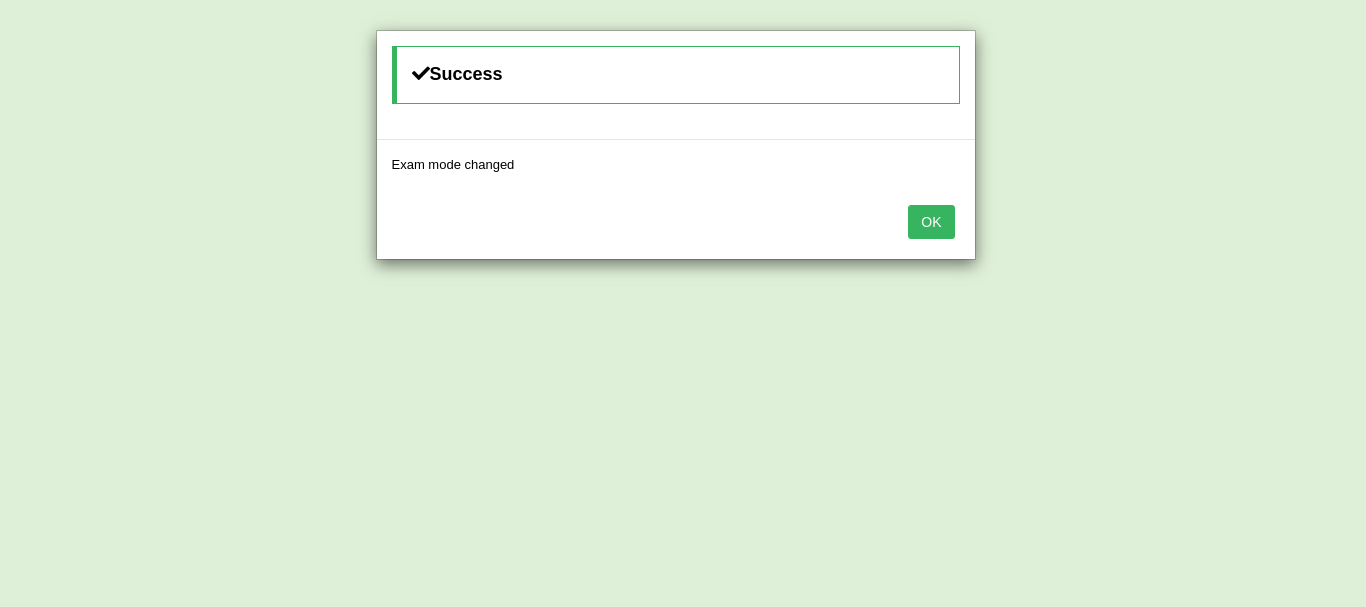 click on "OK" at bounding box center [931, 222] 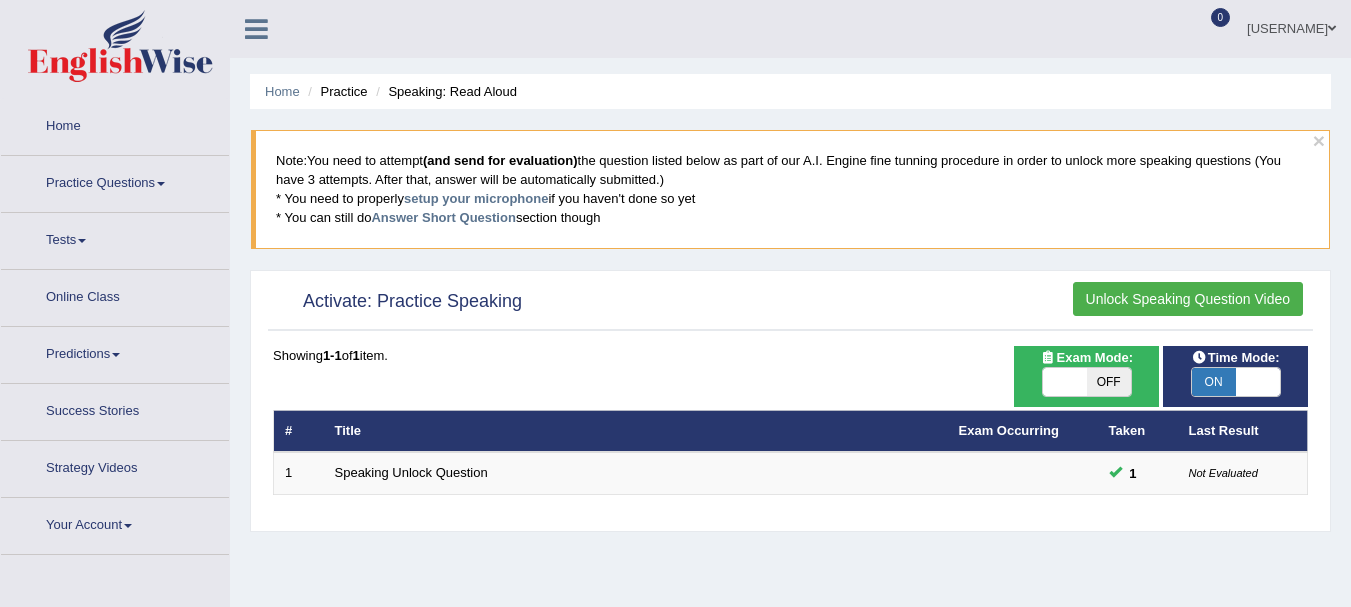 scroll, scrollTop: 40, scrollLeft: 0, axis: vertical 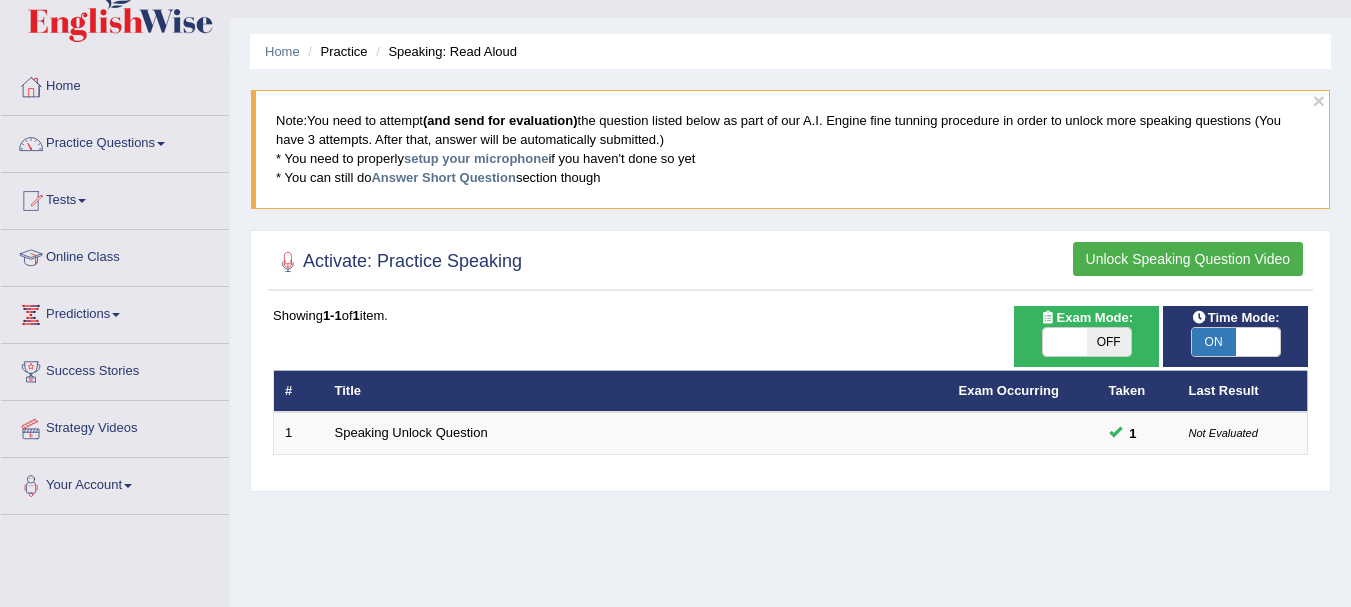 click on "ON" at bounding box center (1214, 342) 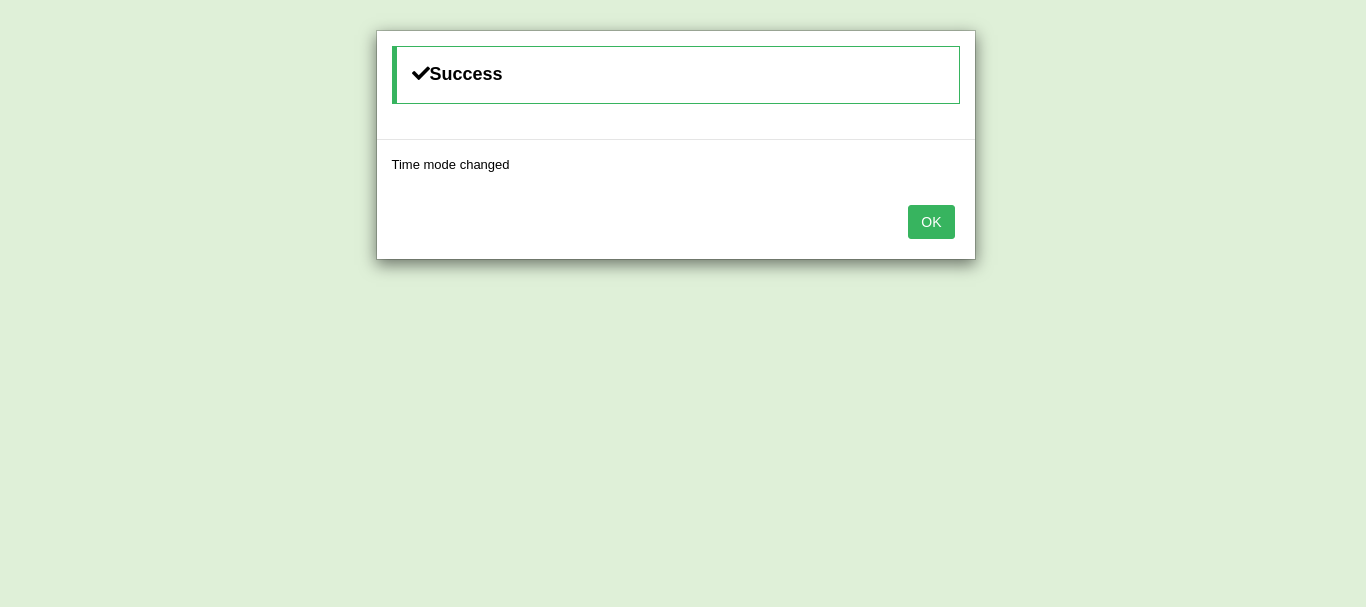 click on "OK" at bounding box center [931, 222] 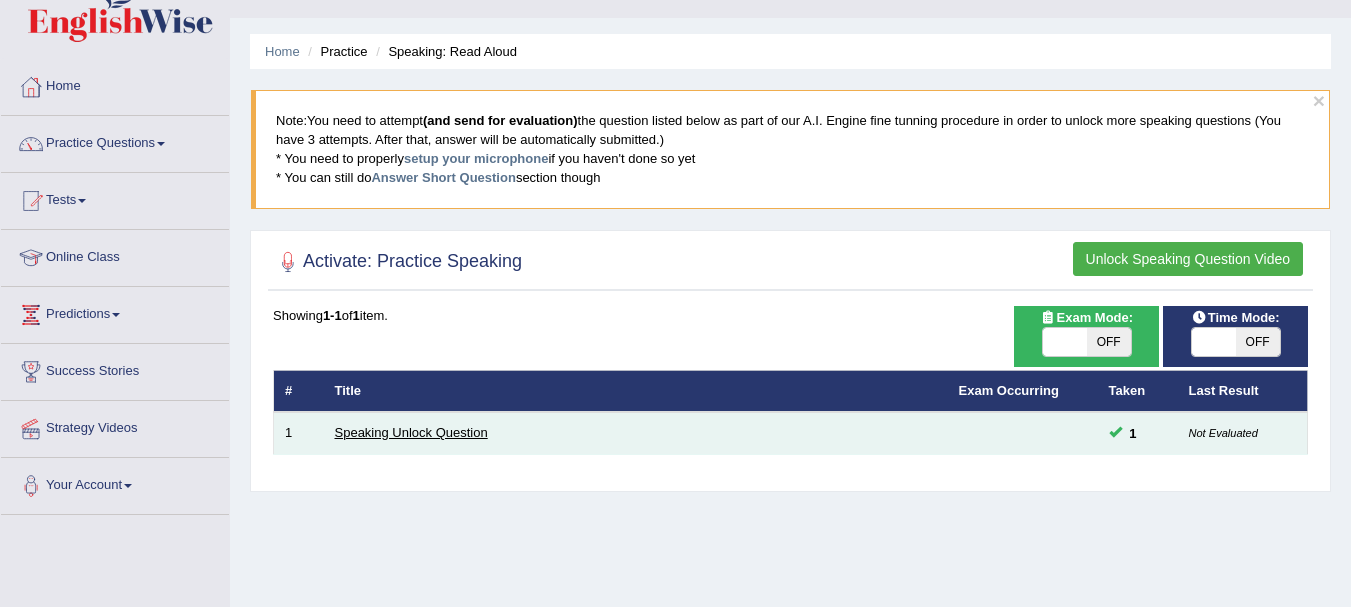 click on "Speaking Unlock Question" at bounding box center (411, 432) 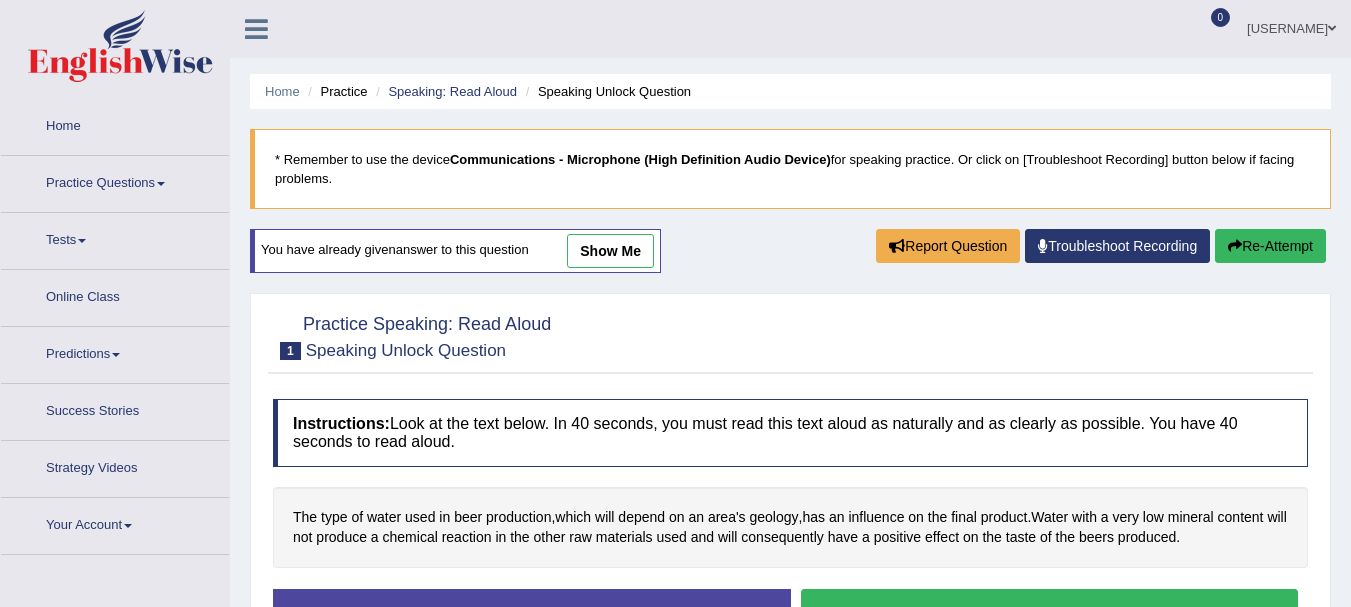 scroll, scrollTop: 0, scrollLeft: 0, axis: both 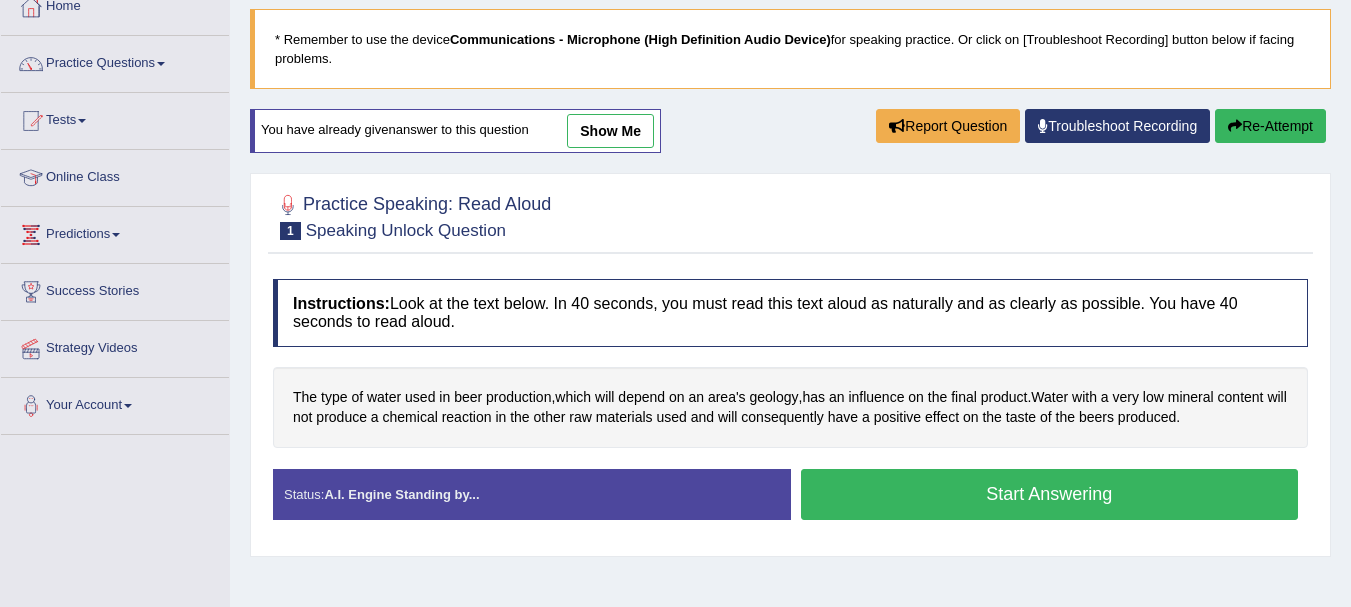 click on "Re-Attempt" at bounding box center [1270, 126] 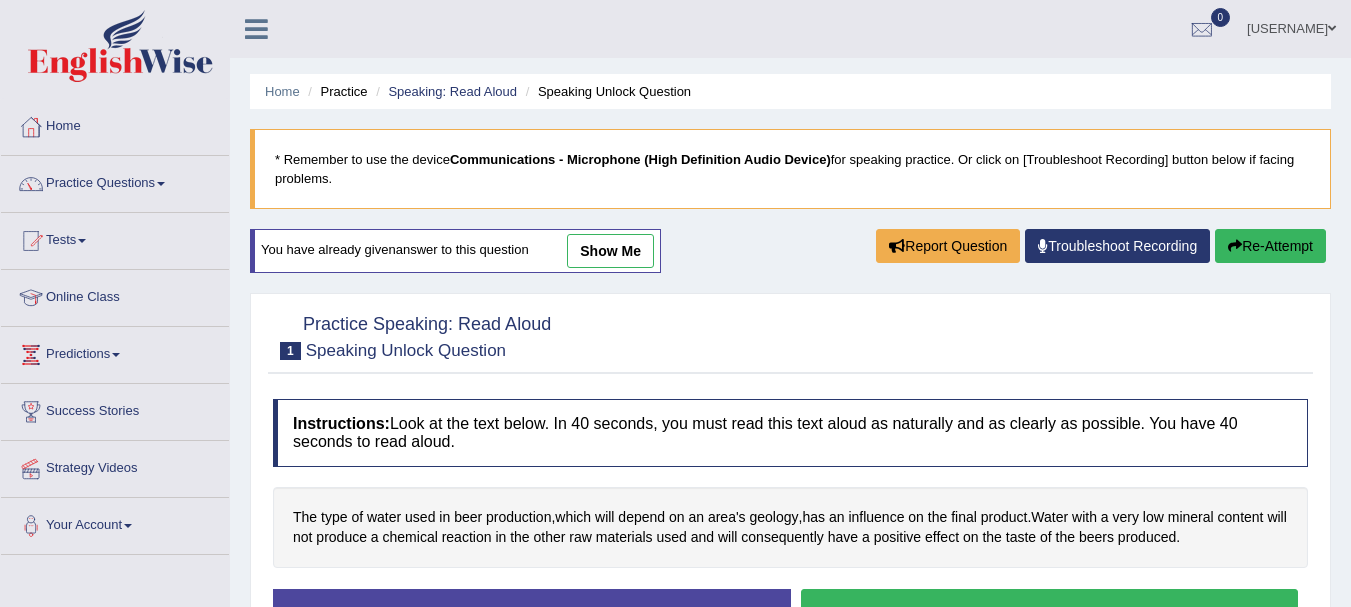 scroll, scrollTop: 124, scrollLeft: 0, axis: vertical 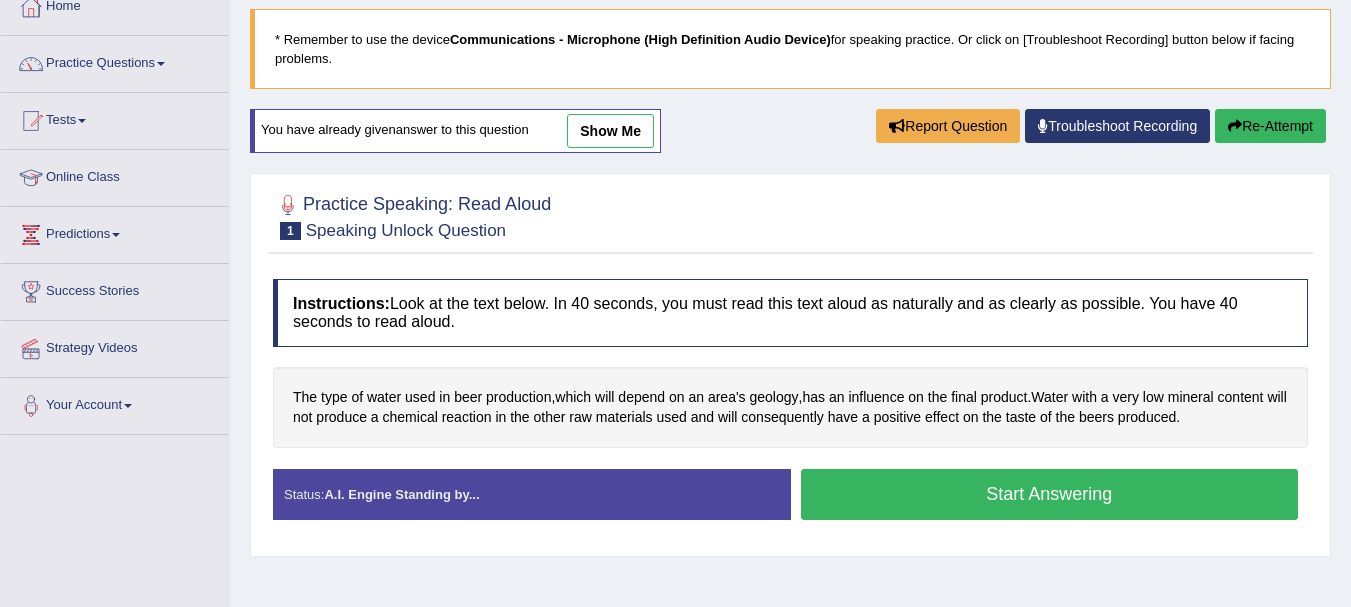 click on "Start Answering" at bounding box center [1050, 494] 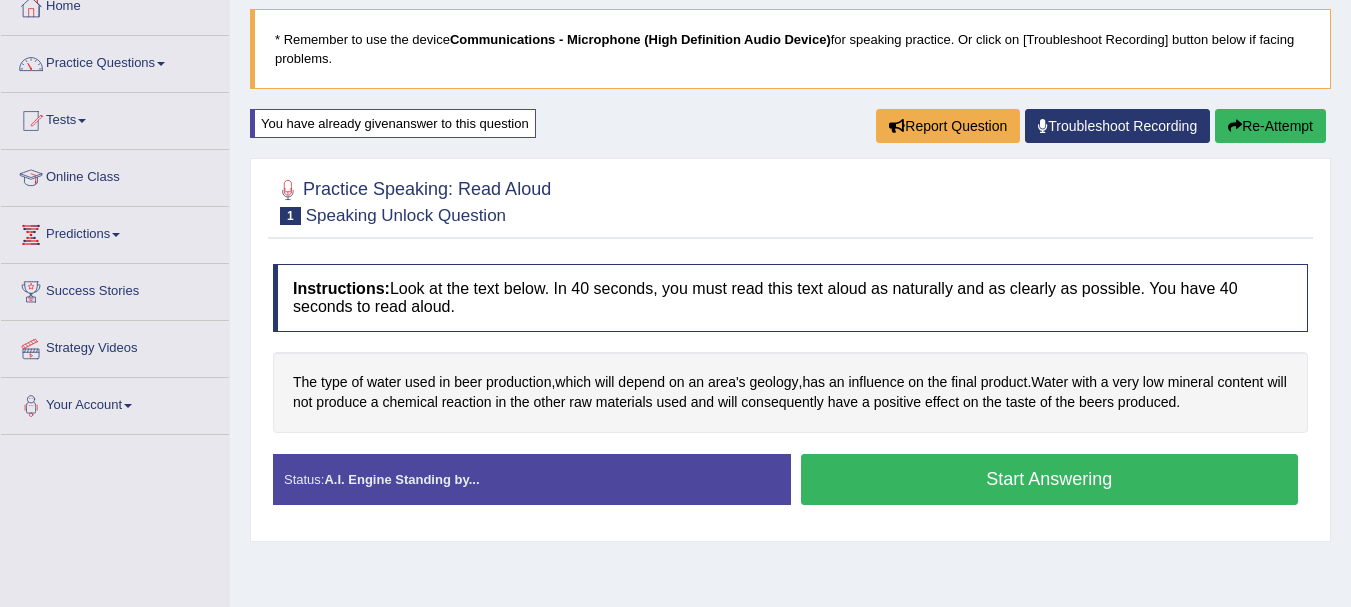 click on "Start Answering" at bounding box center [1050, 479] 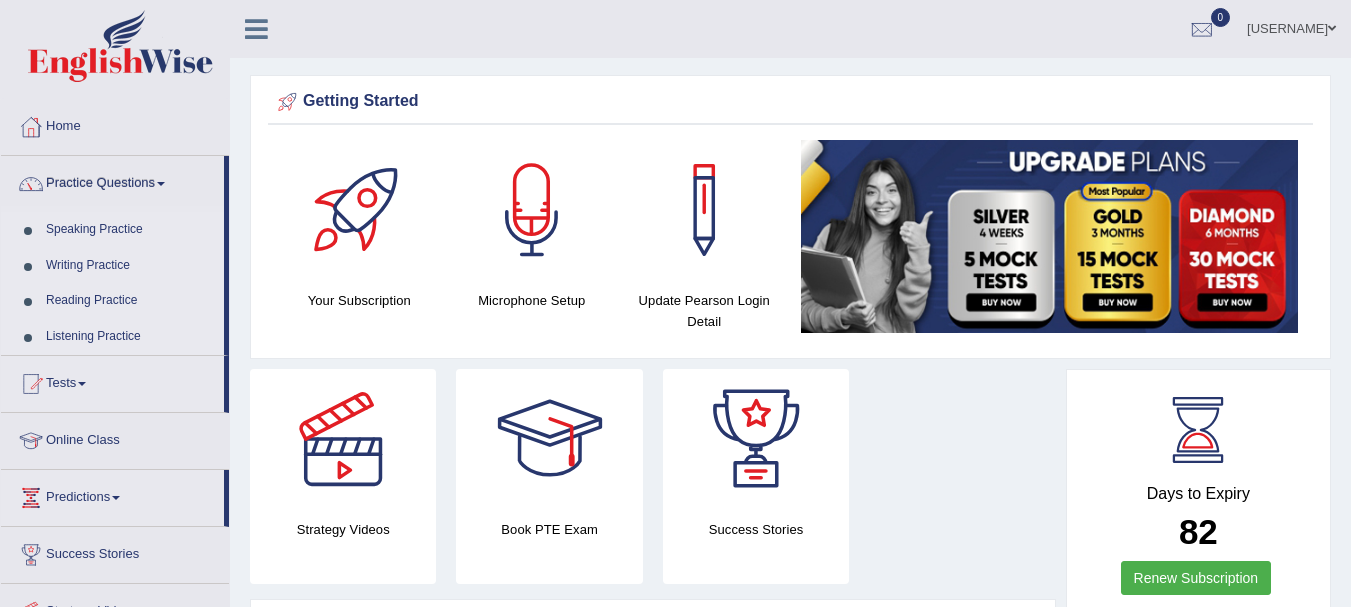 scroll, scrollTop: 0, scrollLeft: 0, axis: both 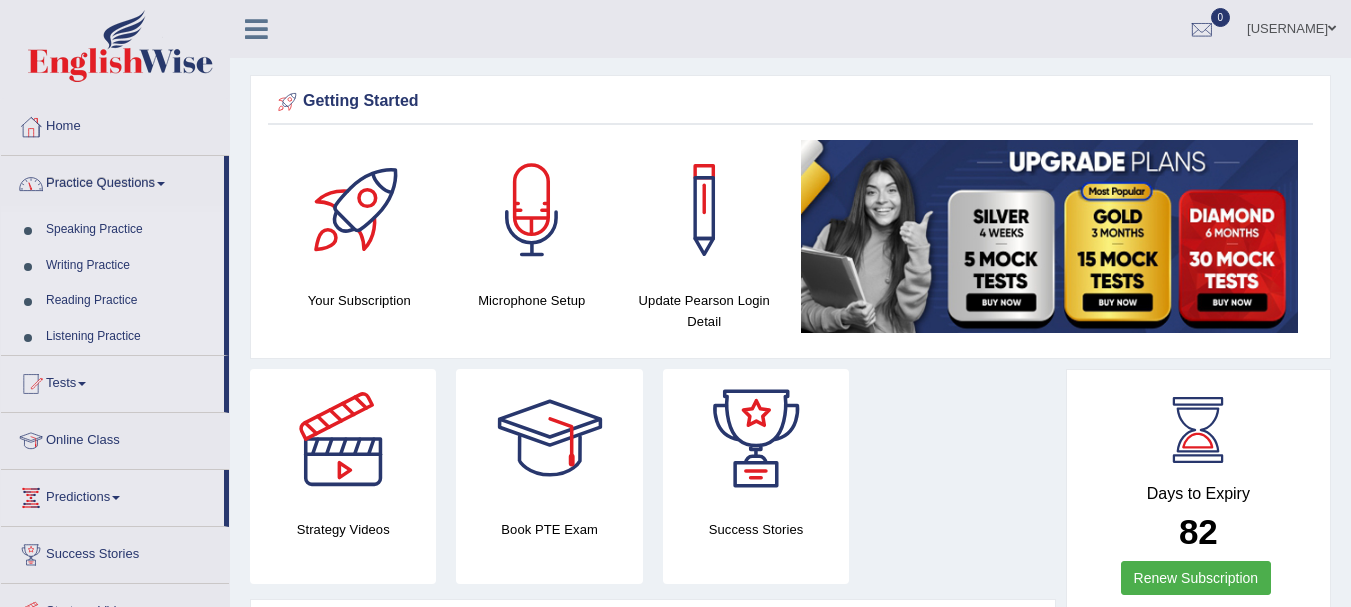 click on "Practice Questions" at bounding box center [112, 181] 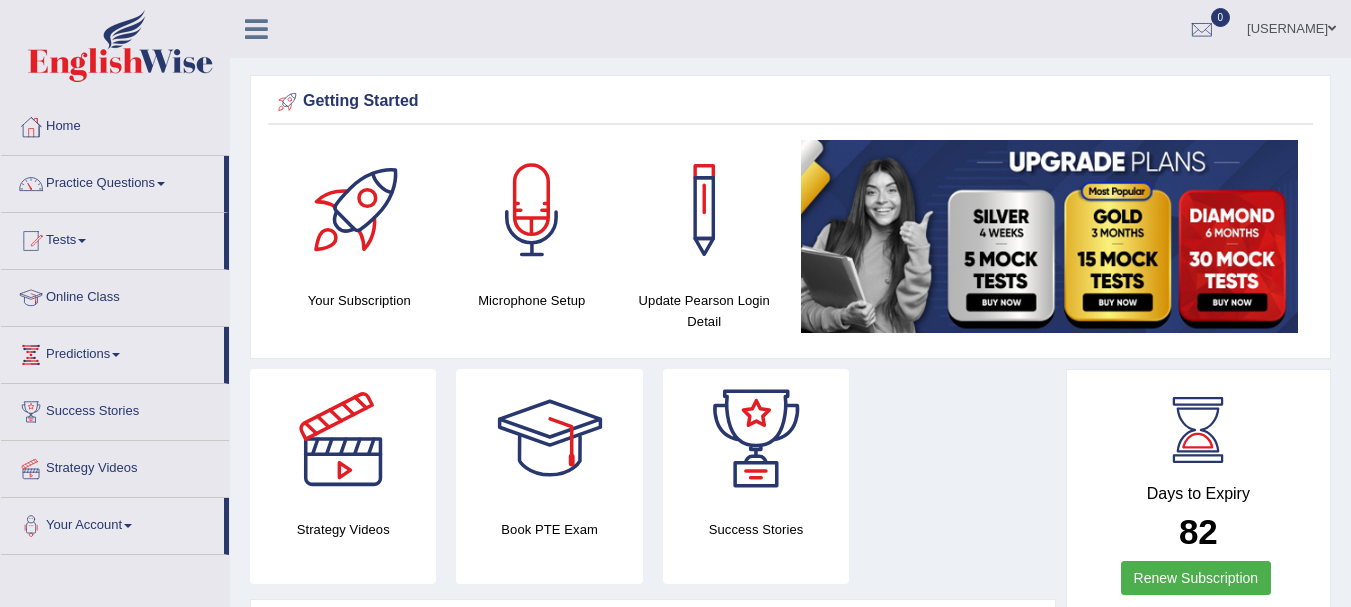 click on "Practice Questions" at bounding box center [112, 181] 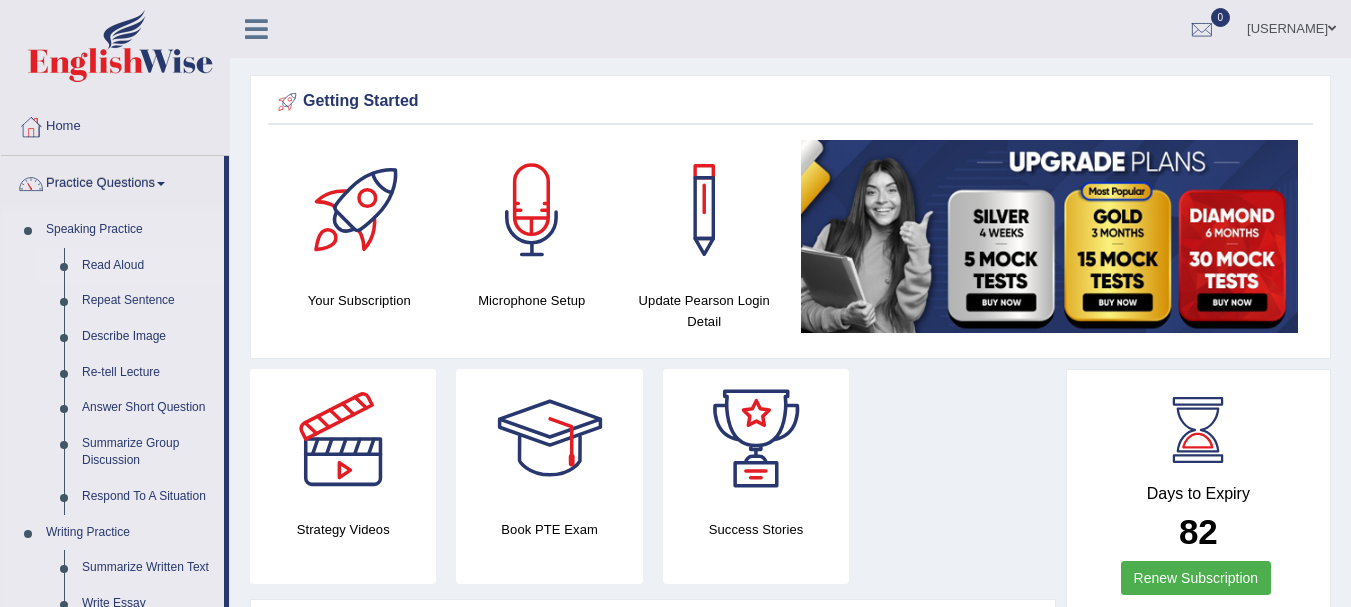 click on "Read Aloud" at bounding box center [148, 266] 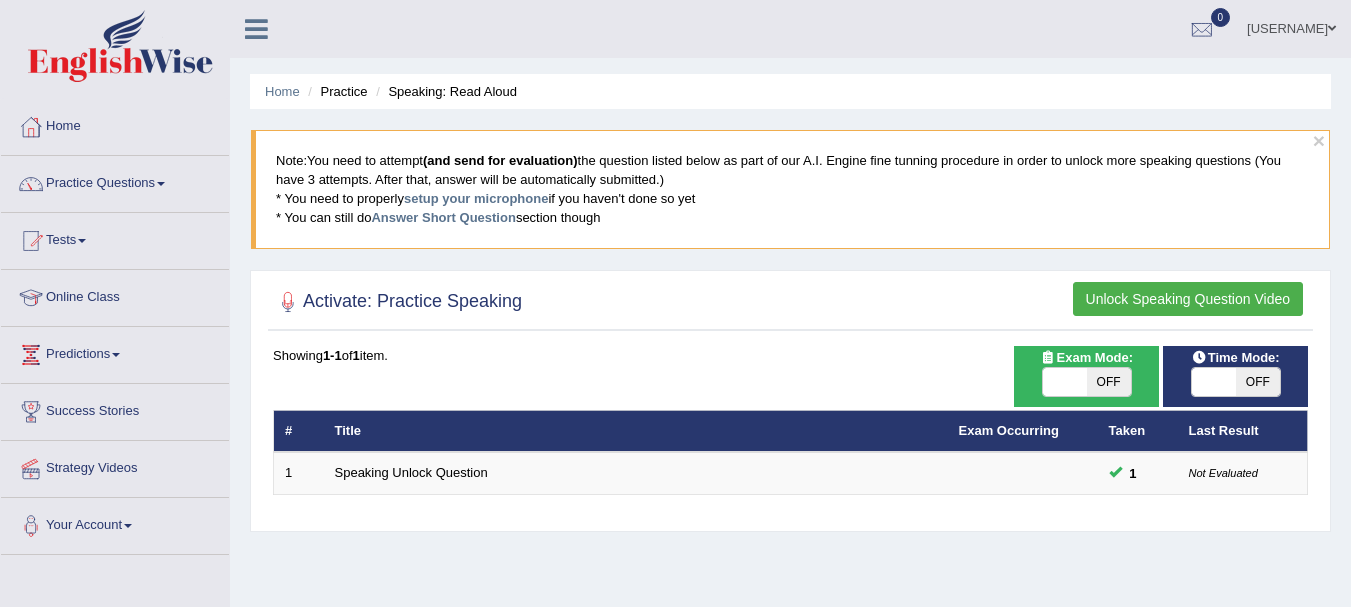scroll, scrollTop: 0, scrollLeft: 0, axis: both 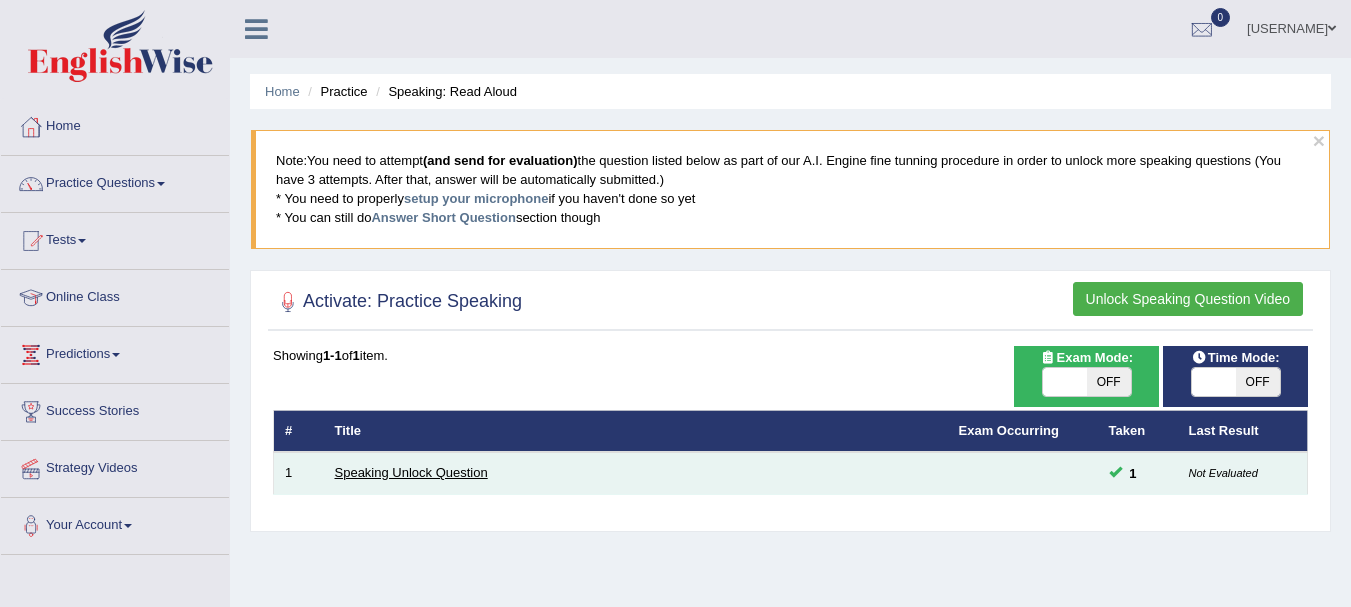 click on "Speaking Unlock Question" at bounding box center (411, 472) 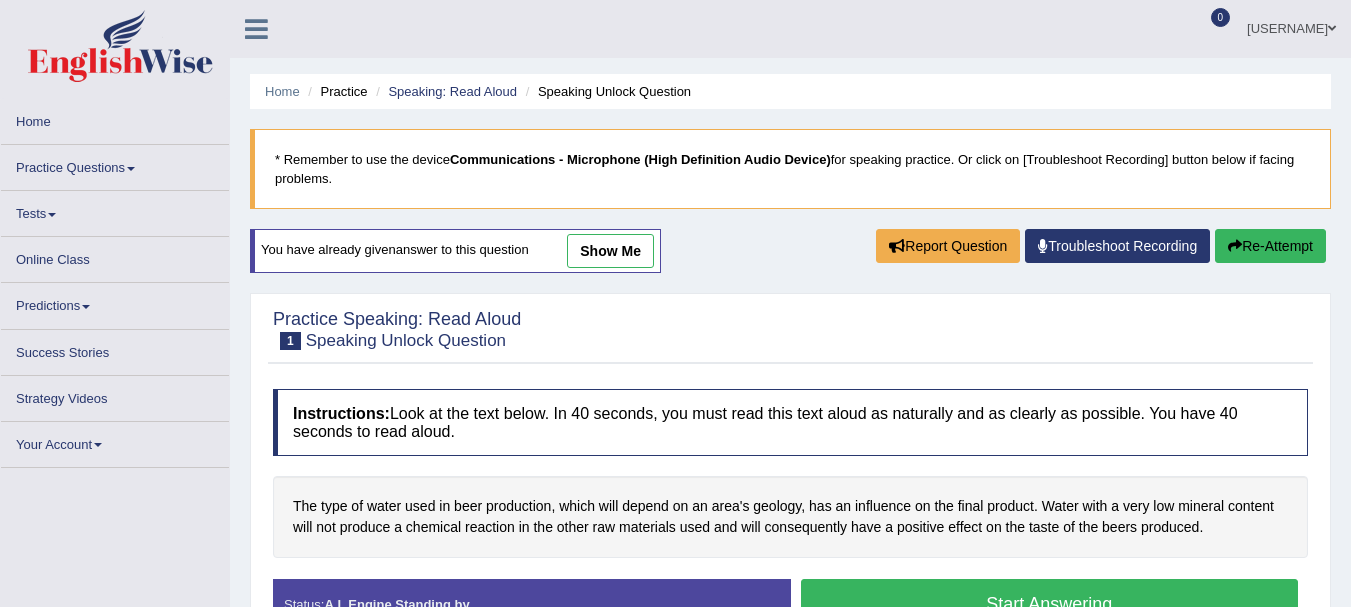 scroll, scrollTop: 0, scrollLeft: 0, axis: both 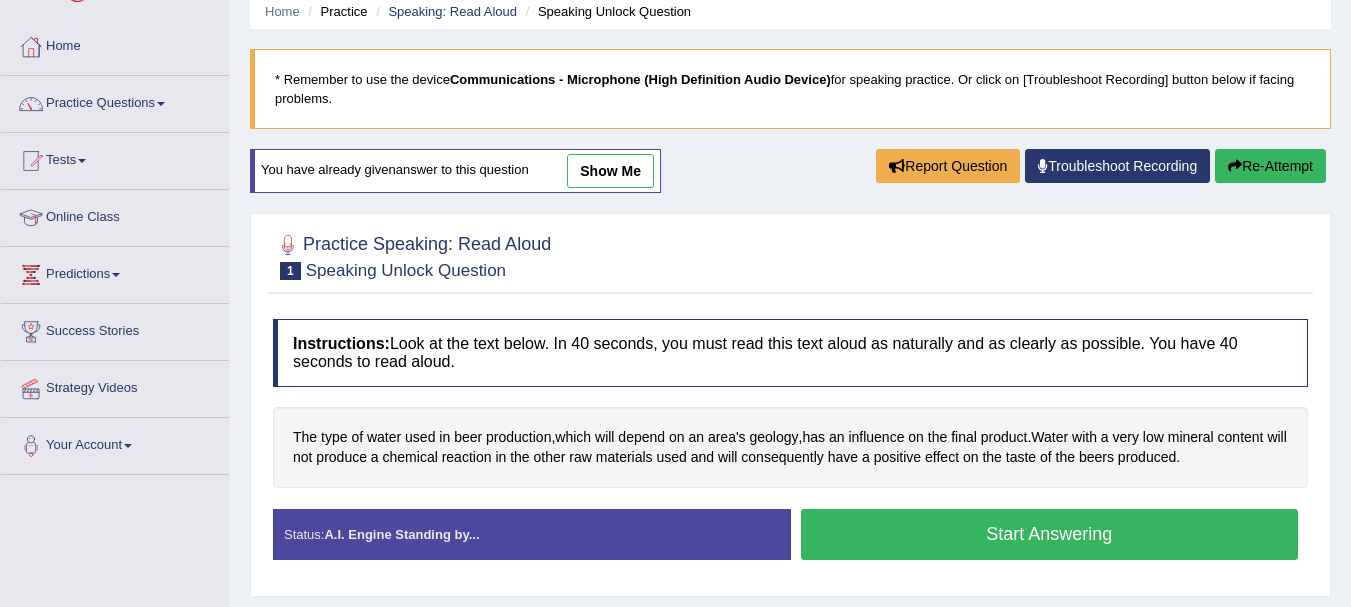 click on "Start Answering" at bounding box center [1050, 534] 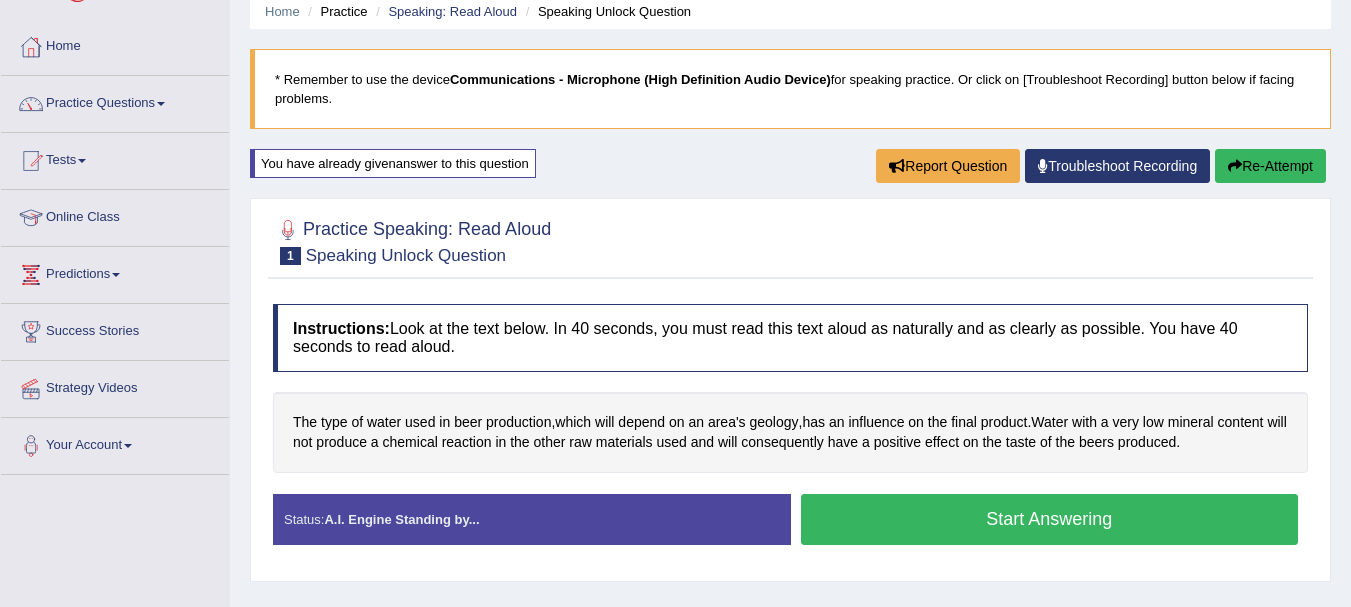 click on "Start Answering" at bounding box center [1050, 519] 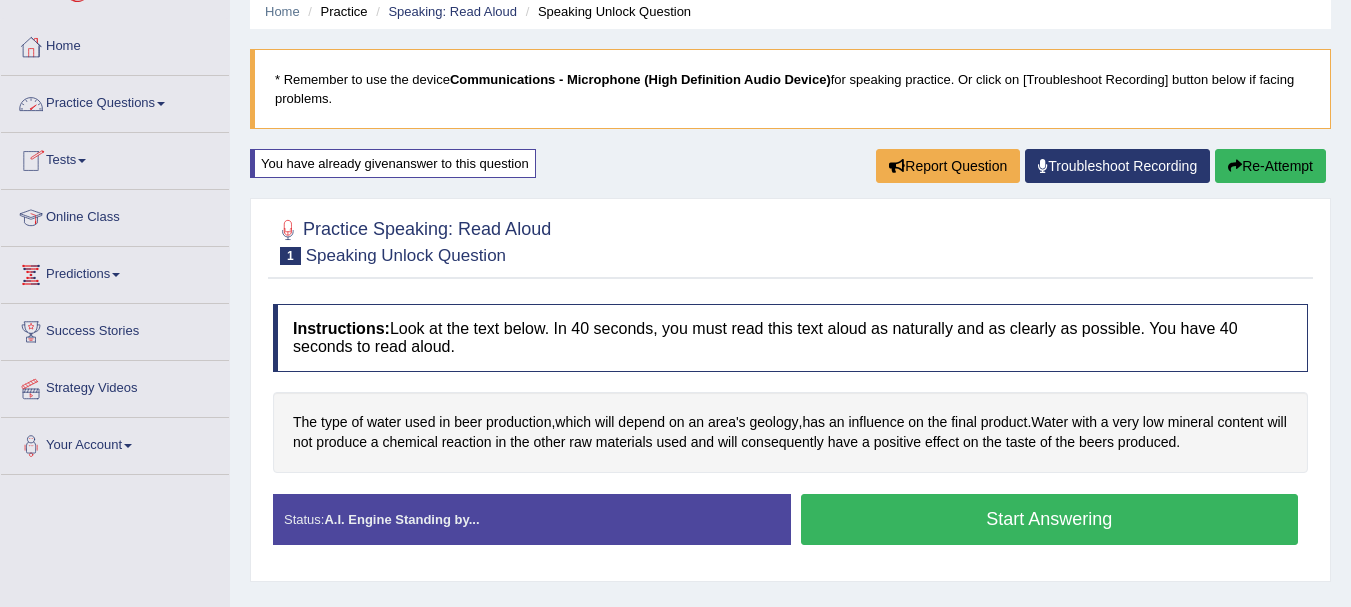 click on "Practice Questions" at bounding box center (115, 101) 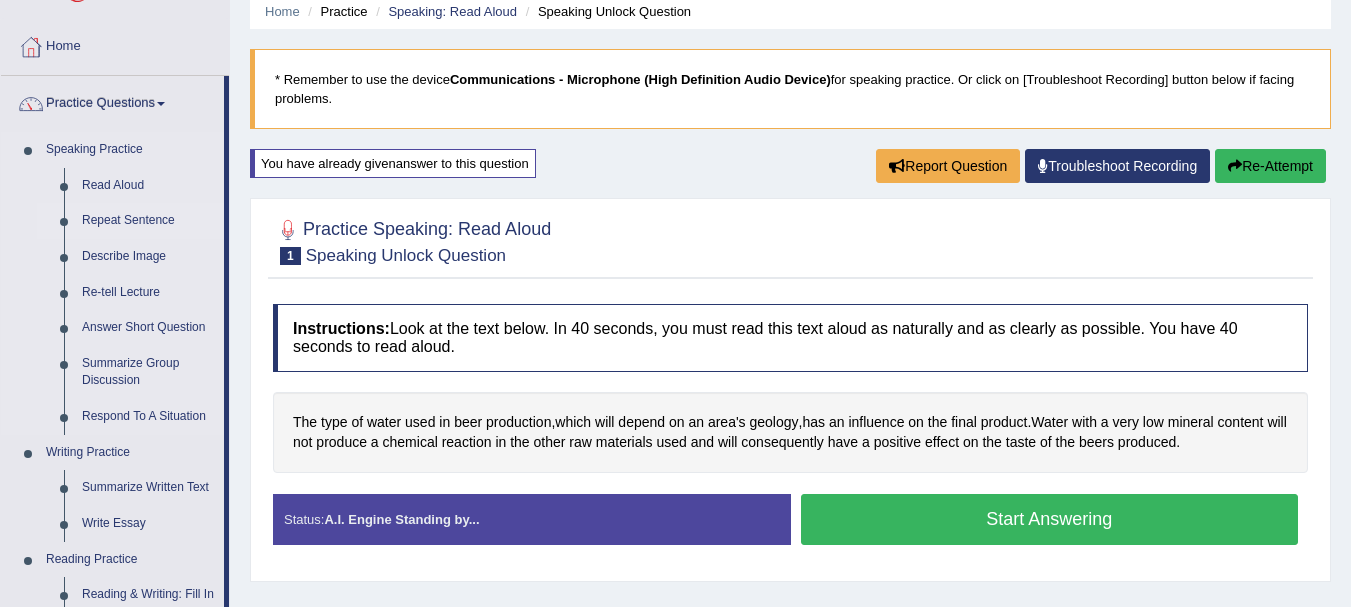 click on "Repeat Sentence" at bounding box center (148, 221) 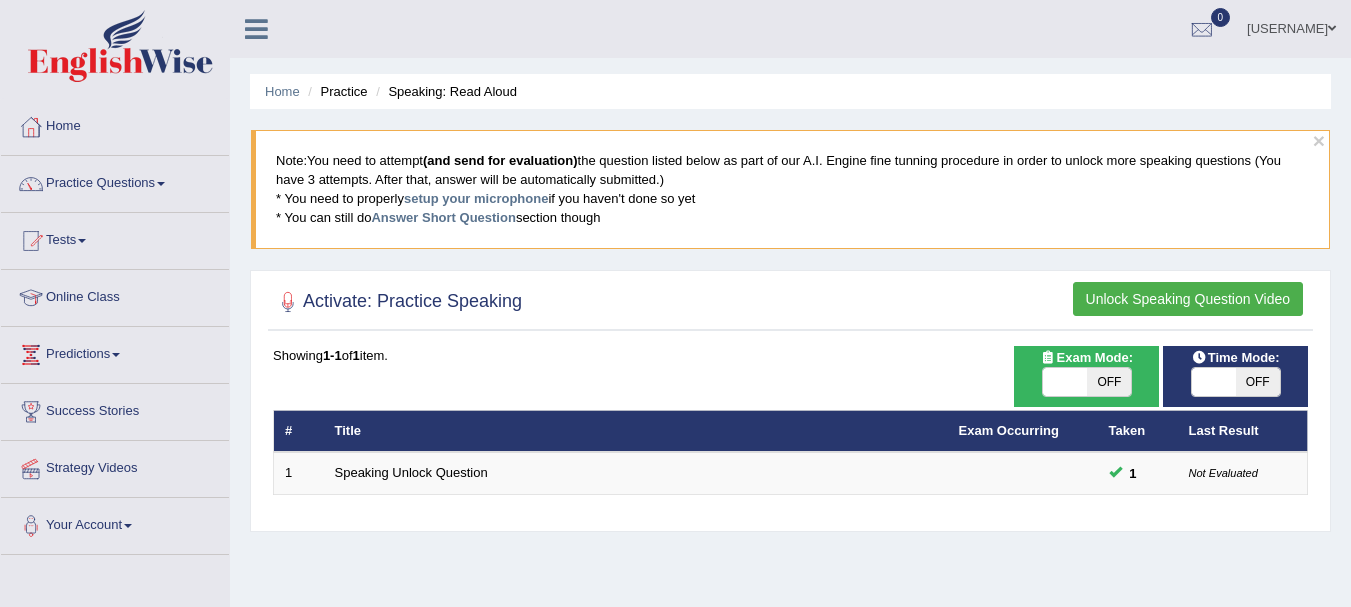 scroll, scrollTop: 0, scrollLeft: 0, axis: both 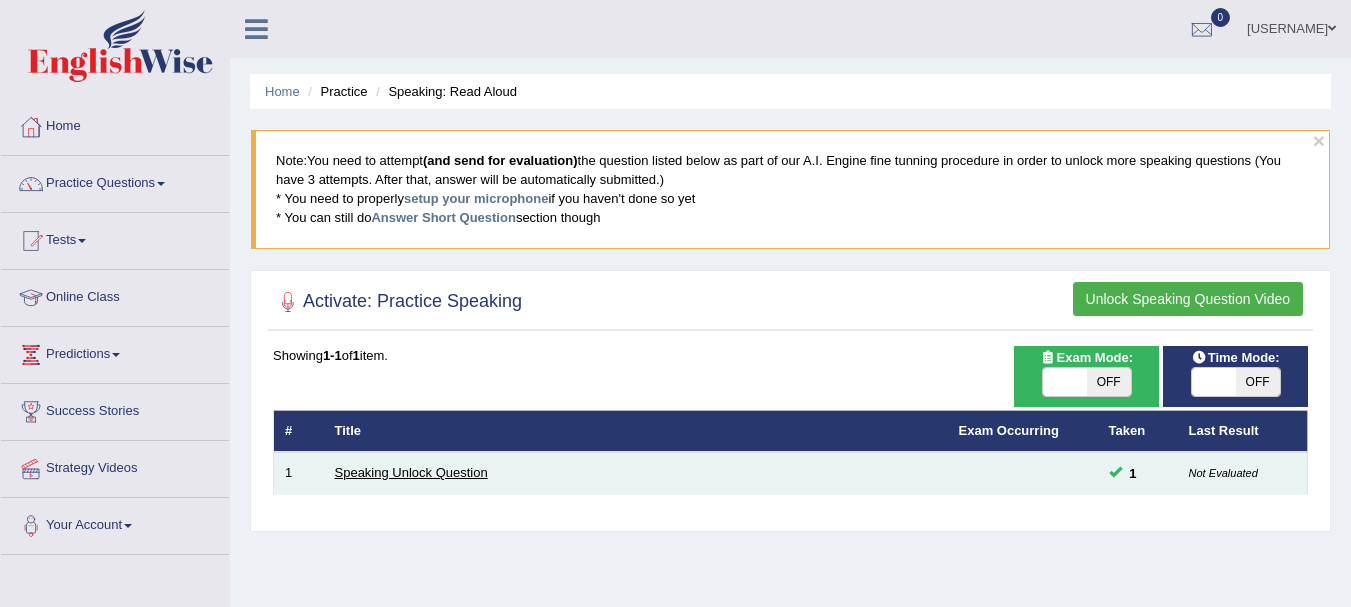 click on "Speaking Unlock Question" at bounding box center (411, 472) 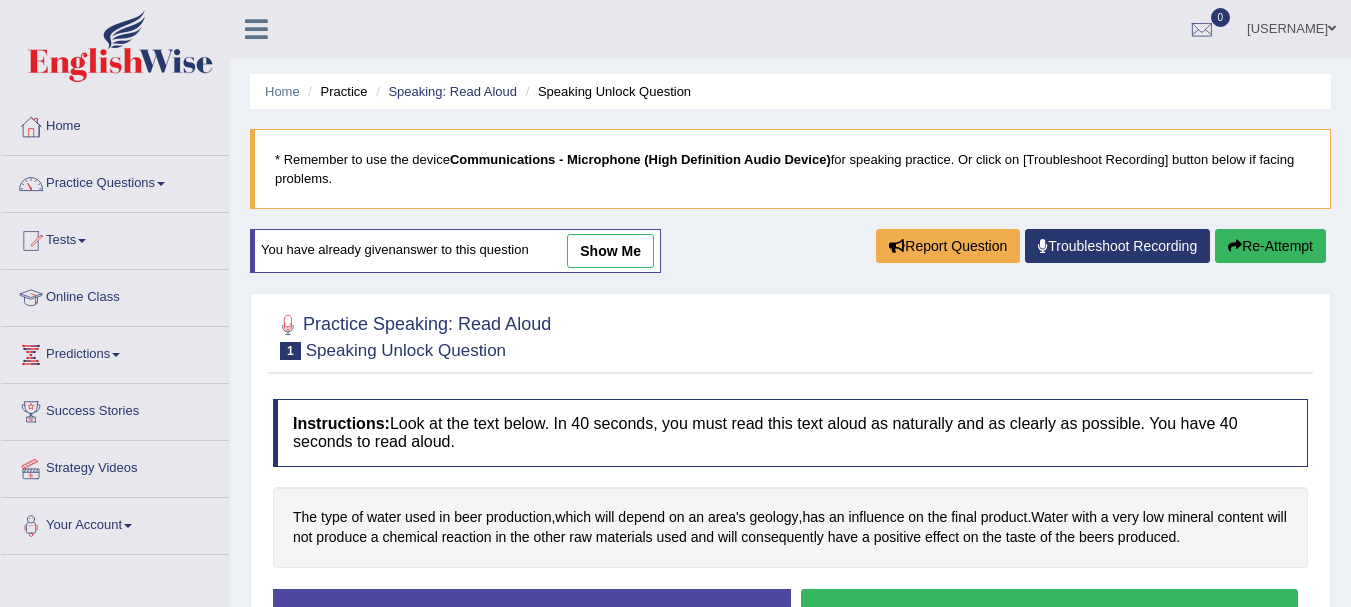 scroll, scrollTop: 0, scrollLeft: 0, axis: both 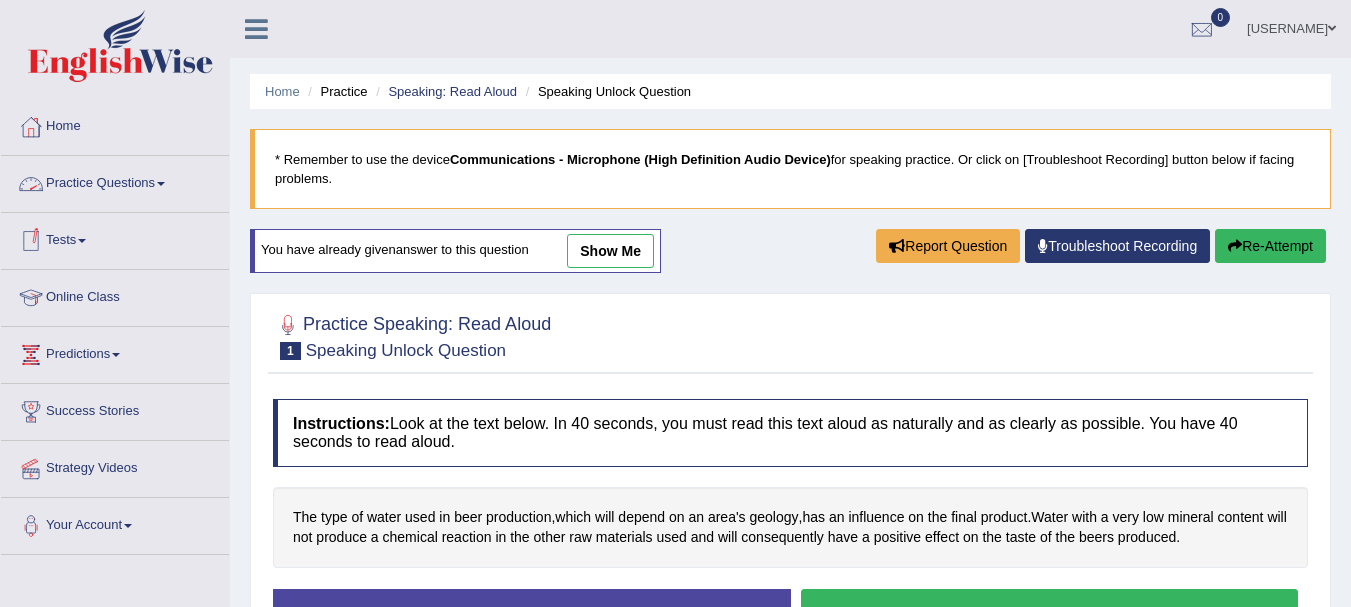 click on "Practice Questions" at bounding box center [115, 181] 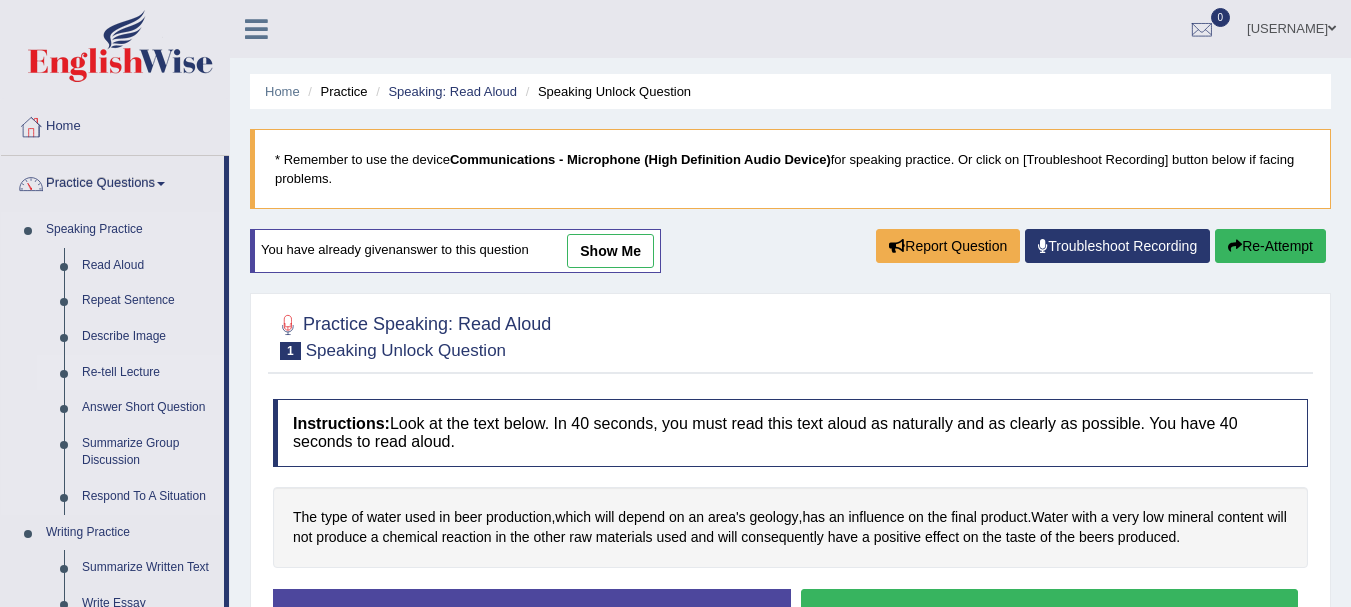 click on "Re-tell Lecture" at bounding box center [148, 373] 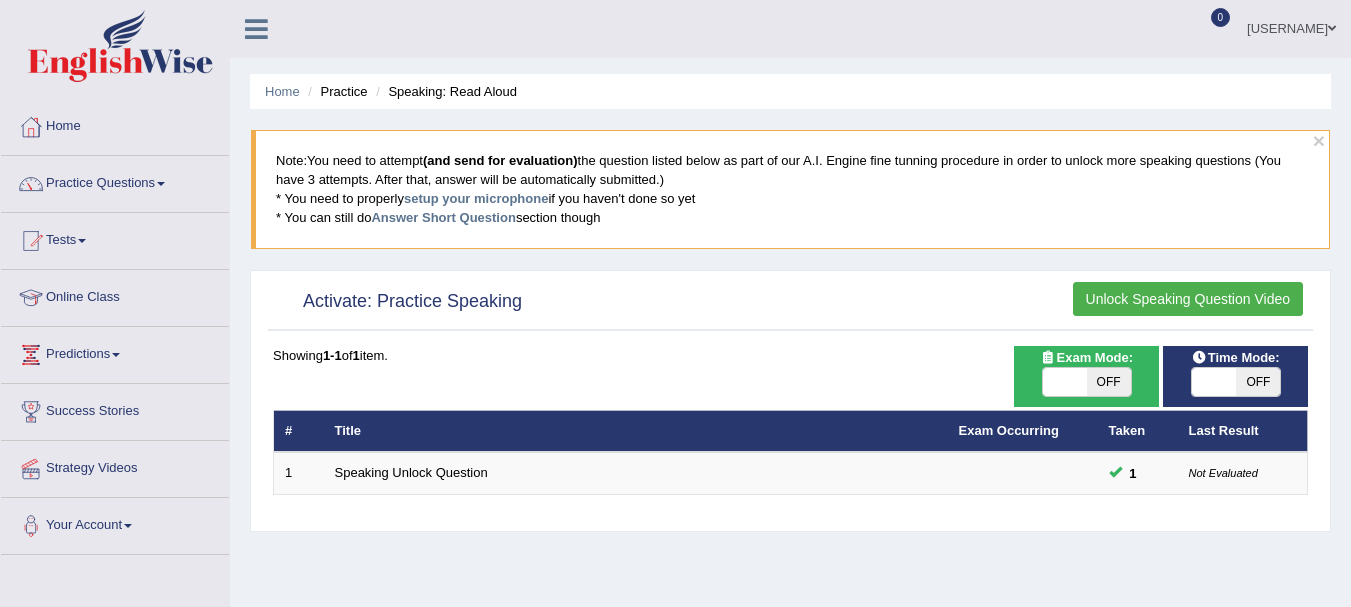 scroll, scrollTop: 0, scrollLeft: 0, axis: both 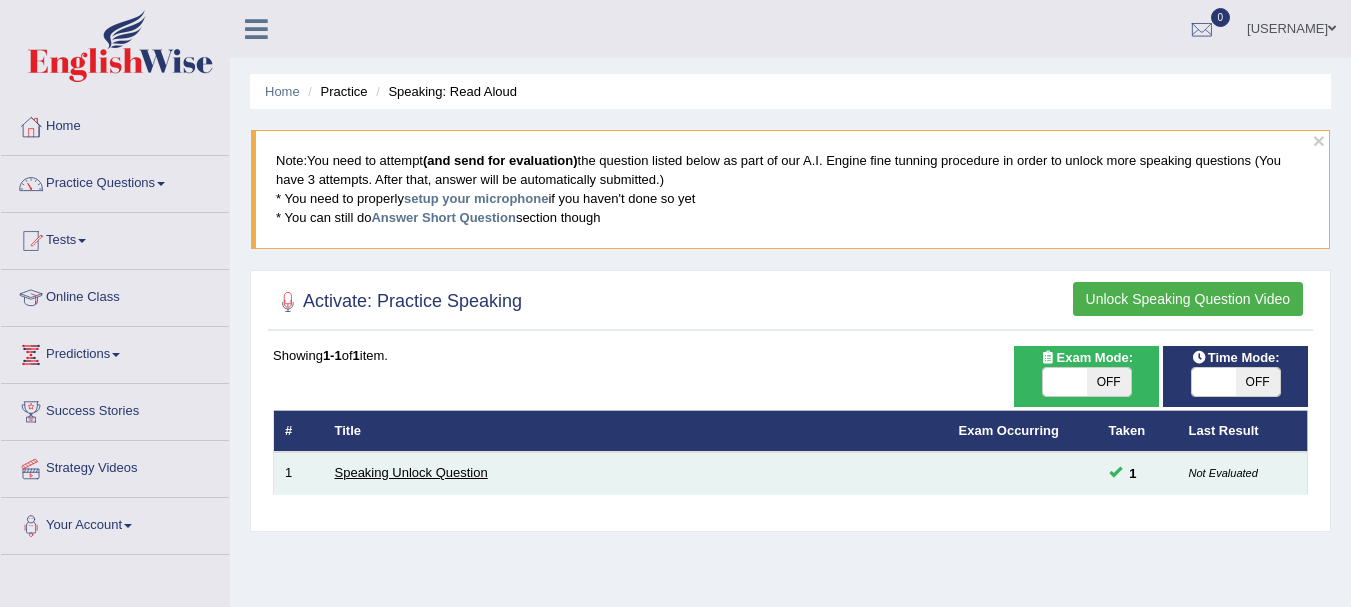 click on "Speaking Unlock Question" at bounding box center (411, 472) 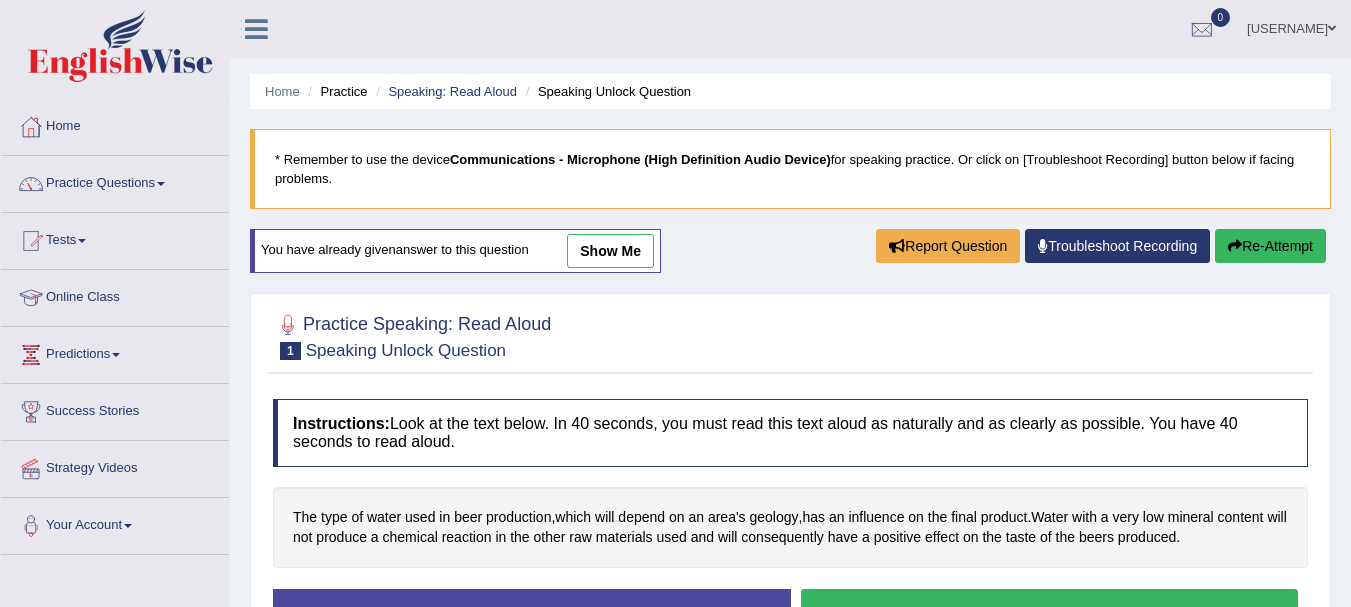 scroll, scrollTop: 0, scrollLeft: 0, axis: both 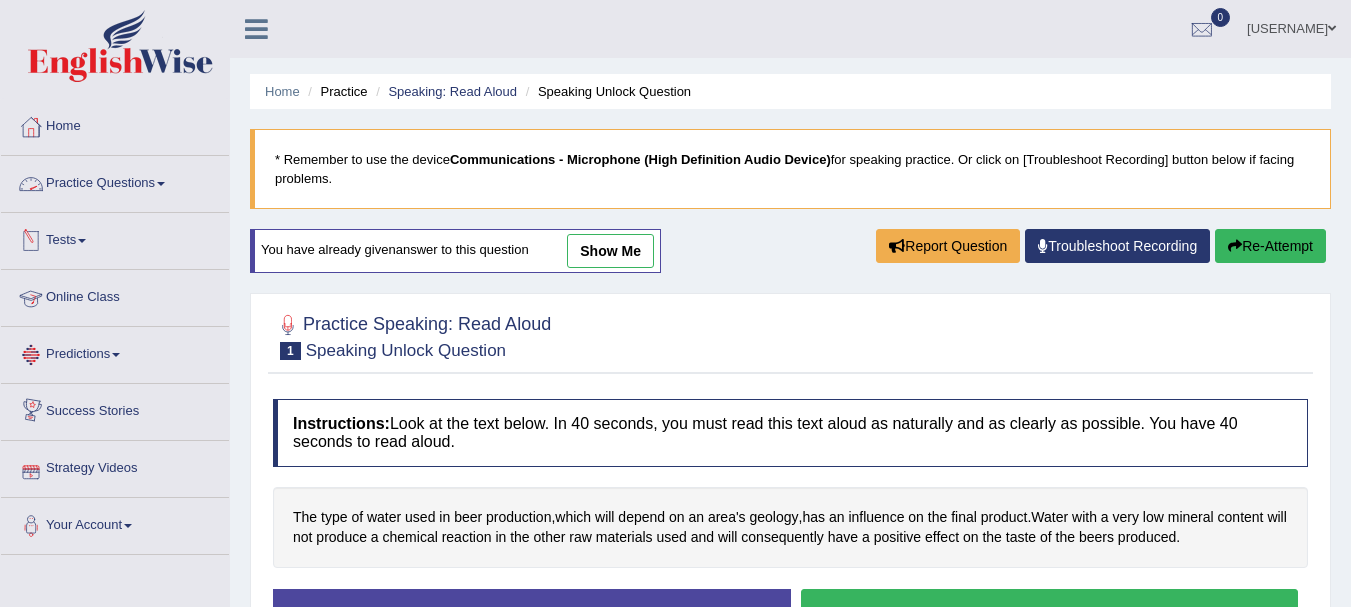 click at bounding box center (161, 184) 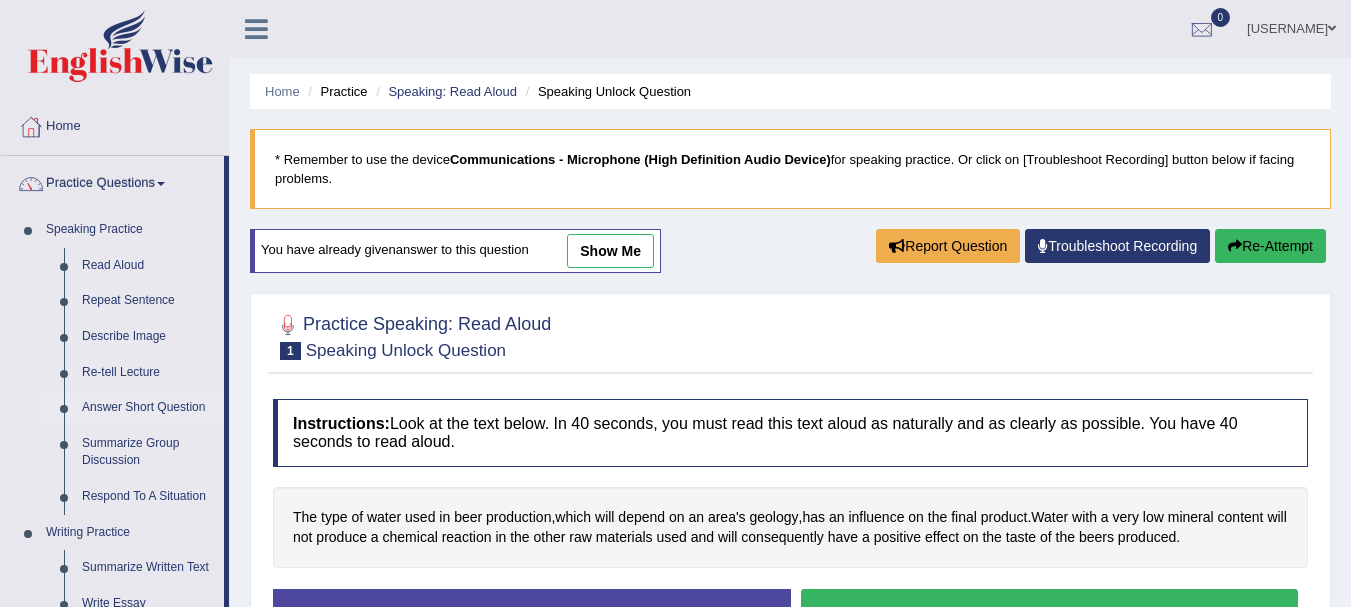 click on "Answer Short Question" at bounding box center [148, 408] 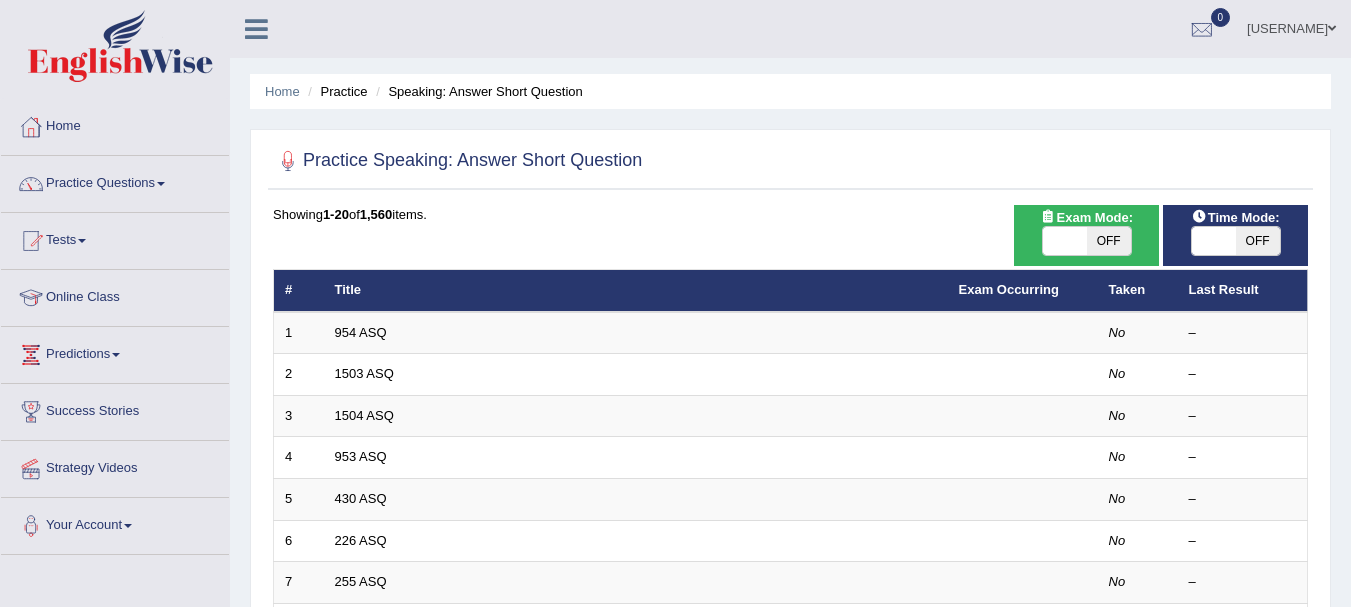 scroll, scrollTop: 0, scrollLeft: 0, axis: both 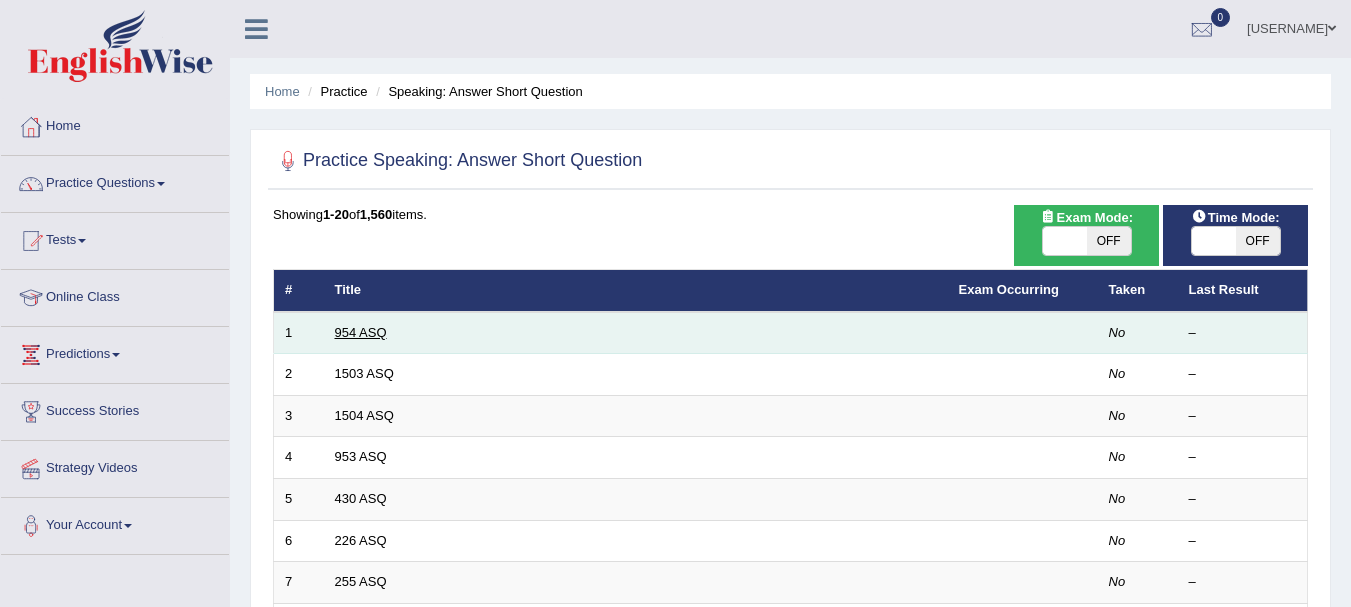 click on "954 ASQ" at bounding box center [361, 332] 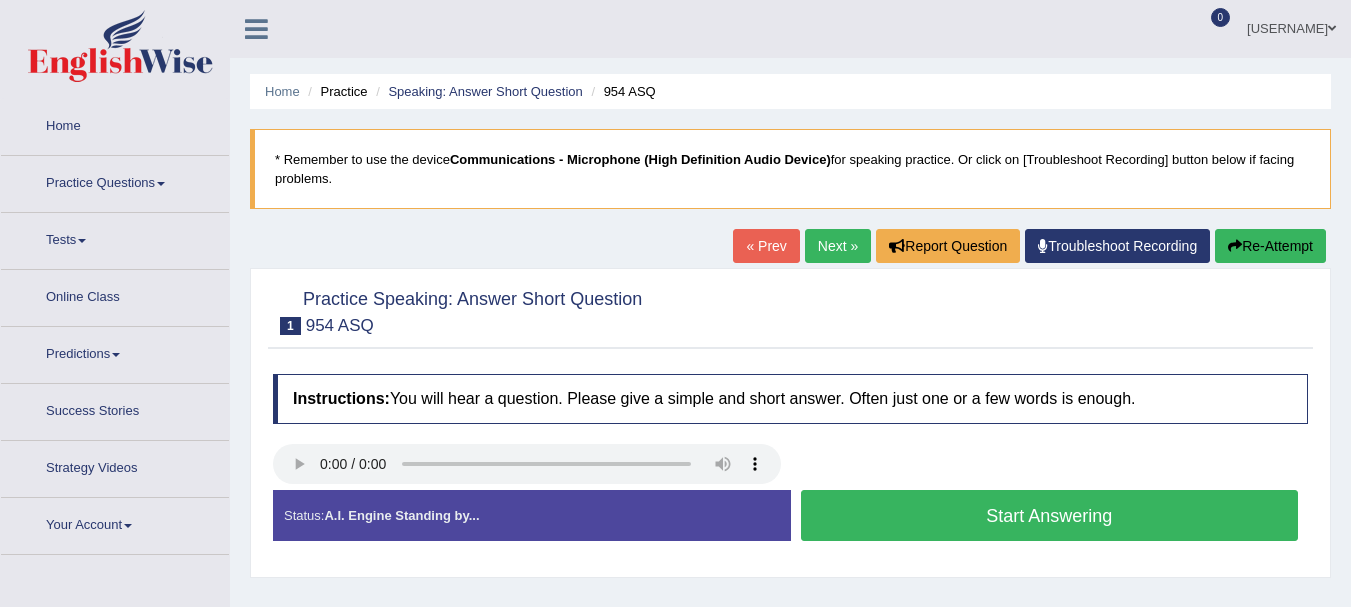 scroll, scrollTop: 0, scrollLeft: 0, axis: both 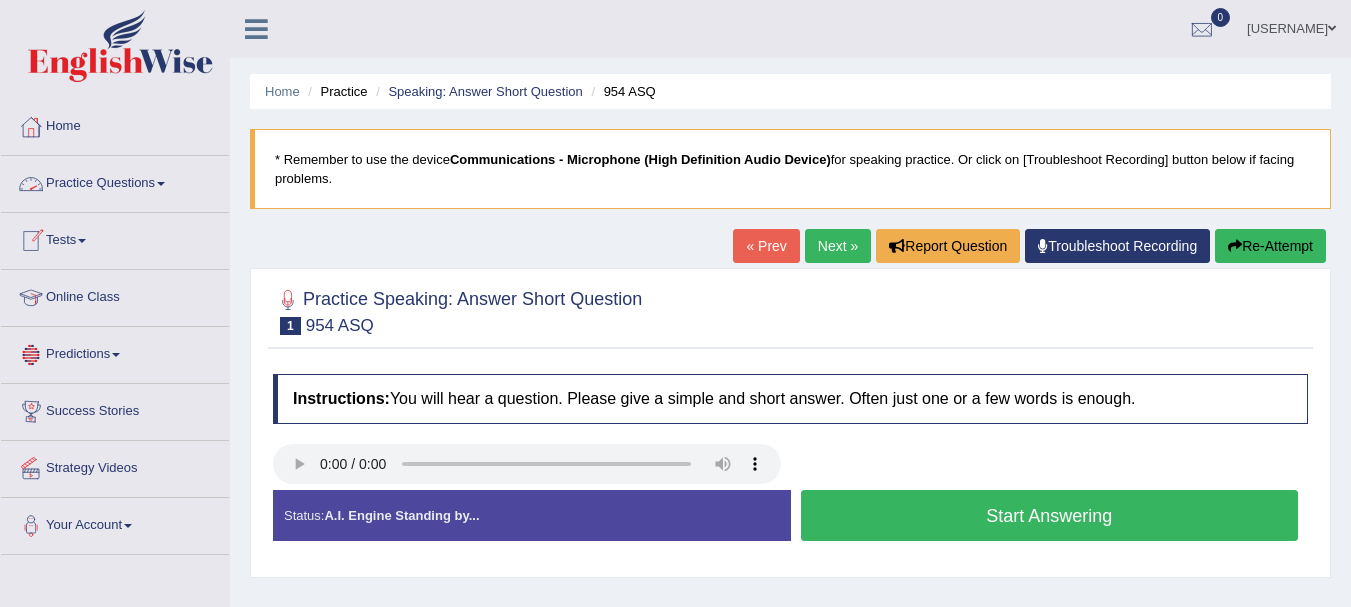 click at bounding box center (161, 184) 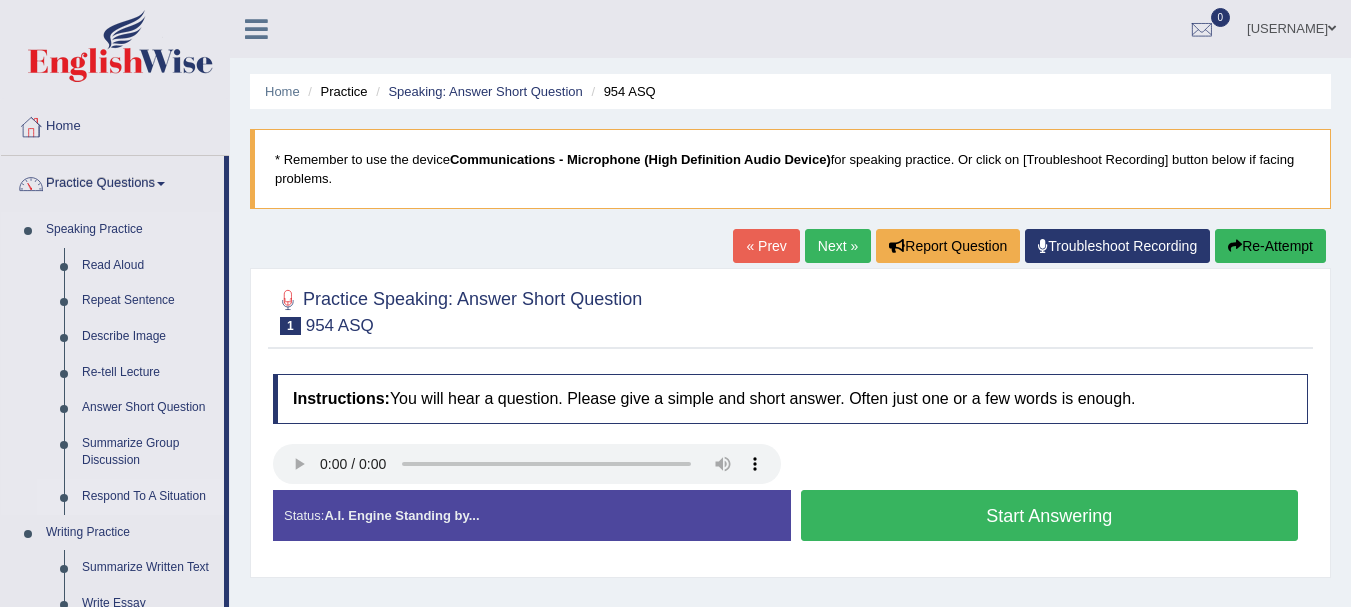 click on "Respond To A Situation" at bounding box center [148, 497] 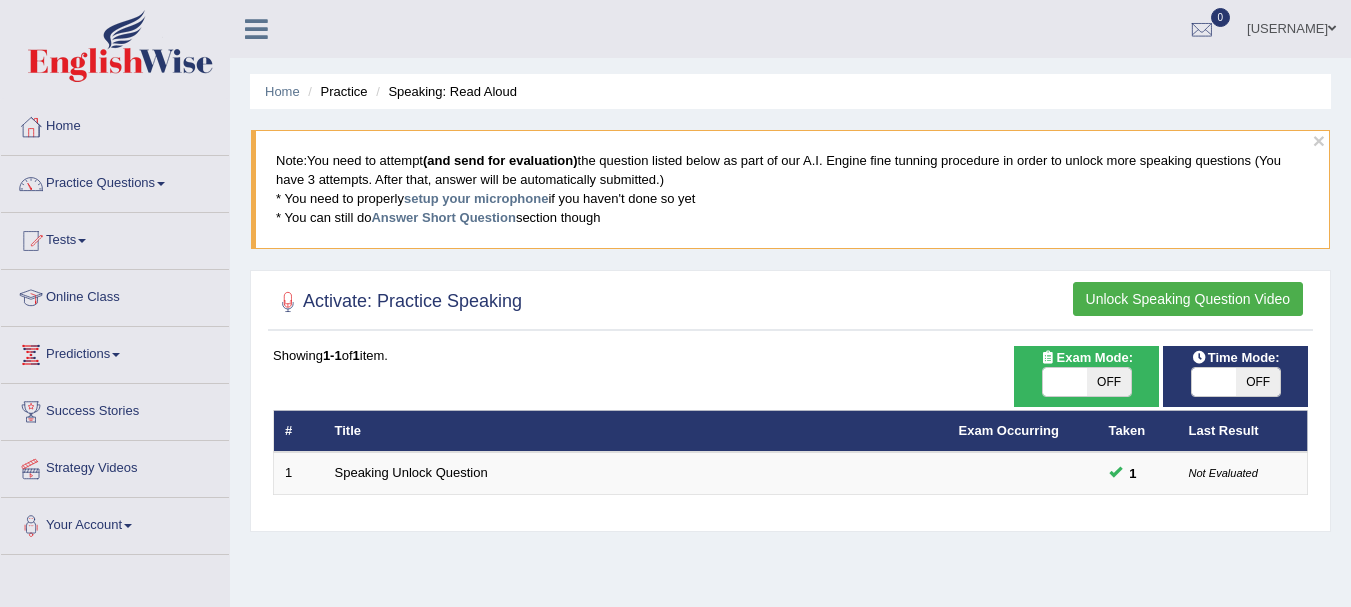 scroll, scrollTop: 0, scrollLeft: 0, axis: both 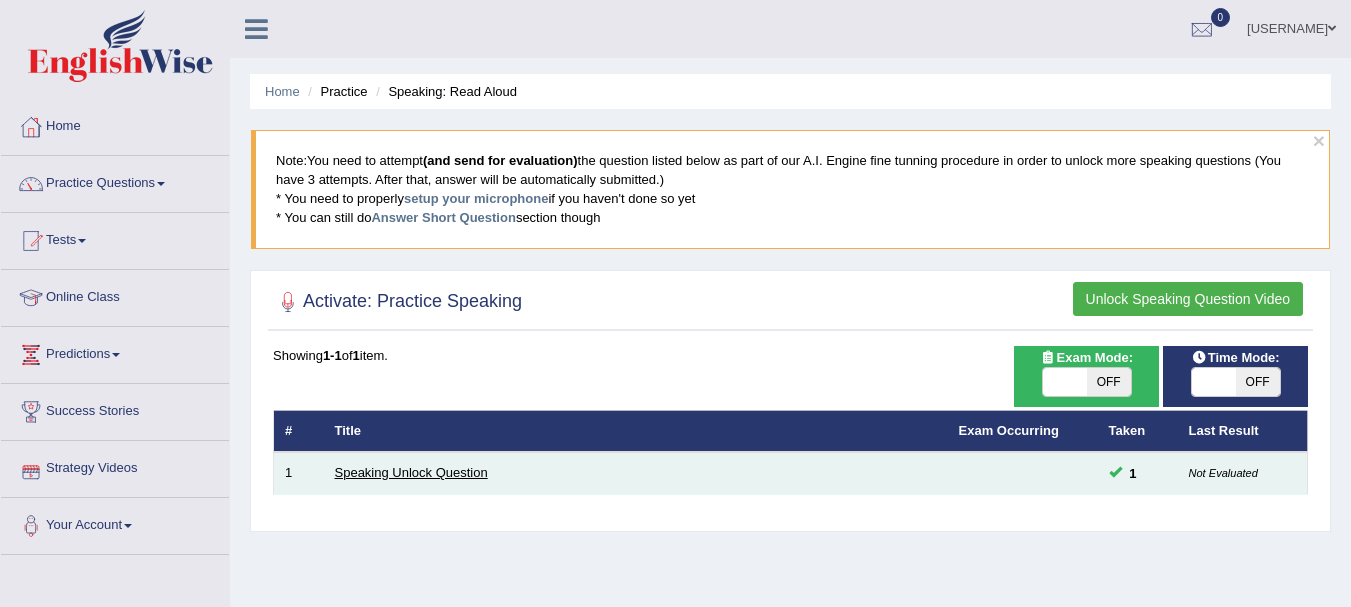click on "Speaking Unlock Question" at bounding box center (411, 472) 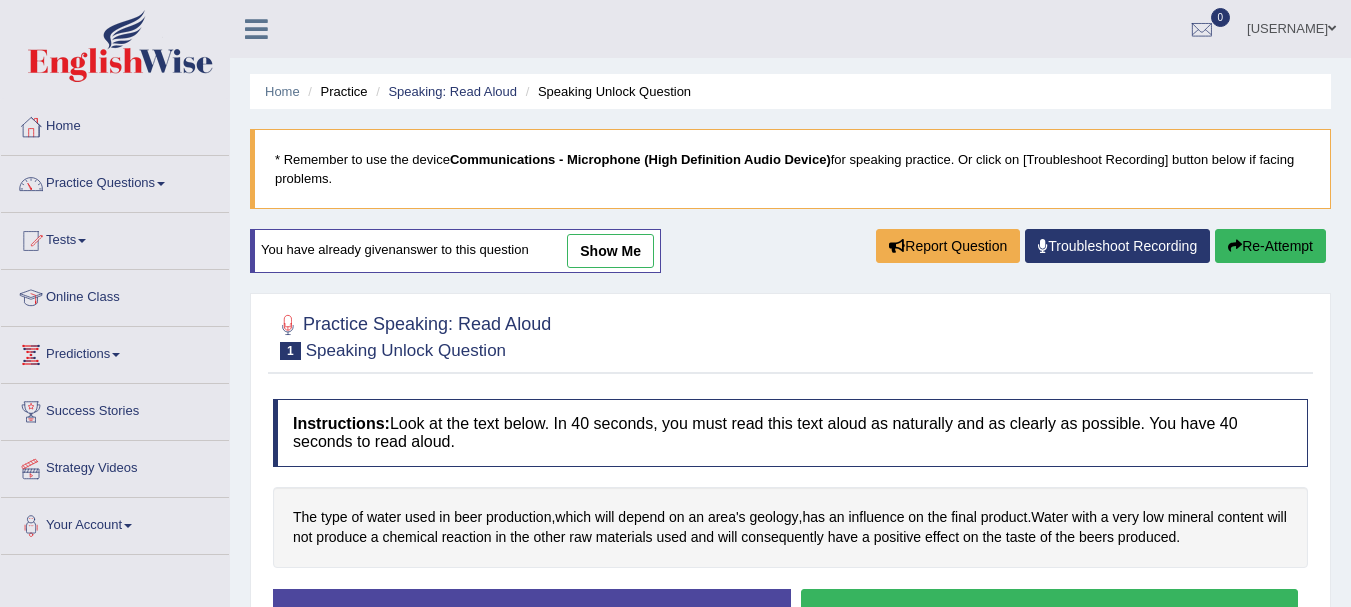 scroll, scrollTop: 0, scrollLeft: 0, axis: both 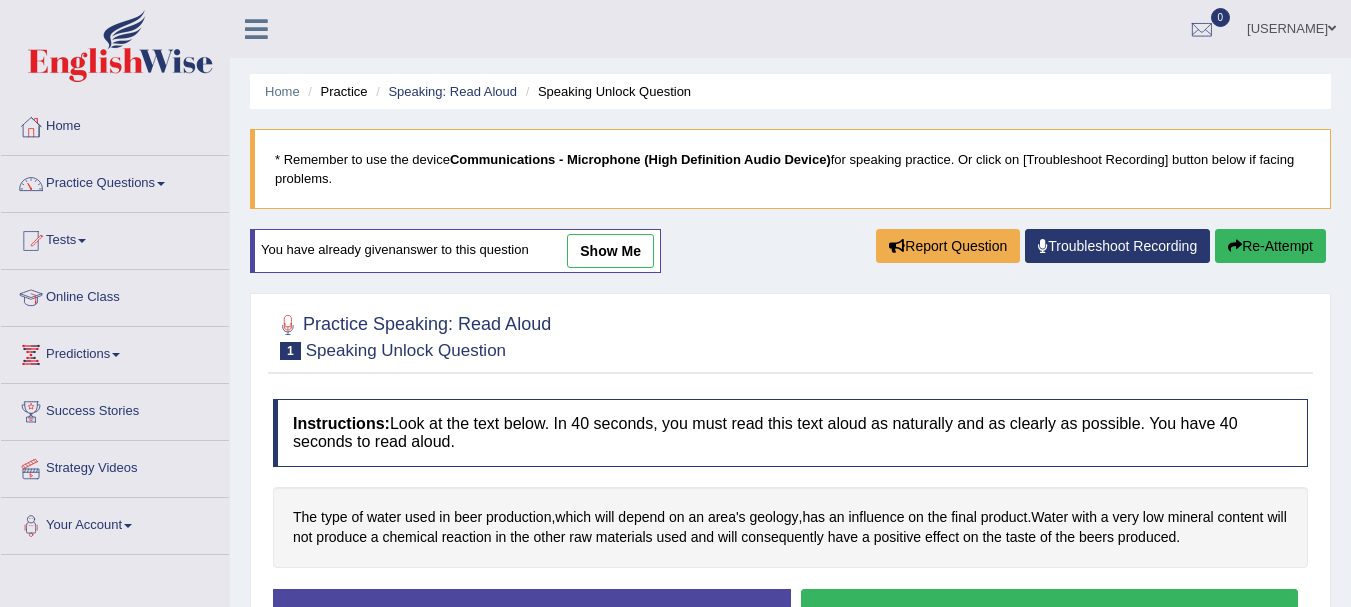 click on "Re-Attempt" at bounding box center (1270, 246) 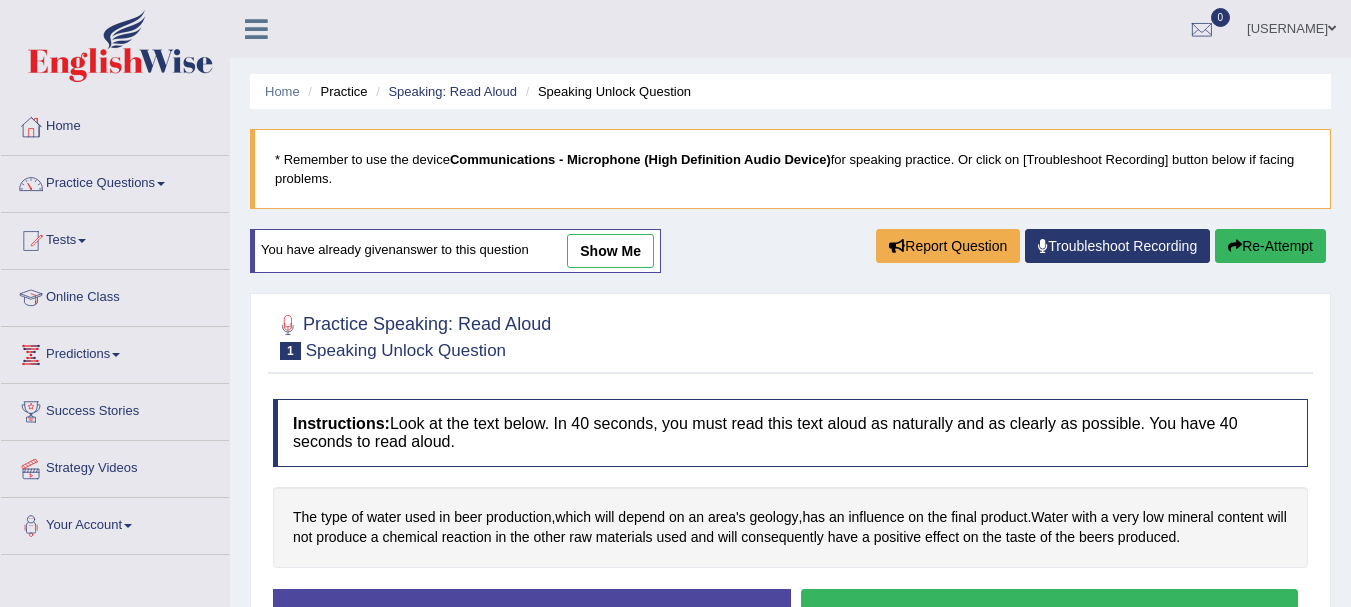 scroll, scrollTop: 0, scrollLeft: 0, axis: both 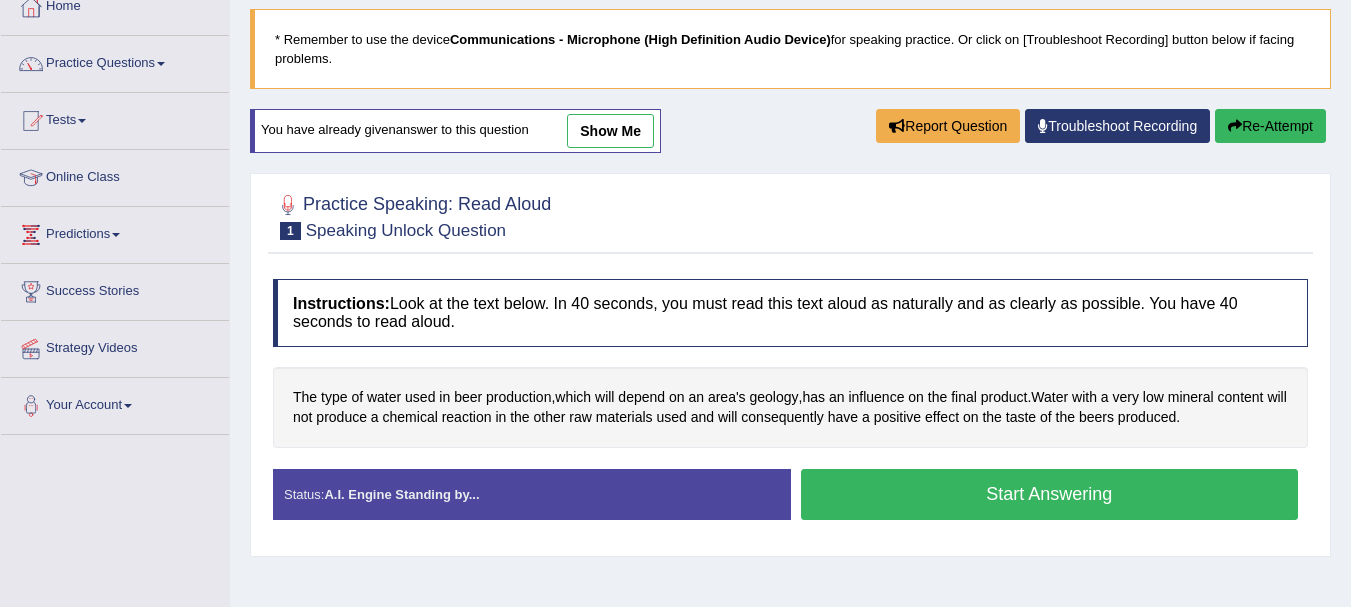 click on "Start Answering" at bounding box center [1050, 494] 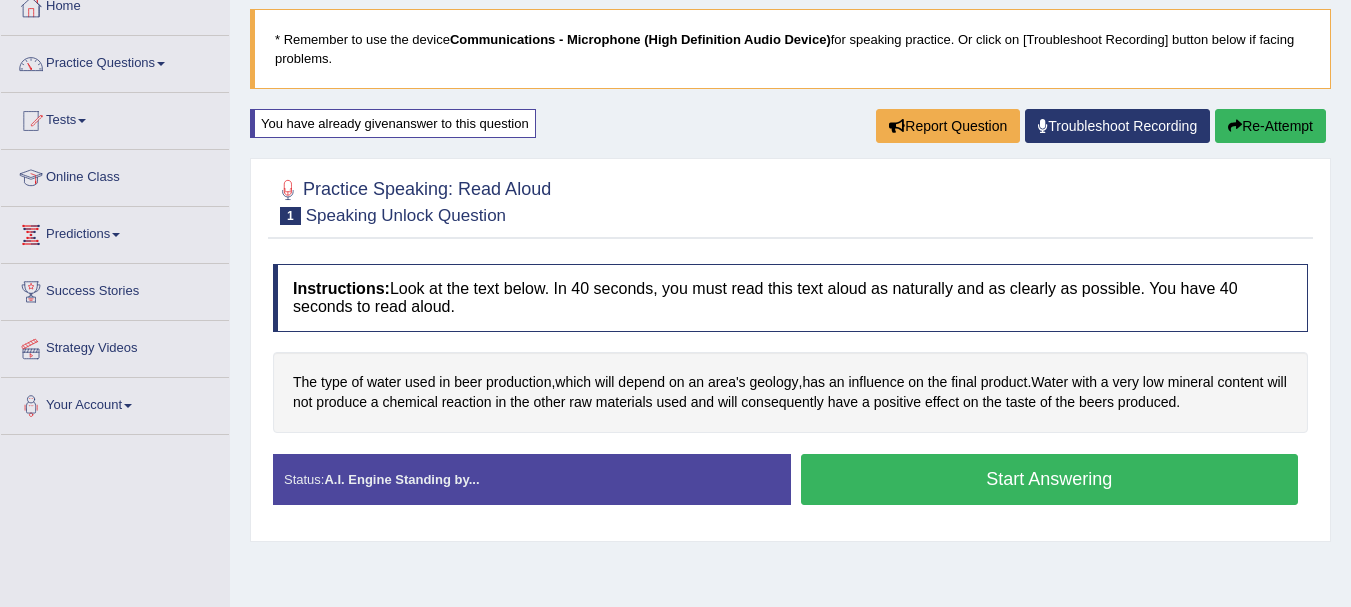click on "Start Answering" at bounding box center [1050, 479] 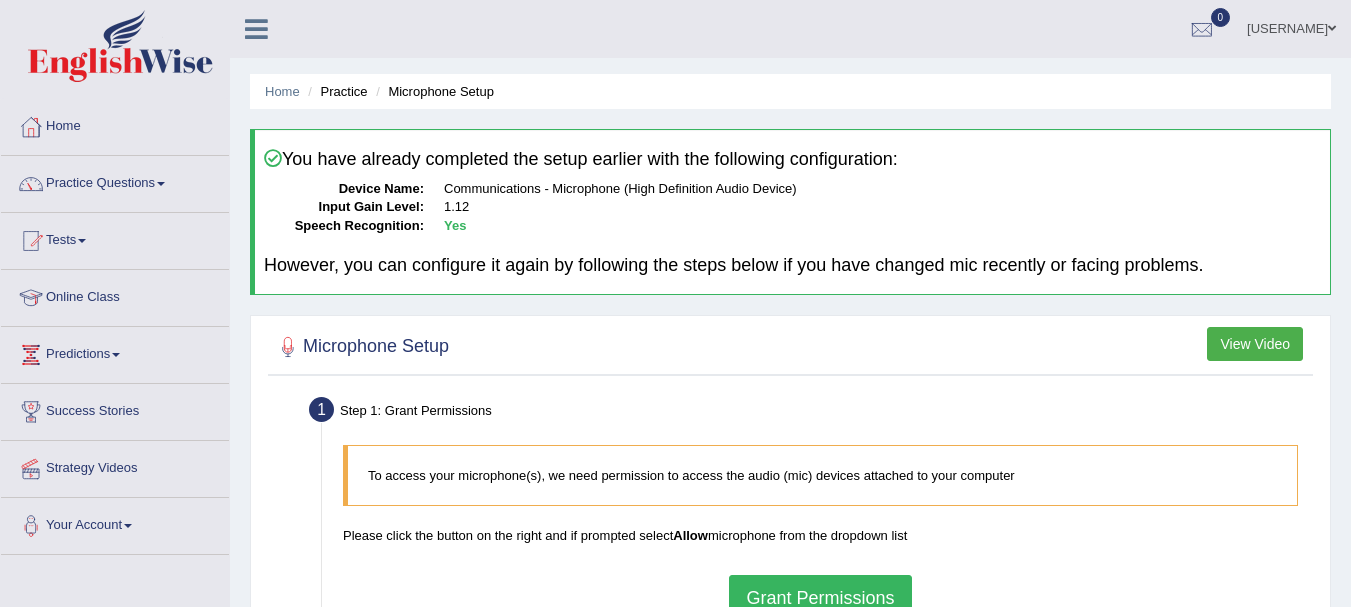 scroll, scrollTop: 0, scrollLeft: 0, axis: both 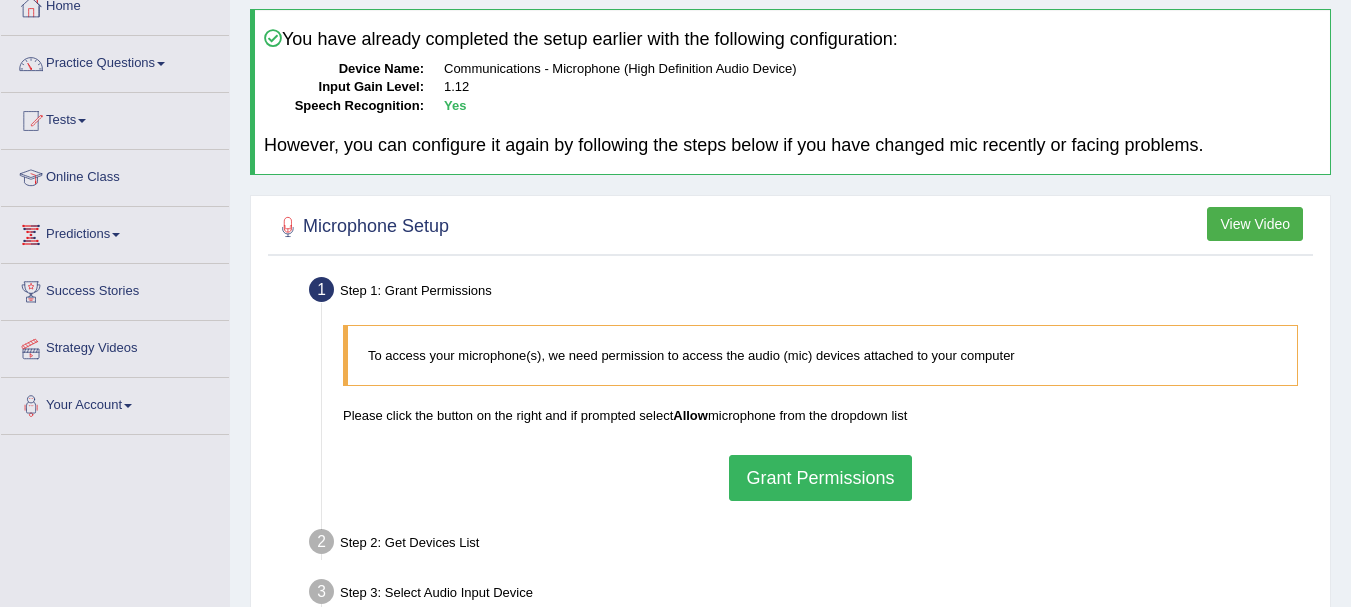 click on "Grant Permissions" at bounding box center [820, 478] 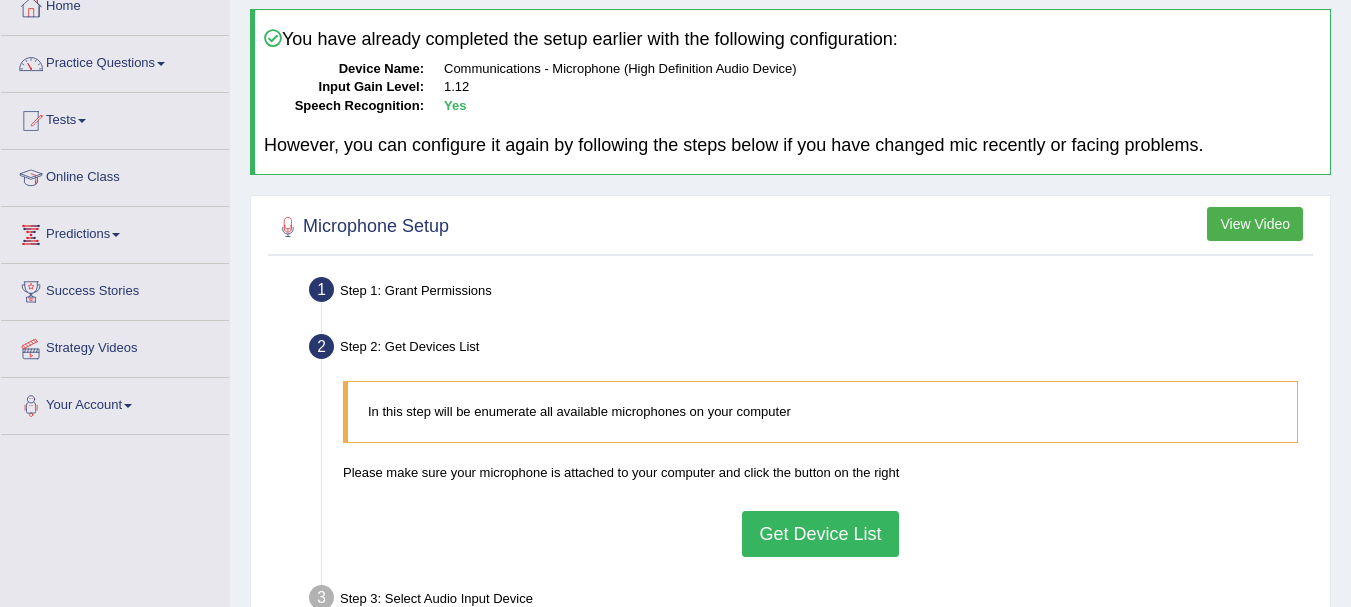 click on "Get Device List" at bounding box center [820, 534] 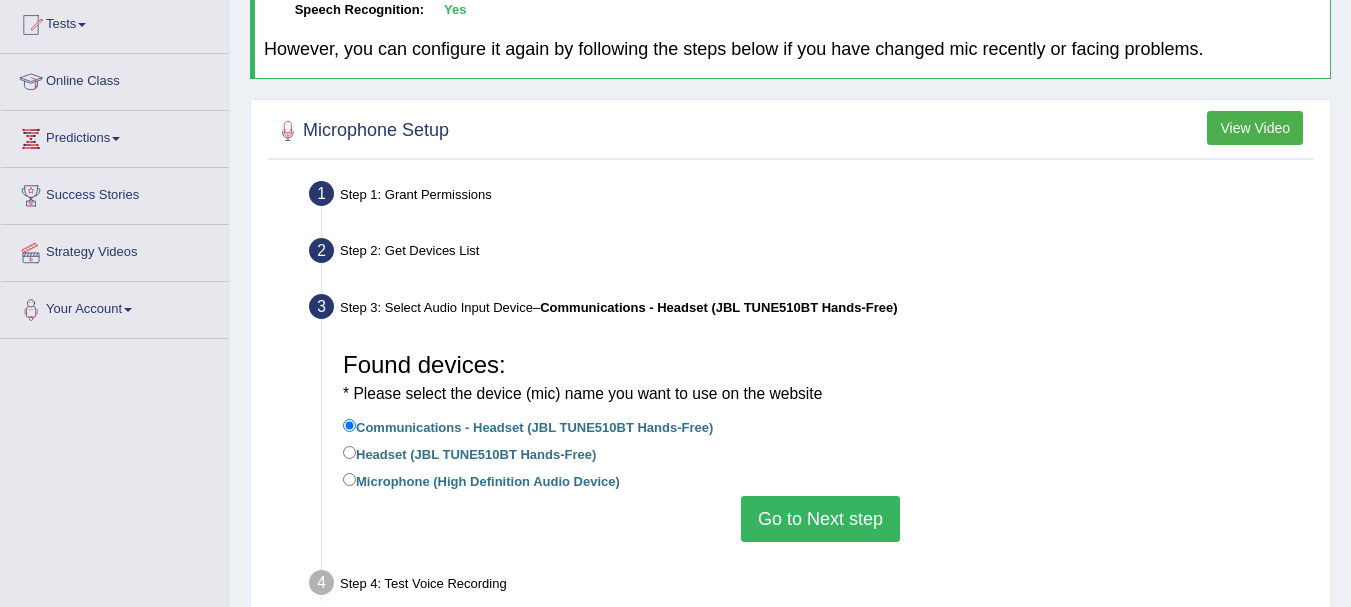 scroll, scrollTop: 240, scrollLeft: 0, axis: vertical 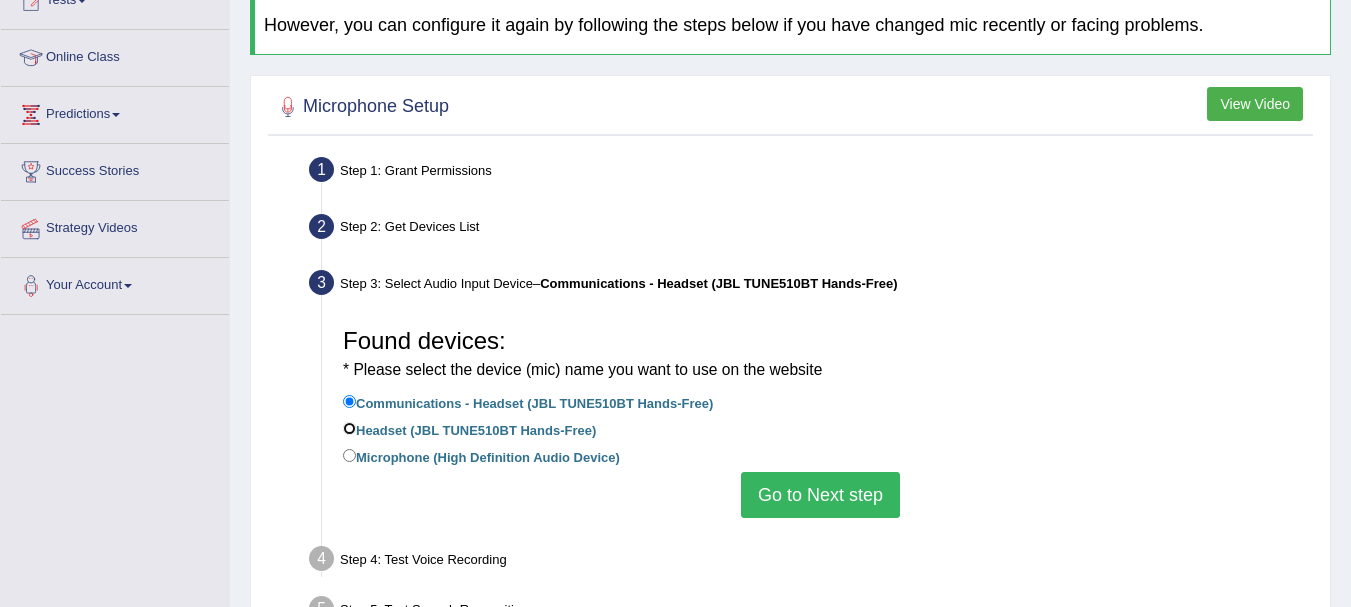 click on "Headset (JBL TUNE510BT Hands-Free)" at bounding box center (349, 428) 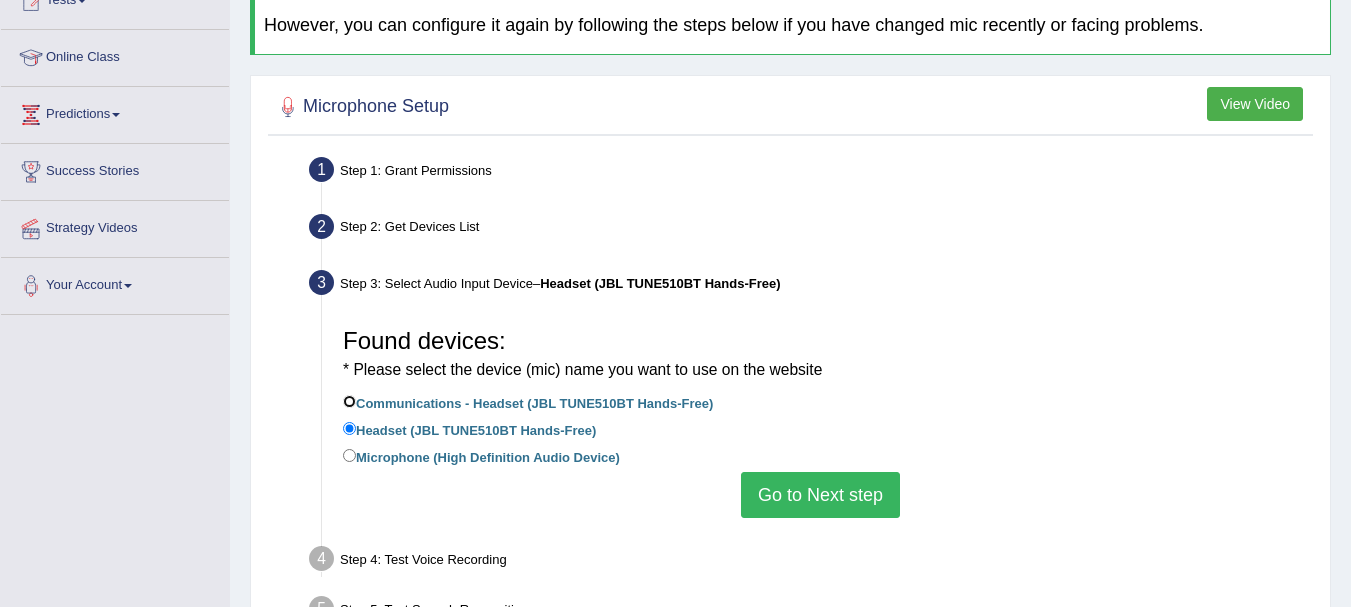 click on "Communications - Headset (JBL TUNE510BT Hands-Free)" at bounding box center (349, 401) 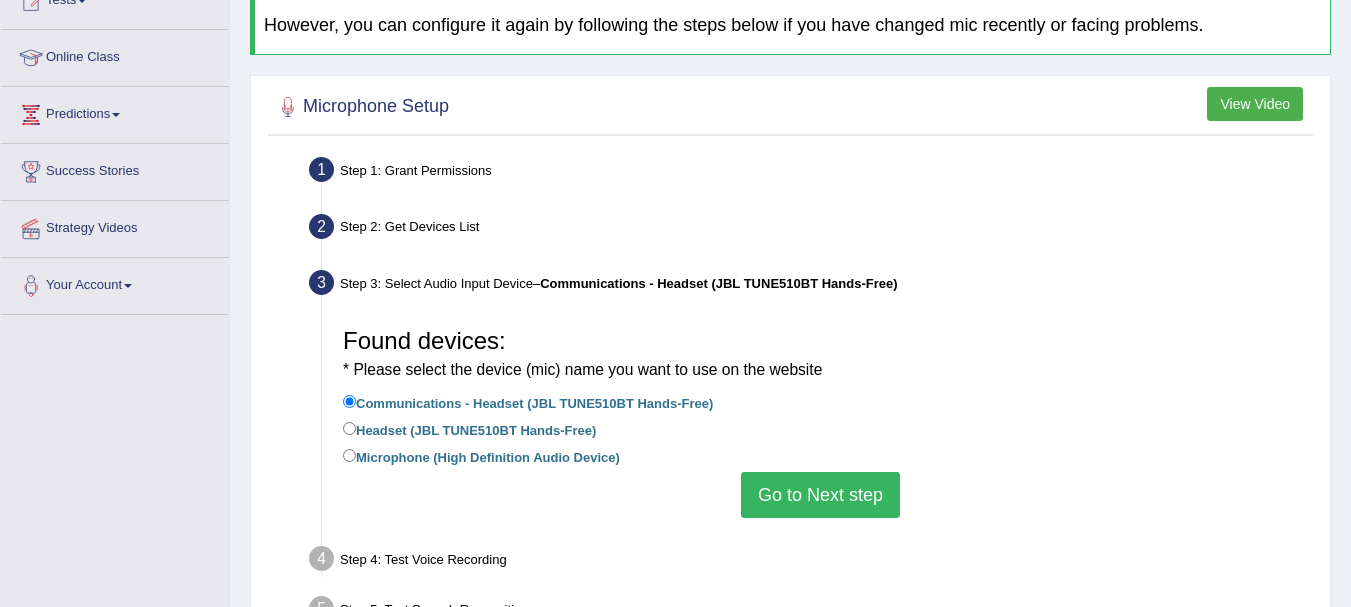 click on "Go to Next step" at bounding box center [820, 495] 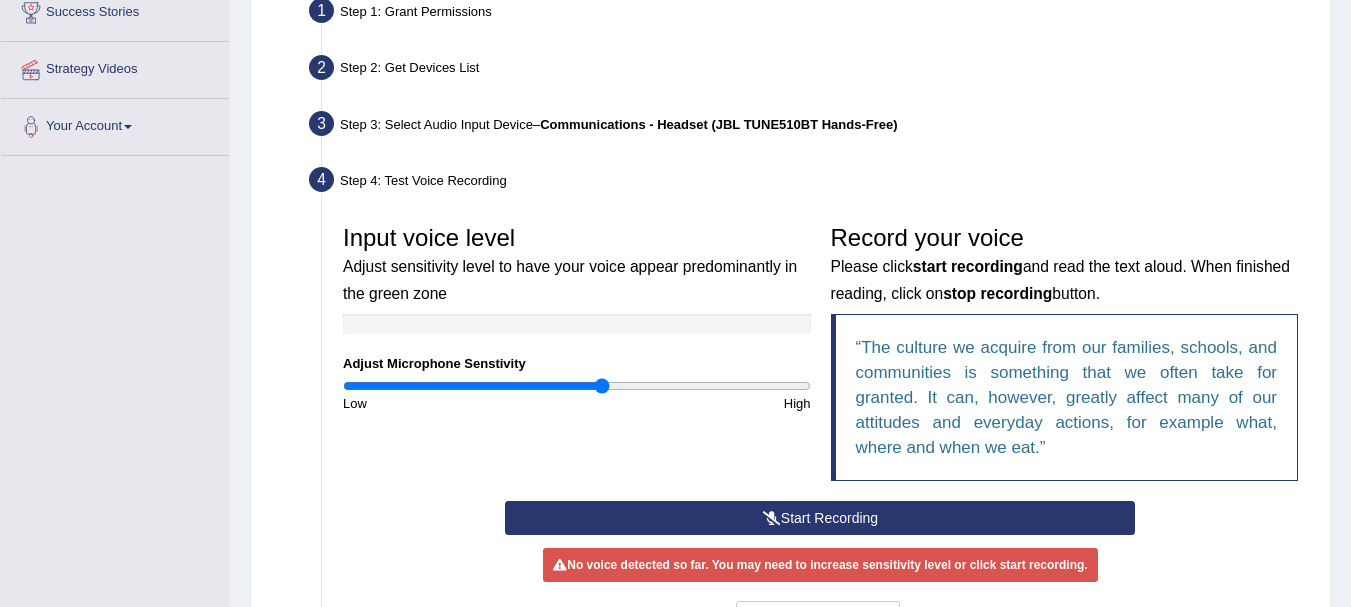 scroll, scrollTop: 400, scrollLeft: 0, axis: vertical 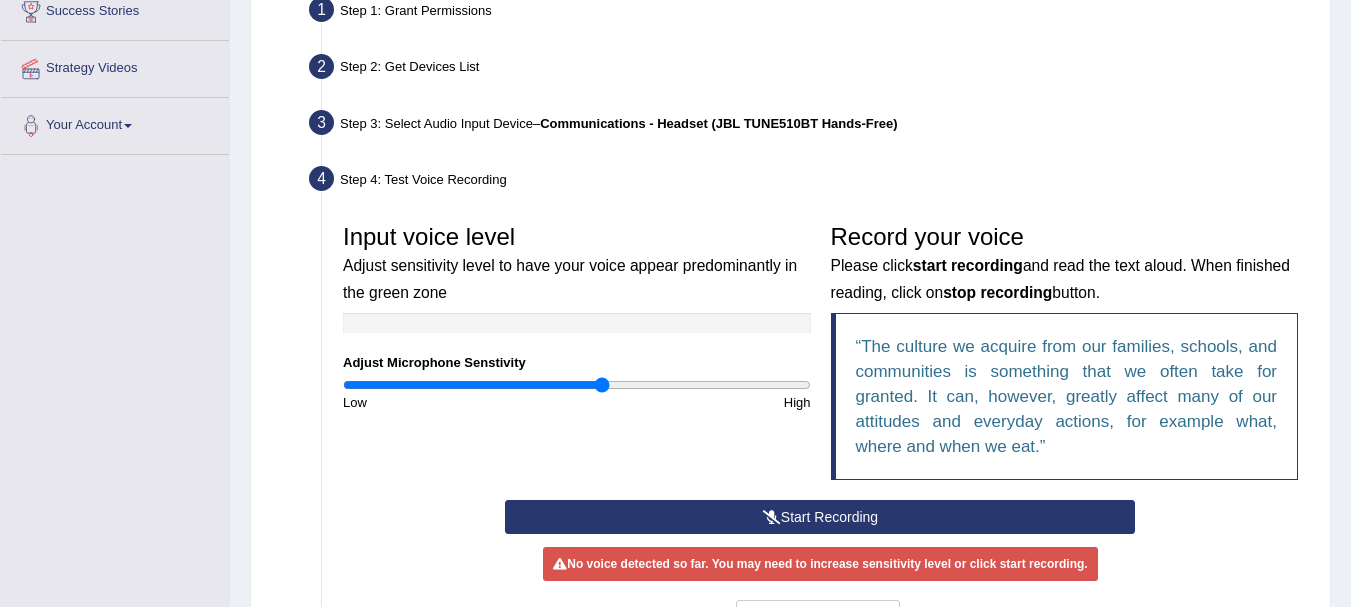 click on "Start Recording" at bounding box center (820, 517) 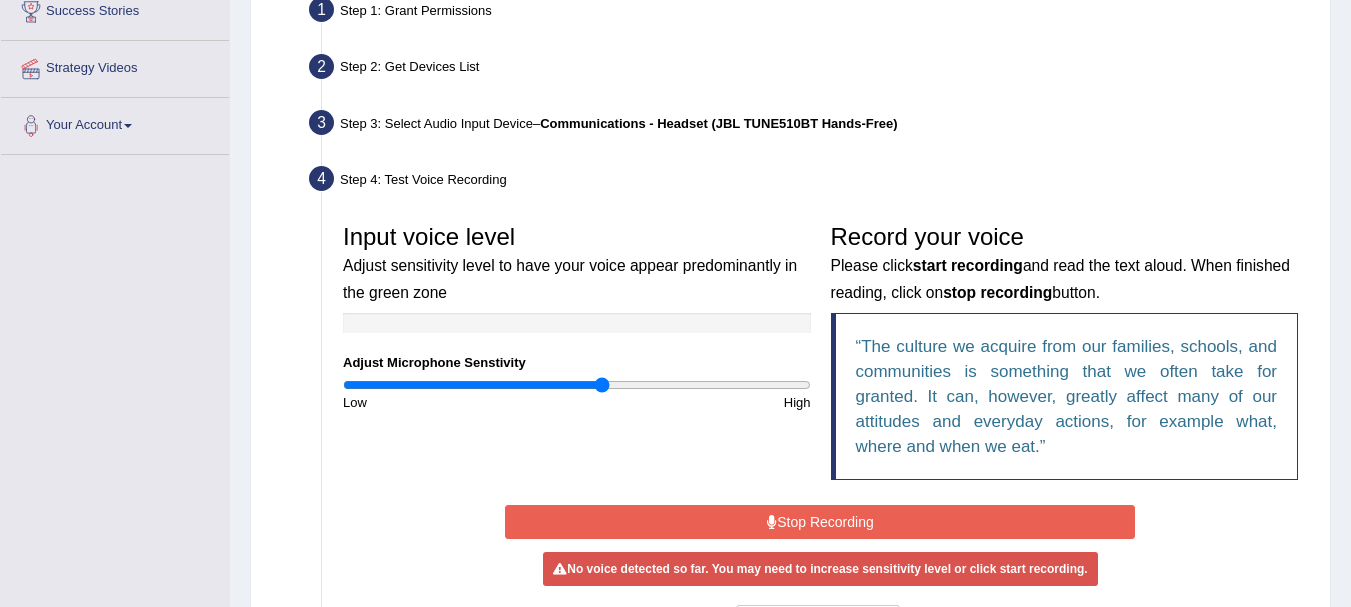 click on "Stop Recording" at bounding box center (820, 522) 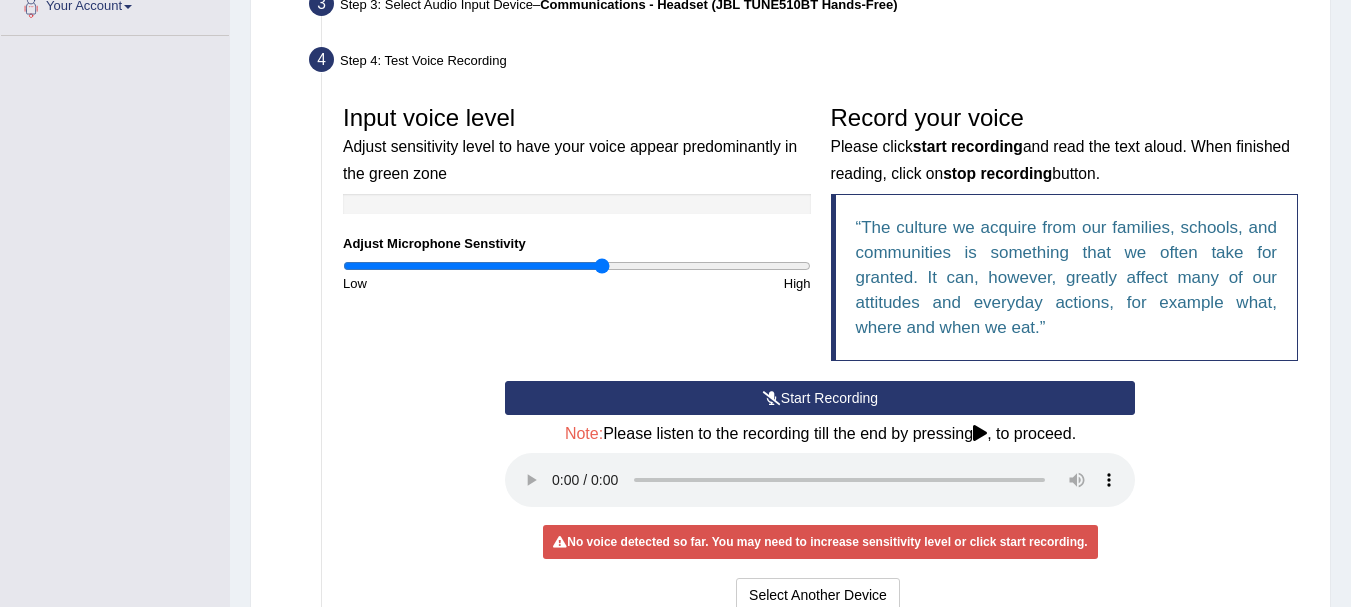 scroll, scrollTop: 520, scrollLeft: 0, axis: vertical 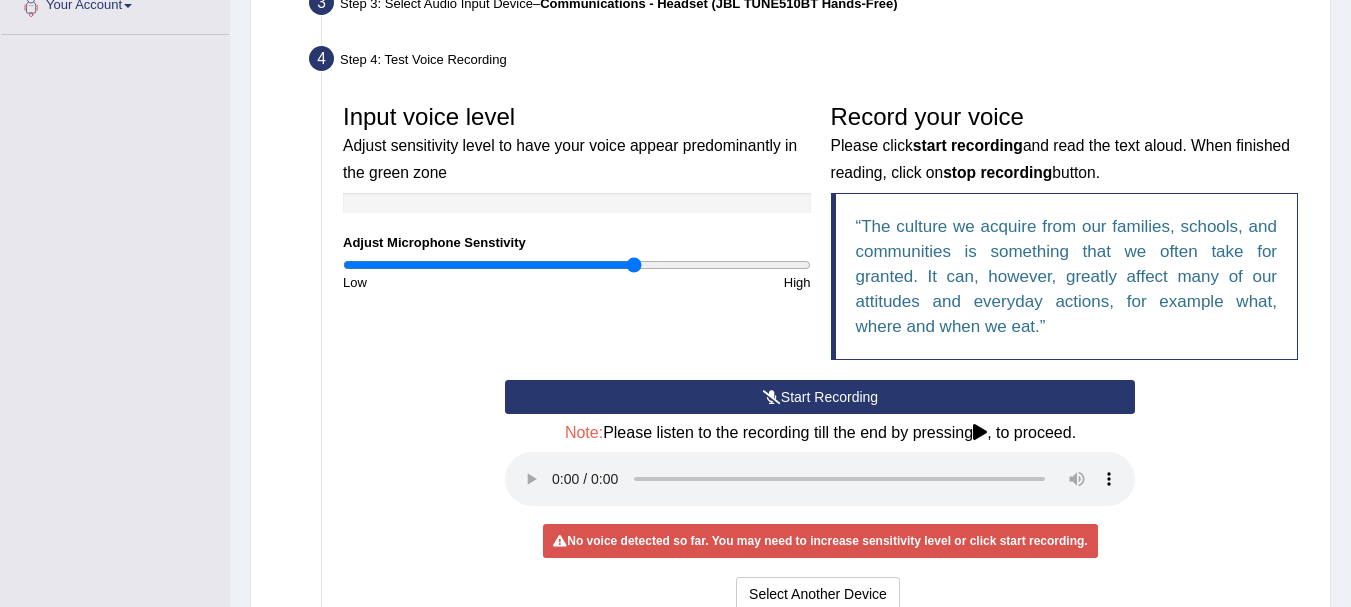 click at bounding box center (577, 265) 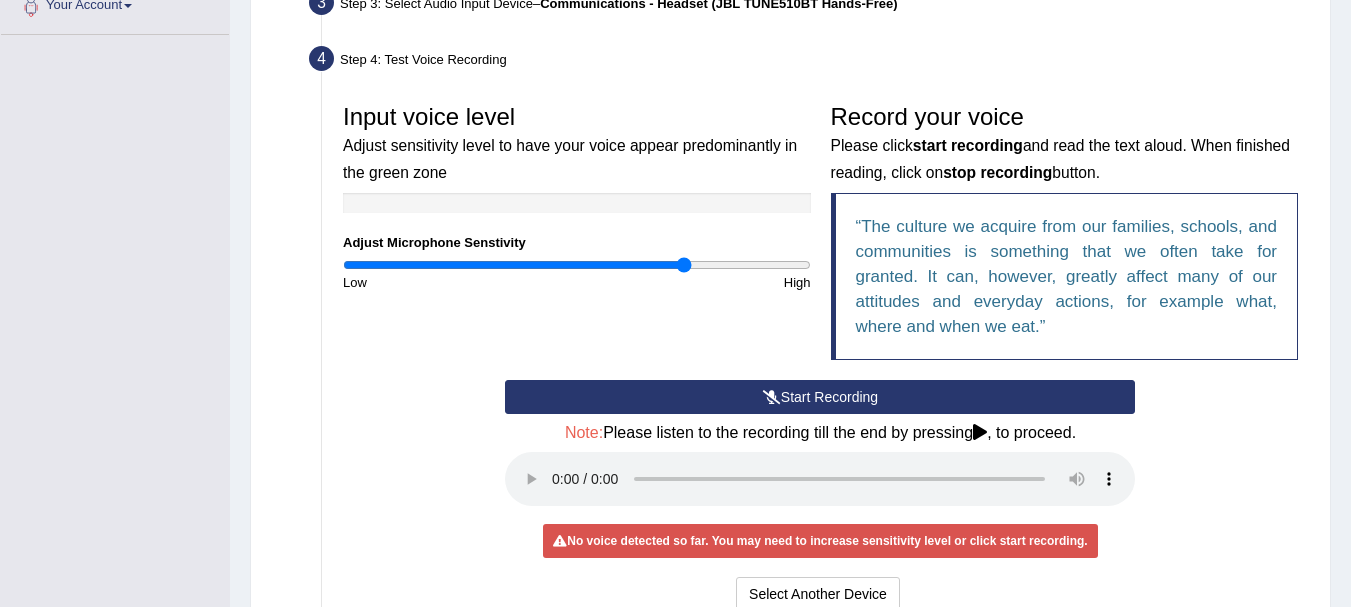 click at bounding box center [577, 265] 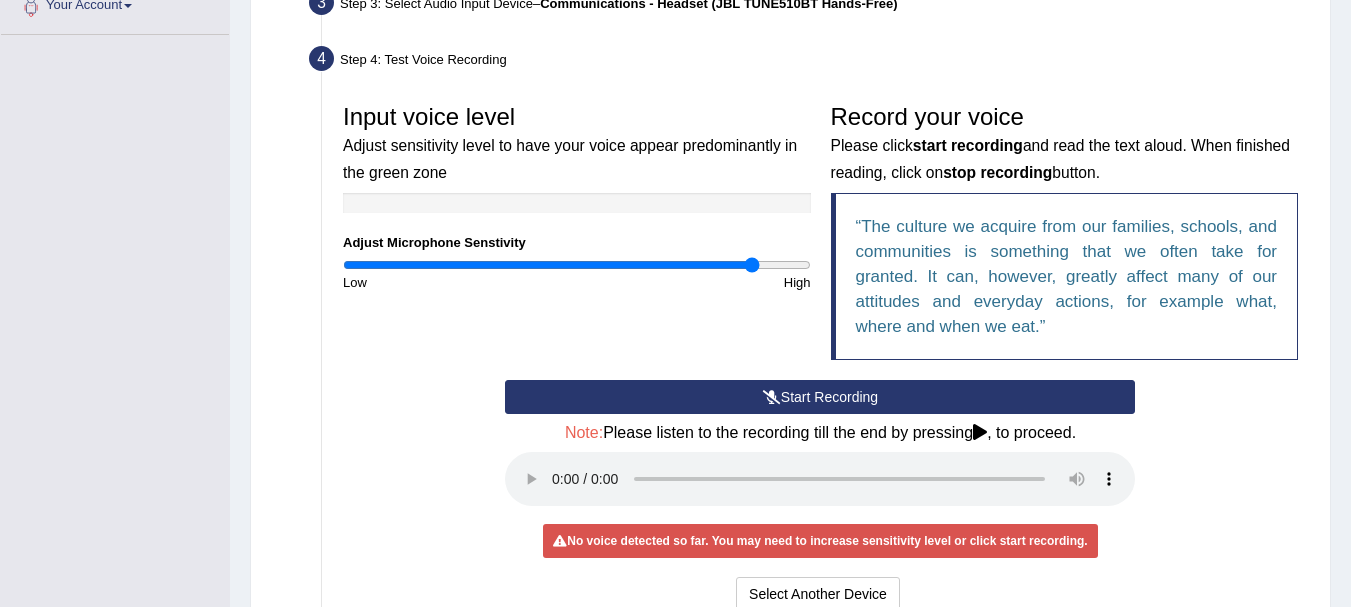type on "1.78" 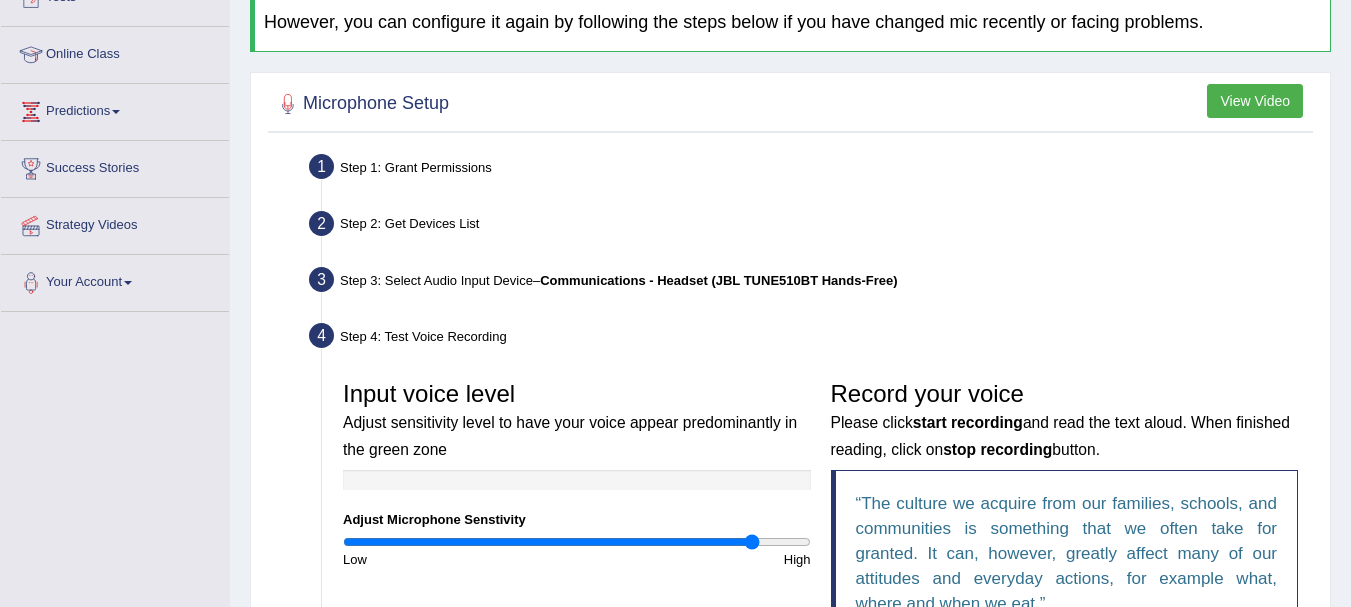 scroll, scrollTop: 240, scrollLeft: 0, axis: vertical 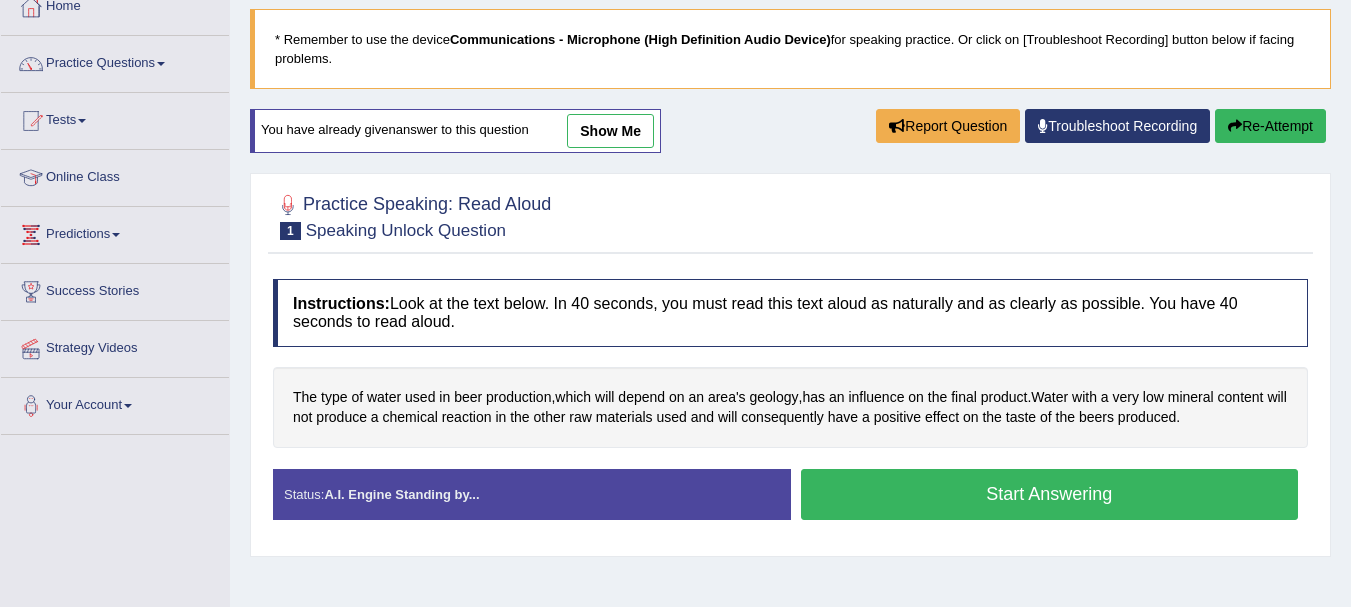 click on "Troubleshoot Recording" at bounding box center (1117, 126) 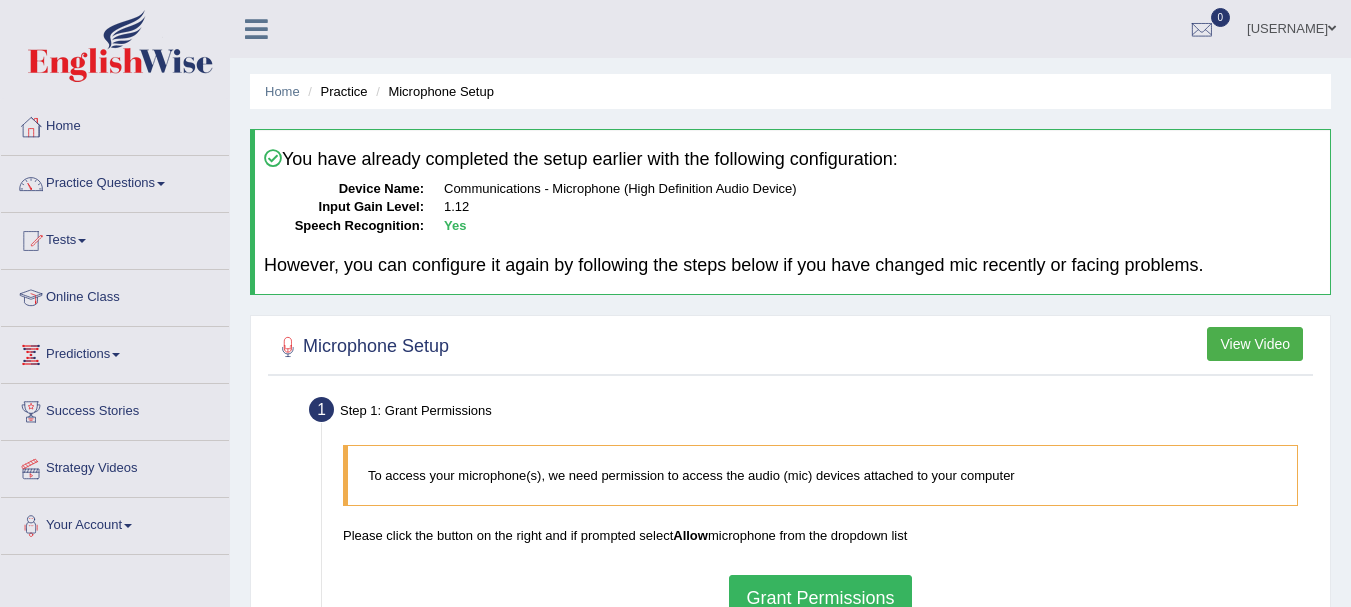 scroll, scrollTop: 0, scrollLeft: 0, axis: both 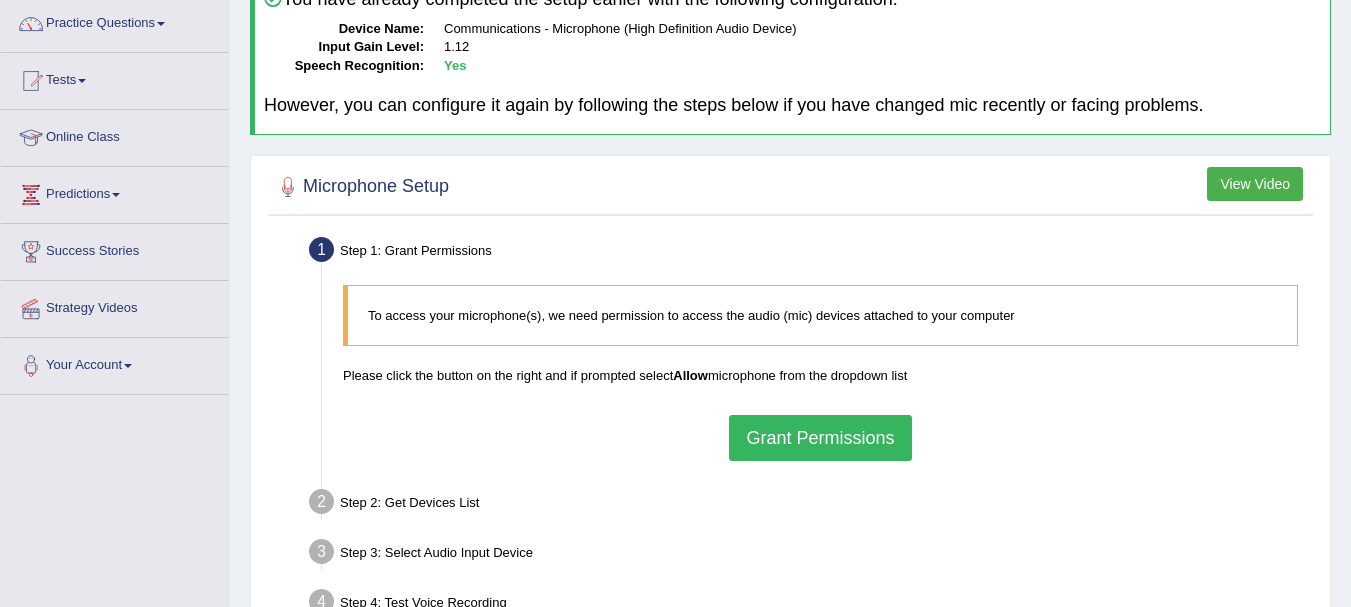 click on "Grant Permissions" at bounding box center [820, 438] 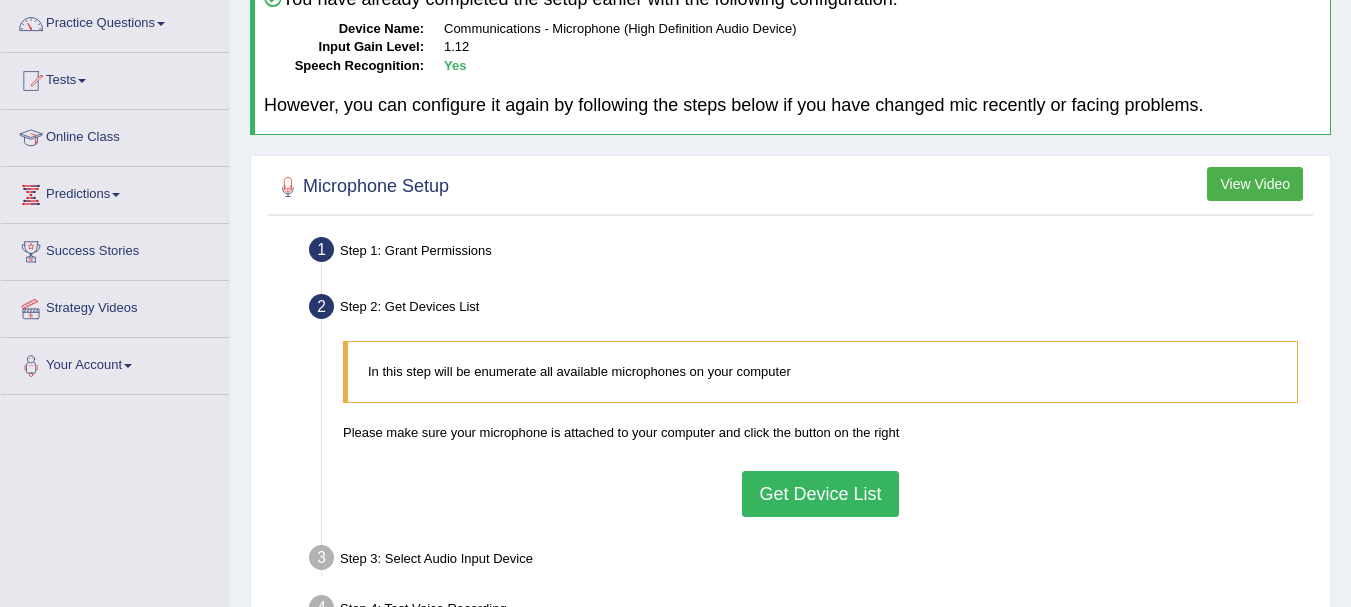 click on "Get Device List" at bounding box center (820, 494) 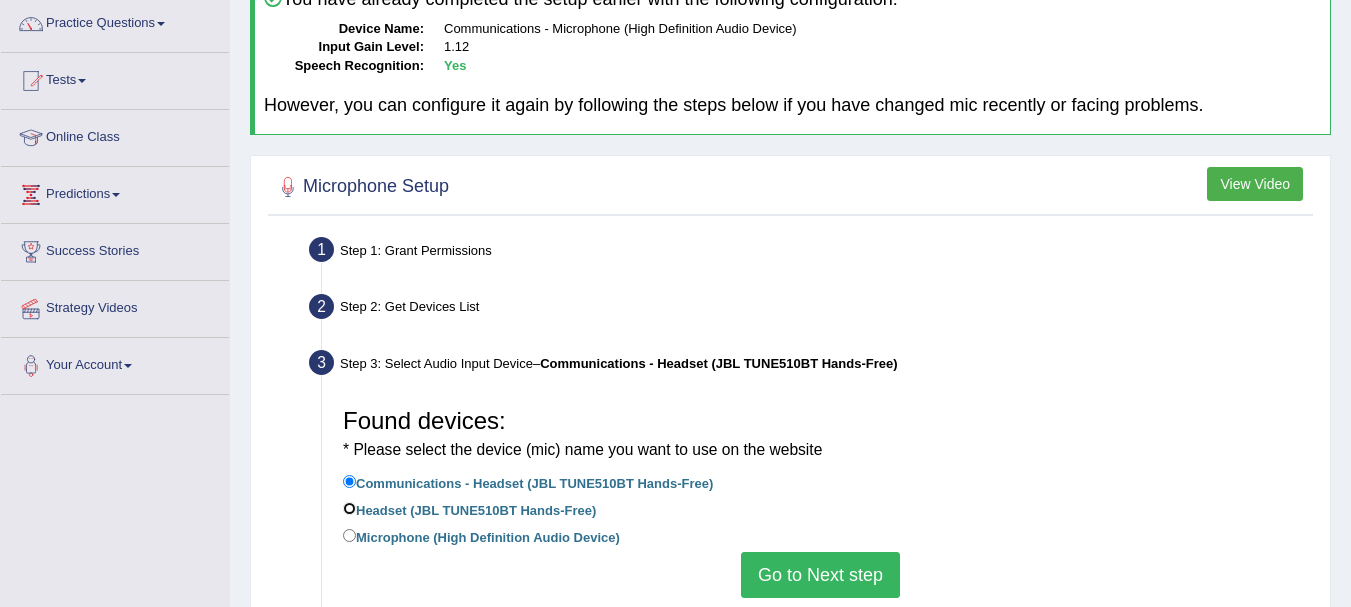 click on "Headset (JBL TUNE510BT Hands-Free)" at bounding box center (349, 508) 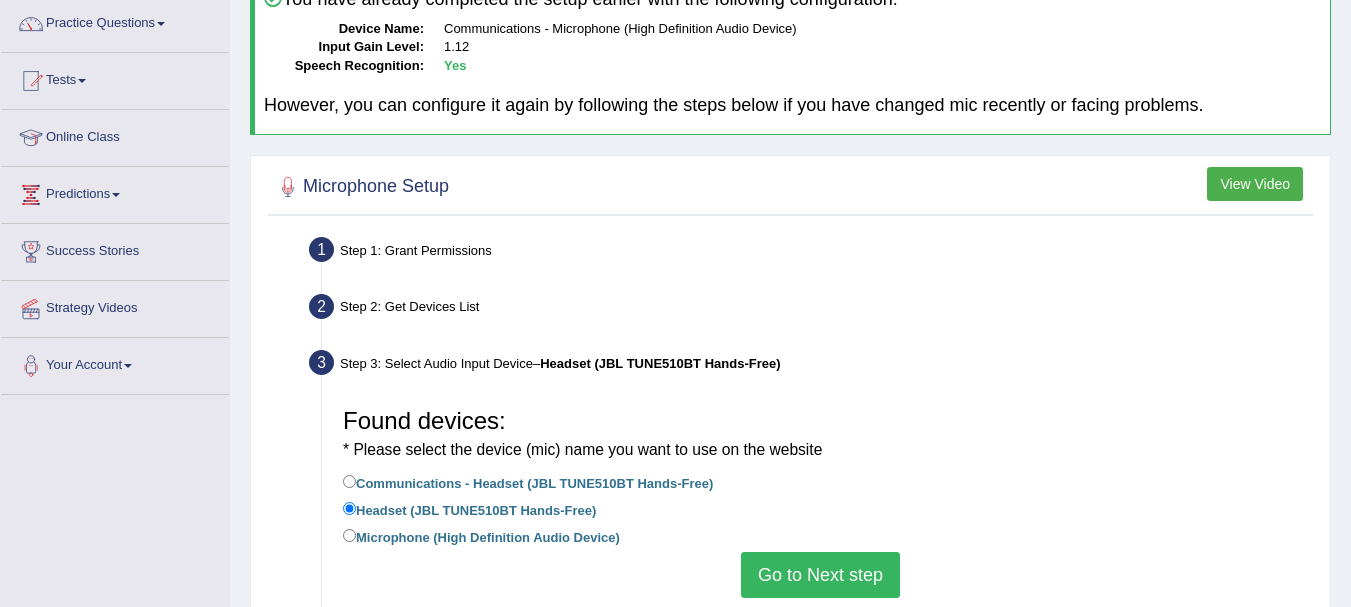 click on "Go to Next step" at bounding box center (820, 575) 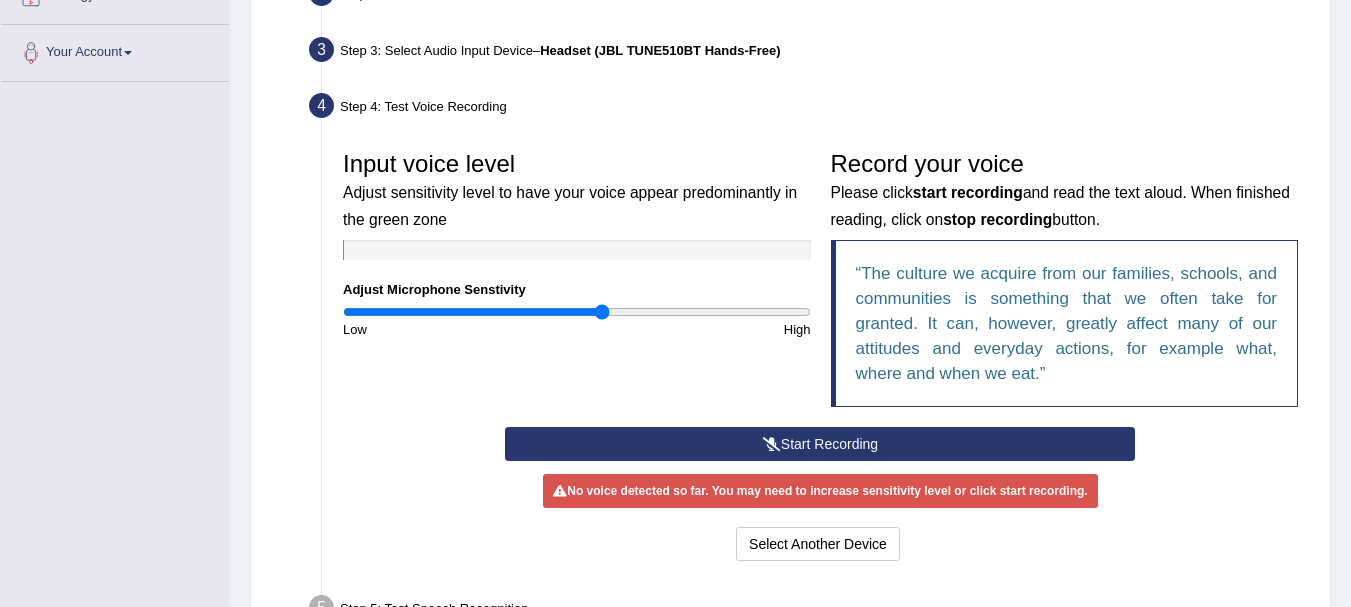scroll, scrollTop: 480, scrollLeft: 0, axis: vertical 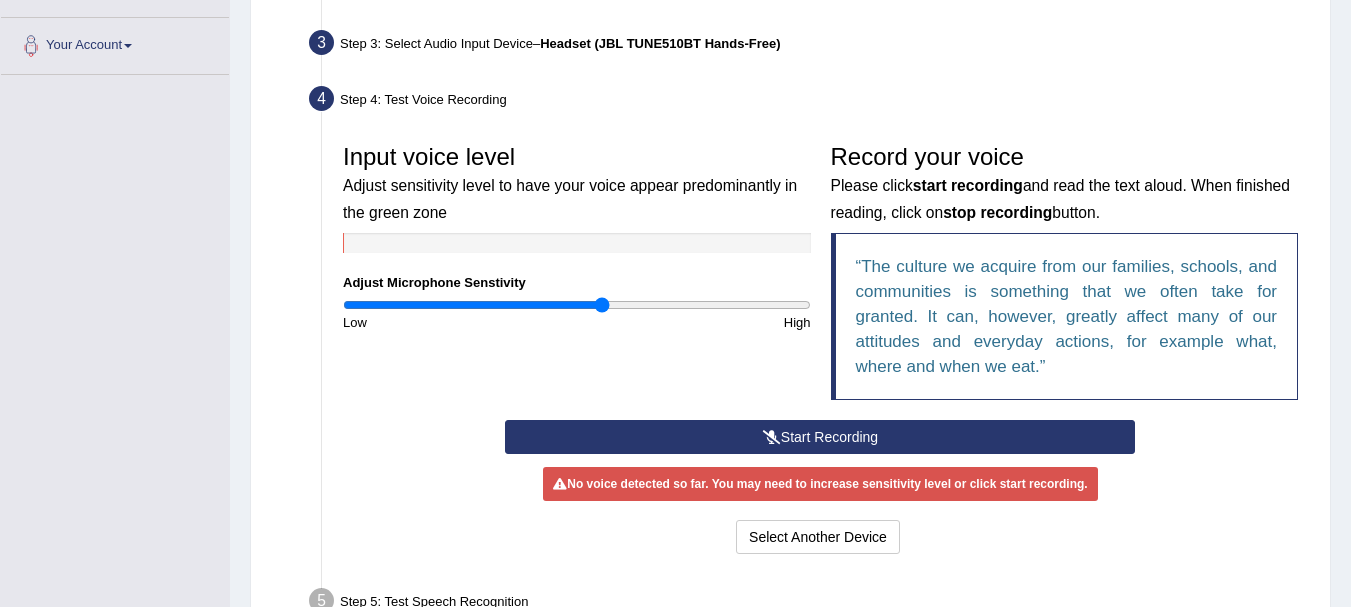 click on "Start Recording" at bounding box center [820, 437] 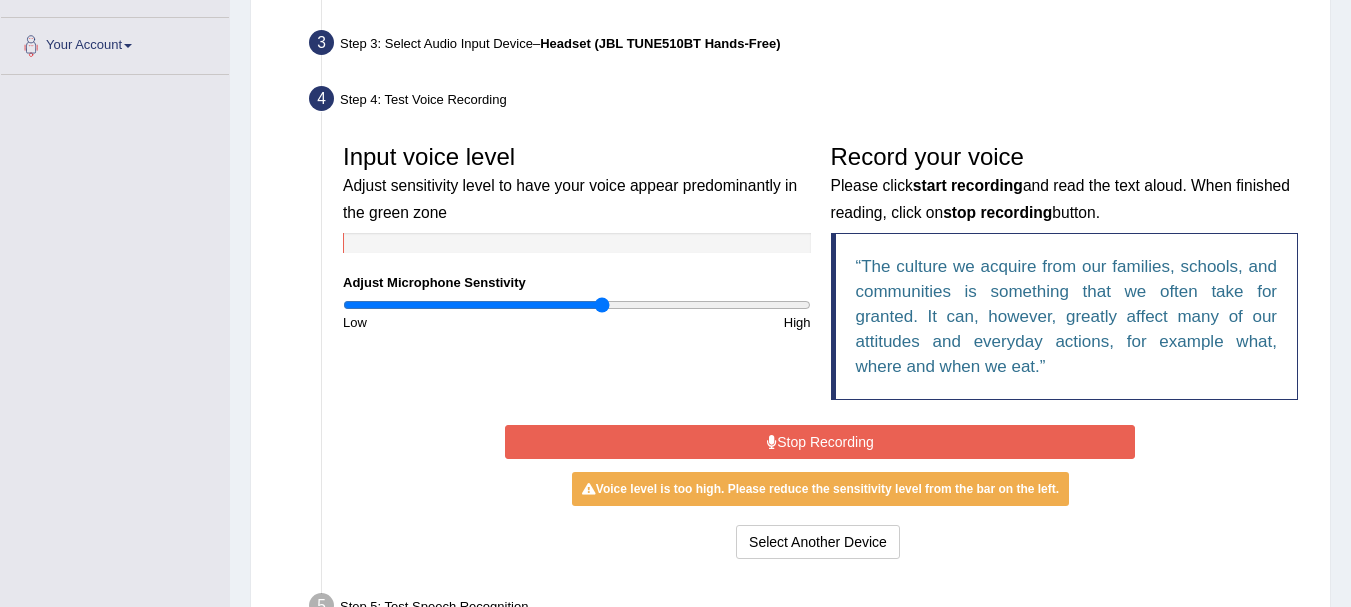 click on "Stop Recording" at bounding box center [820, 442] 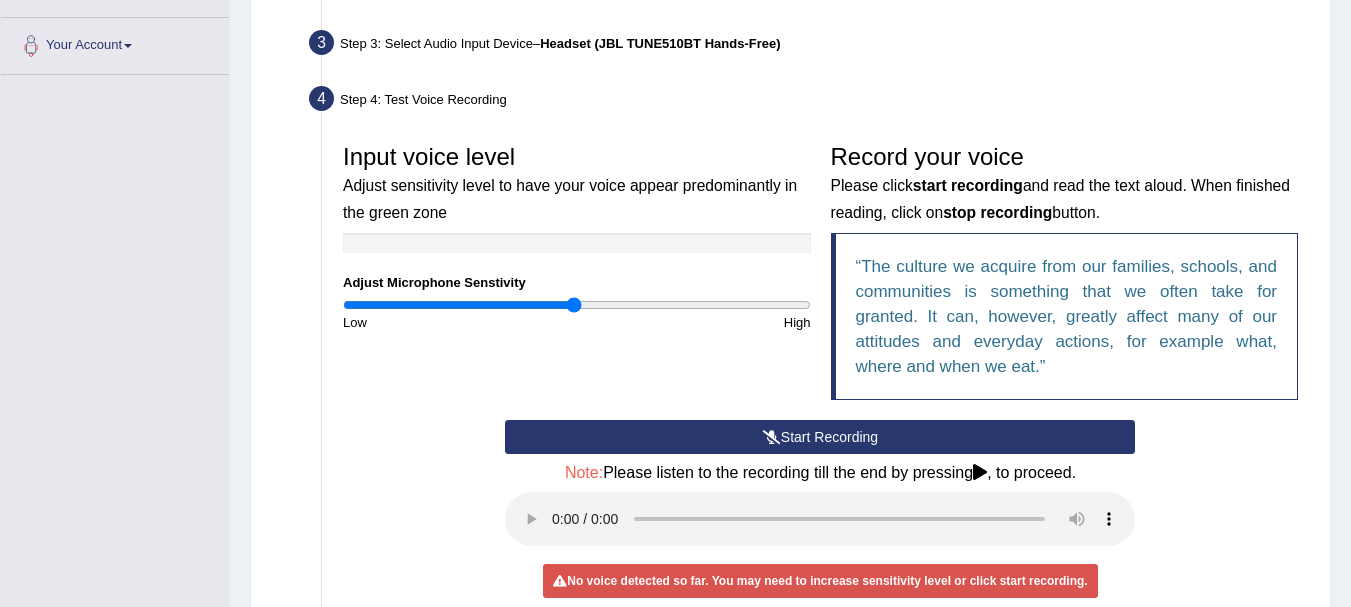 type on "1" 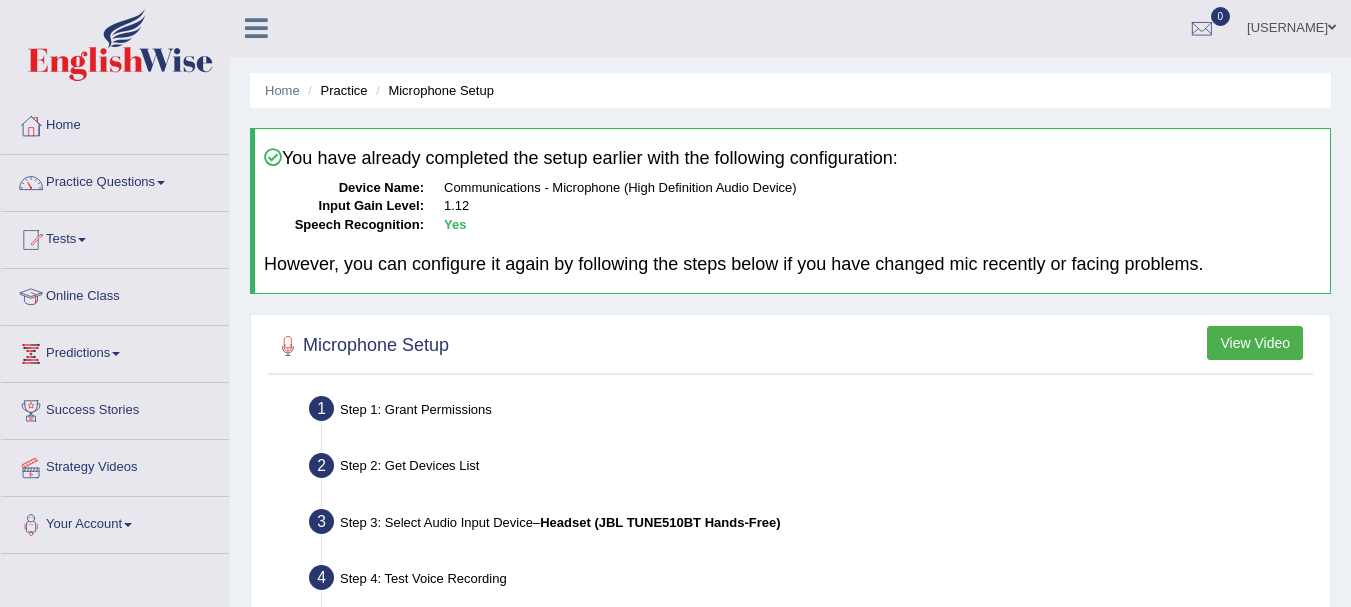 scroll, scrollTop: 0, scrollLeft: 0, axis: both 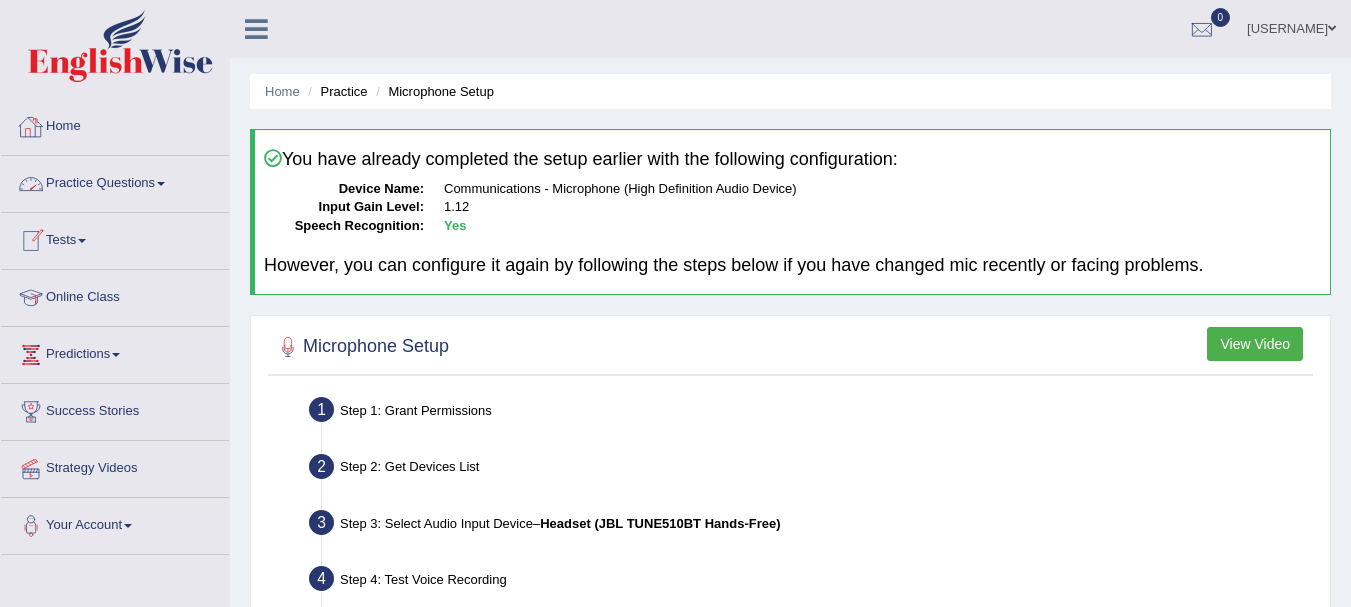 click on "Practice Questions" at bounding box center [115, 181] 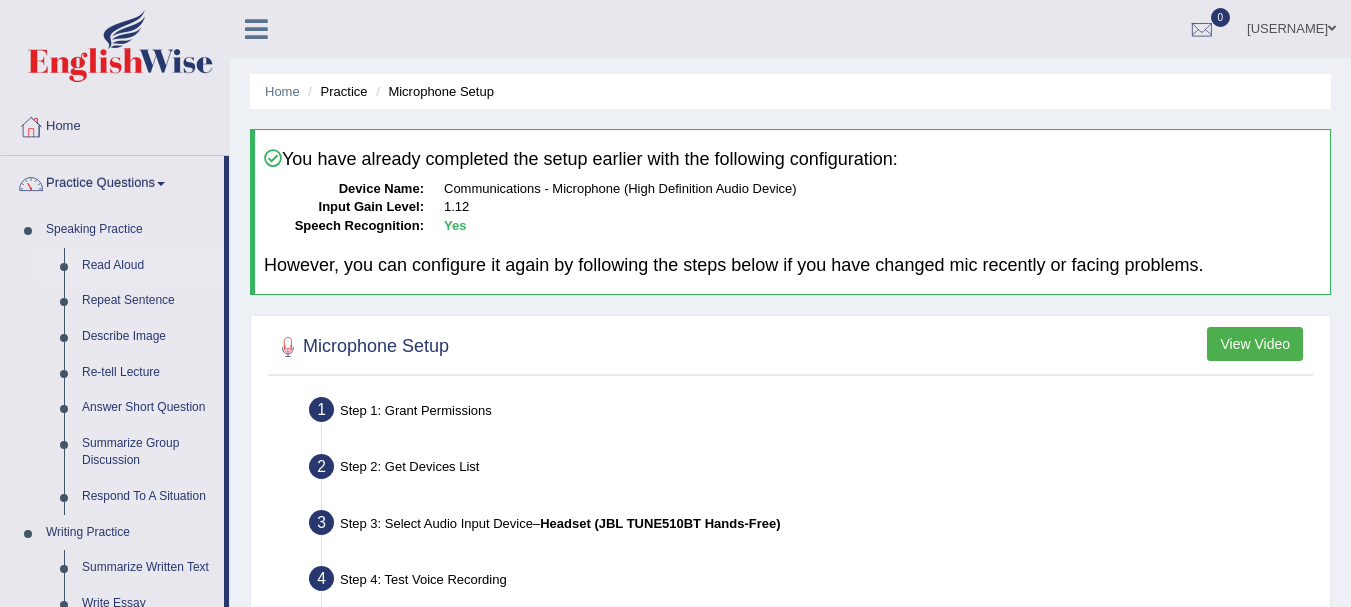 click on "Read Aloud" at bounding box center (148, 266) 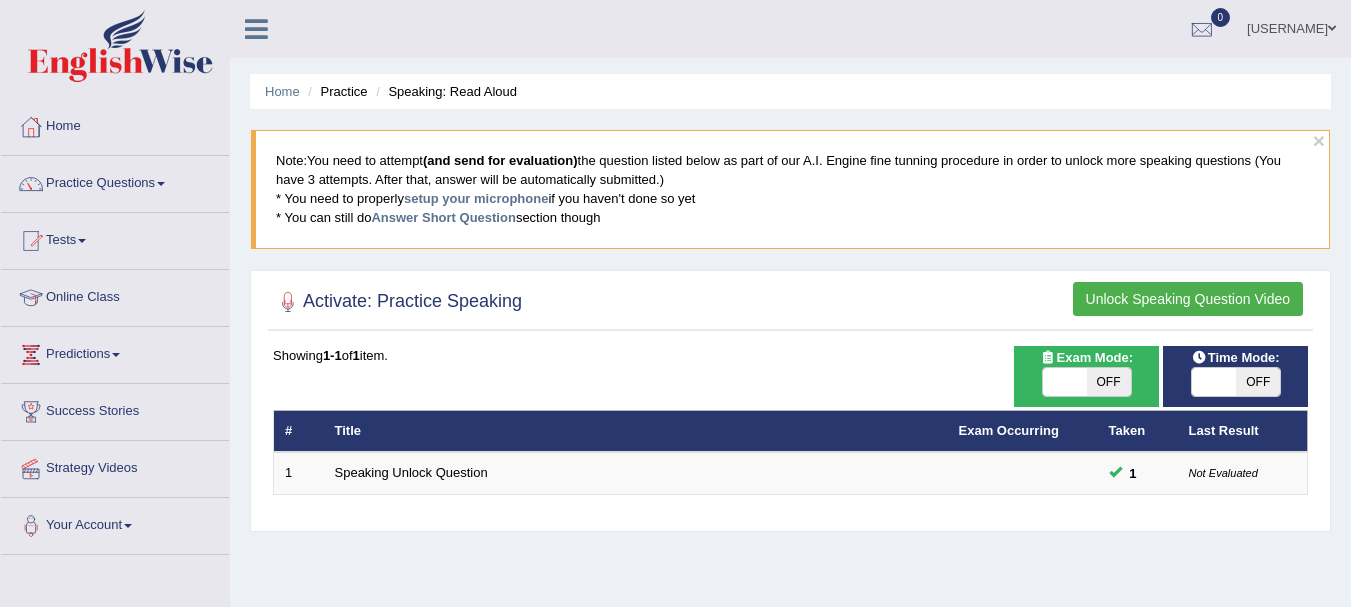 scroll, scrollTop: 0, scrollLeft: 0, axis: both 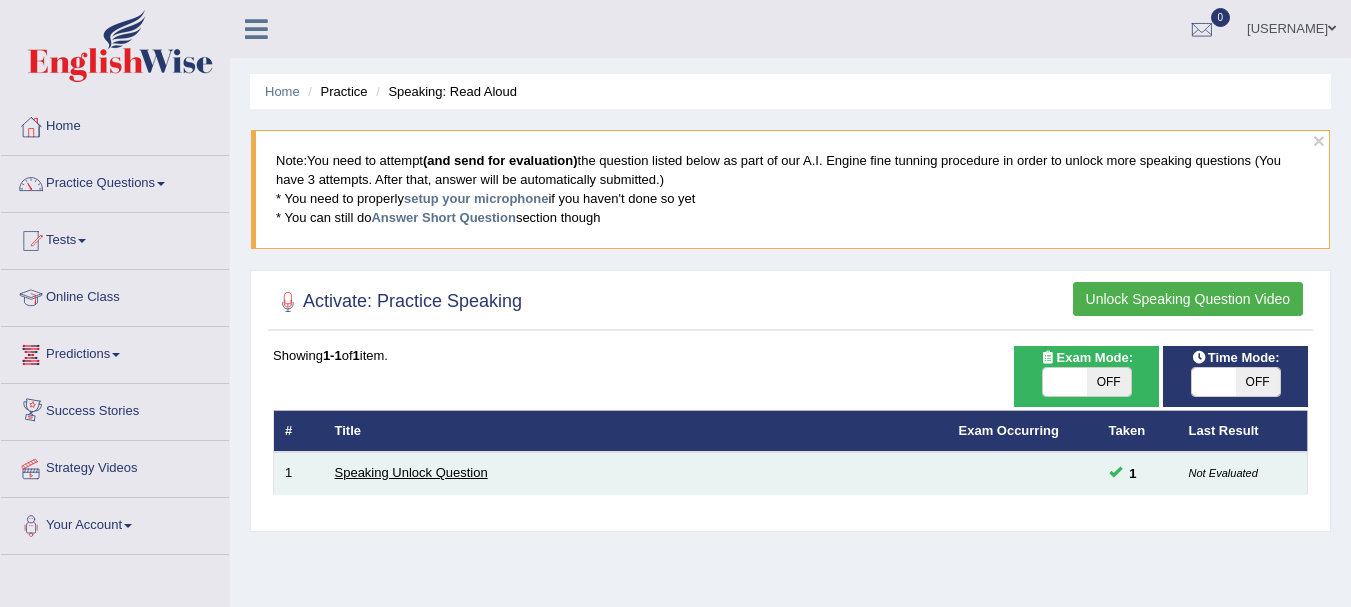 click on "Speaking Unlock Question" at bounding box center [411, 472] 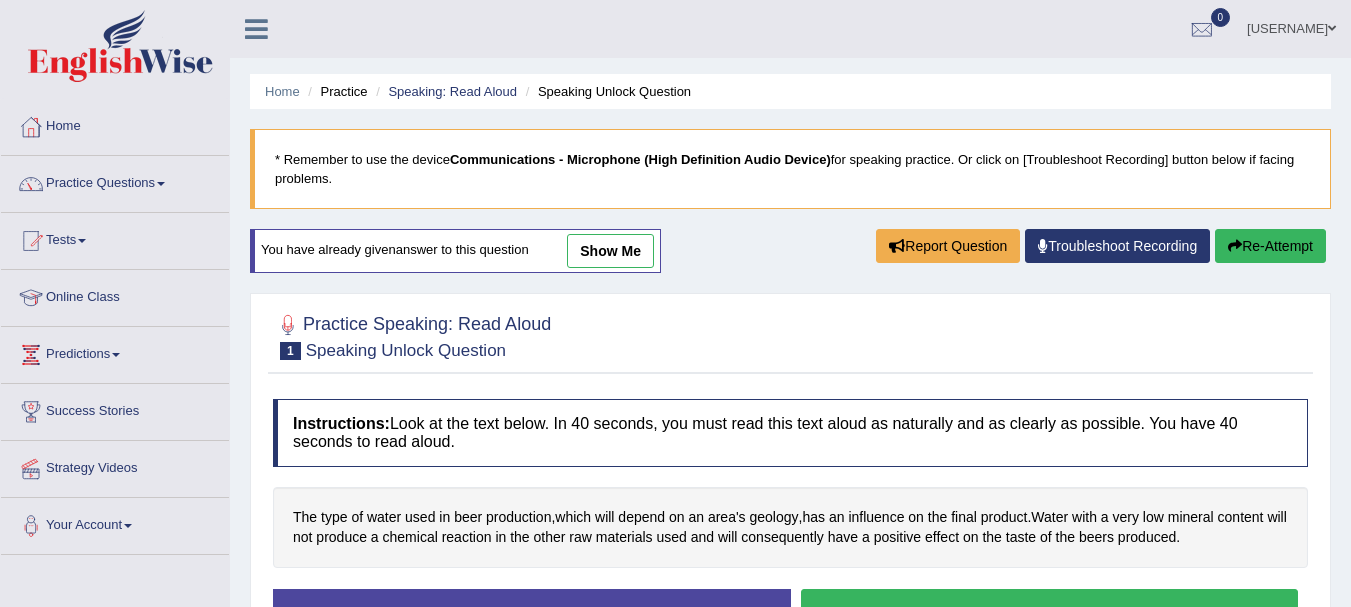 scroll, scrollTop: 0, scrollLeft: 0, axis: both 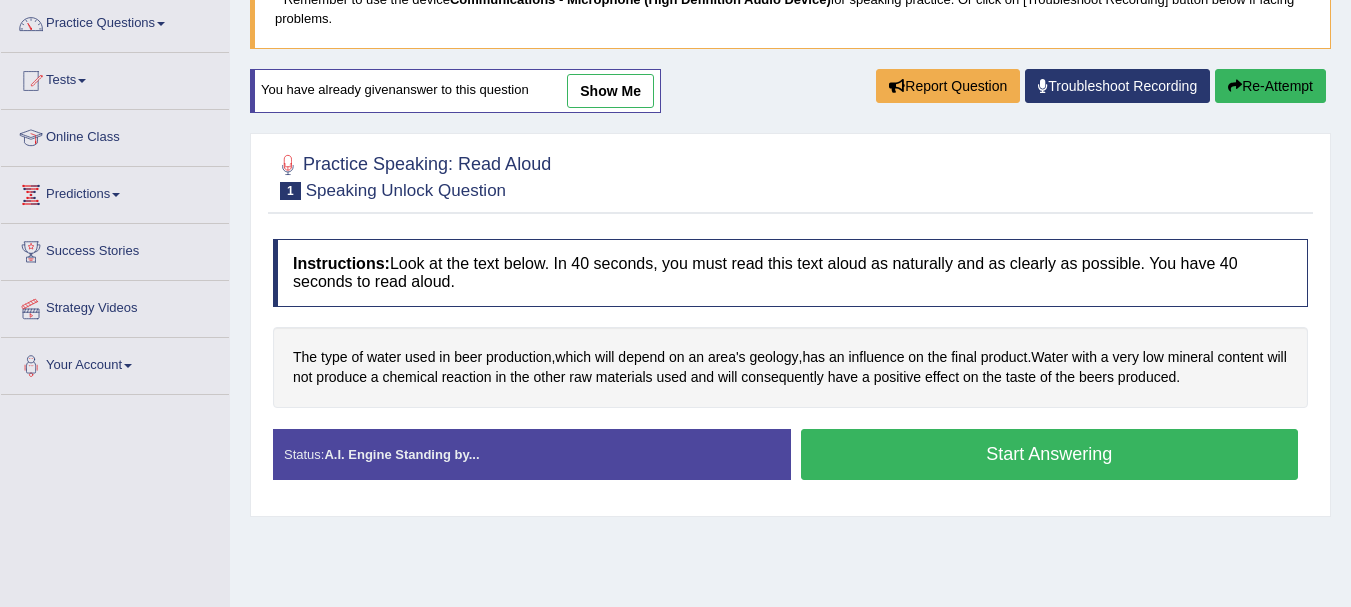 click on "Re-Attempt" at bounding box center (1270, 86) 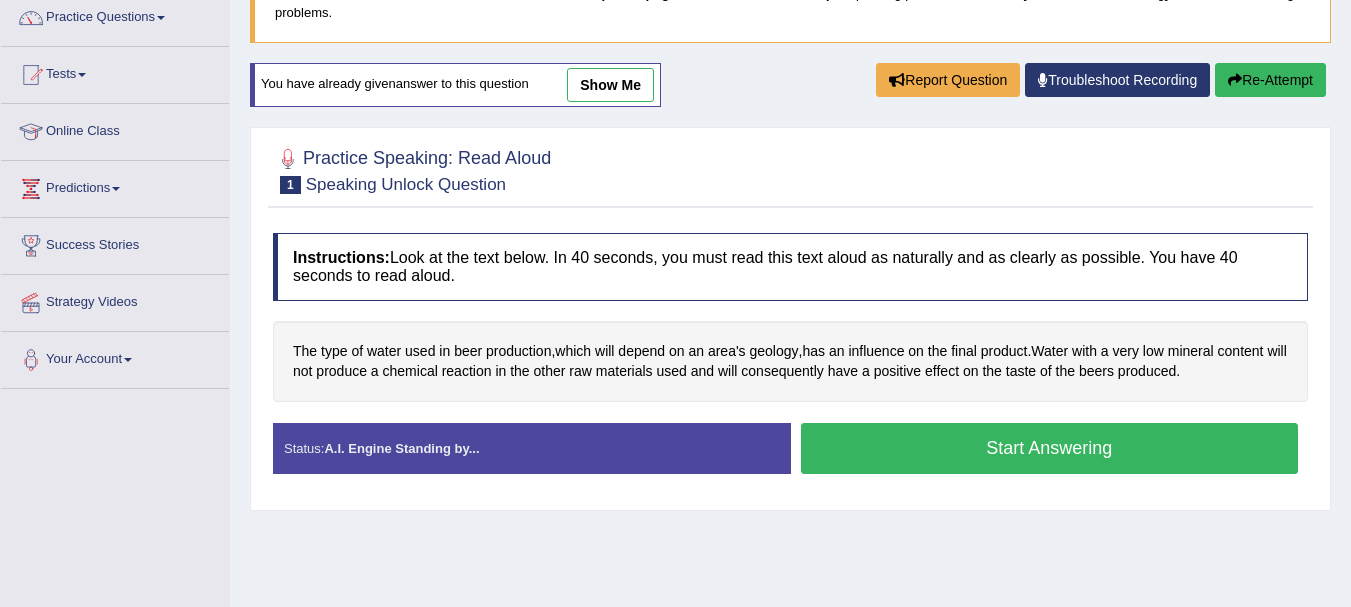 scroll, scrollTop: 0, scrollLeft: 0, axis: both 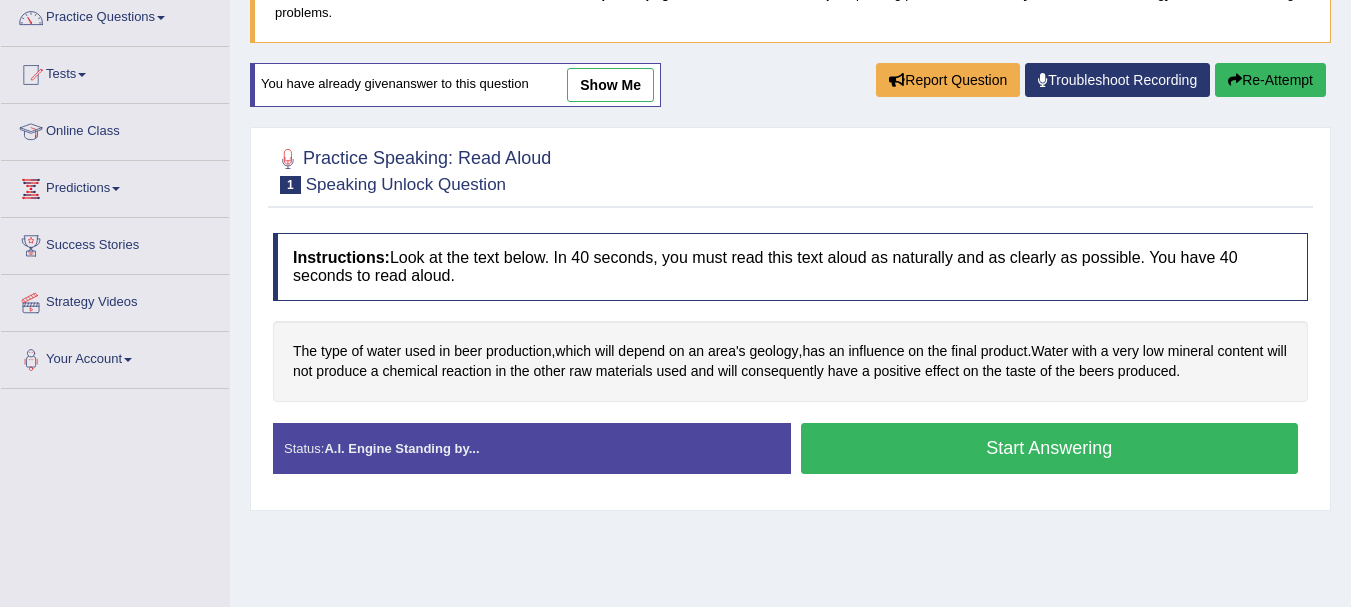 click on "Start Answering" at bounding box center [1050, 448] 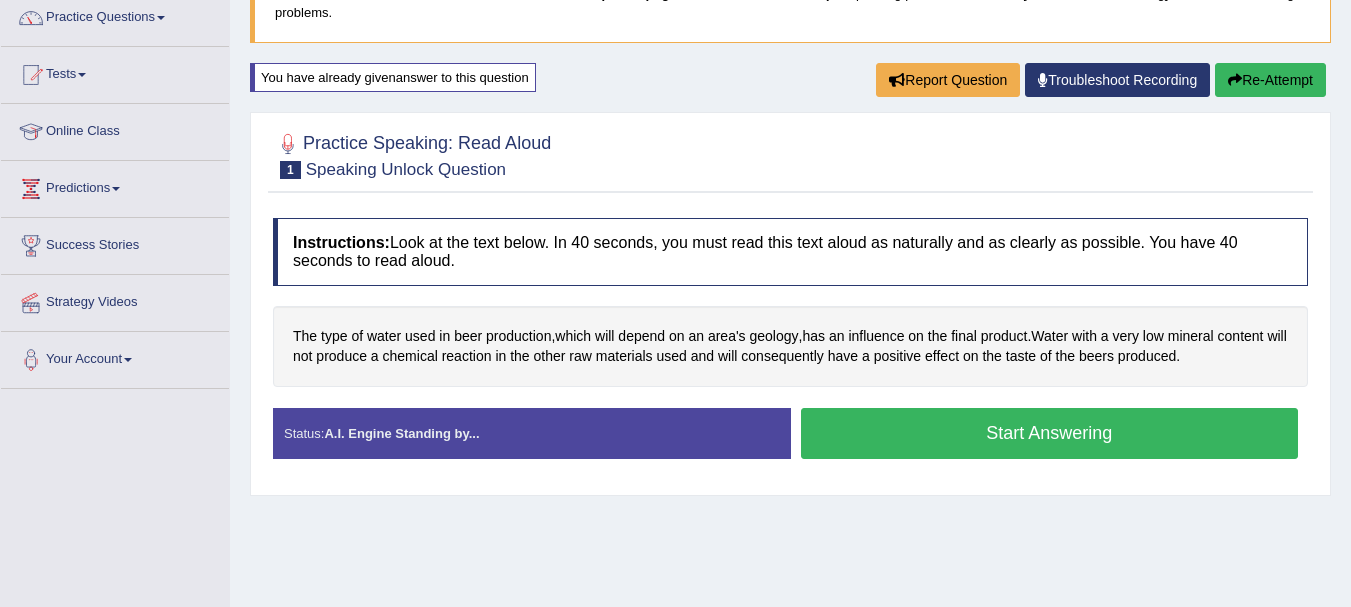 click on "Start Answering" at bounding box center (1050, 433) 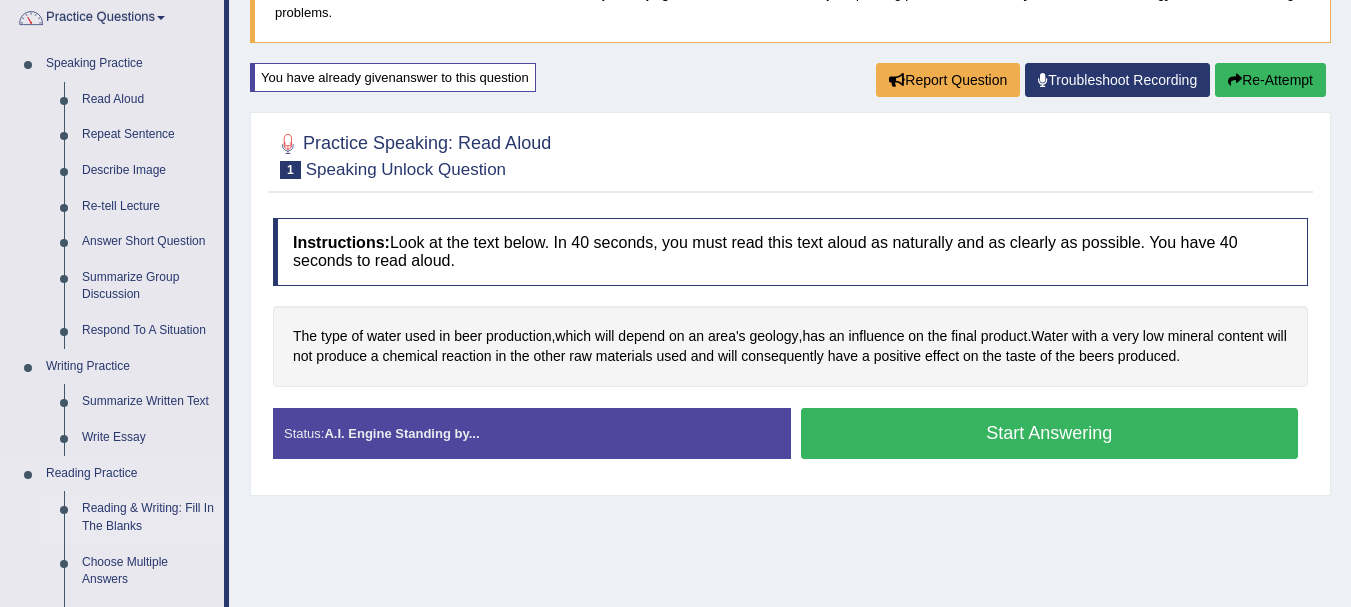 click on "Reading & Writing: Fill In The Blanks" at bounding box center (148, 517) 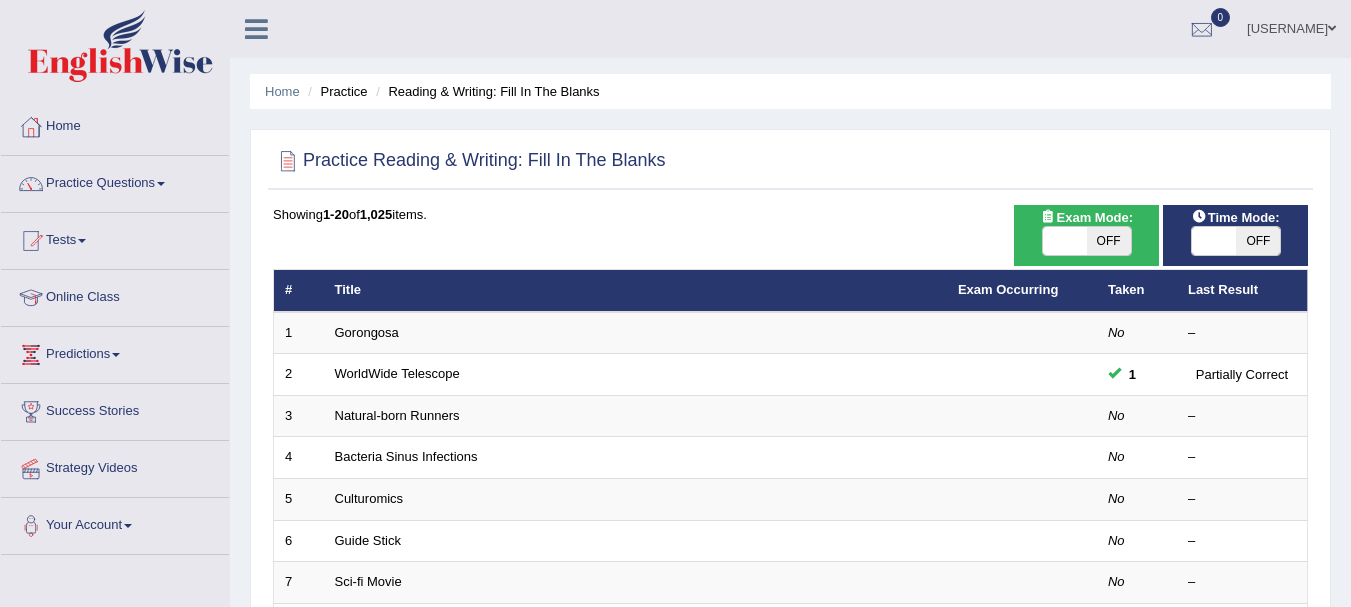 scroll, scrollTop: 0, scrollLeft: 0, axis: both 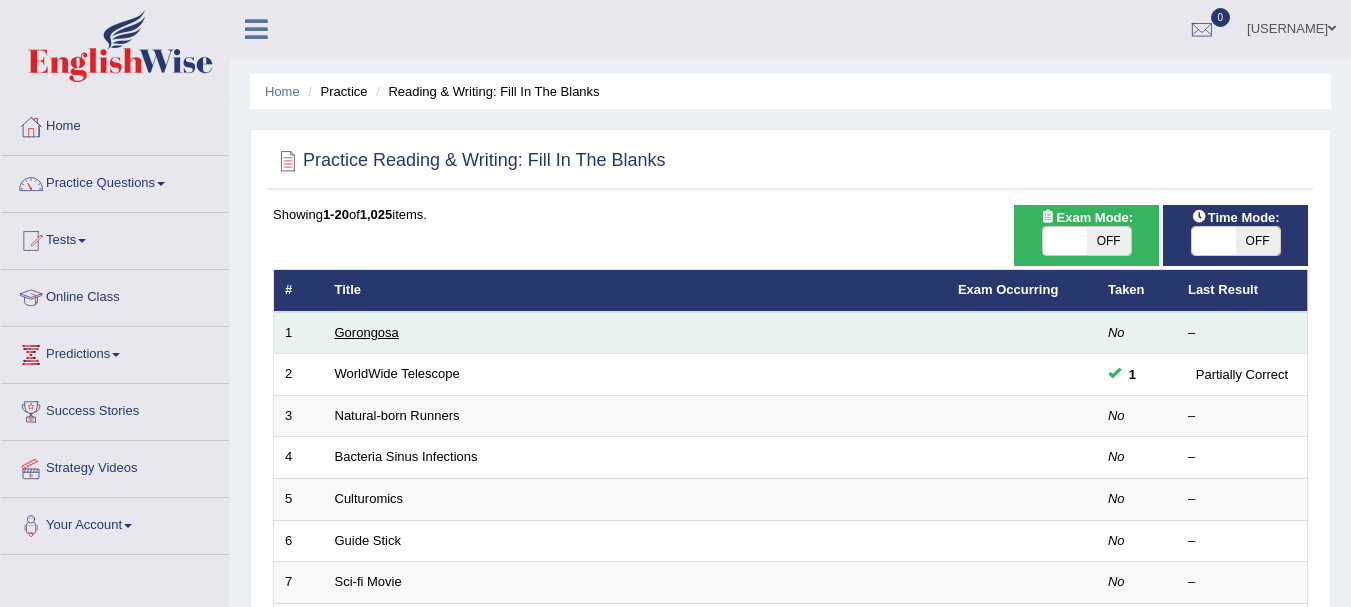 click on "Gorongosa" at bounding box center [367, 332] 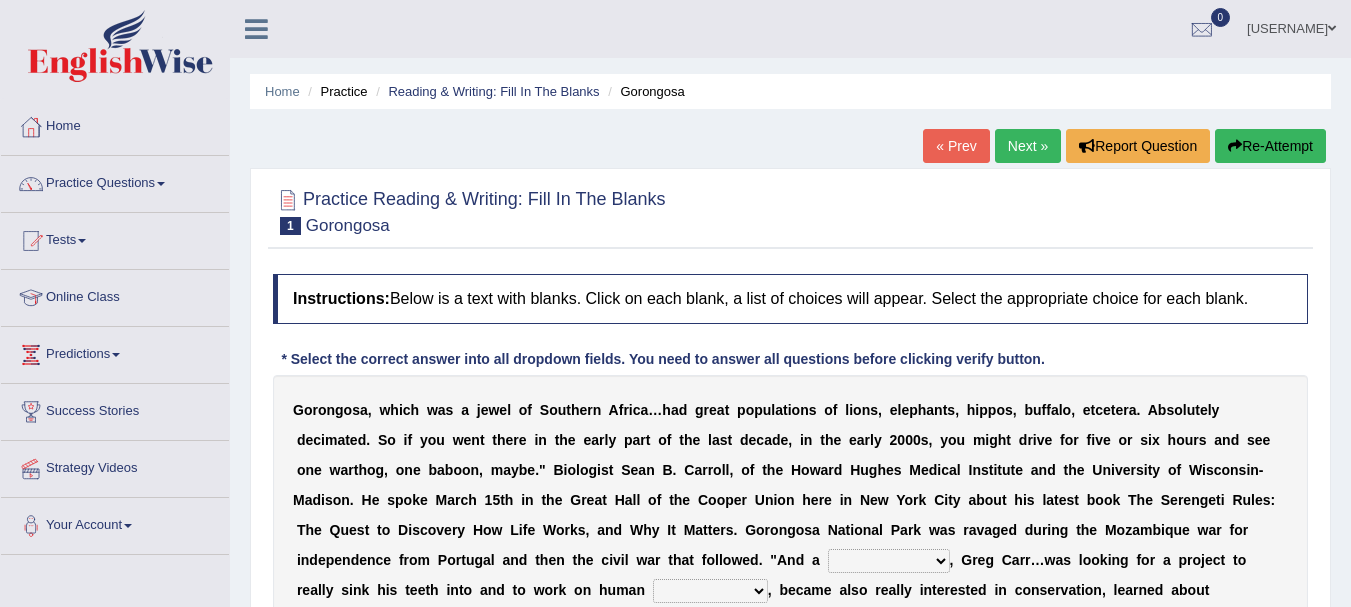 scroll, scrollTop: 0, scrollLeft: 0, axis: both 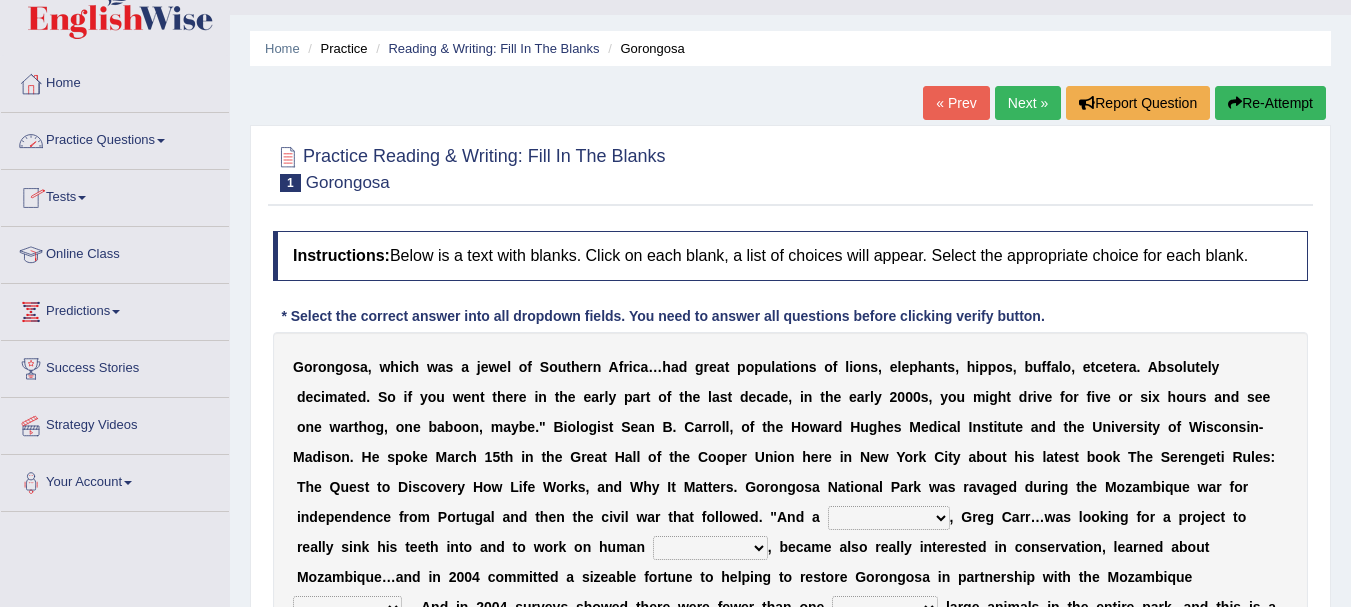 click on "Practice Questions" at bounding box center (115, 138) 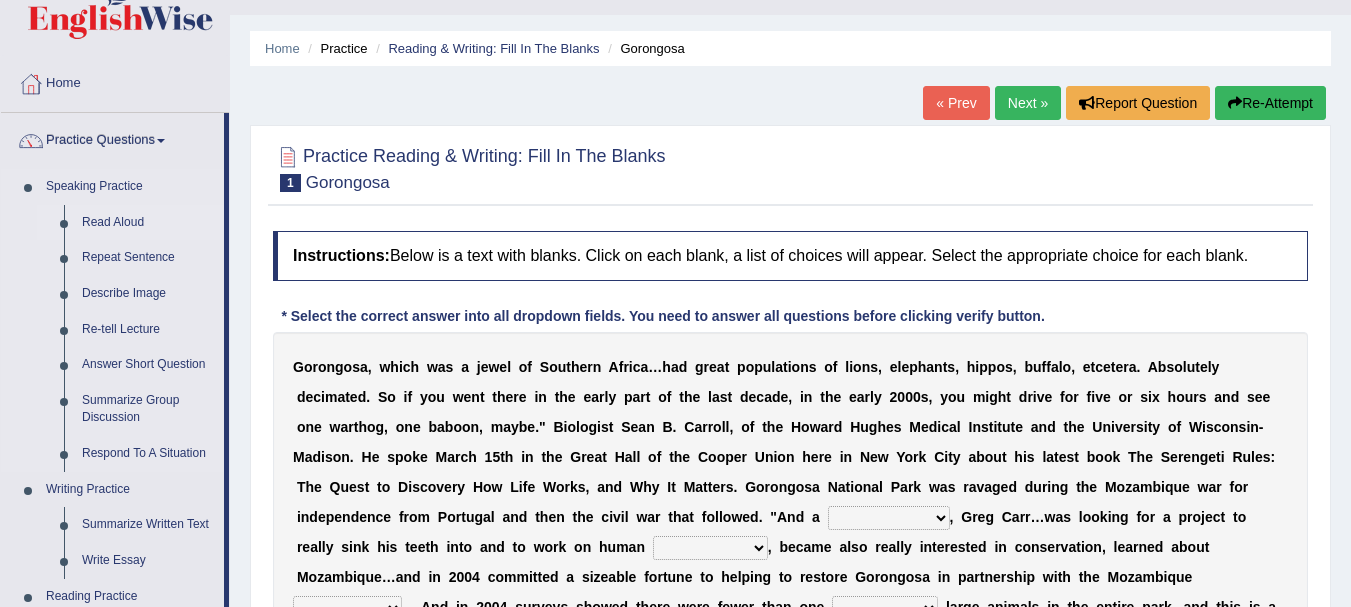 click on "Read Aloud" at bounding box center (148, 223) 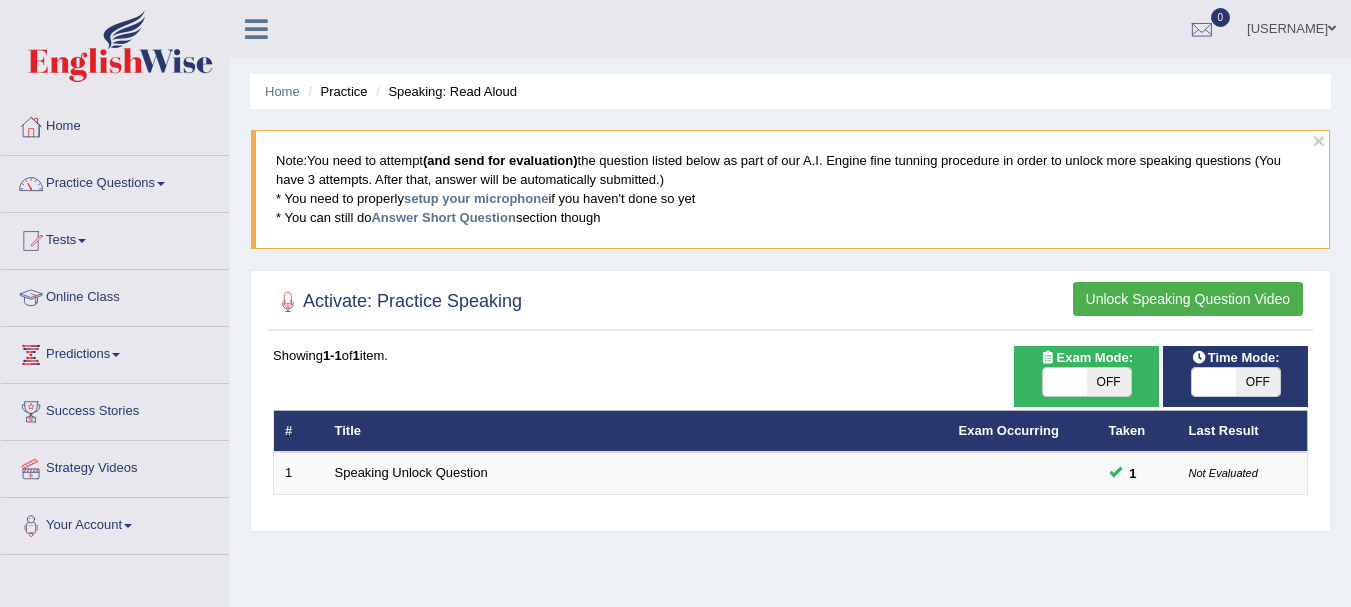 scroll, scrollTop: 0, scrollLeft: 0, axis: both 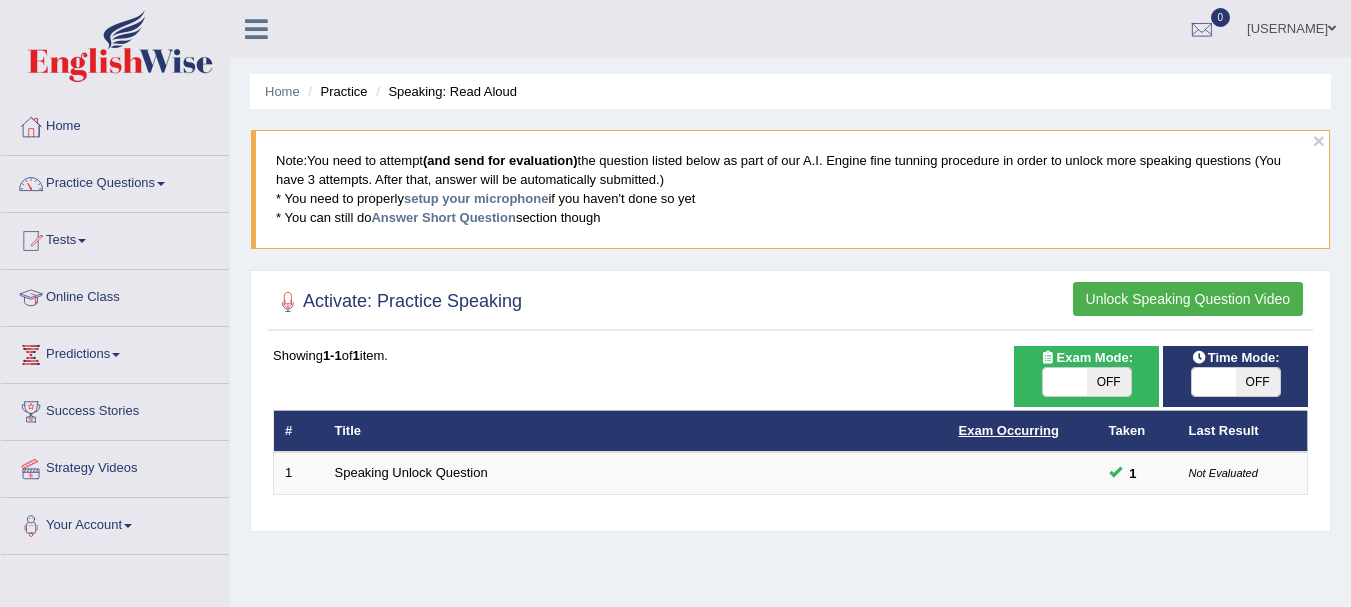 click on "Exam Occurring" at bounding box center (1009, 430) 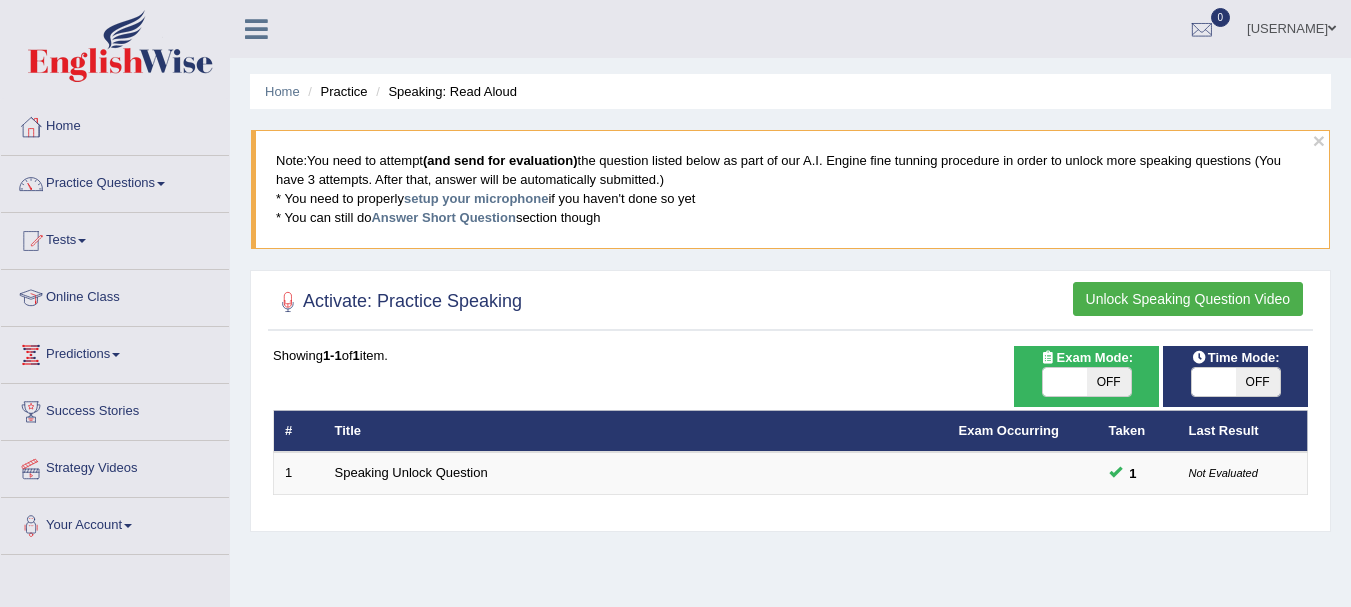 scroll, scrollTop: 0, scrollLeft: 0, axis: both 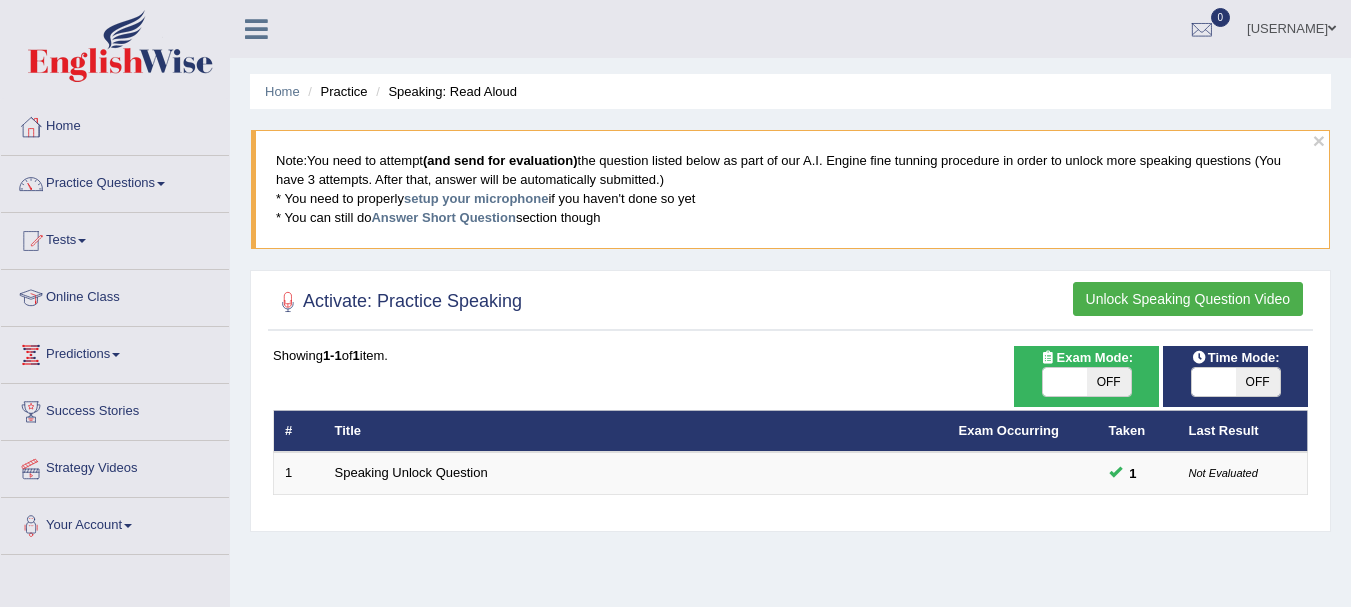 click on "OFF" at bounding box center [1109, 382] 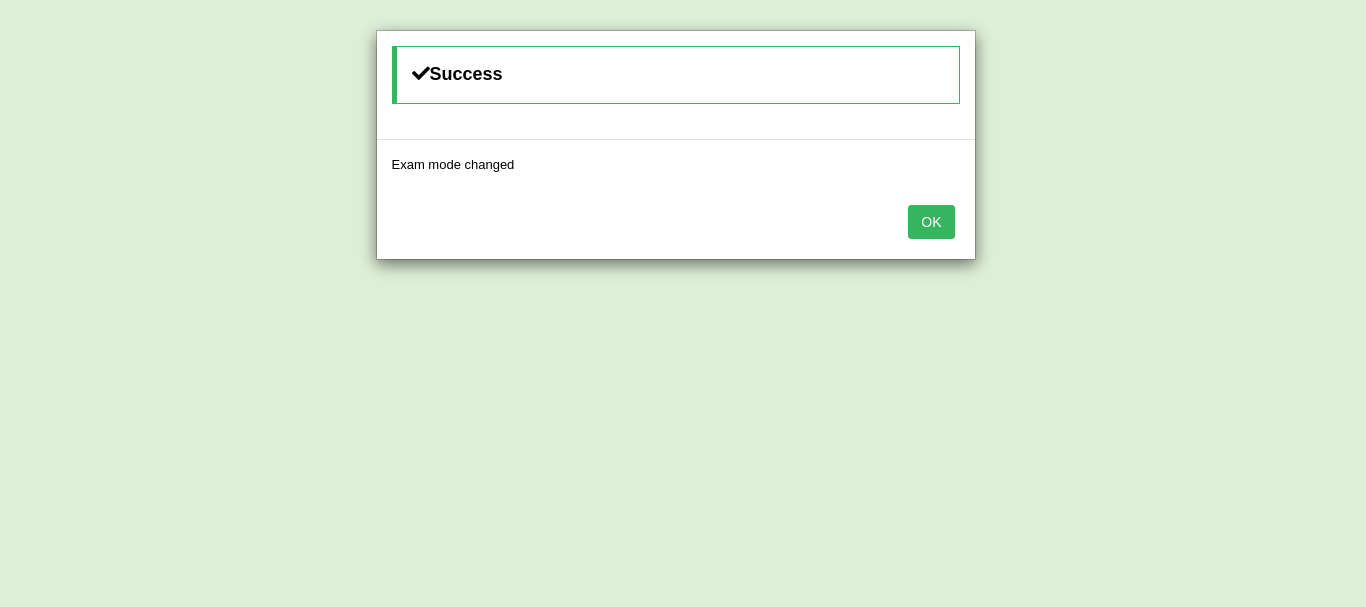 click on "OK" at bounding box center [931, 222] 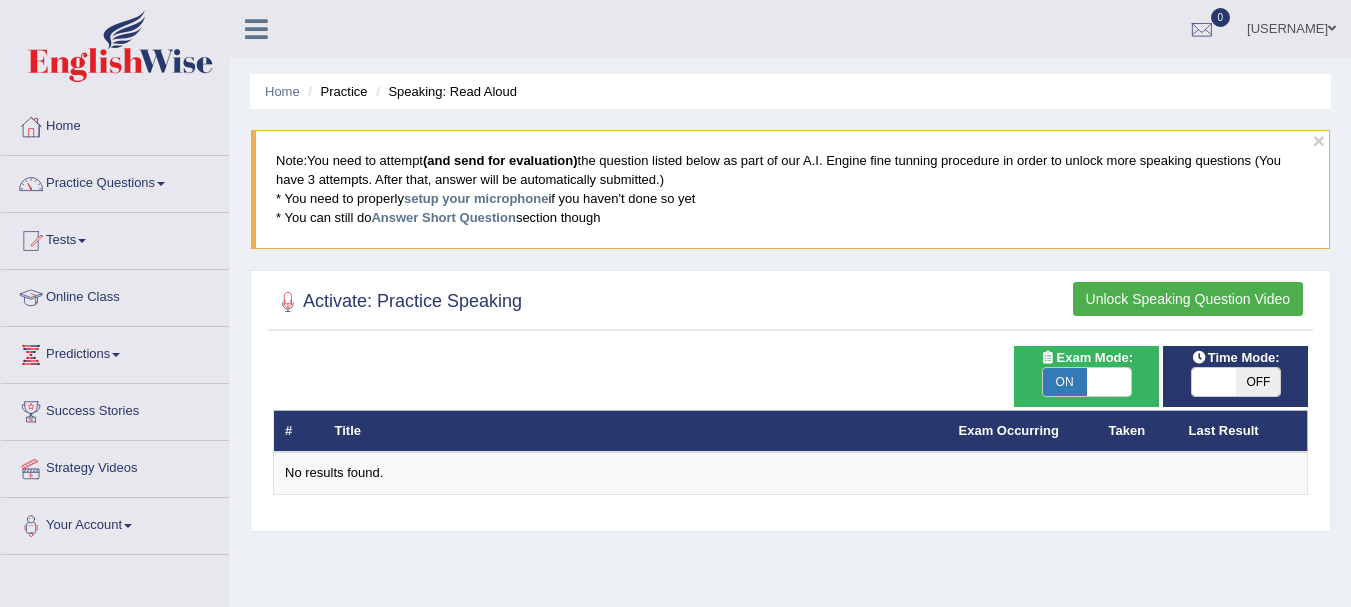 scroll, scrollTop: 0, scrollLeft: 0, axis: both 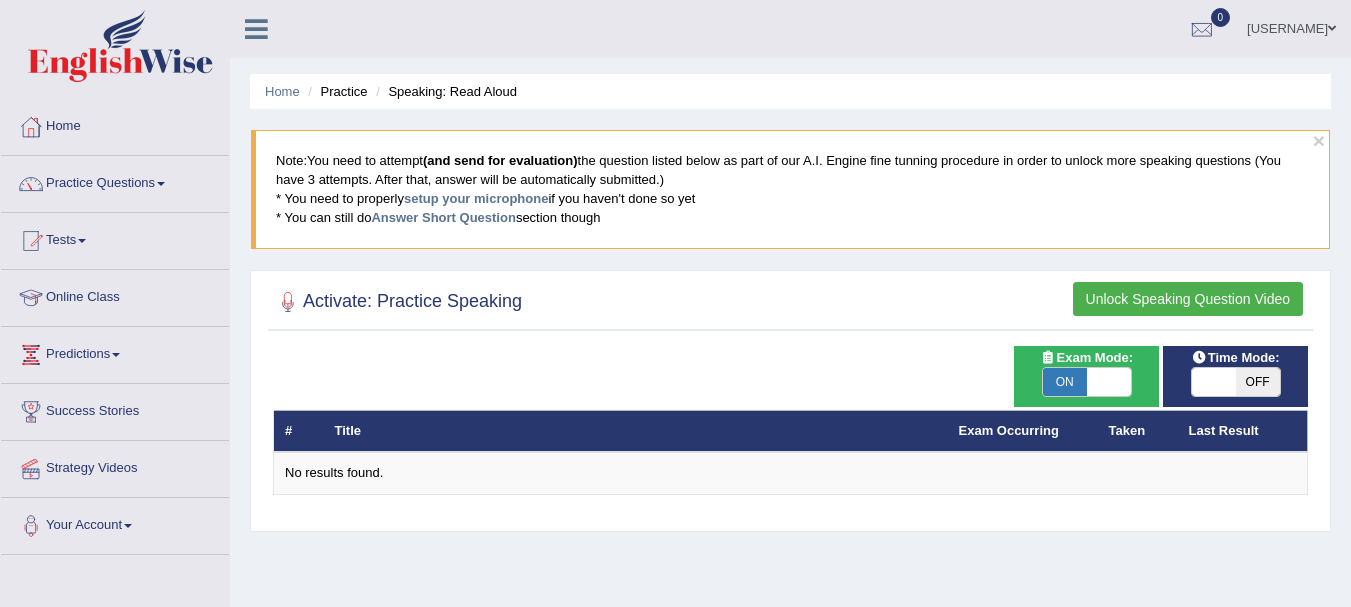 click on "OFF" at bounding box center (1258, 382) 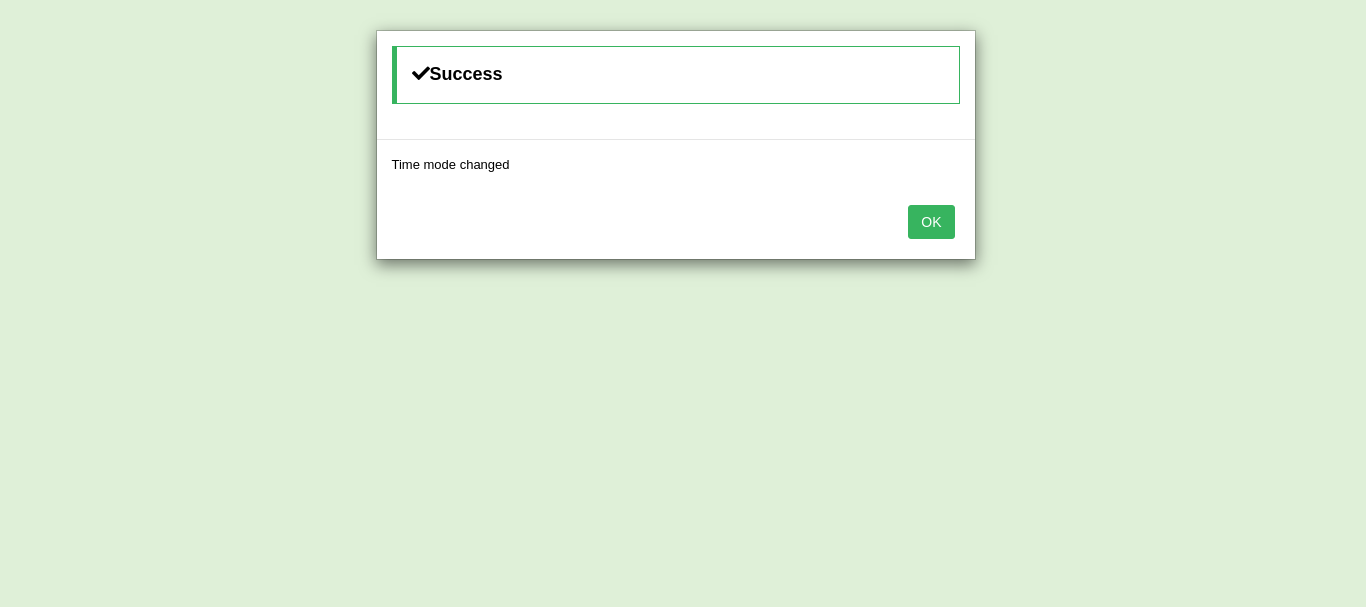 click on "OK" at bounding box center (931, 222) 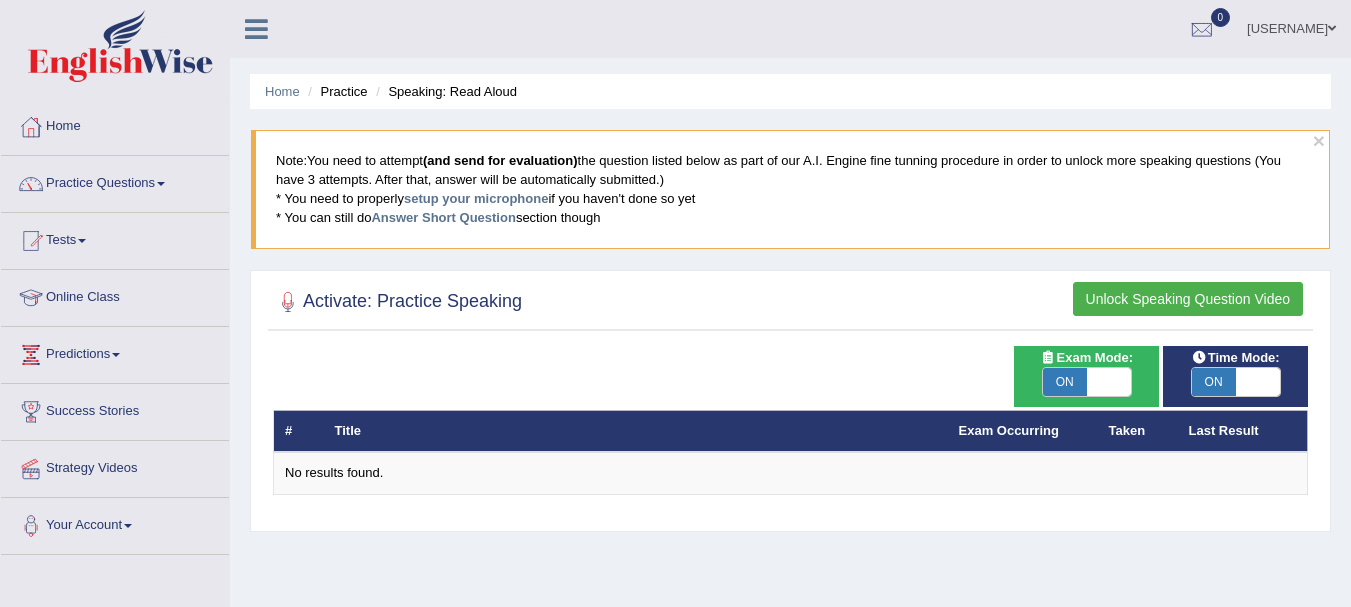 click on "Unlock Speaking Question Video" at bounding box center [1188, 299] 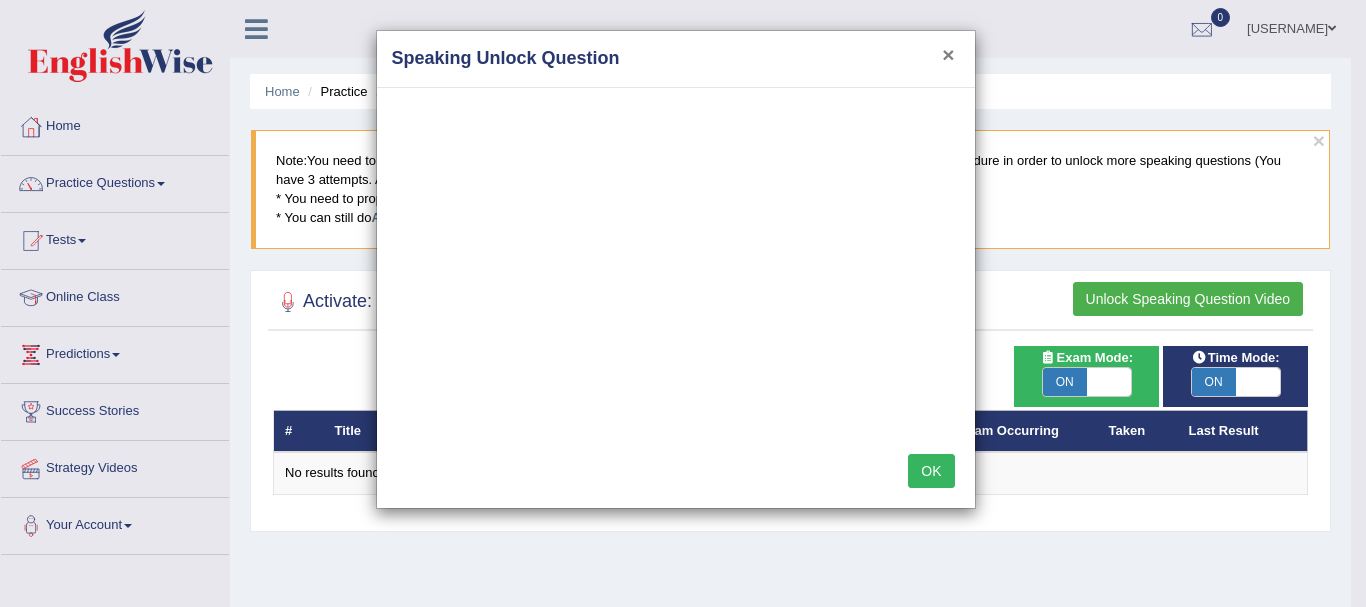click on "×" at bounding box center (948, 54) 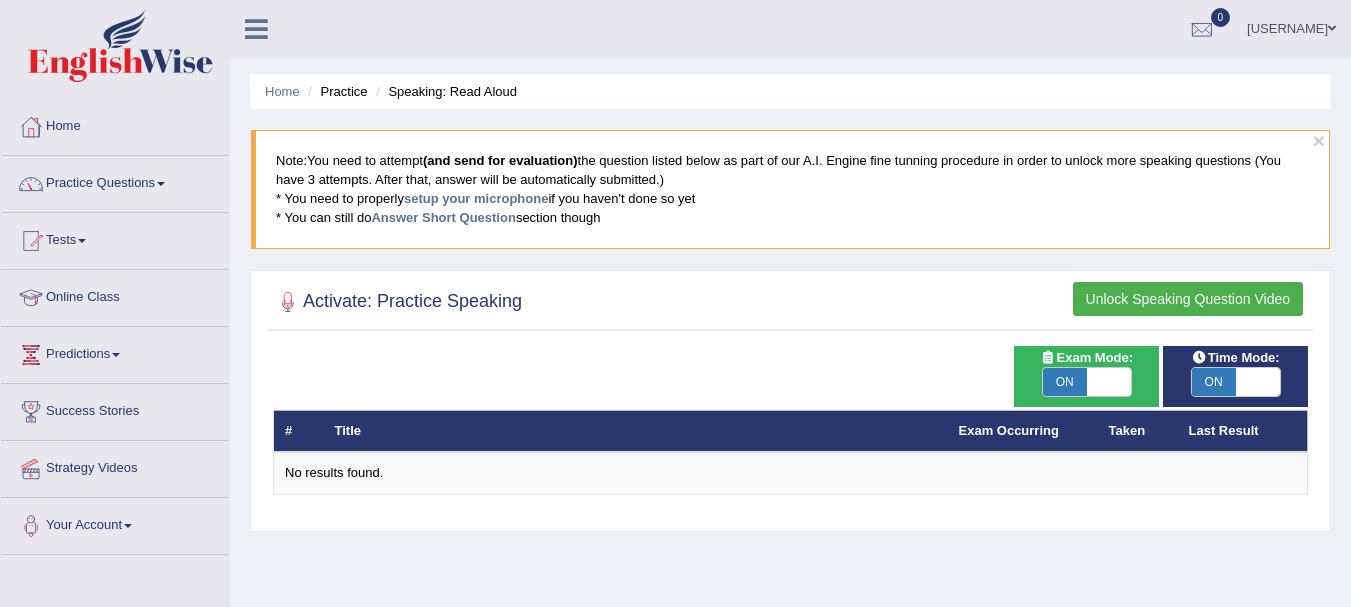 click on "ON" at bounding box center (1065, 382) 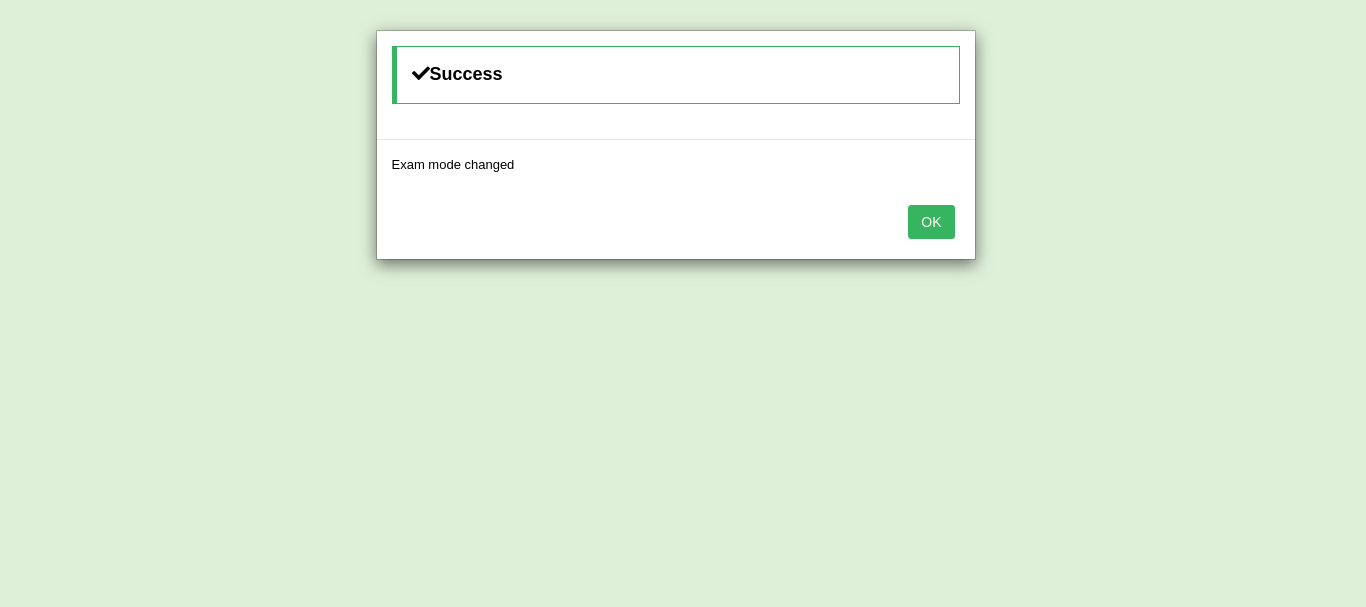 click on "OK" at bounding box center [676, 224] 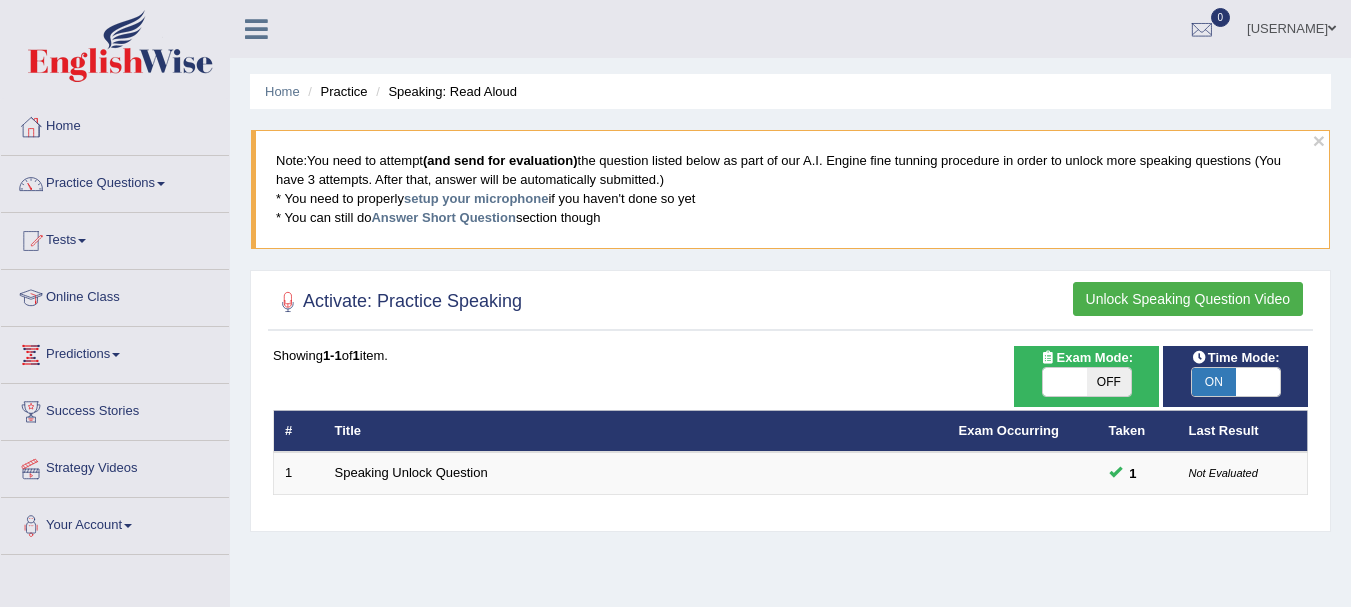 scroll, scrollTop: 0, scrollLeft: 0, axis: both 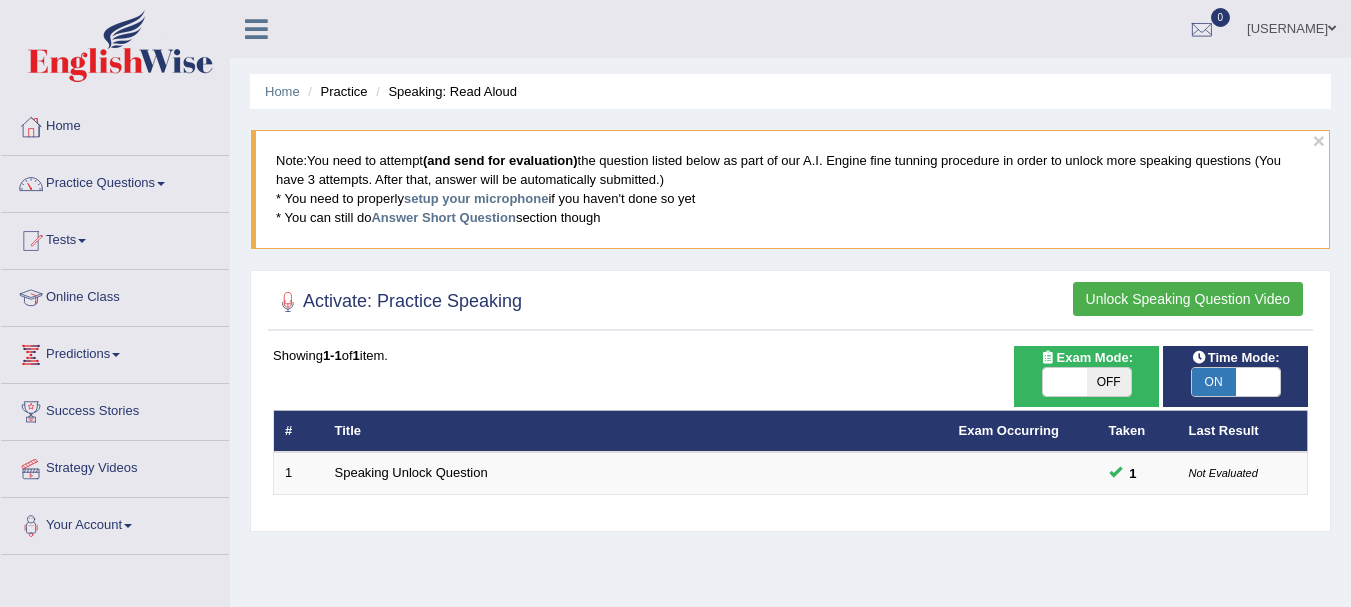 click on "ON" at bounding box center [1214, 382] 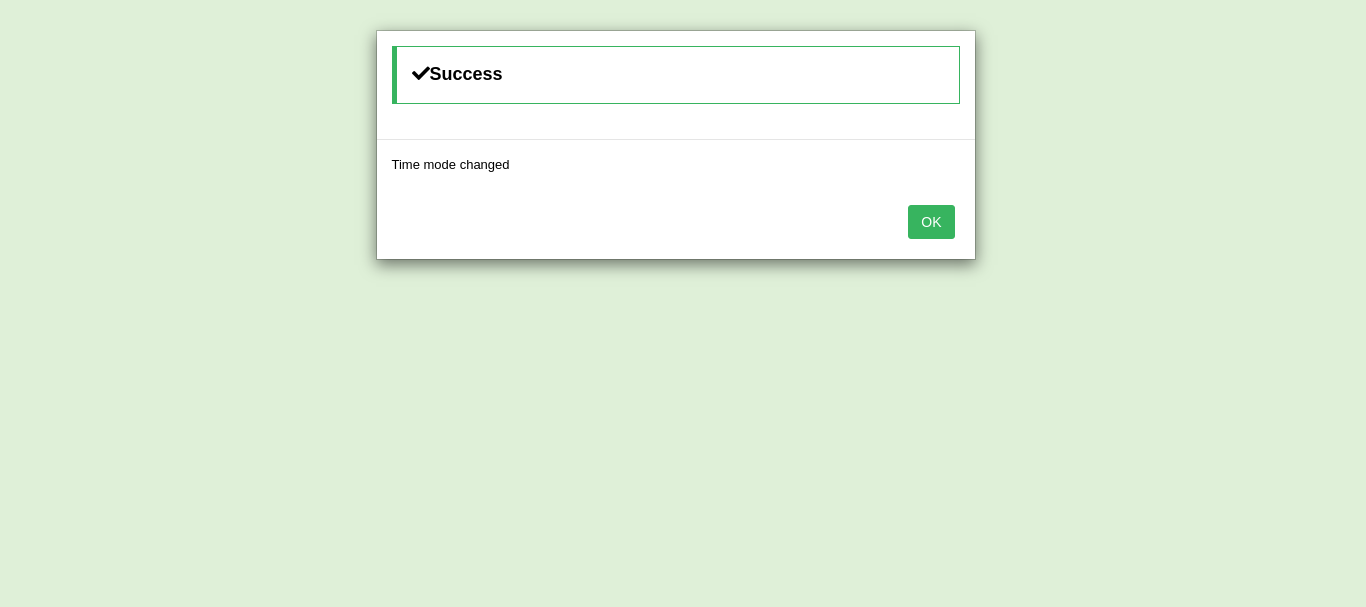 click on "OK" at bounding box center (931, 222) 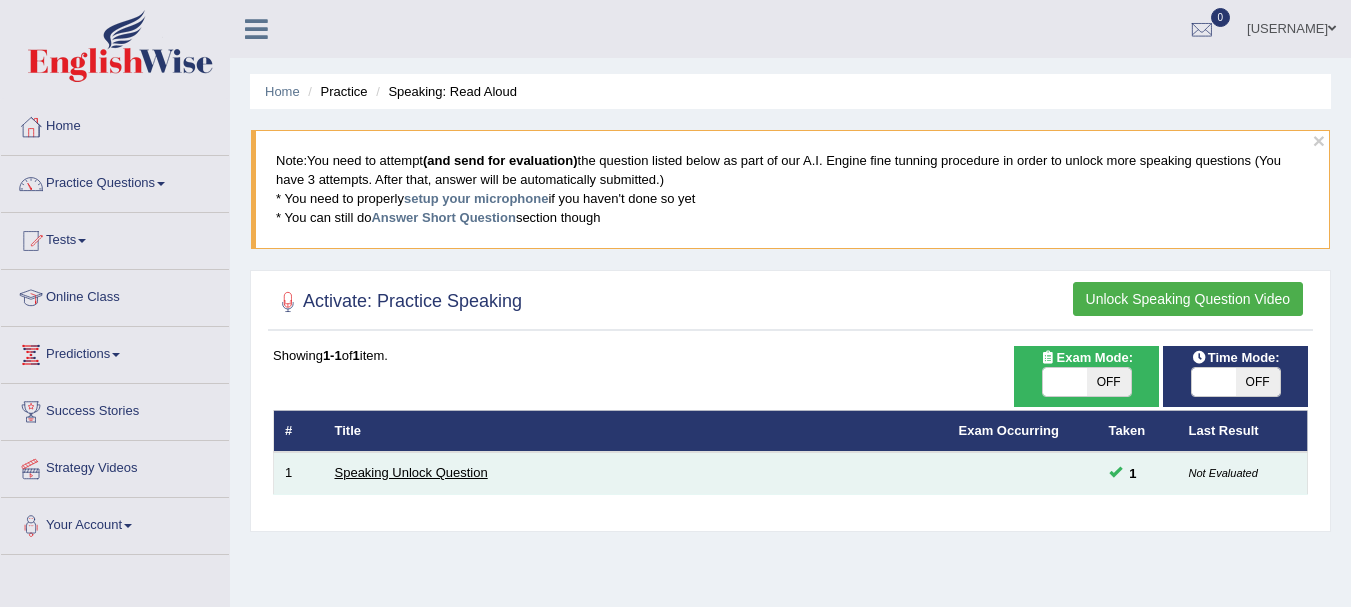 click on "Speaking Unlock Question" at bounding box center (411, 472) 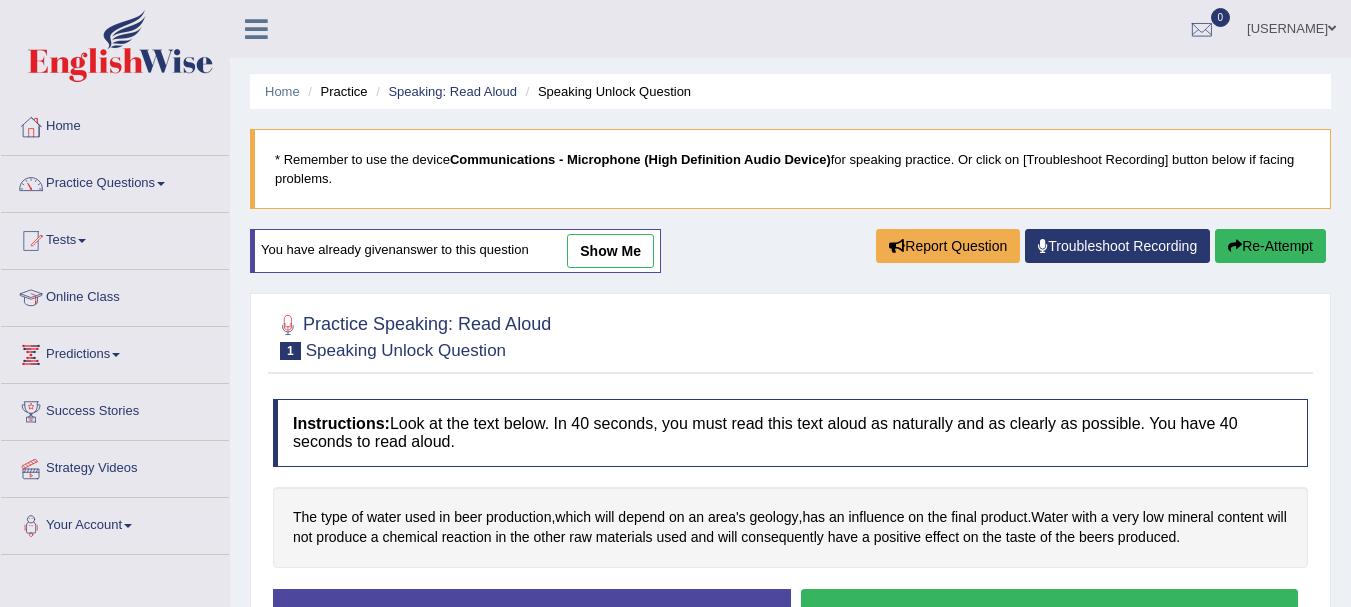 scroll, scrollTop: 0, scrollLeft: 0, axis: both 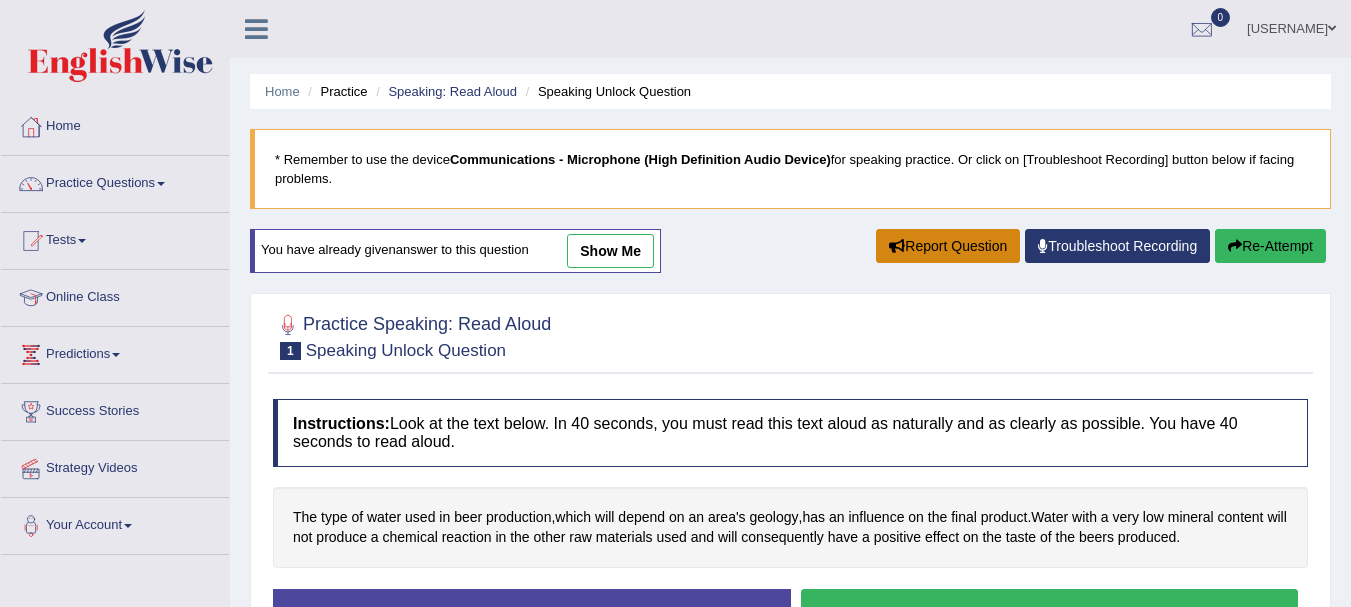 click on "Report Question" at bounding box center [948, 246] 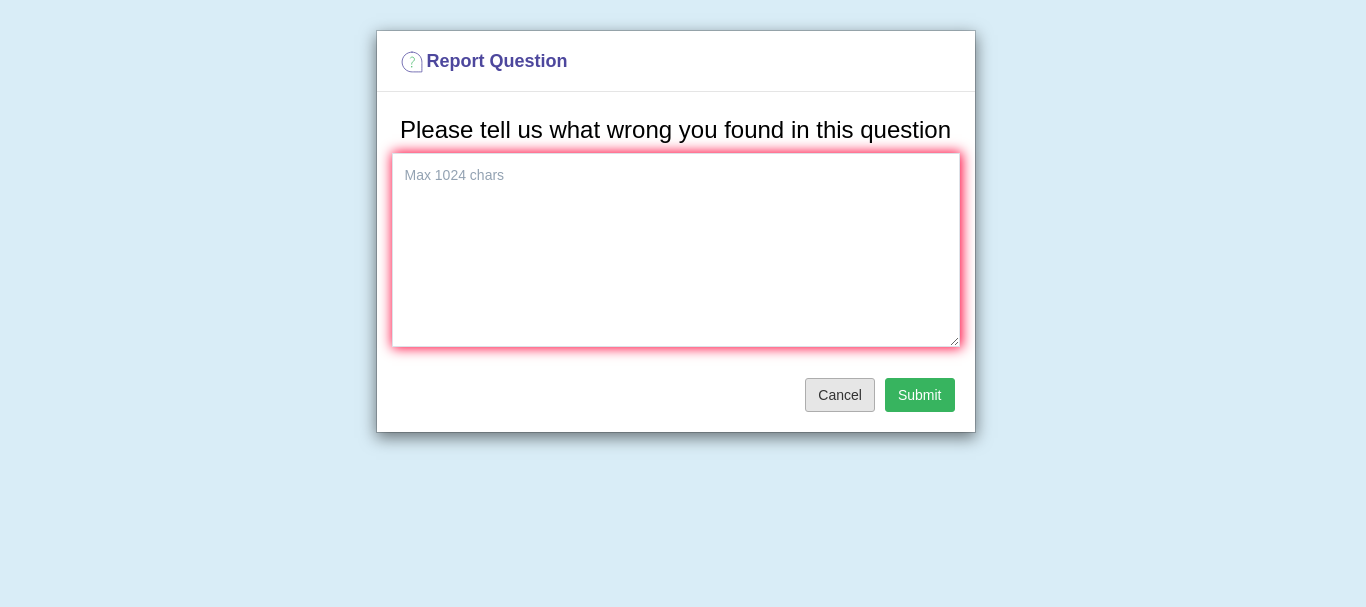 click on "Cancel" at bounding box center [840, 395] 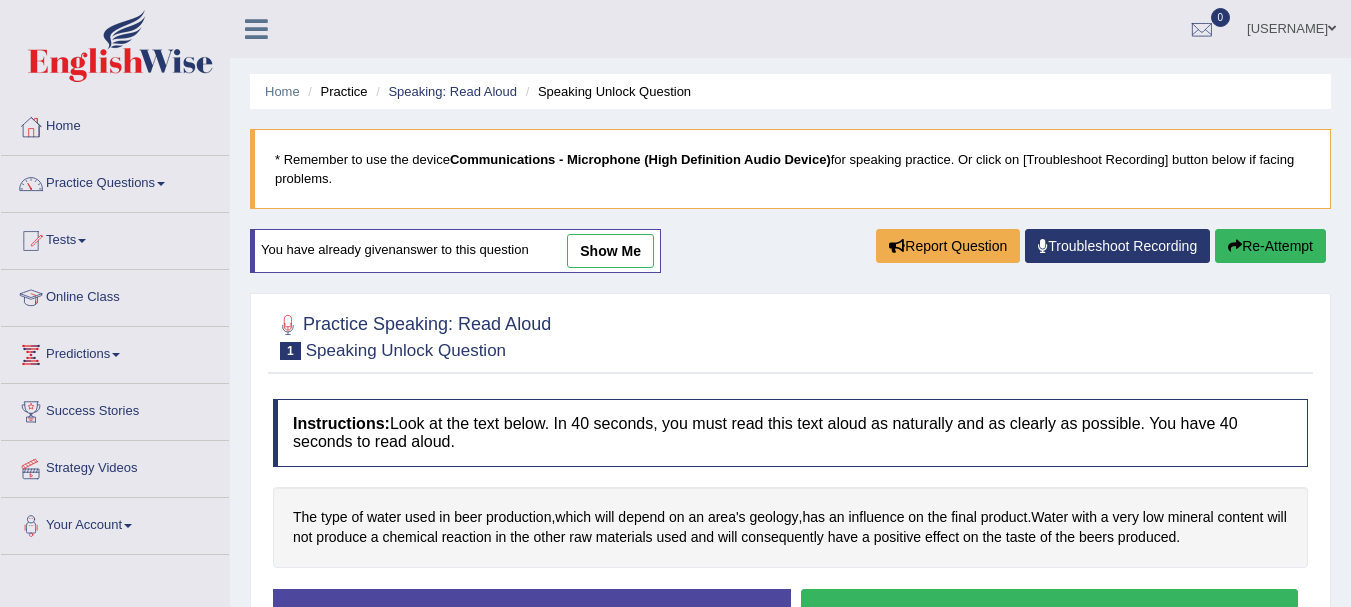 click at bounding box center (1235, 246) 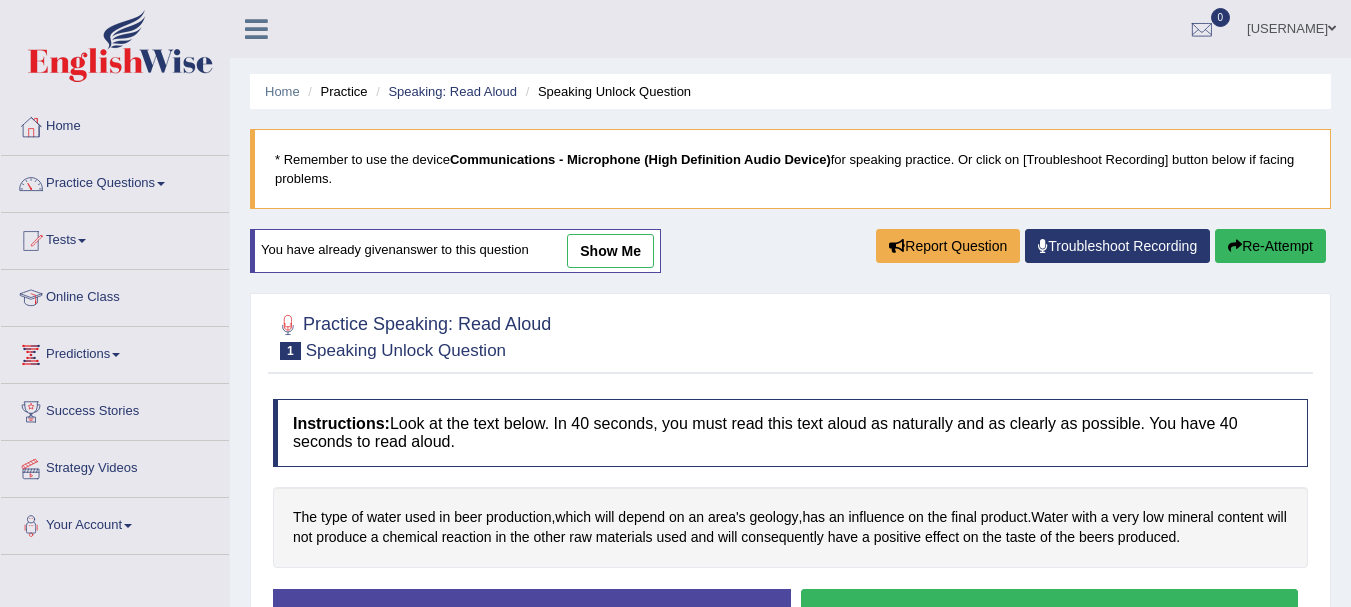 scroll, scrollTop: 0, scrollLeft: 0, axis: both 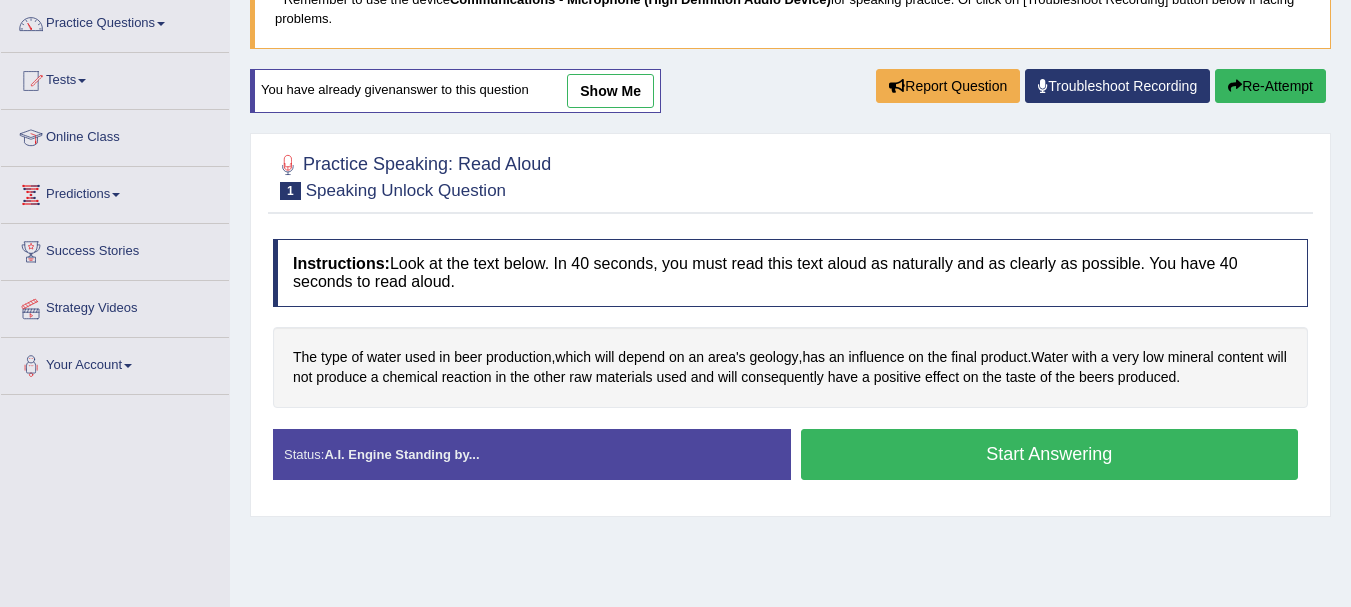 click on "Start Answering" at bounding box center [1050, 454] 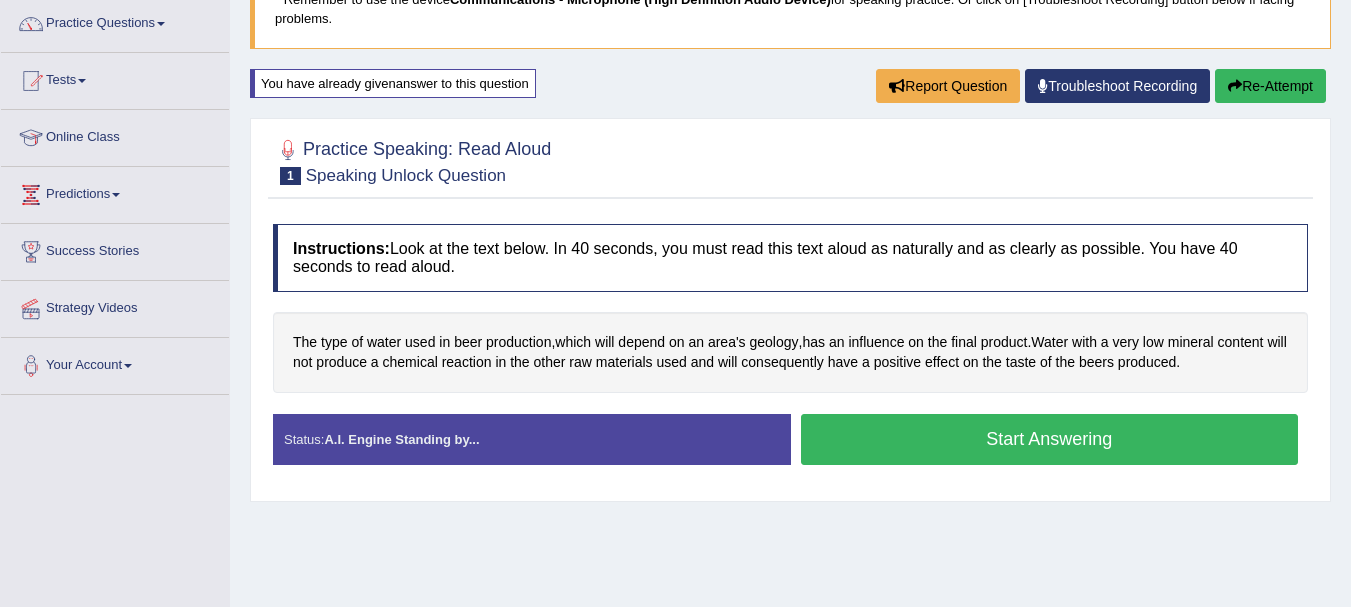 click on "Start Answering" at bounding box center [1050, 439] 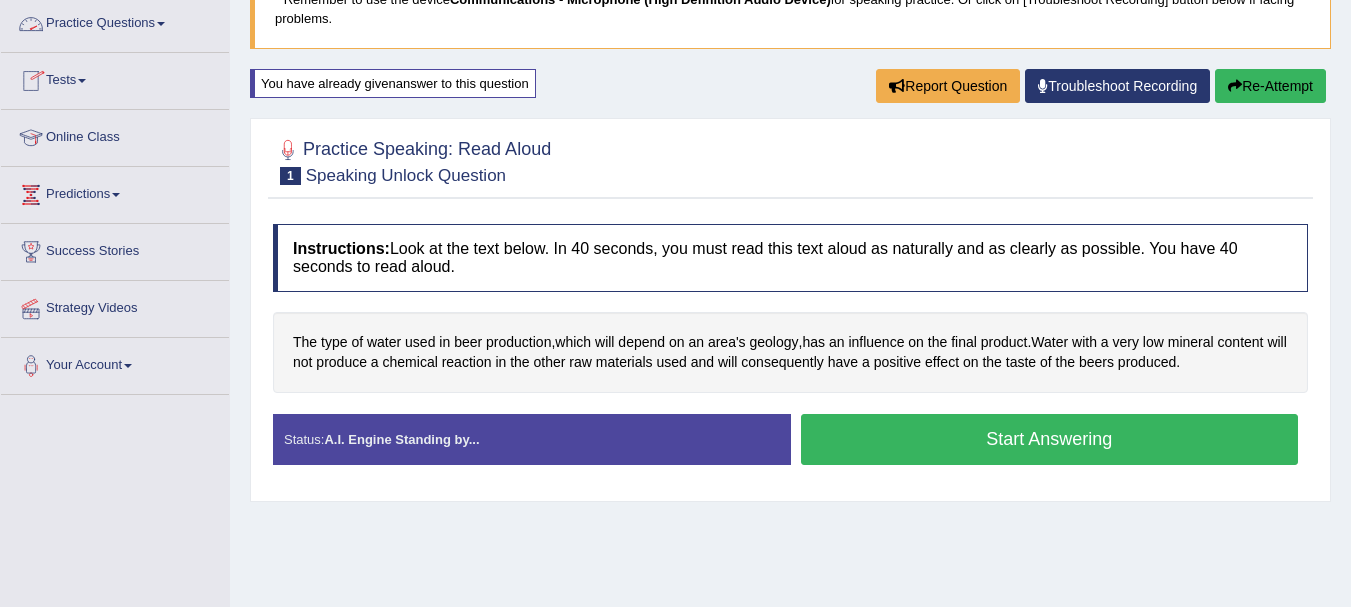 click on "Practice Questions" at bounding box center (115, 21) 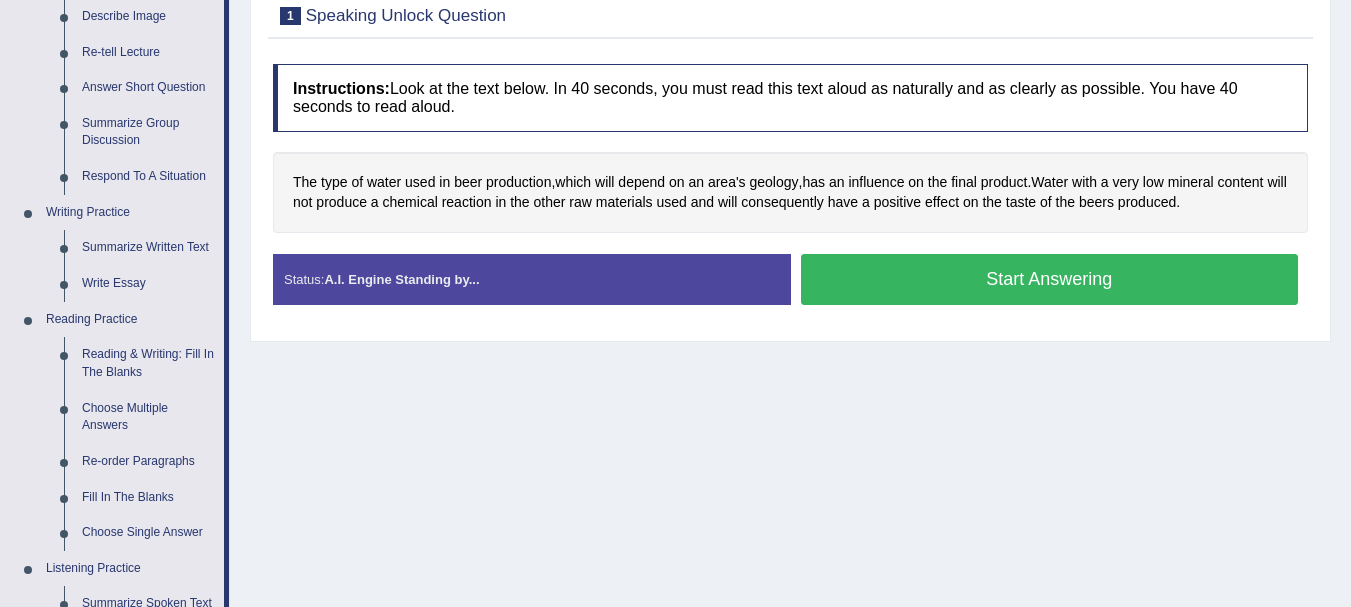 scroll, scrollTop: 360, scrollLeft: 0, axis: vertical 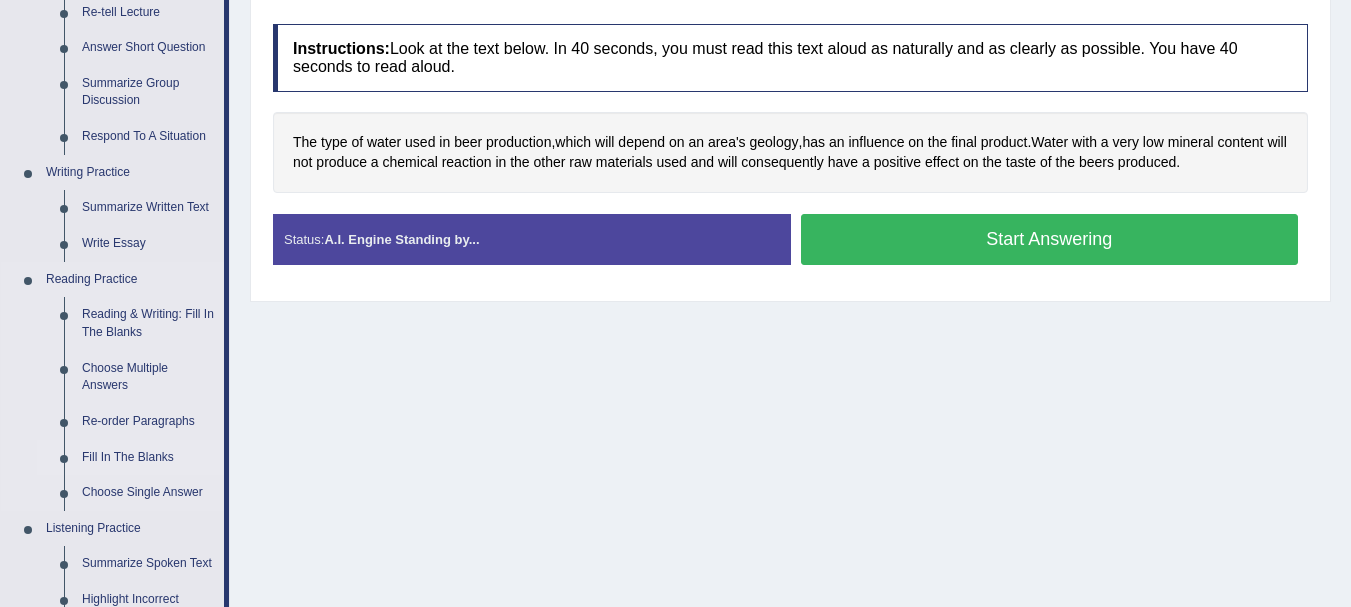 click on "Fill In The Blanks" at bounding box center [148, 458] 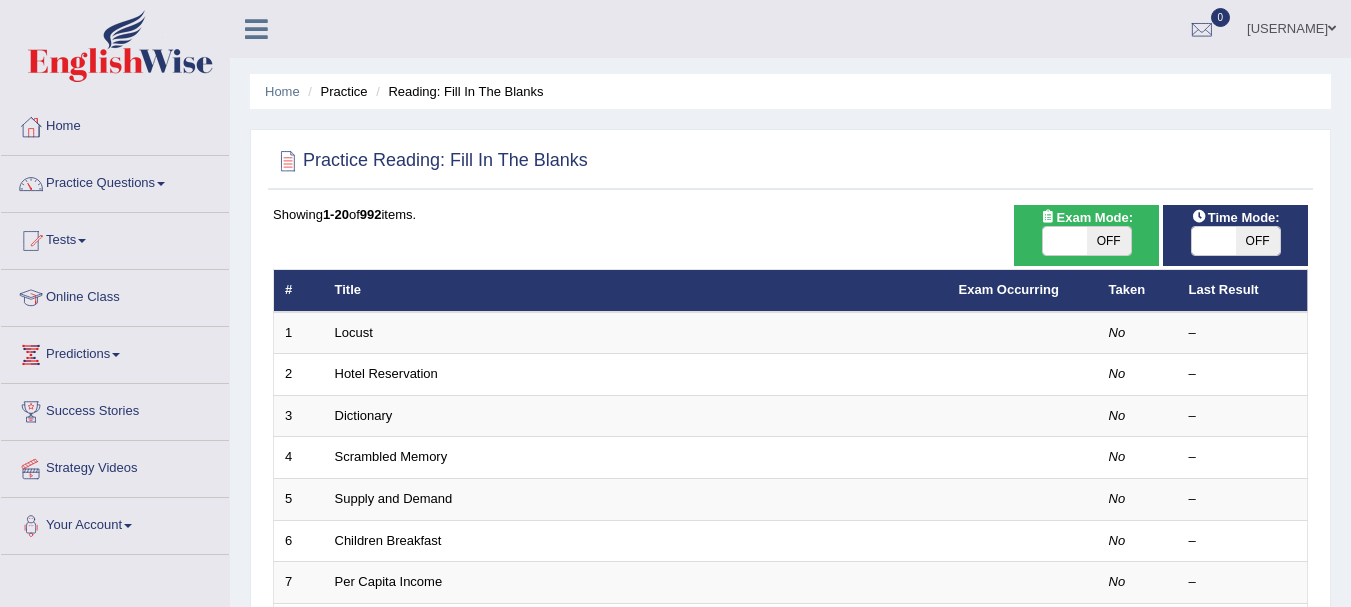 scroll, scrollTop: 0, scrollLeft: 0, axis: both 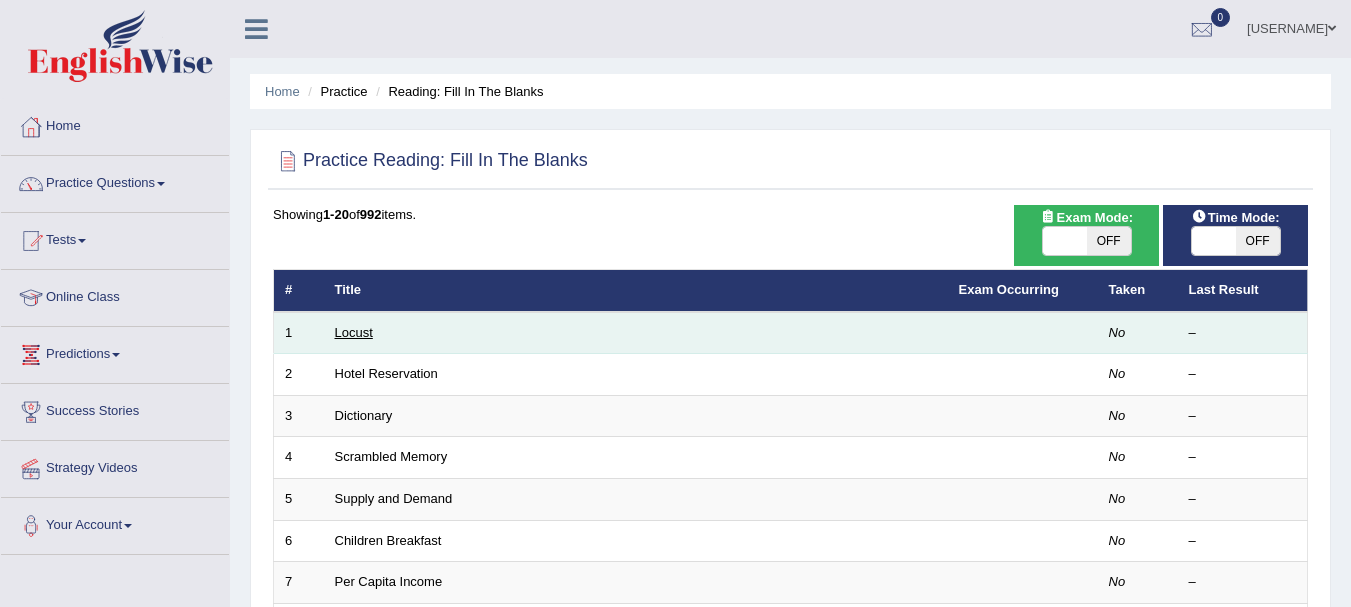 click on "Locust" at bounding box center (354, 332) 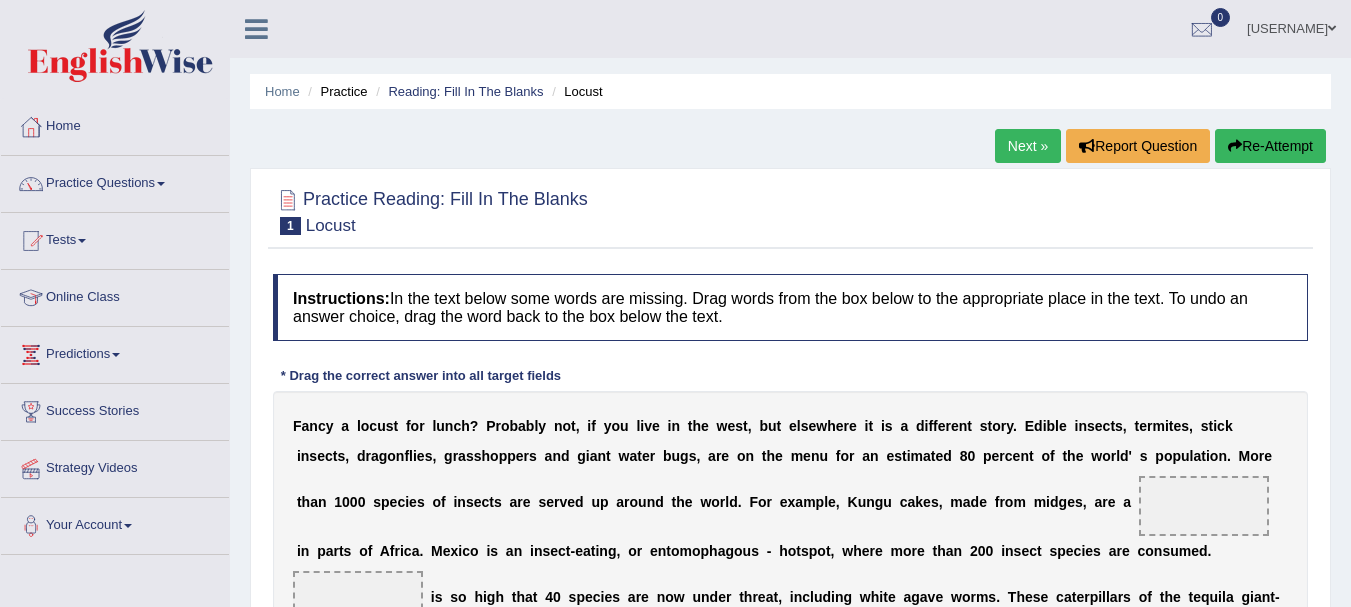 scroll, scrollTop: 0, scrollLeft: 0, axis: both 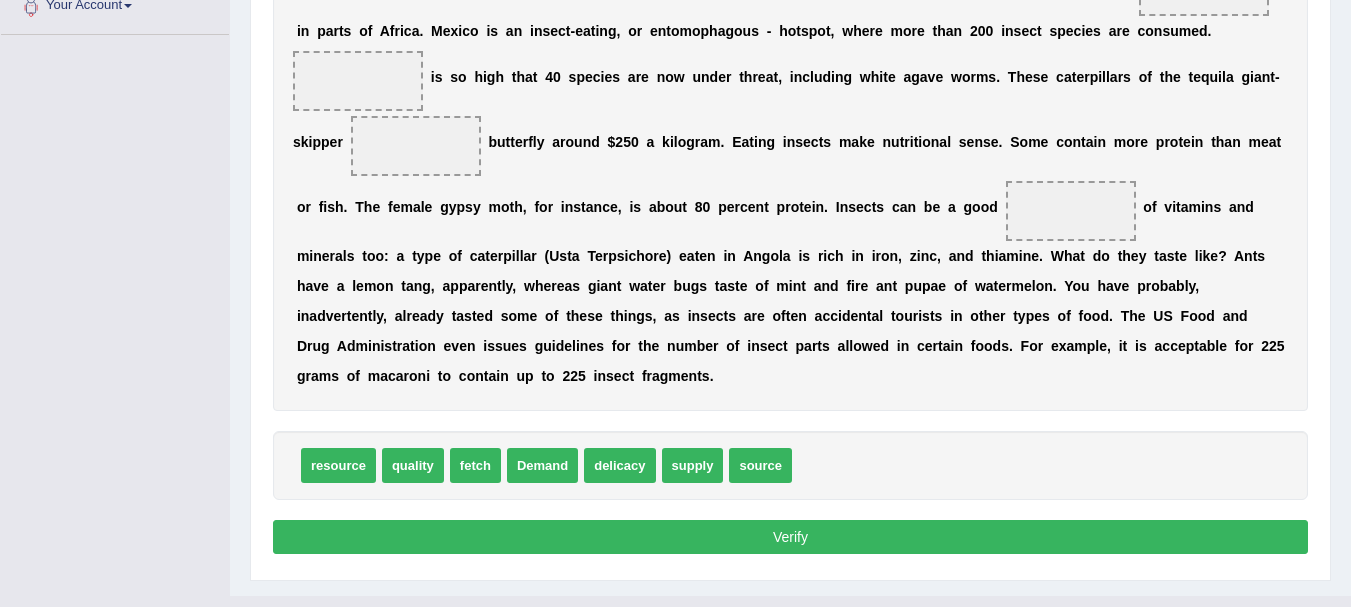 click on "Demand" at bounding box center (542, 465) 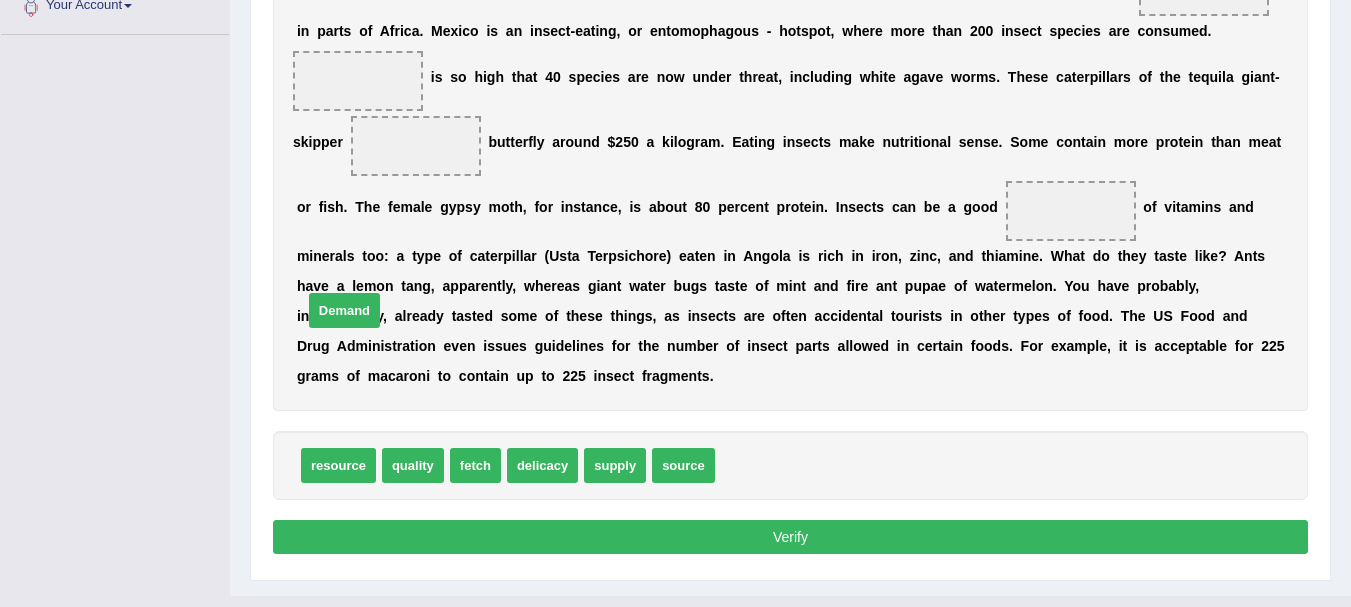 drag, startPoint x: 738, startPoint y: 463, endPoint x: 344, endPoint y: 300, distance: 426.386 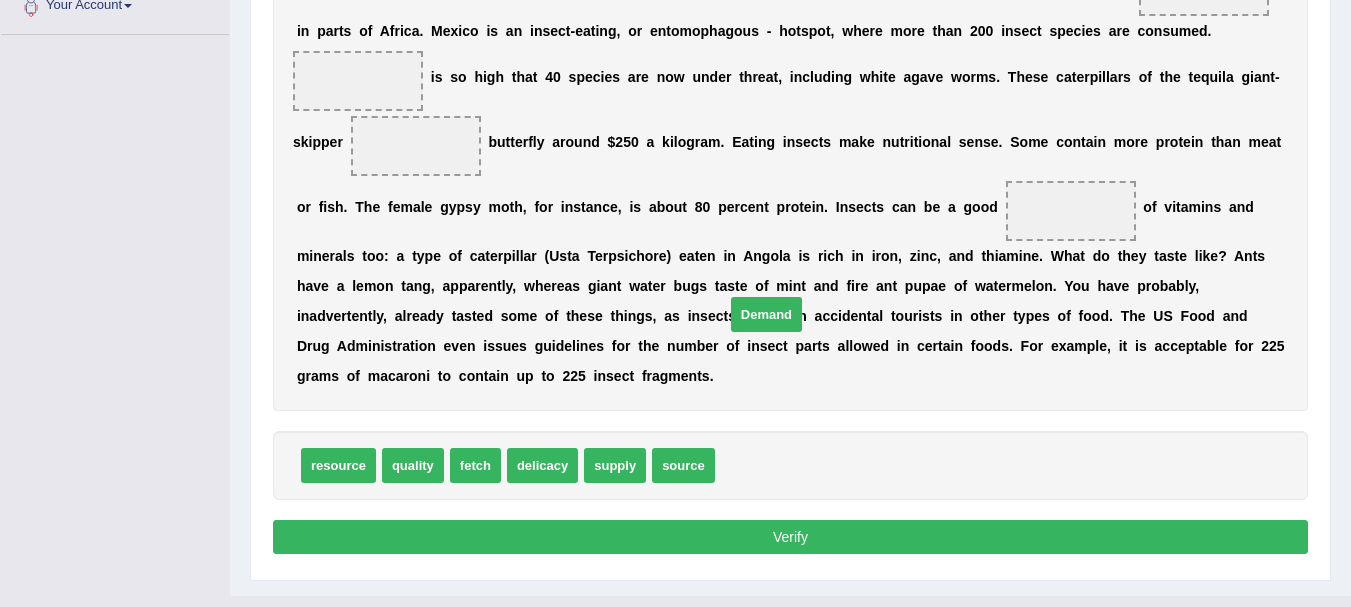 drag, startPoint x: 752, startPoint y: 452, endPoint x: 762, endPoint y: 301, distance: 151.33076 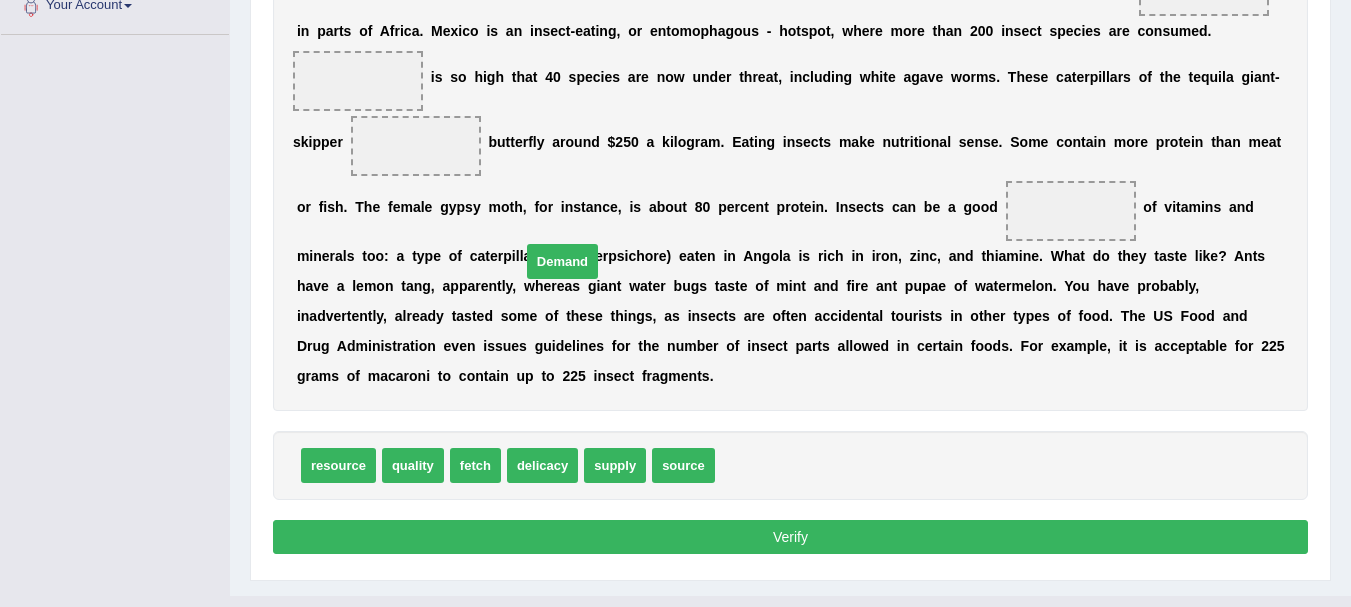 drag, startPoint x: 729, startPoint y: 465, endPoint x: 528, endPoint y: 199, distance: 333.40216 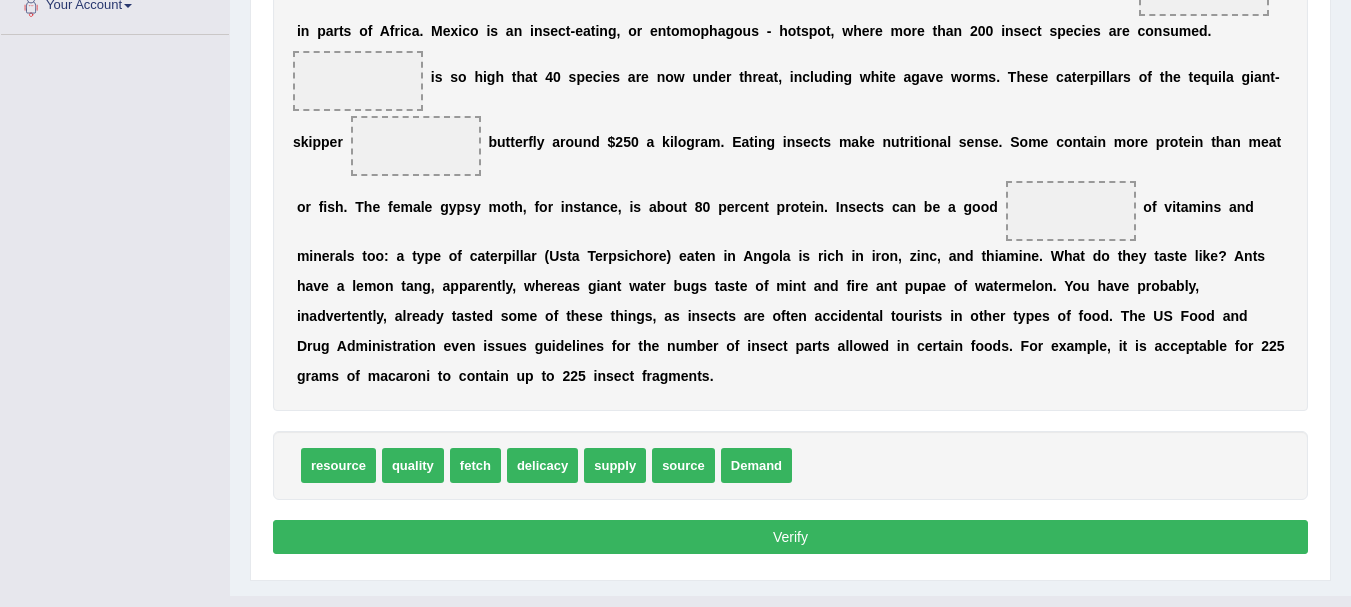 click on "Demand" at bounding box center [756, 465] 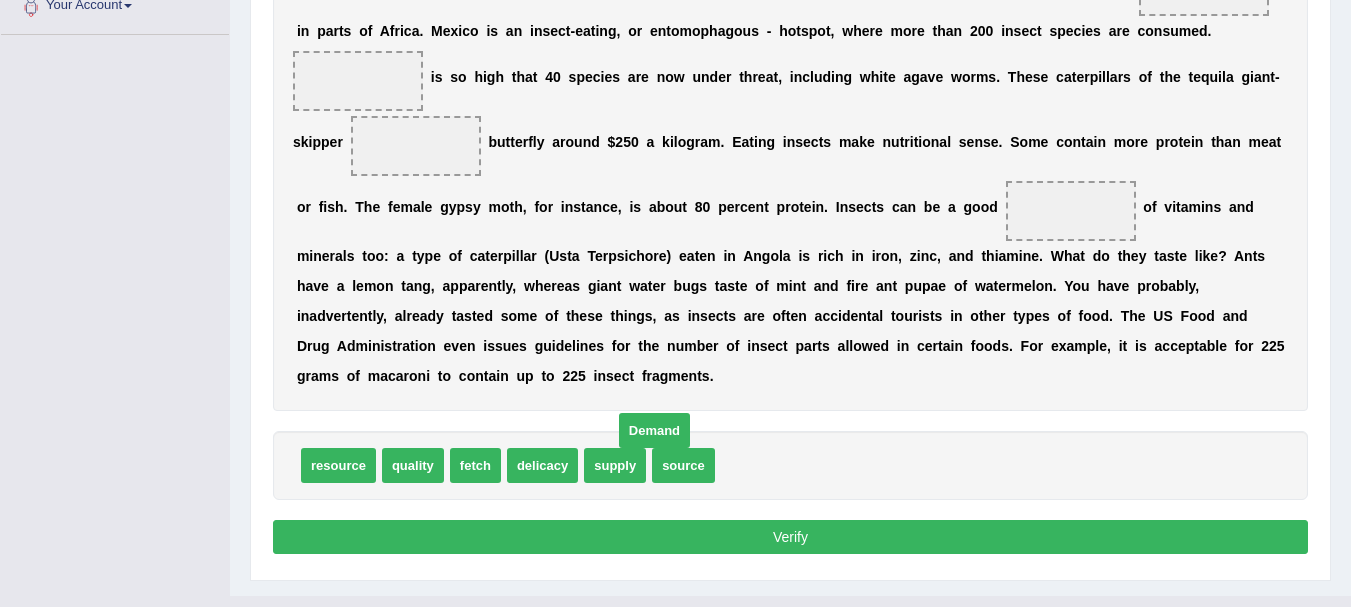 drag, startPoint x: 756, startPoint y: 454, endPoint x: 631, endPoint y: 538, distance: 150.60213 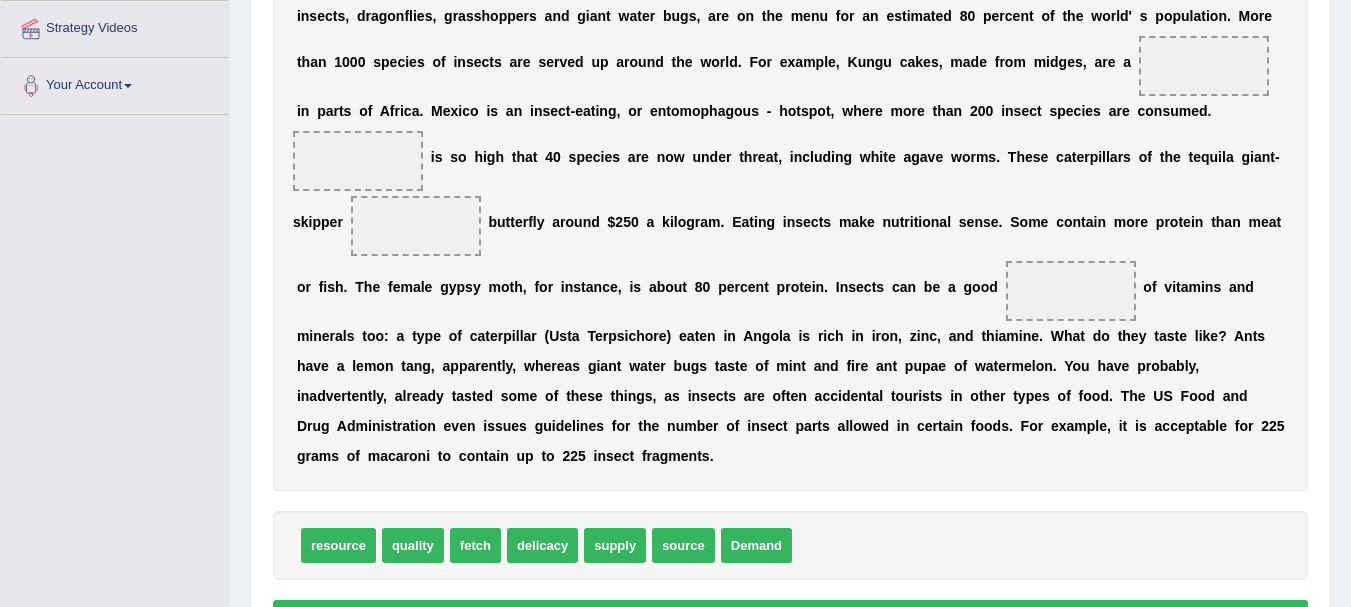 scroll, scrollTop: 400, scrollLeft: 0, axis: vertical 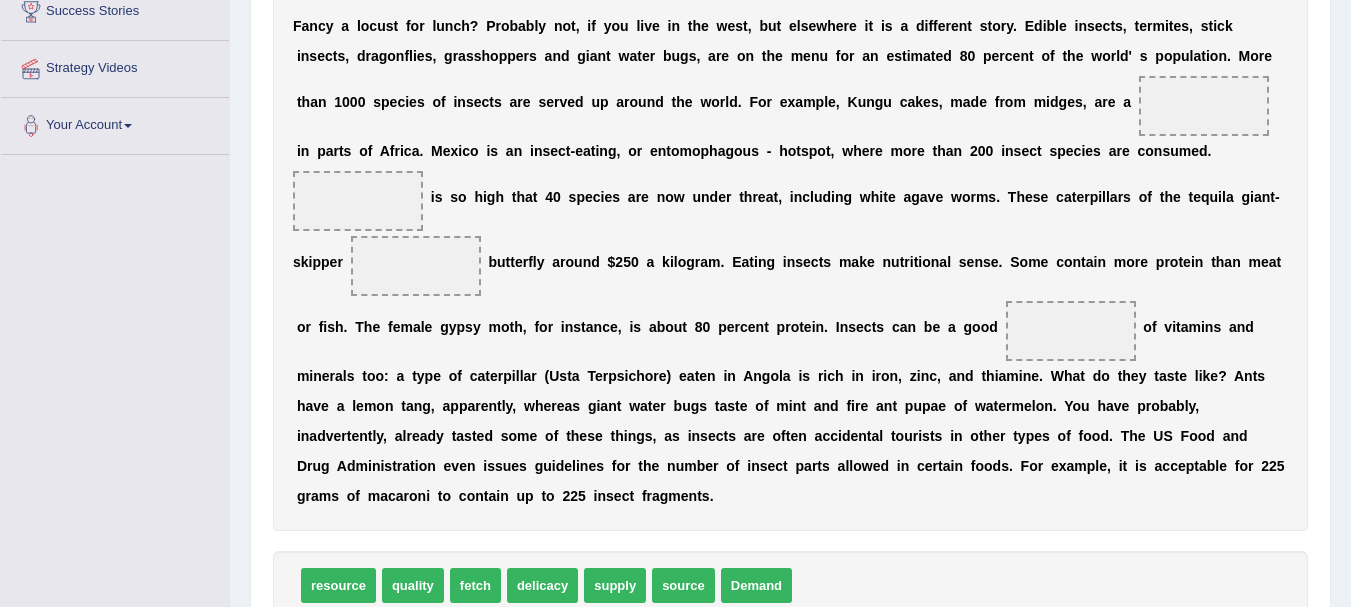 click on "Demand" at bounding box center (756, 585) 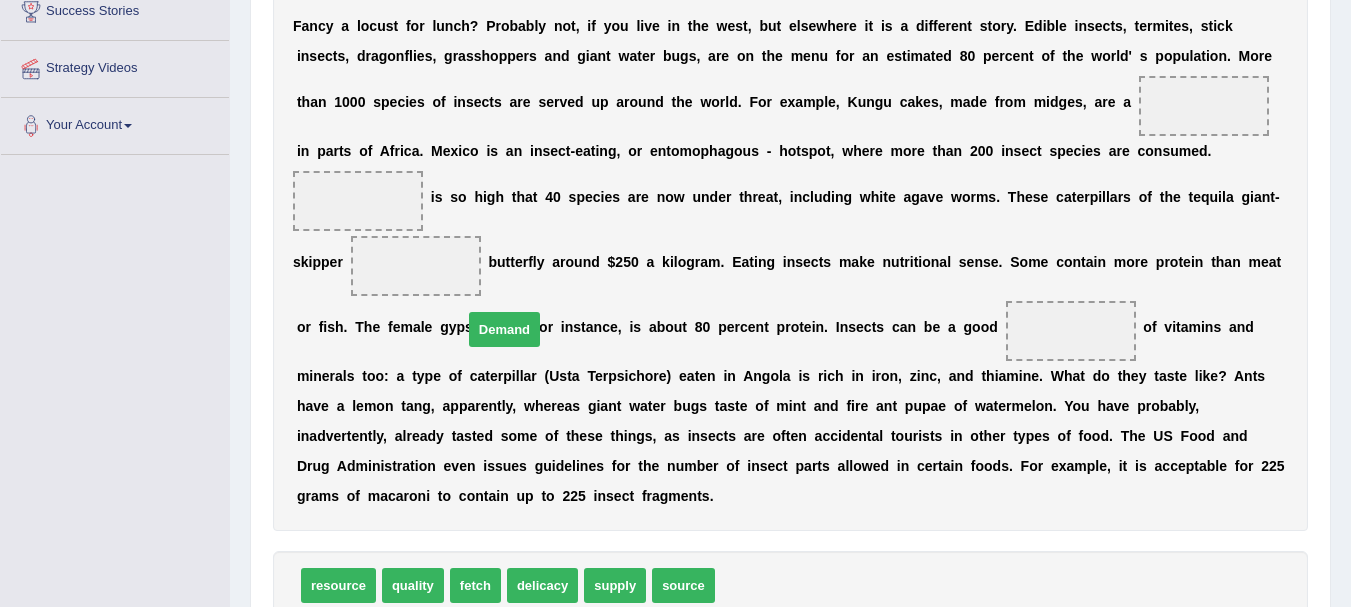 drag, startPoint x: 734, startPoint y: 575, endPoint x: 765, endPoint y: 355, distance: 222.17336 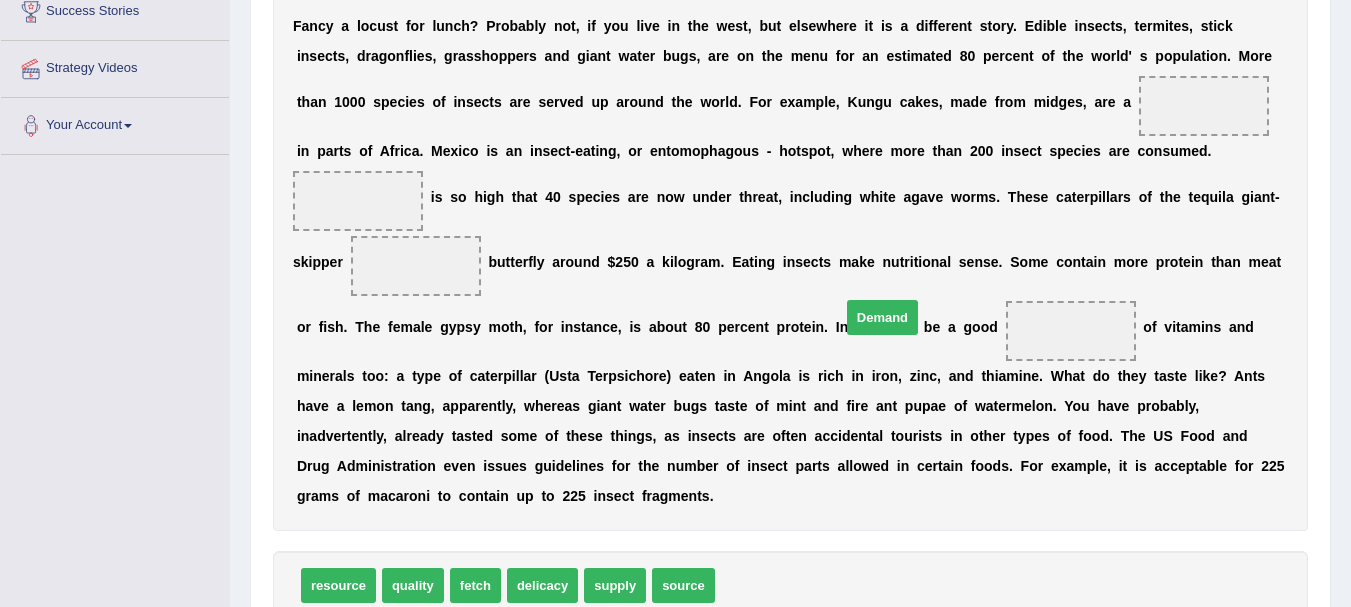 drag, startPoint x: 739, startPoint y: 590, endPoint x: 749, endPoint y: 640, distance: 50.990196 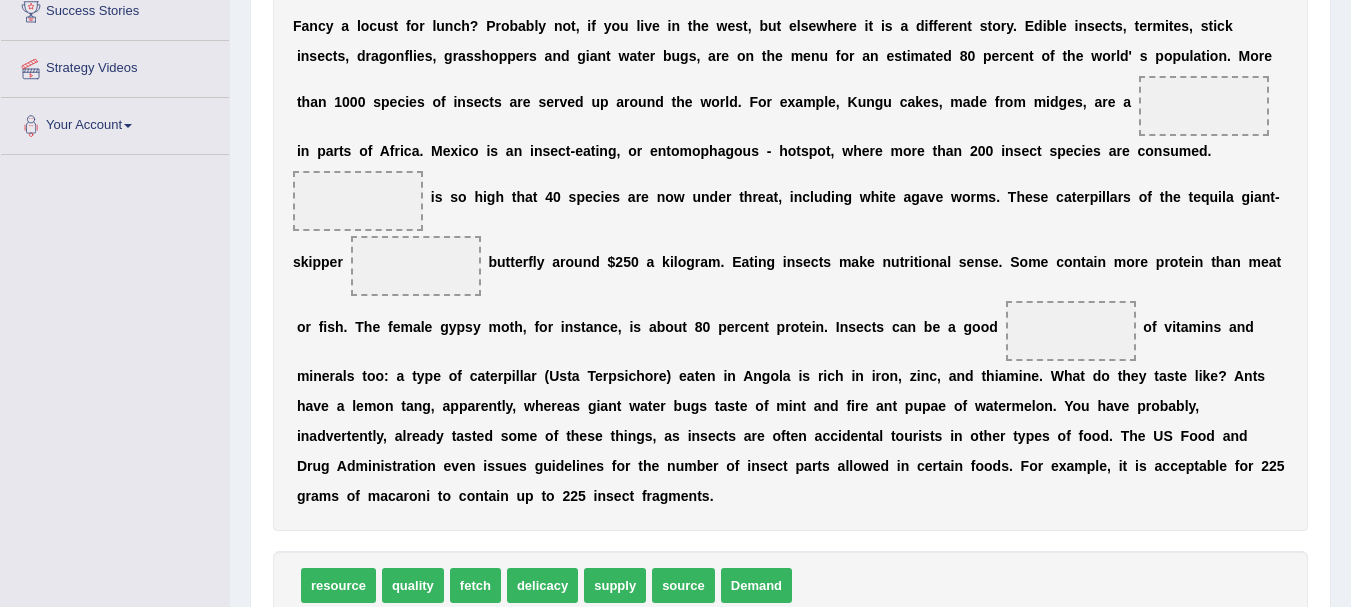 click on "Demand" at bounding box center [756, 585] 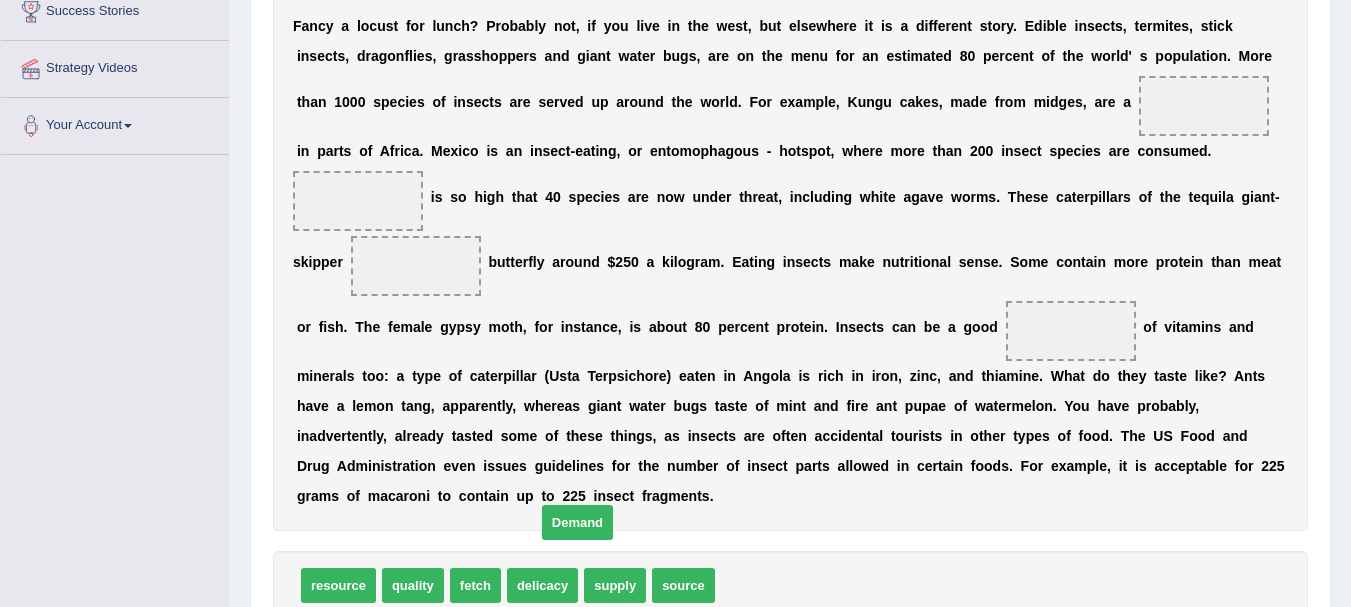 drag, startPoint x: 733, startPoint y: 573, endPoint x: 768, endPoint y: 510, distance: 72.06941 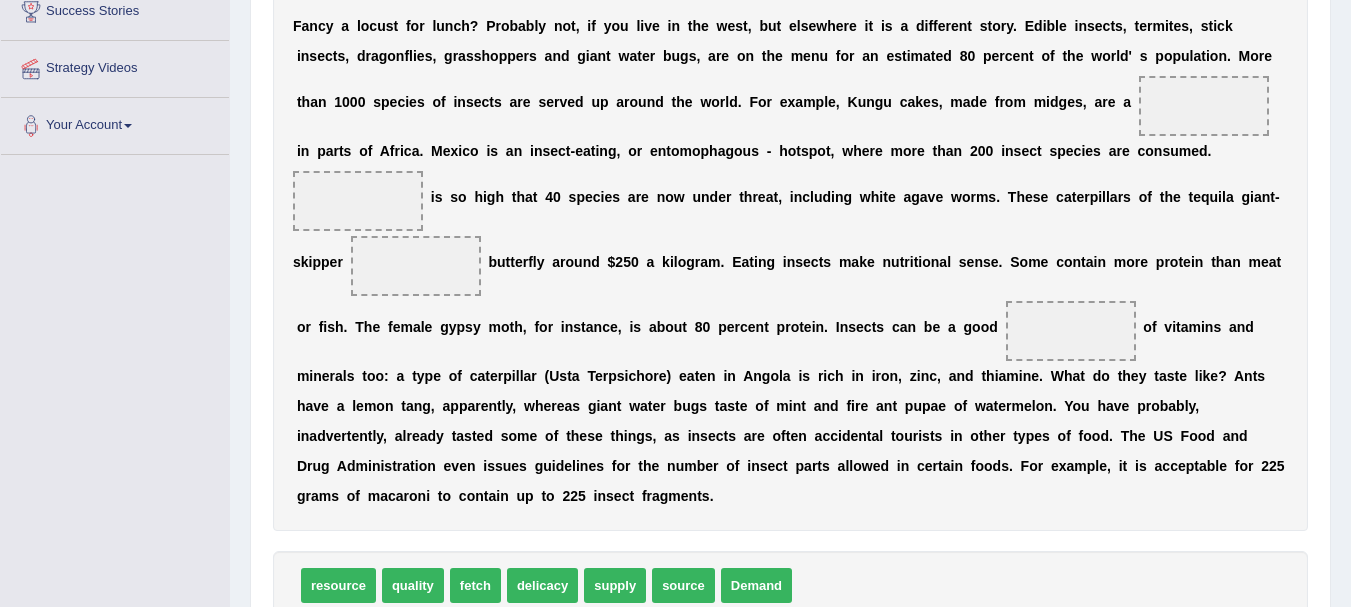 click on "Demand" at bounding box center (756, 585) 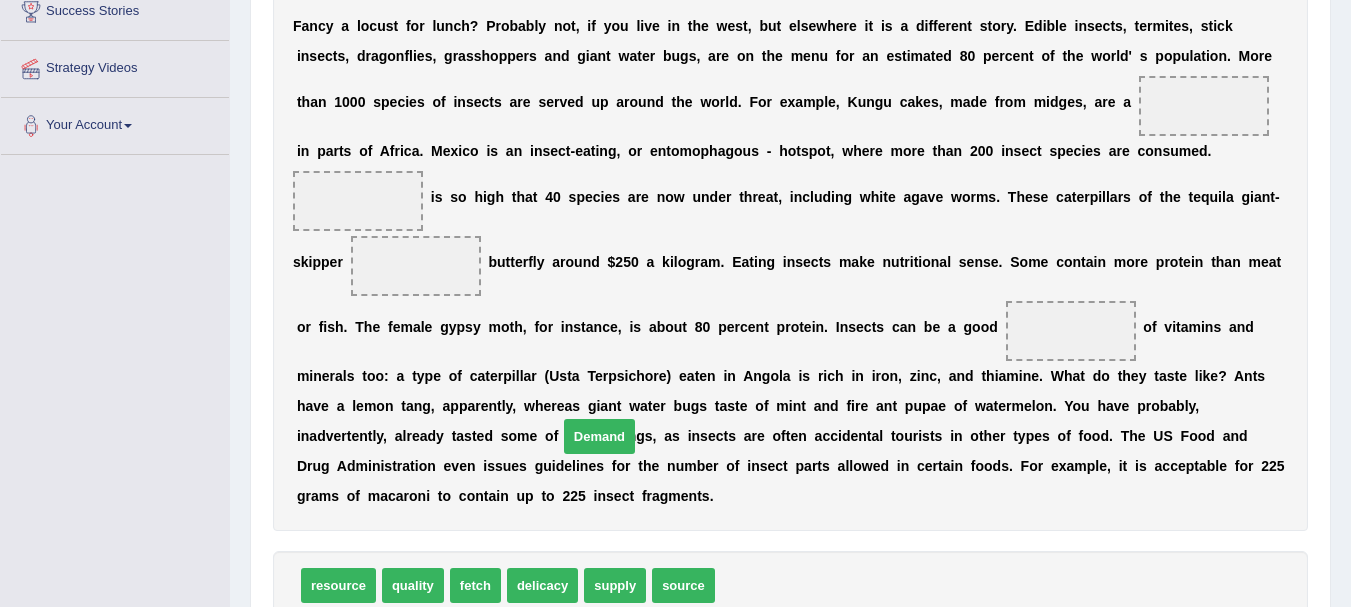 drag, startPoint x: 735, startPoint y: 579, endPoint x: 571, endPoint y: 641, distance: 175.32826 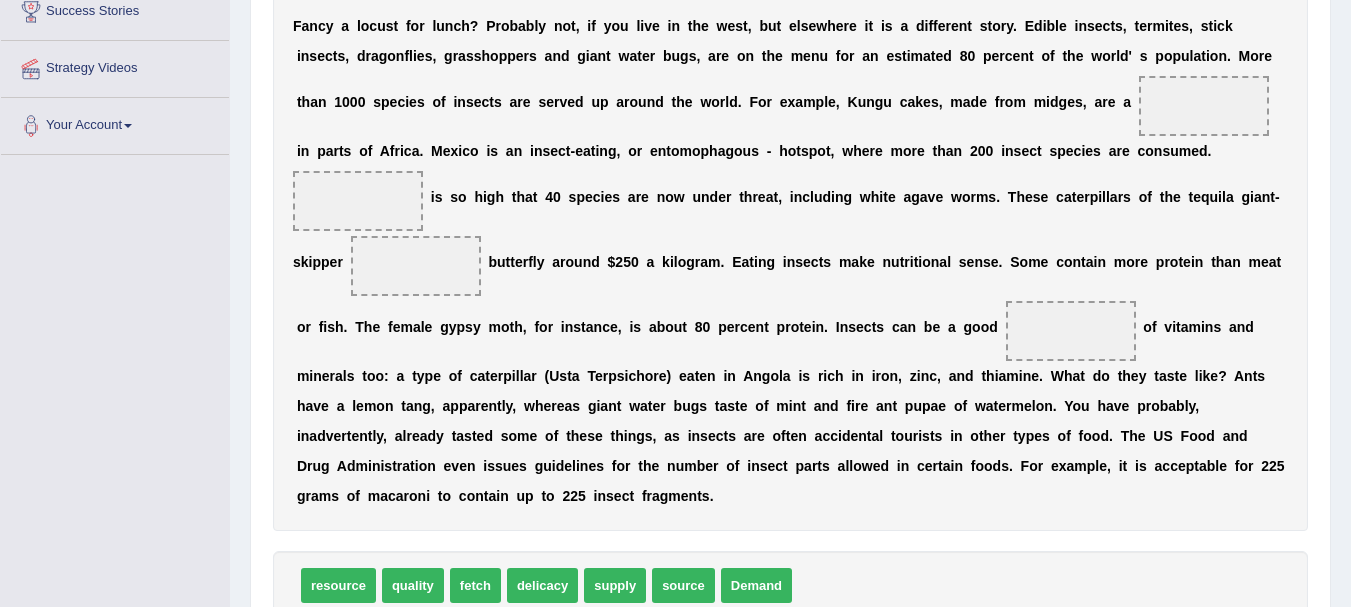 click on "Demand" at bounding box center [756, 585] 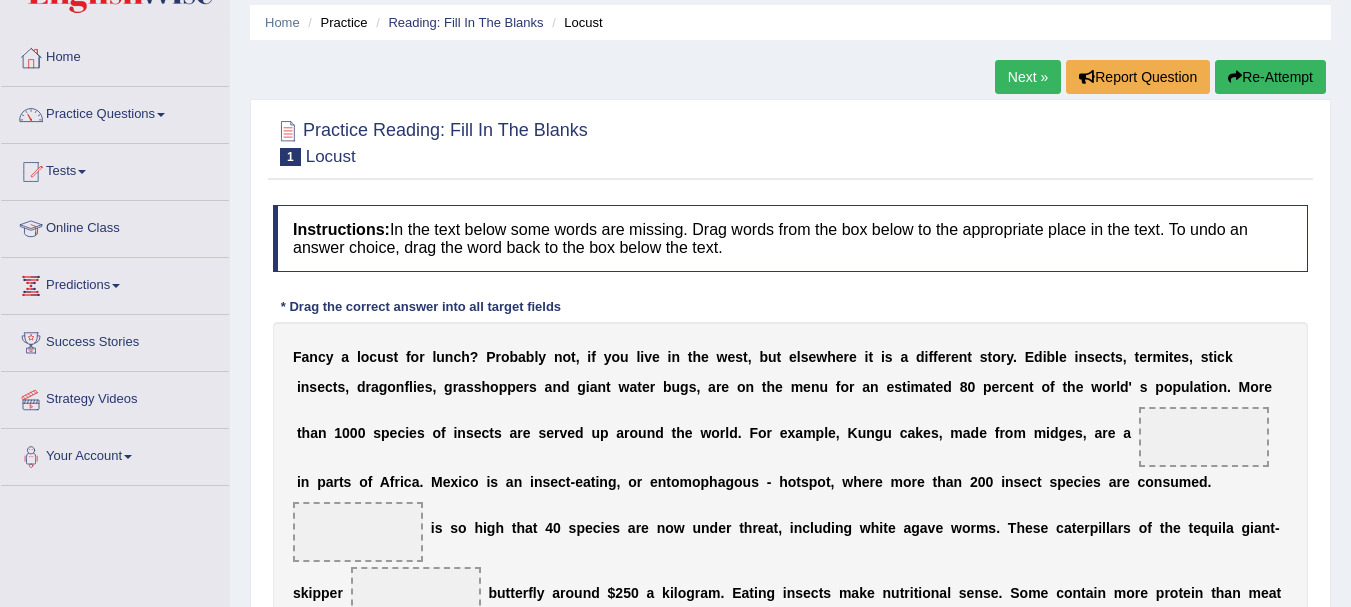 scroll, scrollTop: 40, scrollLeft: 0, axis: vertical 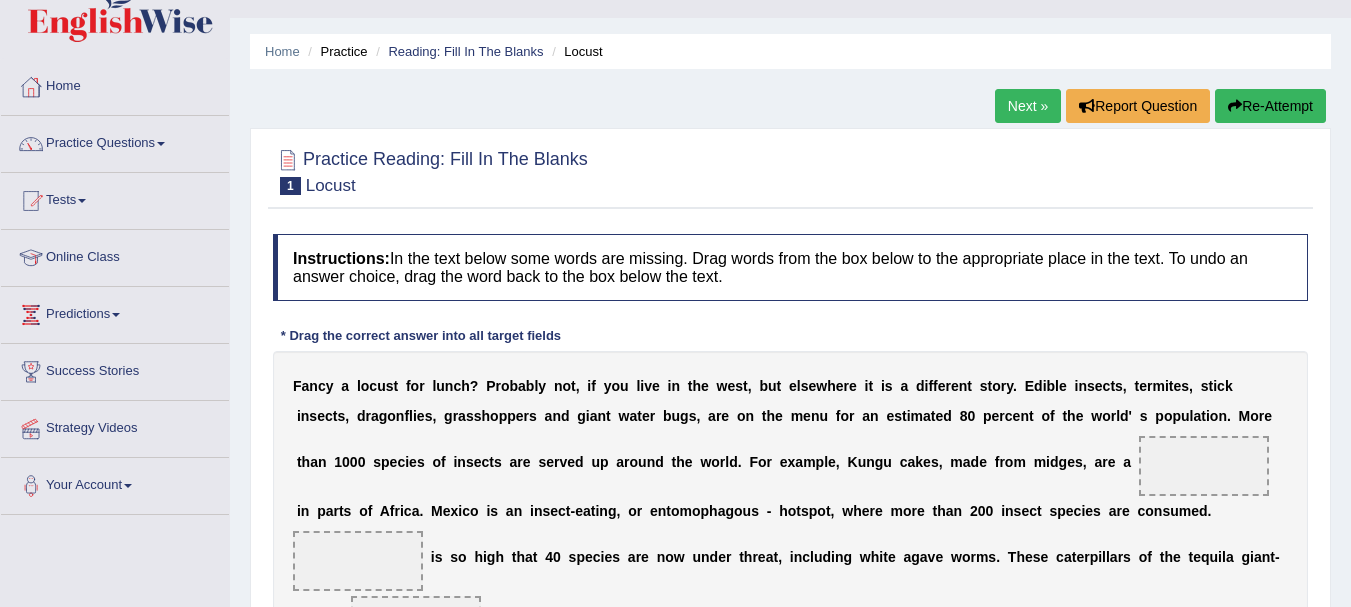 click on "rogialazim77" at bounding box center (1291, -14) 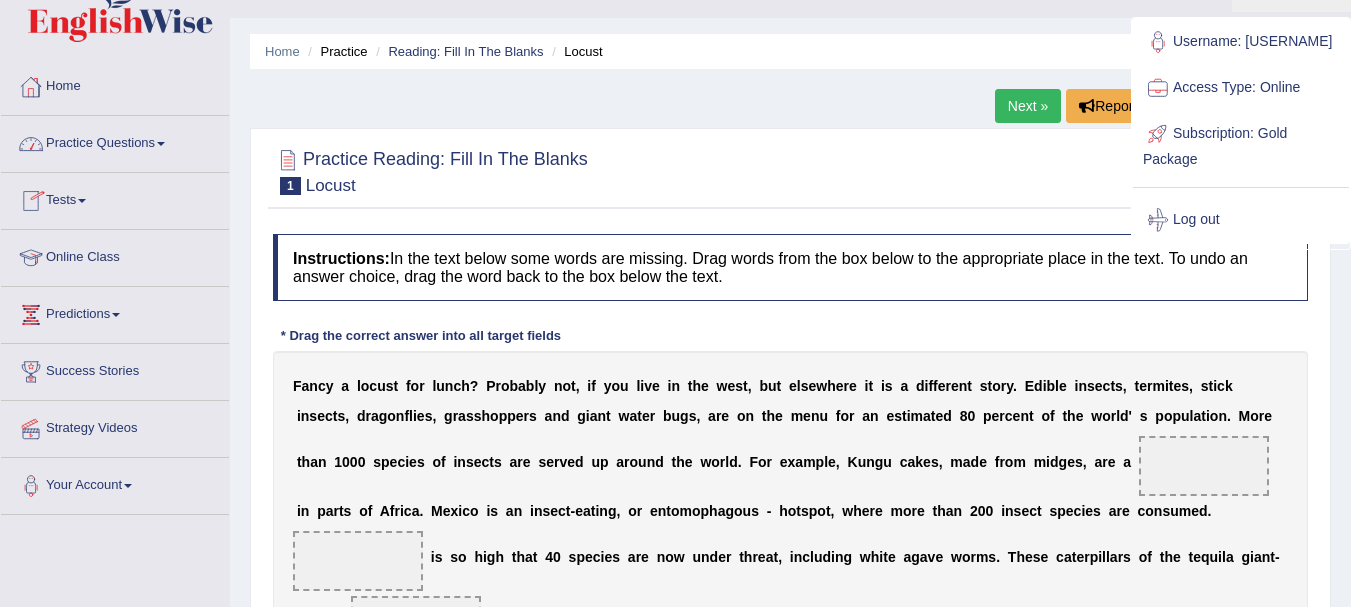 click on "Practice Questions" at bounding box center (115, 141) 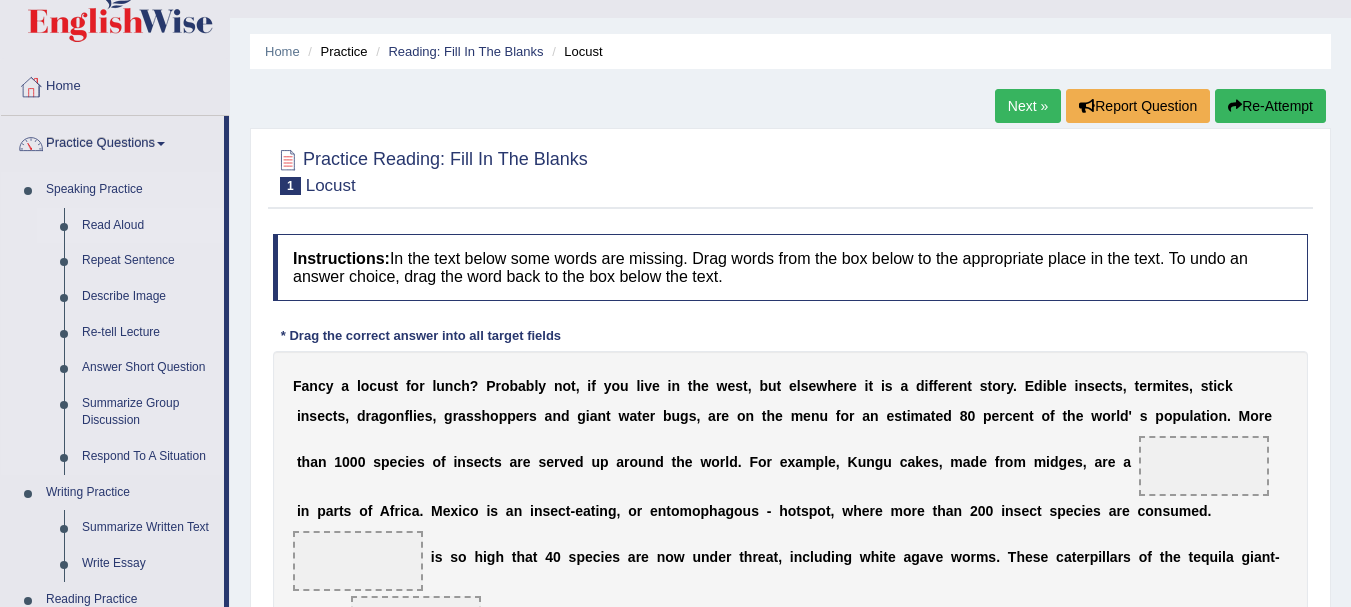 click on "Read Aloud" at bounding box center [148, 226] 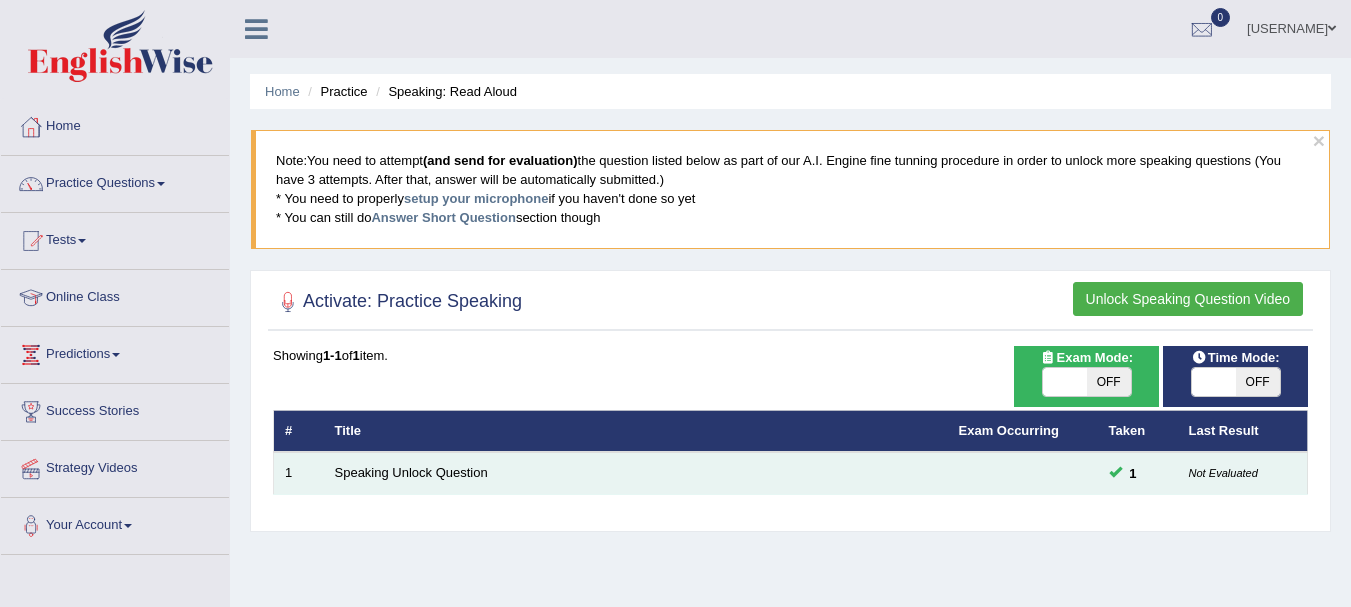scroll, scrollTop: 0, scrollLeft: 0, axis: both 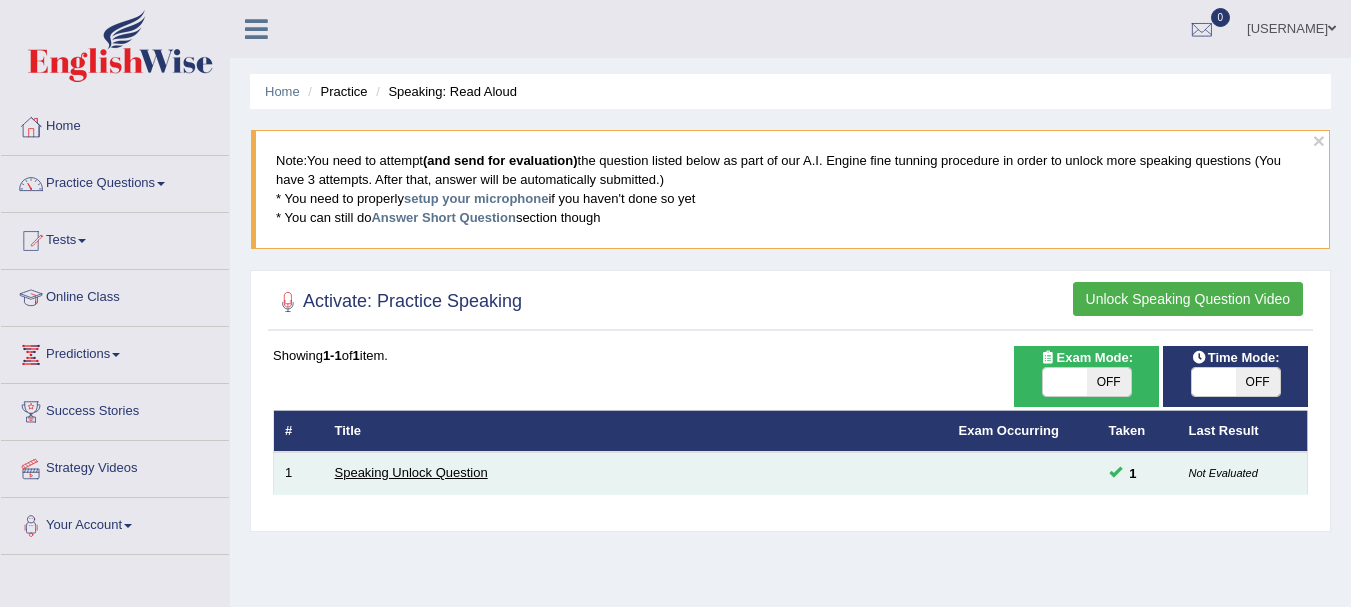 click on "Speaking Unlock Question" at bounding box center [411, 472] 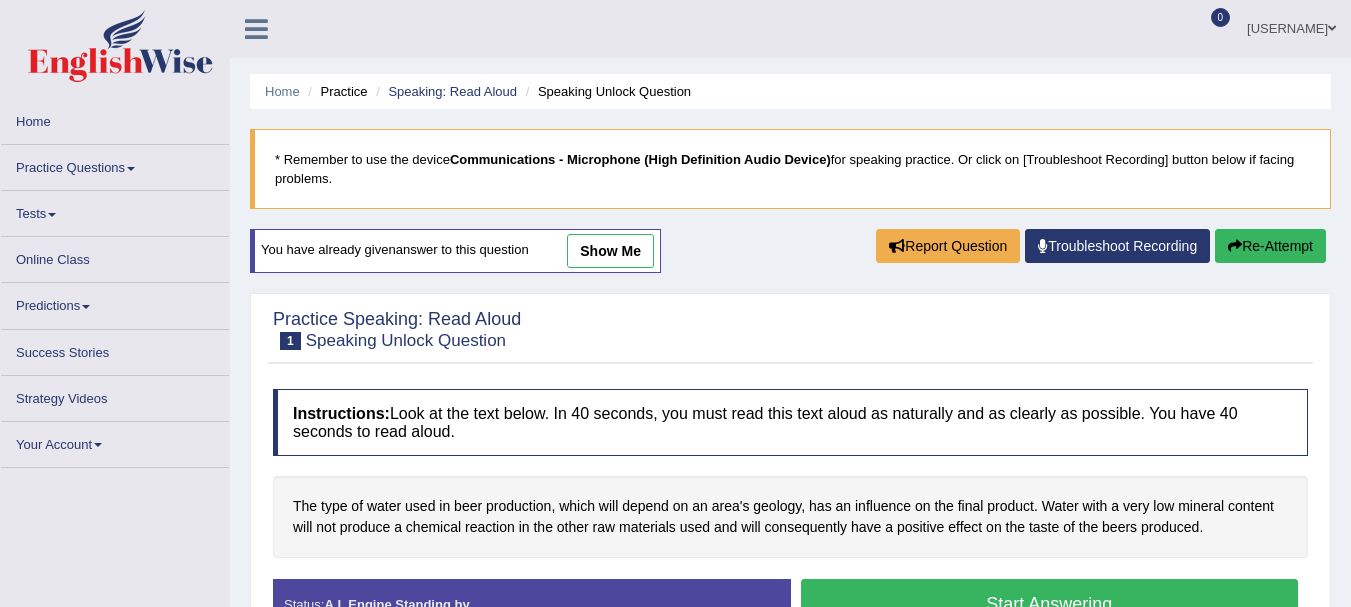 scroll, scrollTop: 0, scrollLeft: 0, axis: both 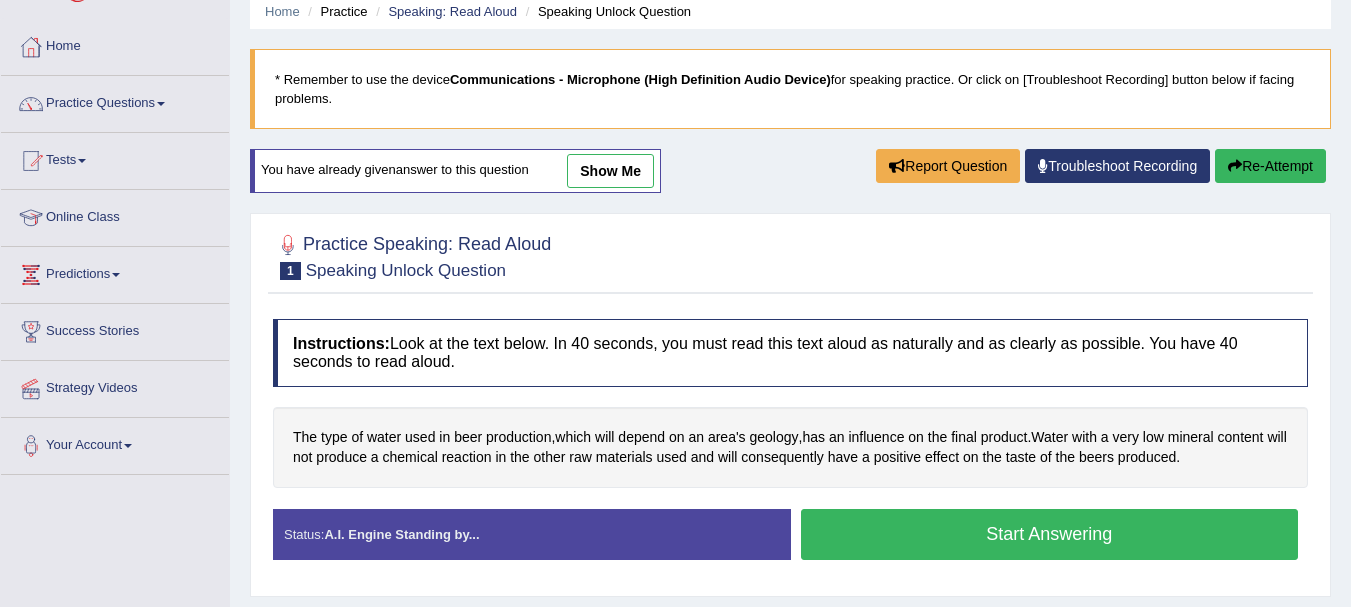 click on "show me" at bounding box center (610, 171) 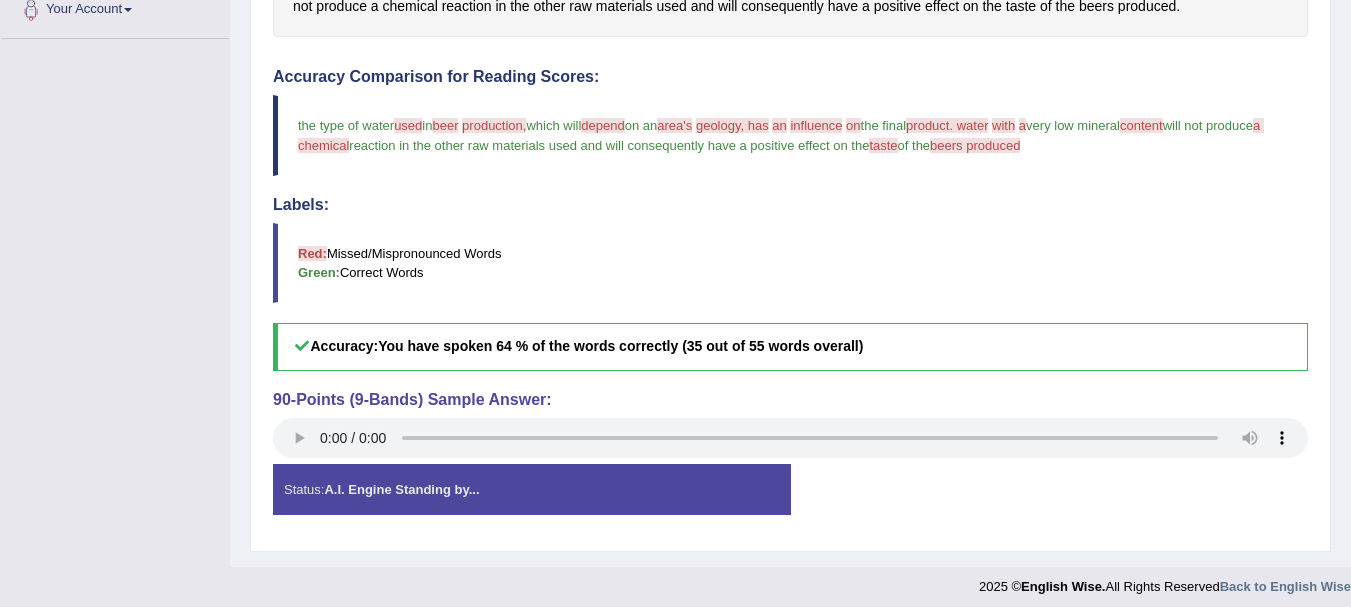 scroll, scrollTop: 526, scrollLeft: 0, axis: vertical 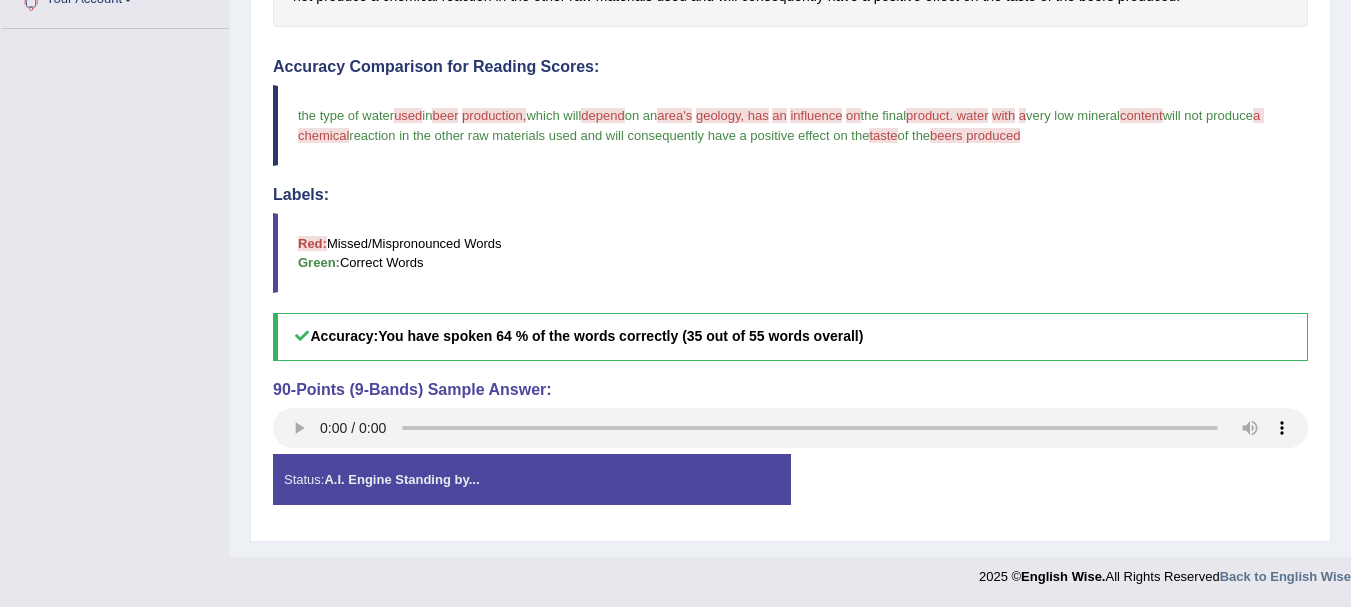 click on "Home
Practice
Speaking: Read Aloud
Speaking Unlock Question
* Remember to use the device  Communications - Microphone (High Definition Audio Device)  for speaking practice. Or click on [Troubleshoot Recording] button below if facing problems.
You have already given   answer to this question
Report Question  Troubleshoot Recording  Re-Attempt
Practice Speaking: Read Aloud
1
Speaking Unlock Question
Instructions:  Look at the text below. In 40 seconds, you must read this text aloud as naturally and as clearly as possible. You have 40 seconds to read aloud.
The   type   of   water   used   in   beer   production ,  which   will   depend   on   an   area's   geology ,  has   an   influence   on   the   final   product .  Water   with   a   very   low   mineral   content   will   not" at bounding box center [790, 15] 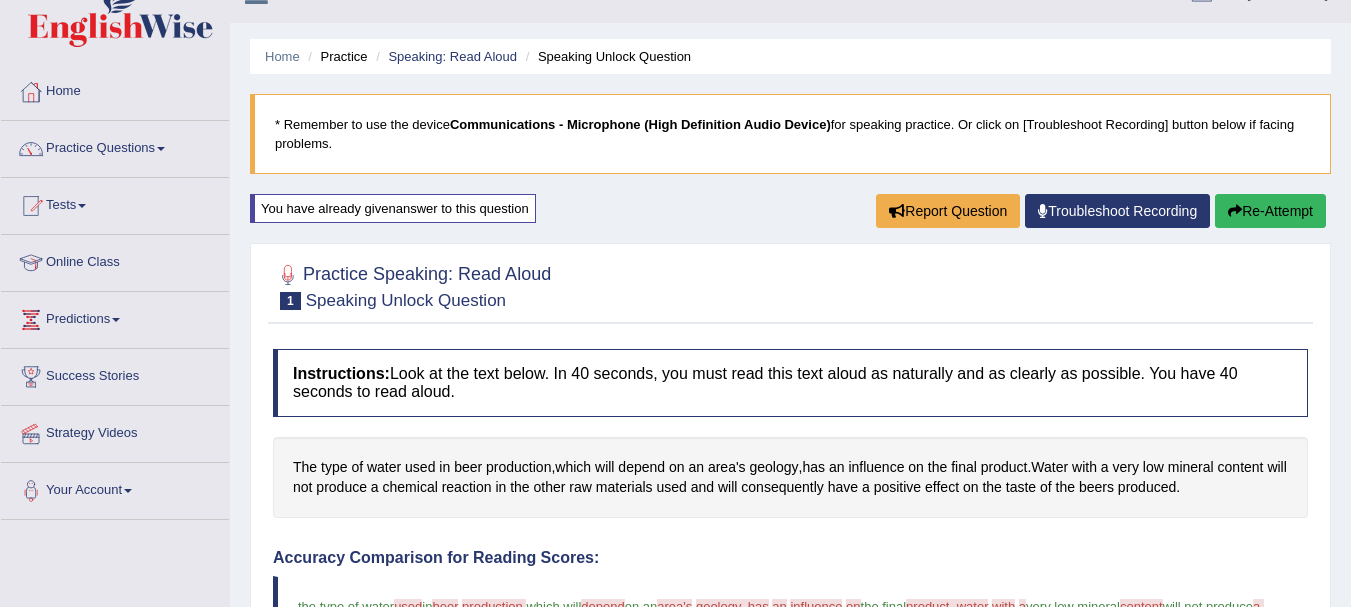 scroll, scrollTop: 6, scrollLeft: 0, axis: vertical 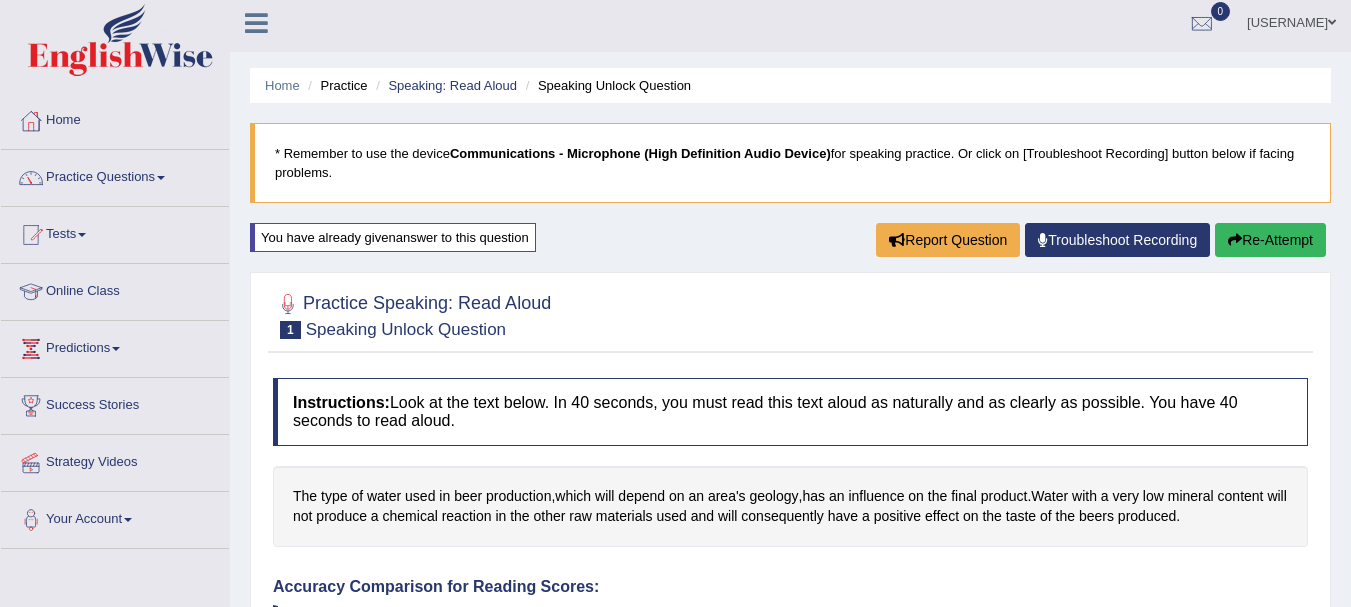 click on "Speaking Unlock Question" at bounding box center [606, 85] 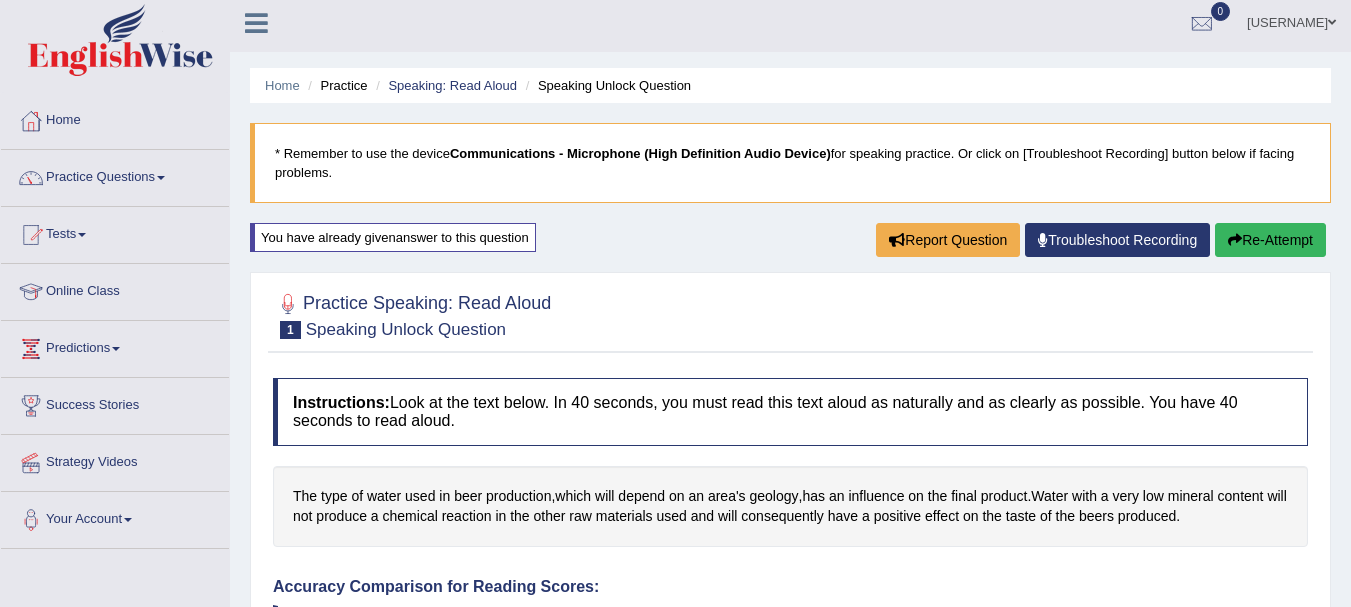 click on "Practice Speaking: Read Aloud
1
Speaking Unlock Question" at bounding box center (412, 314) 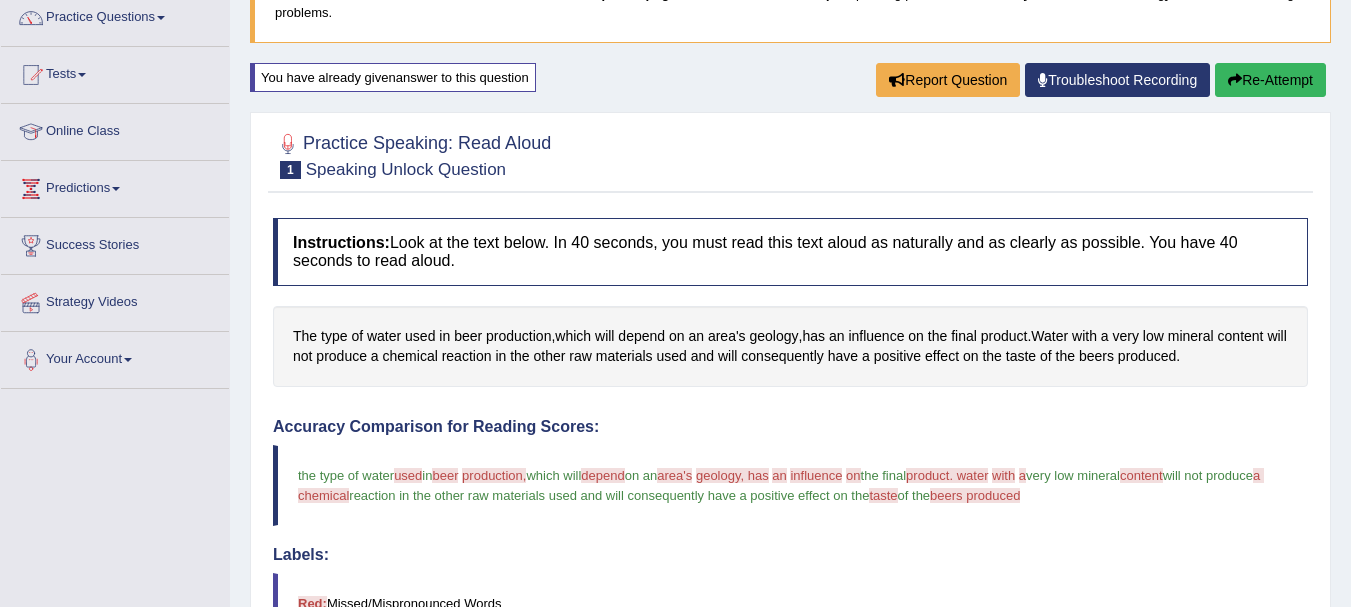 scroll, scrollTop: 206, scrollLeft: 0, axis: vertical 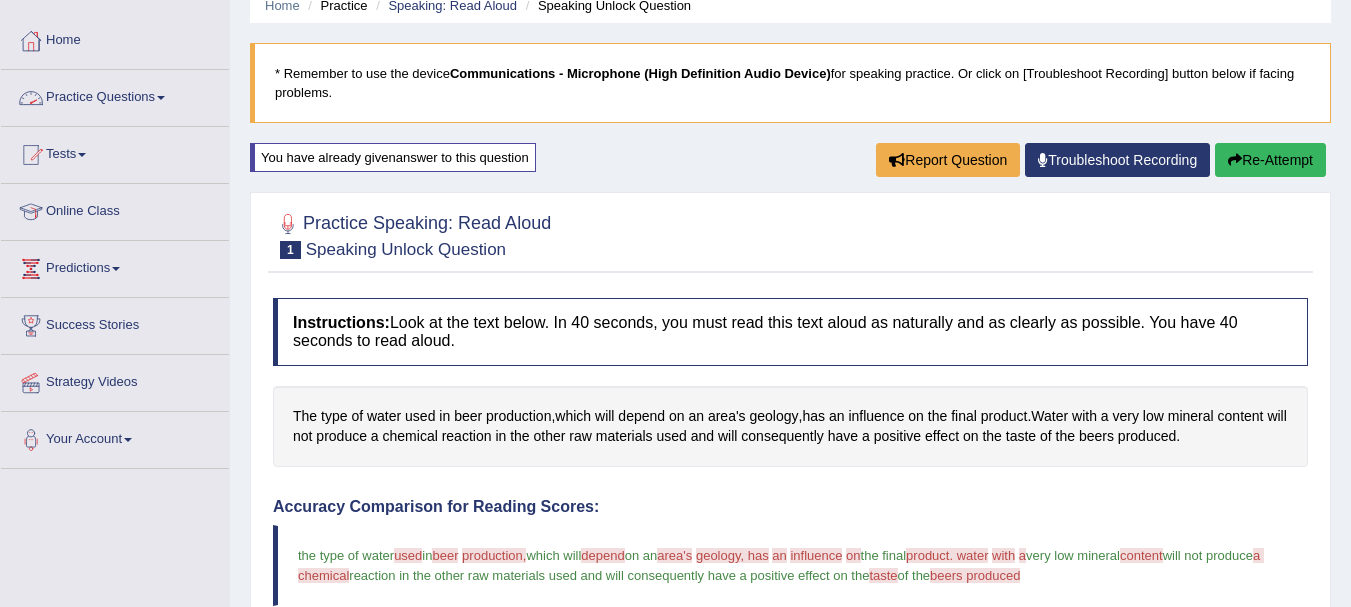 click on "Practice Questions" at bounding box center [115, 95] 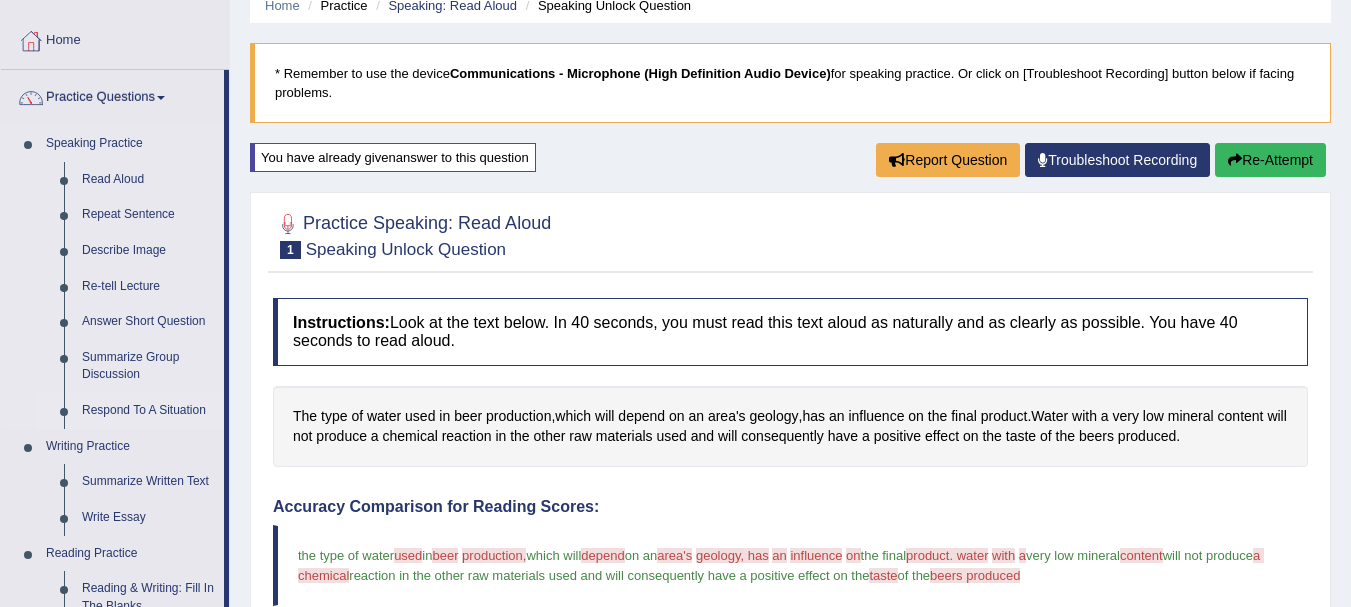 click on "Respond To A Situation" at bounding box center [148, 411] 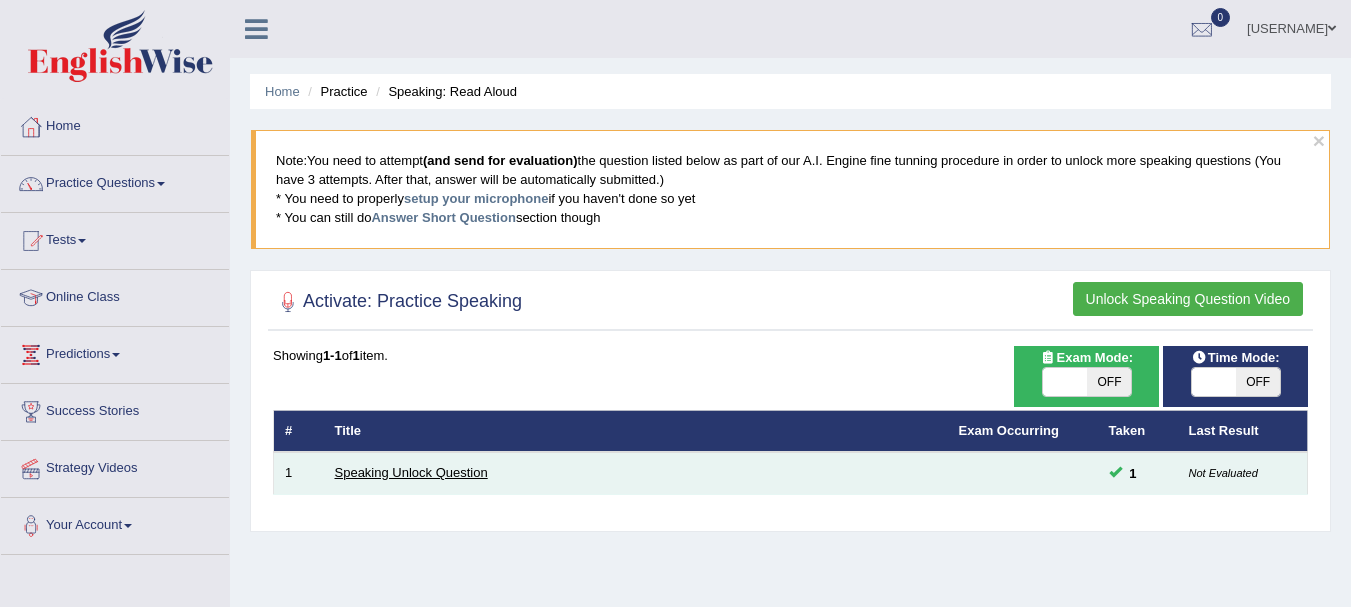 scroll, scrollTop: 0, scrollLeft: 0, axis: both 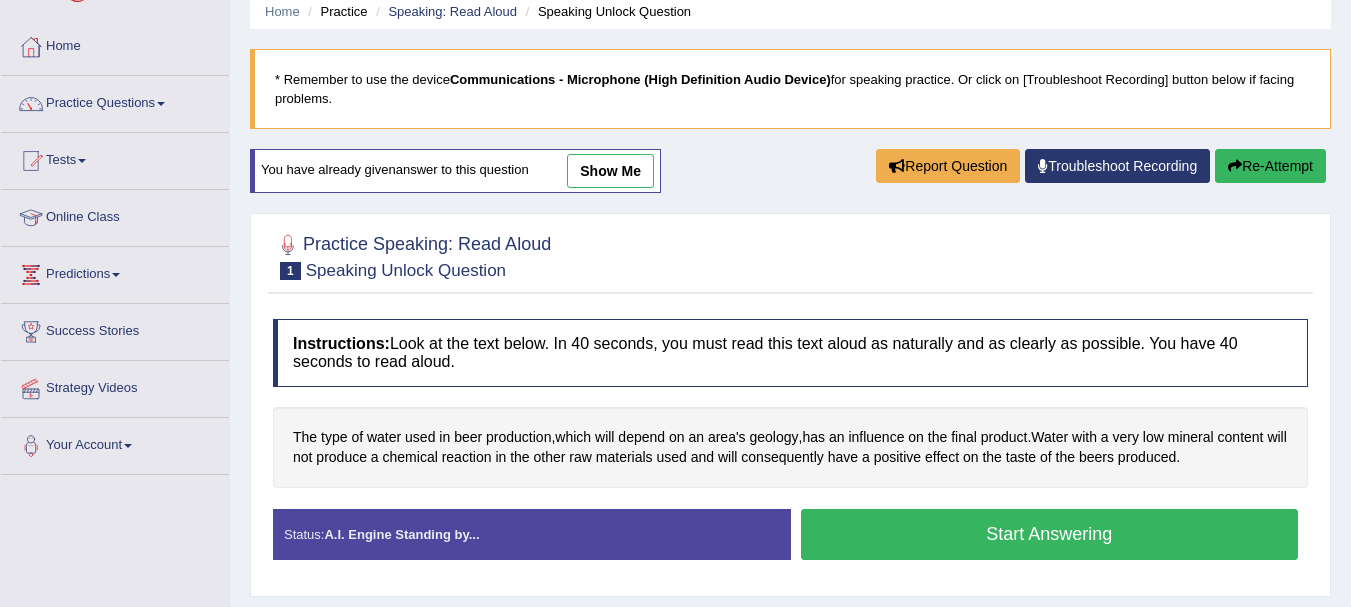 click on "Start Answering" at bounding box center [1050, 534] 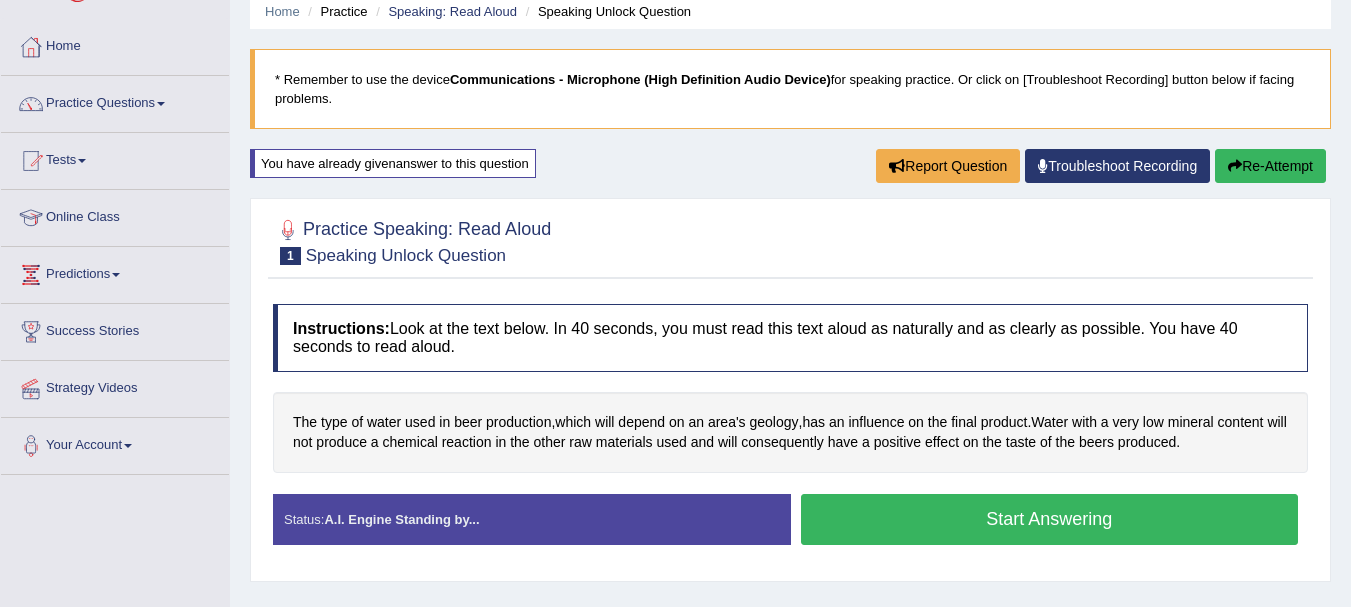 click on "Start Answering" at bounding box center (1050, 519) 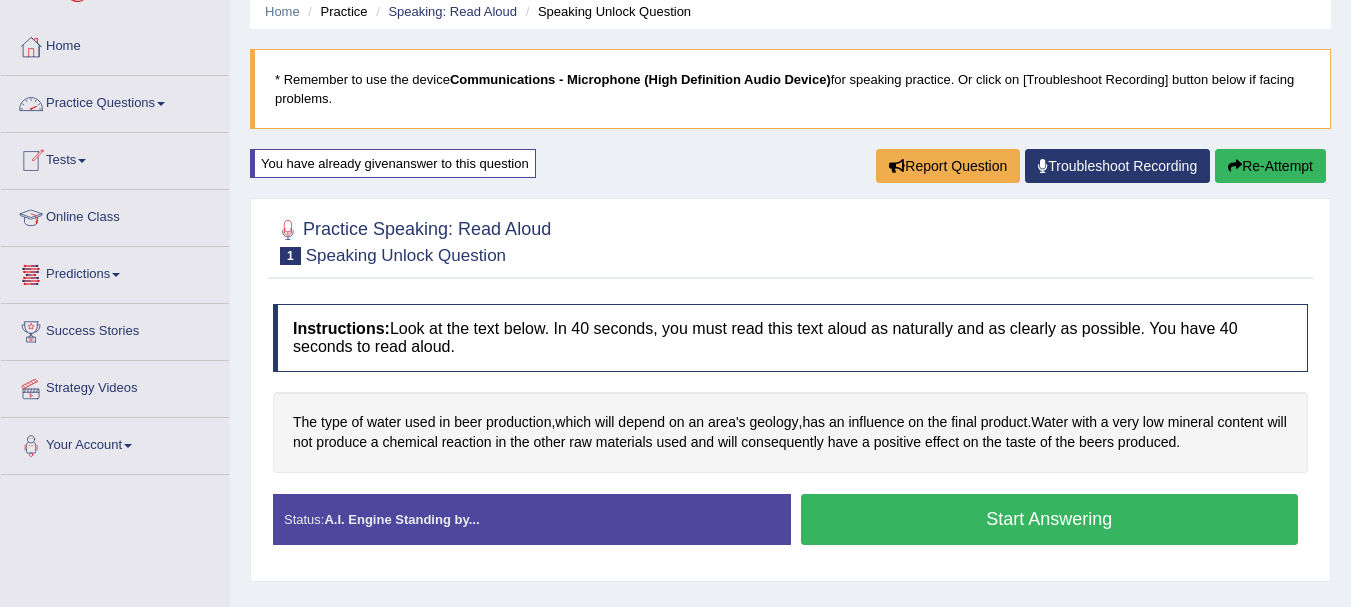 click on "Practice Questions" at bounding box center [115, 101] 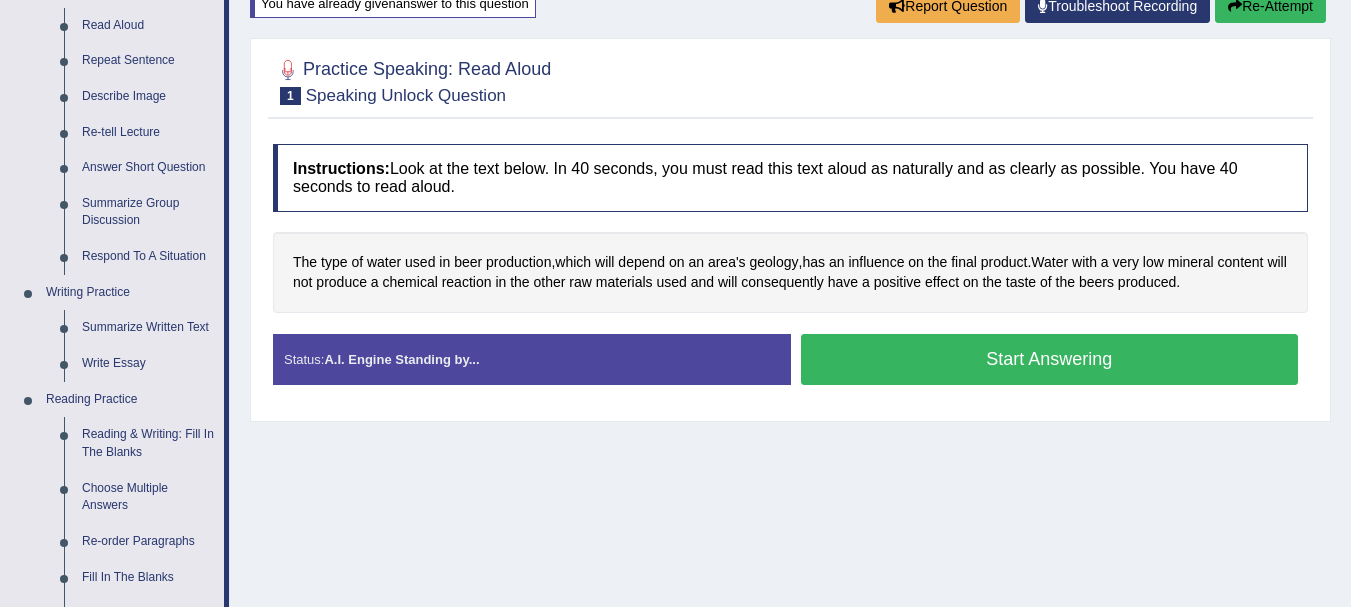 scroll, scrollTop: 280, scrollLeft: 0, axis: vertical 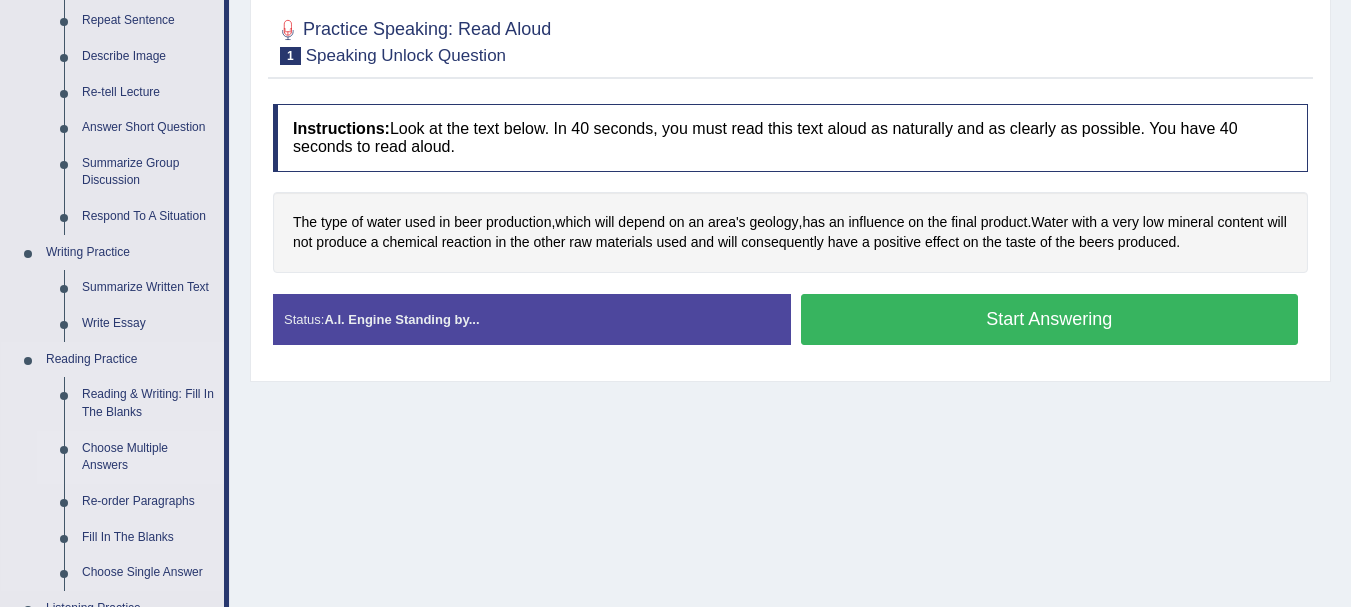 click on "Choose Multiple Answers" at bounding box center (148, 457) 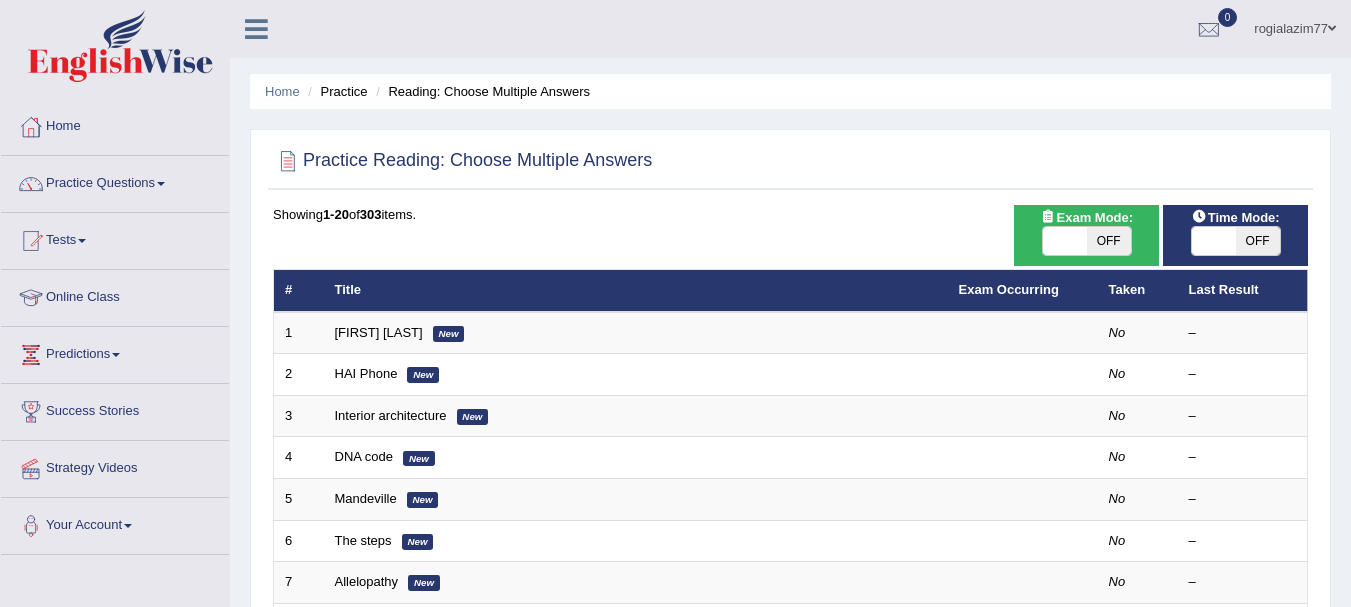 scroll, scrollTop: 0, scrollLeft: 0, axis: both 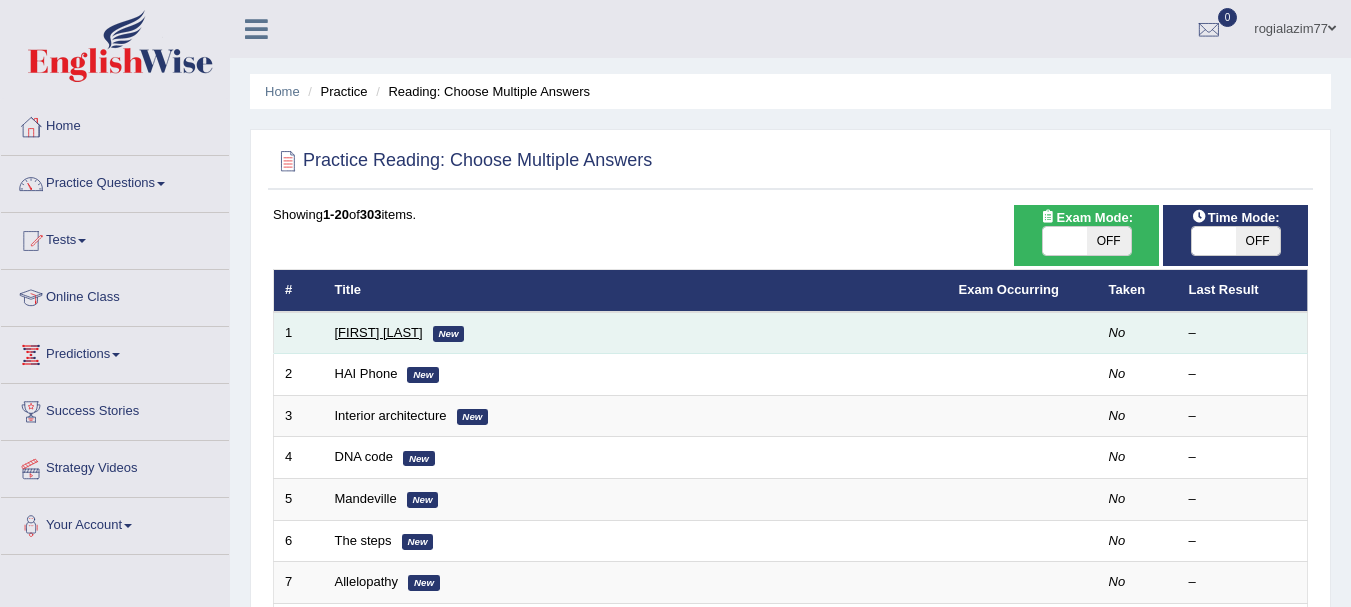 click on "[FIRST] [LAST]" at bounding box center [379, 332] 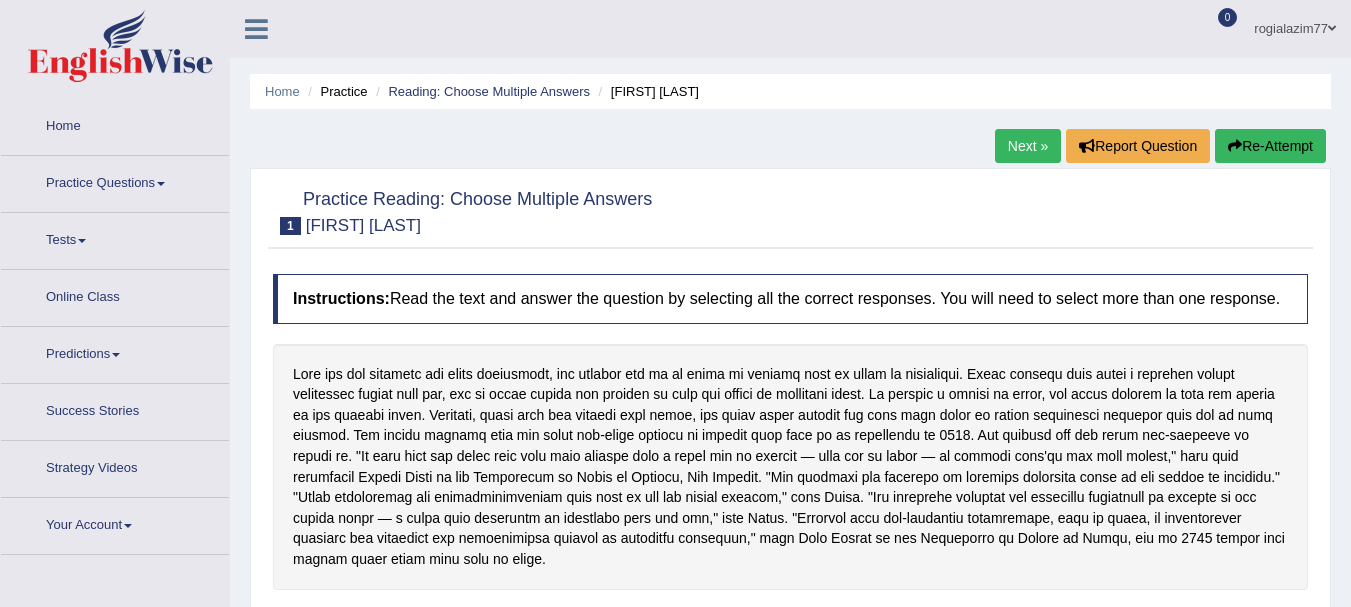 scroll, scrollTop: 0, scrollLeft: 0, axis: both 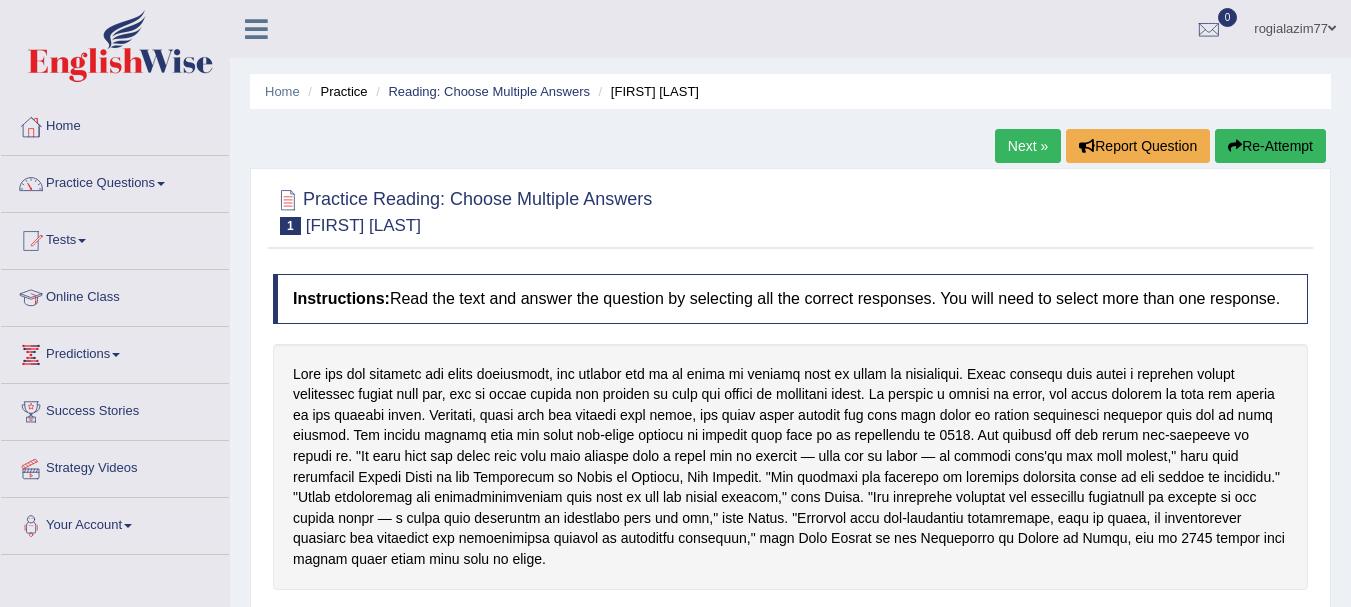 click on "Practice Questions" at bounding box center (115, 181) 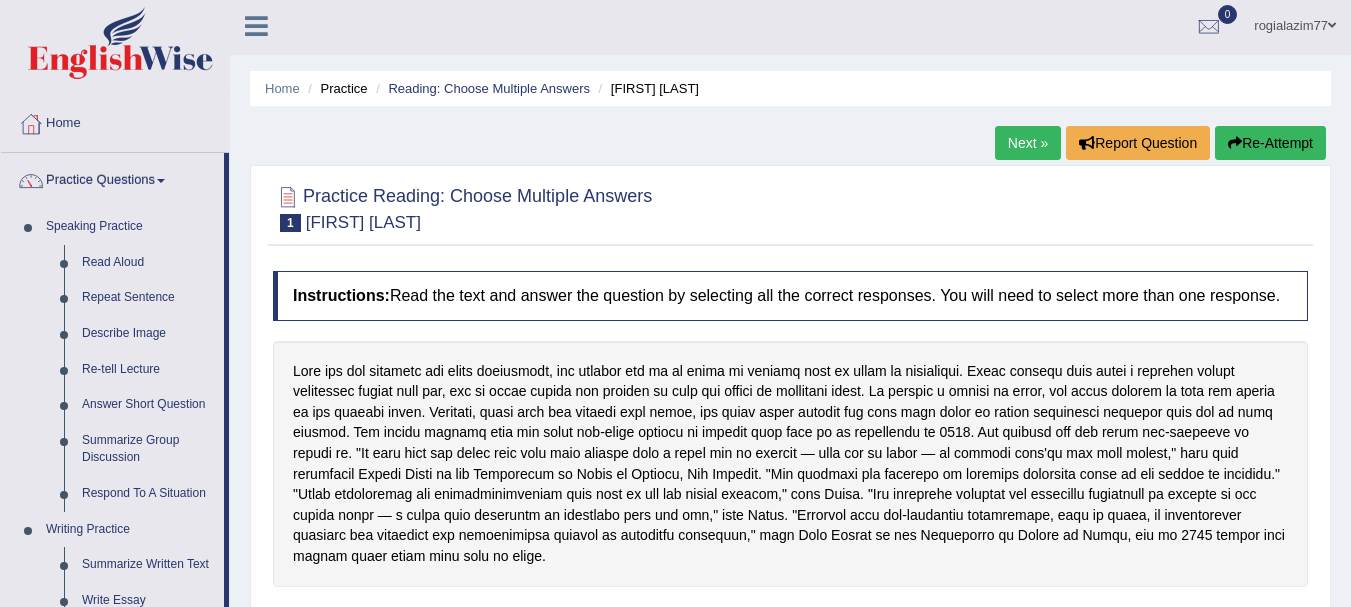 scroll, scrollTop: 0, scrollLeft: 0, axis: both 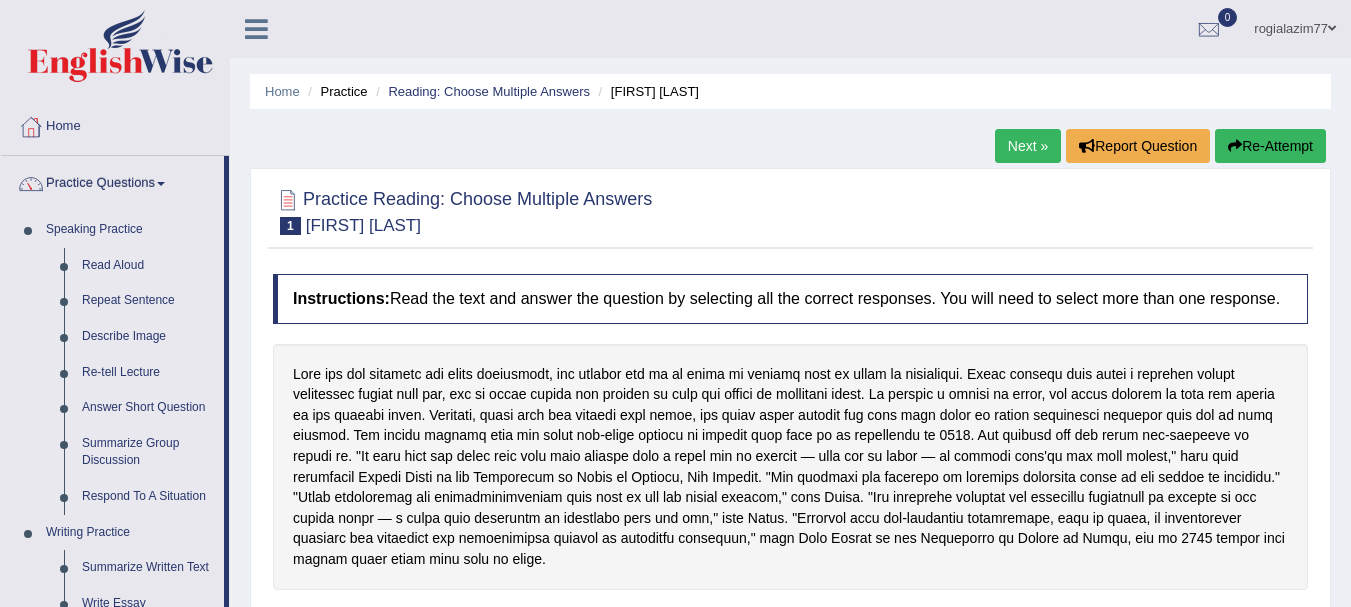 click on "Speaking Practice" at bounding box center [130, 230] 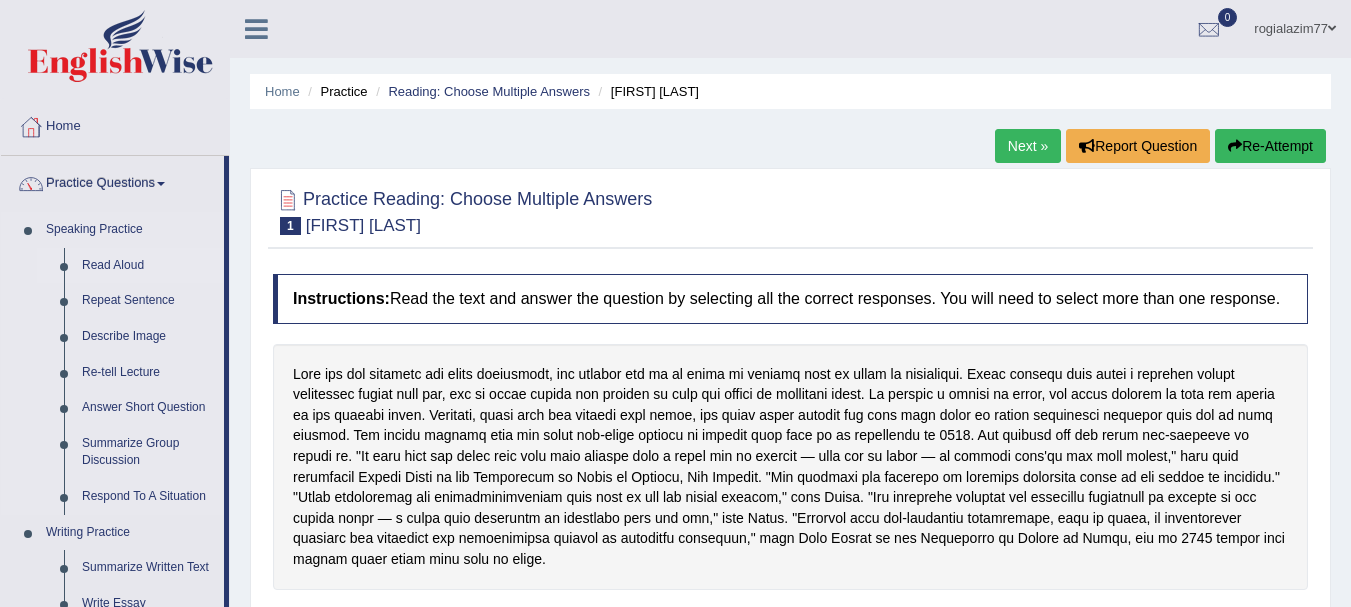 click on "Read Aloud" at bounding box center (148, 266) 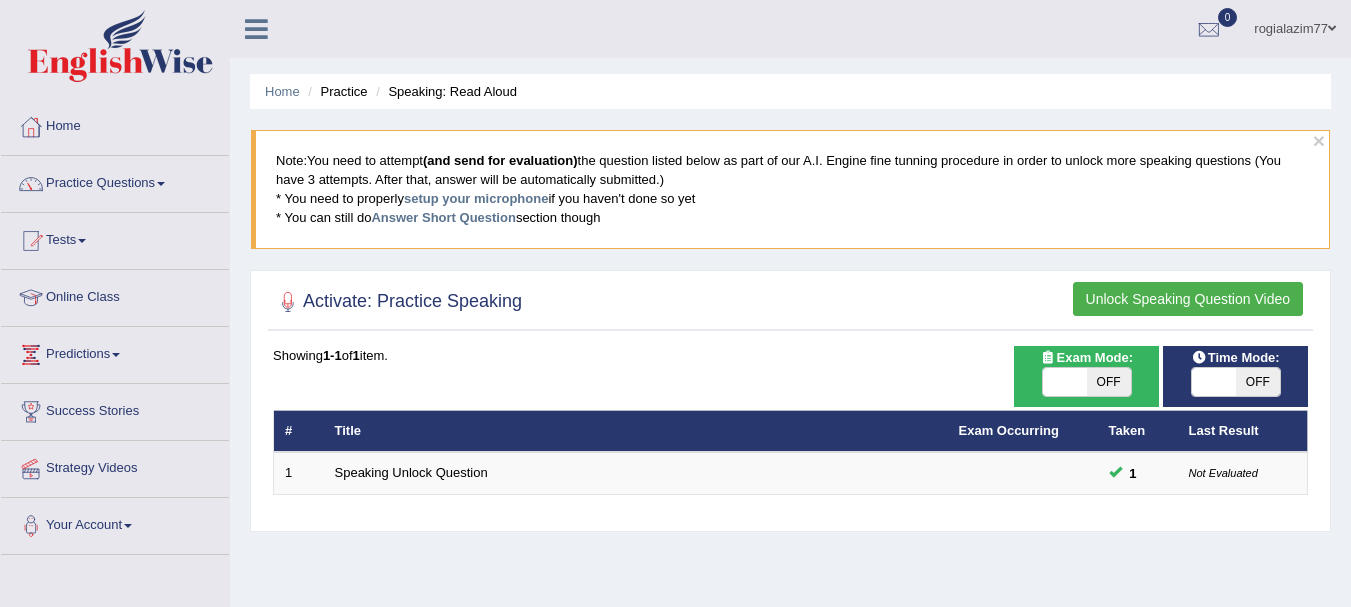 scroll, scrollTop: 0, scrollLeft: 0, axis: both 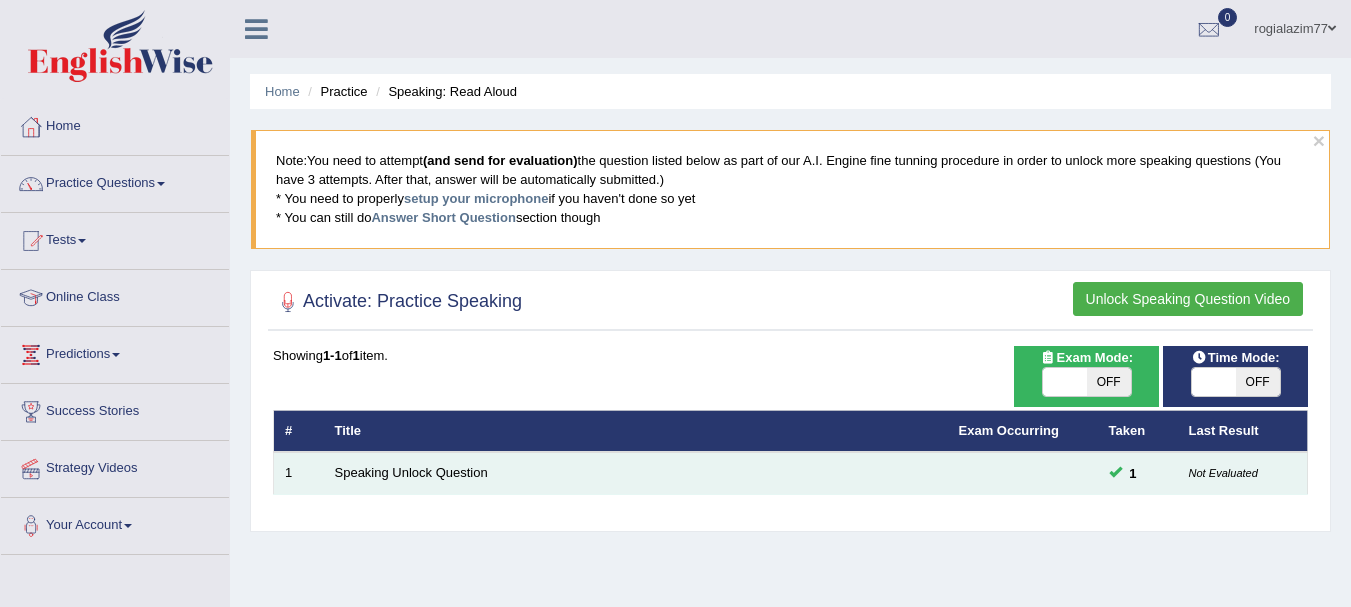 click on "Not Evaluated" at bounding box center (1223, 473) 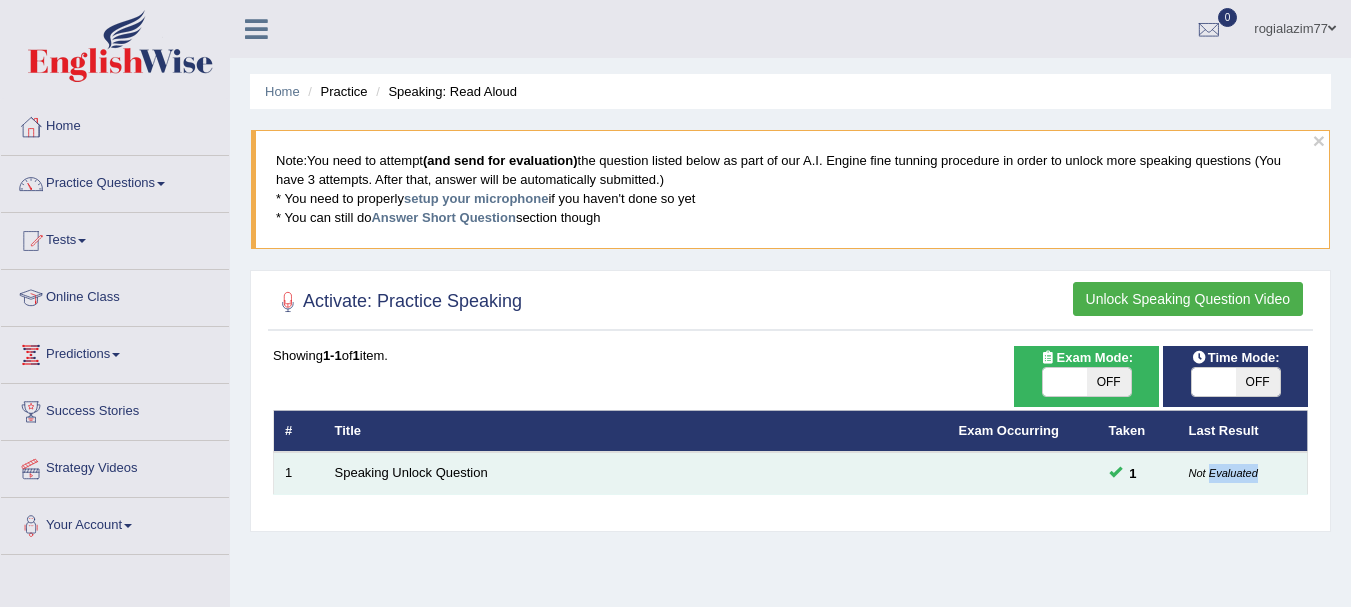 click on "Not Evaluated" at bounding box center [1223, 473] 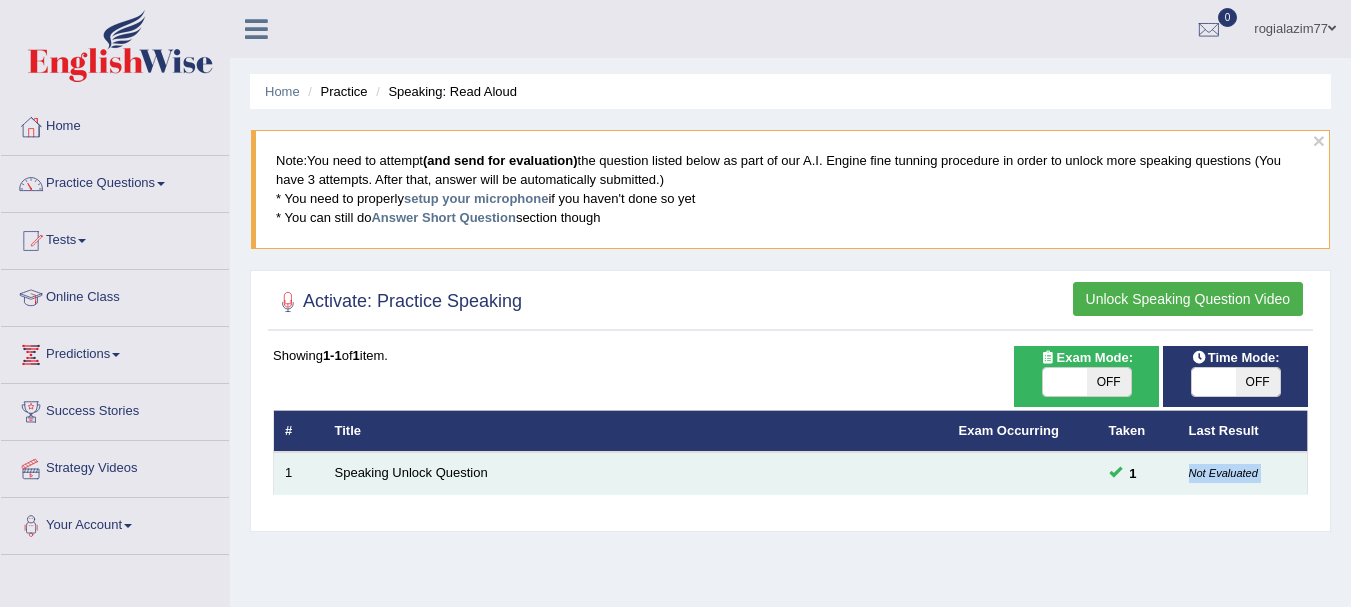 click on "Not Evaluated" at bounding box center (1223, 473) 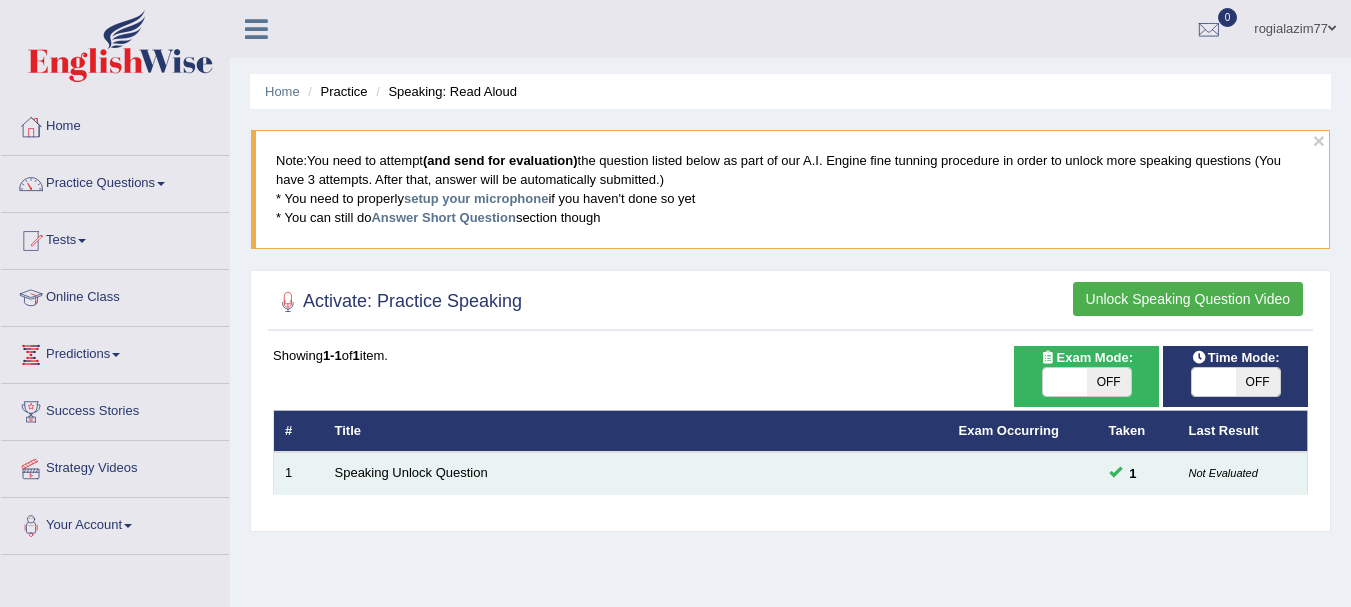 click on "Not Evaluated" at bounding box center (1223, 473) 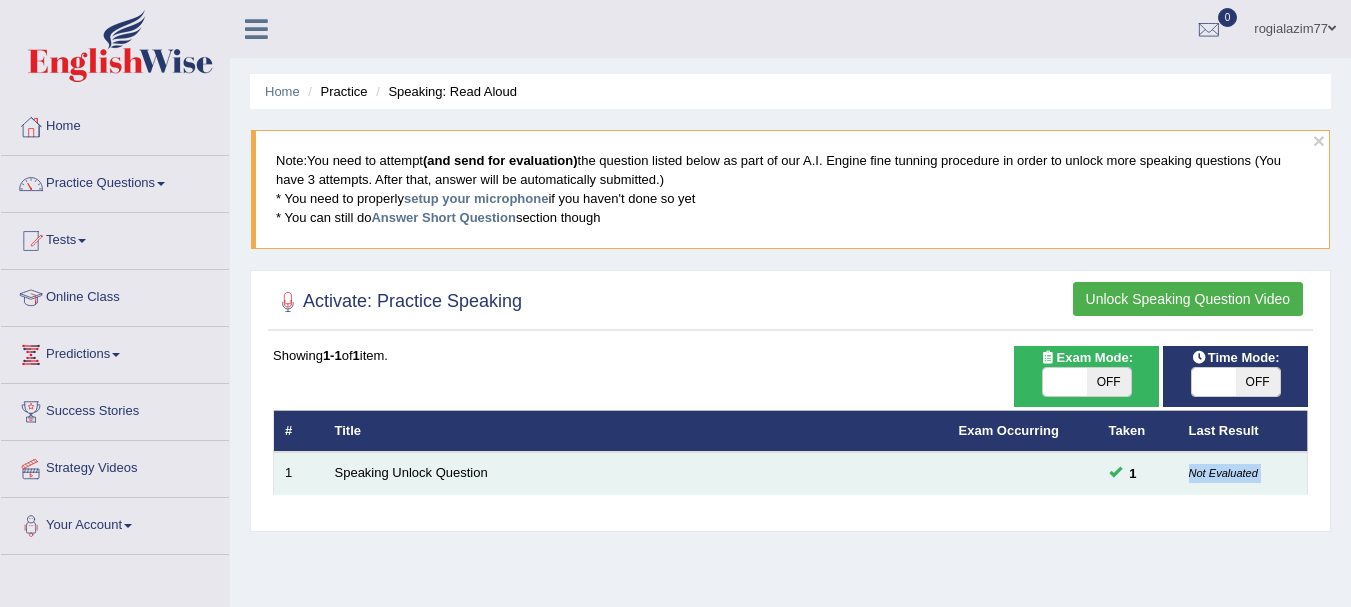 click on "Not Evaluated" at bounding box center [1223, 473] 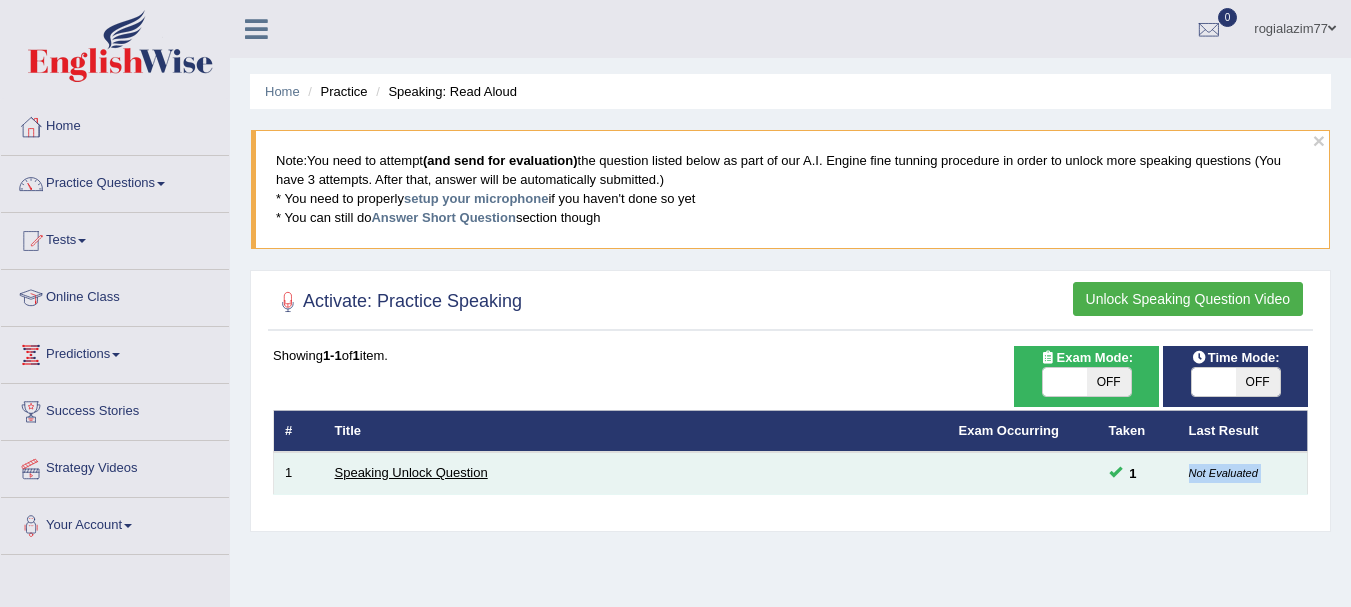 click on "Speaking Unlock Question" at bounding box center (411, 472) 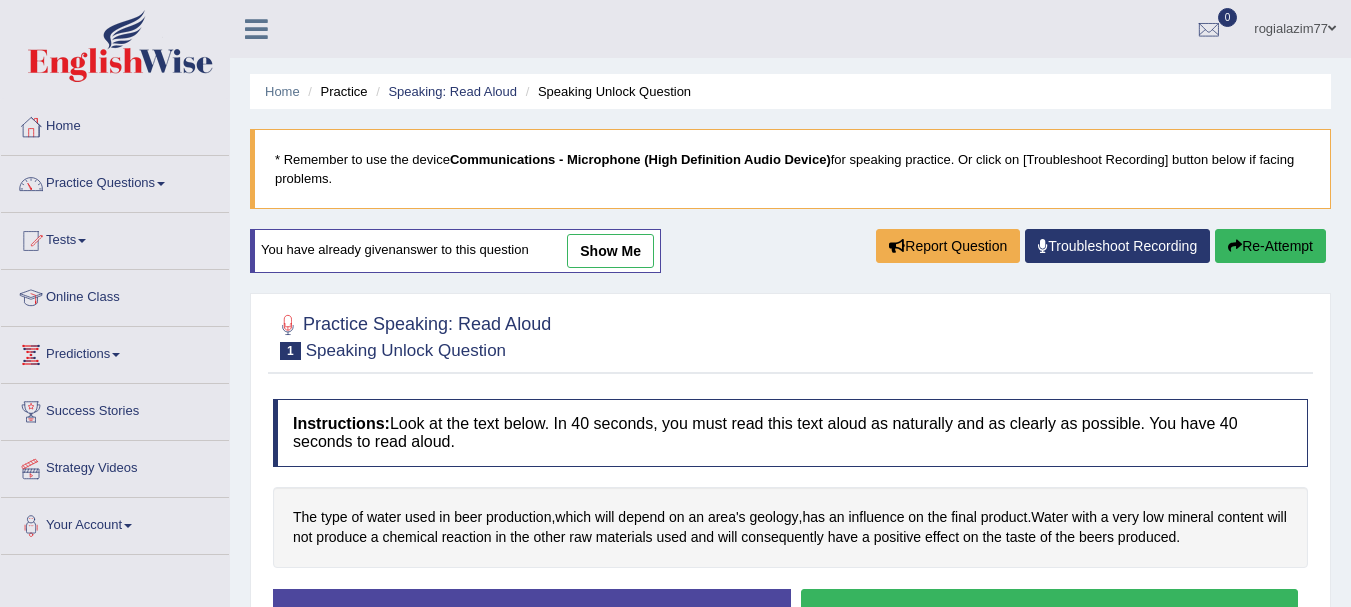 scroll, scrollTop: 0, scrollLeft: 0, axis: both 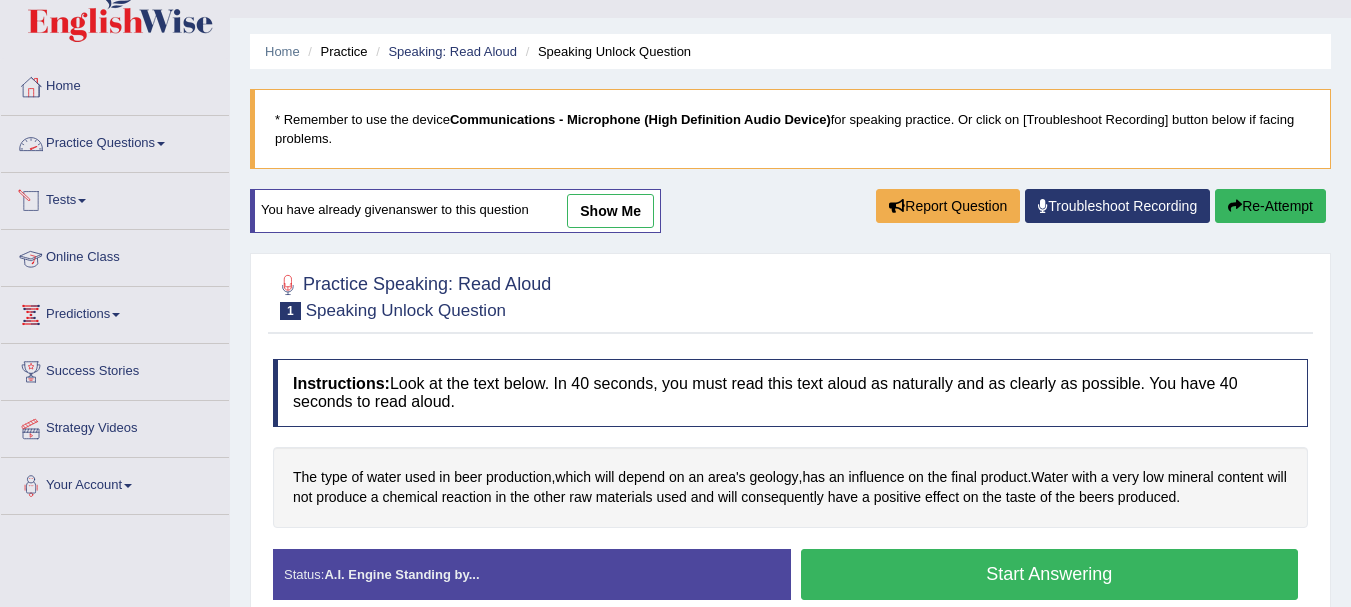 click on "Practice Questions" at bounding box center [115, 141] 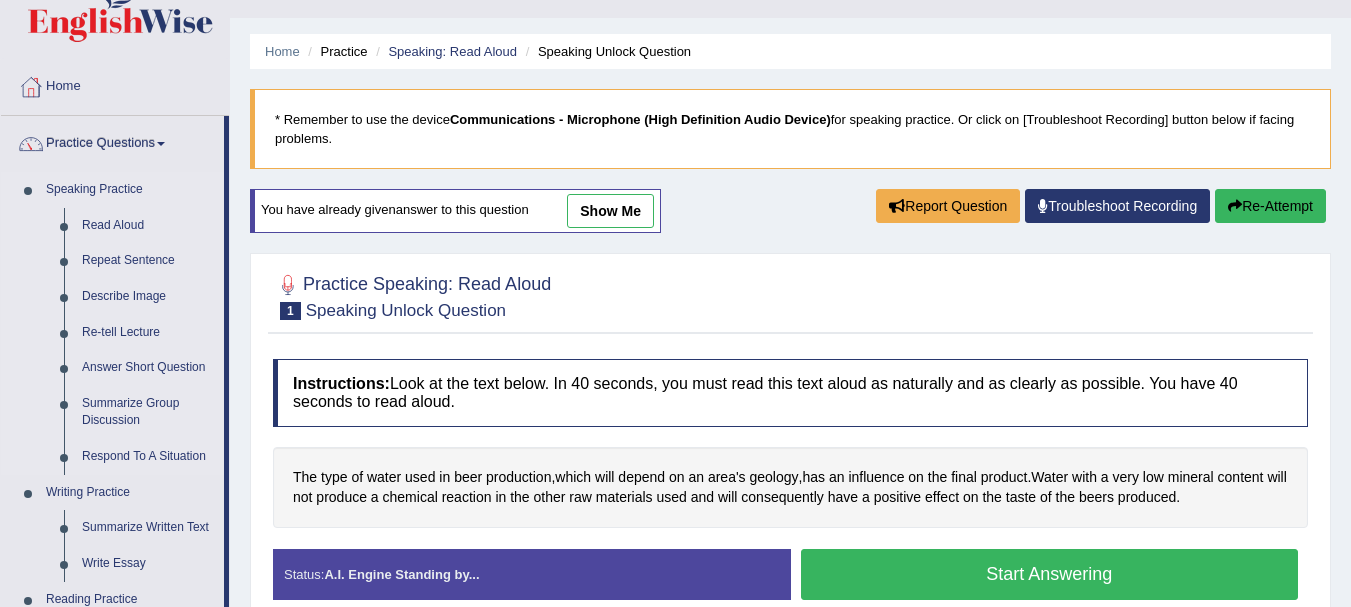 click on "Speaking Practice" at bounding box center (130, 190) 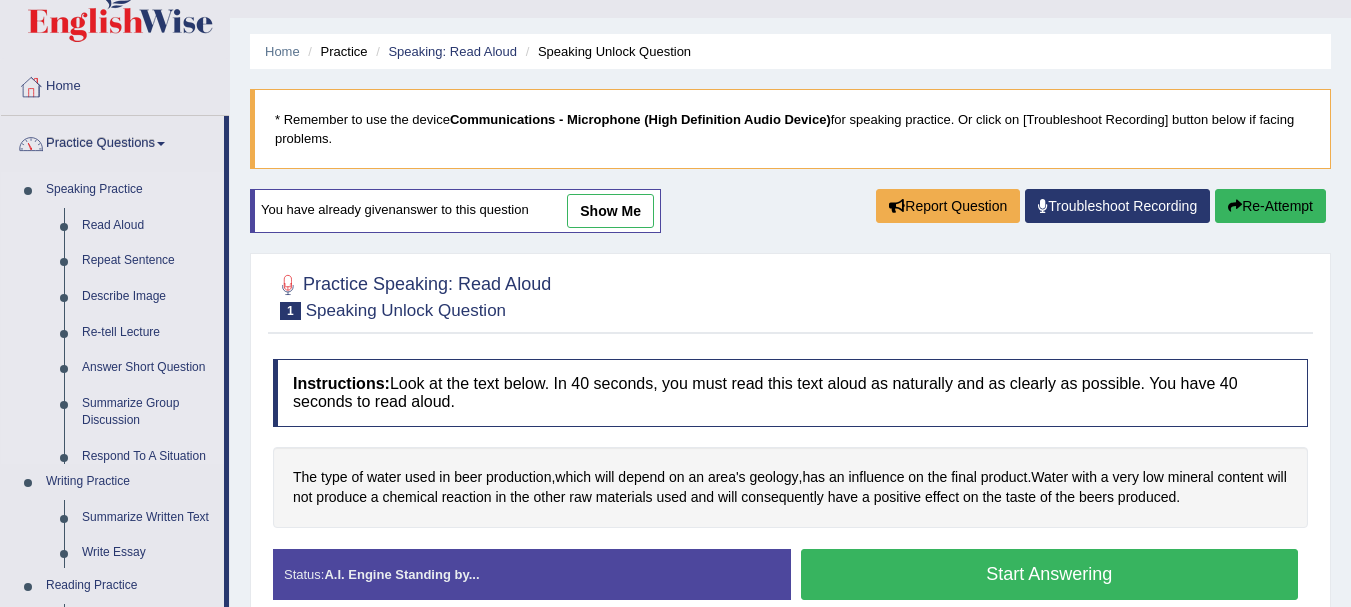 scroll, scrollTop: 0, scrollLeft: 0, axis: both 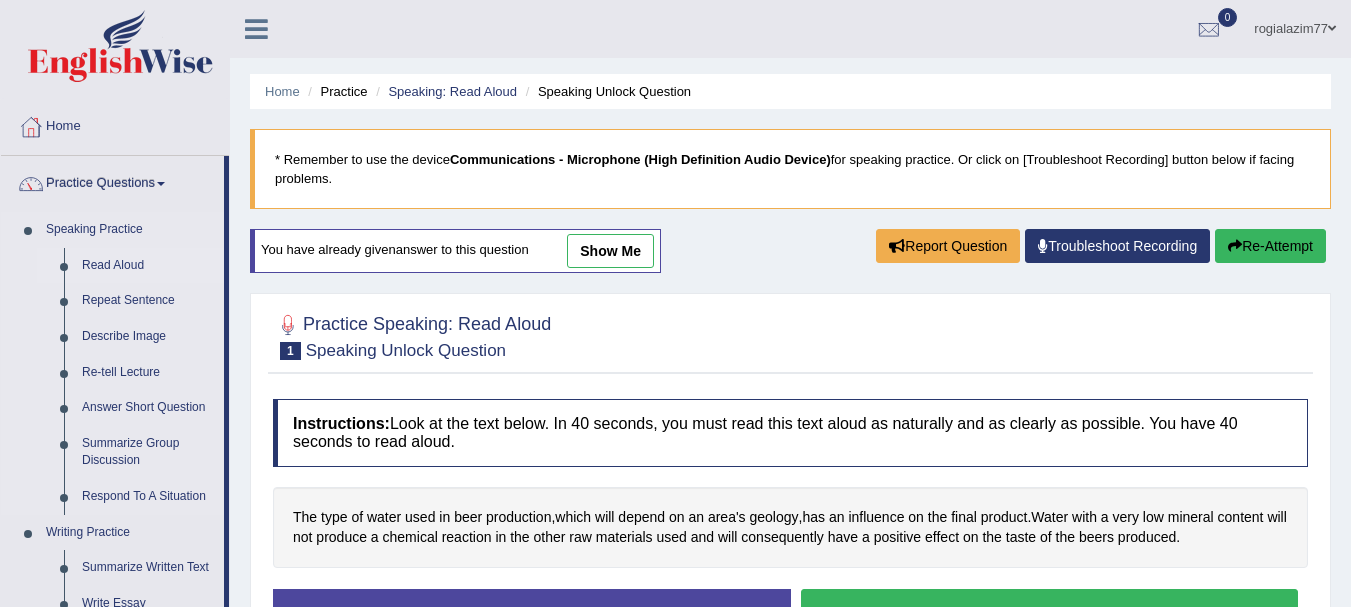 click on "Read Aloud" at bounding box center [148, 266] 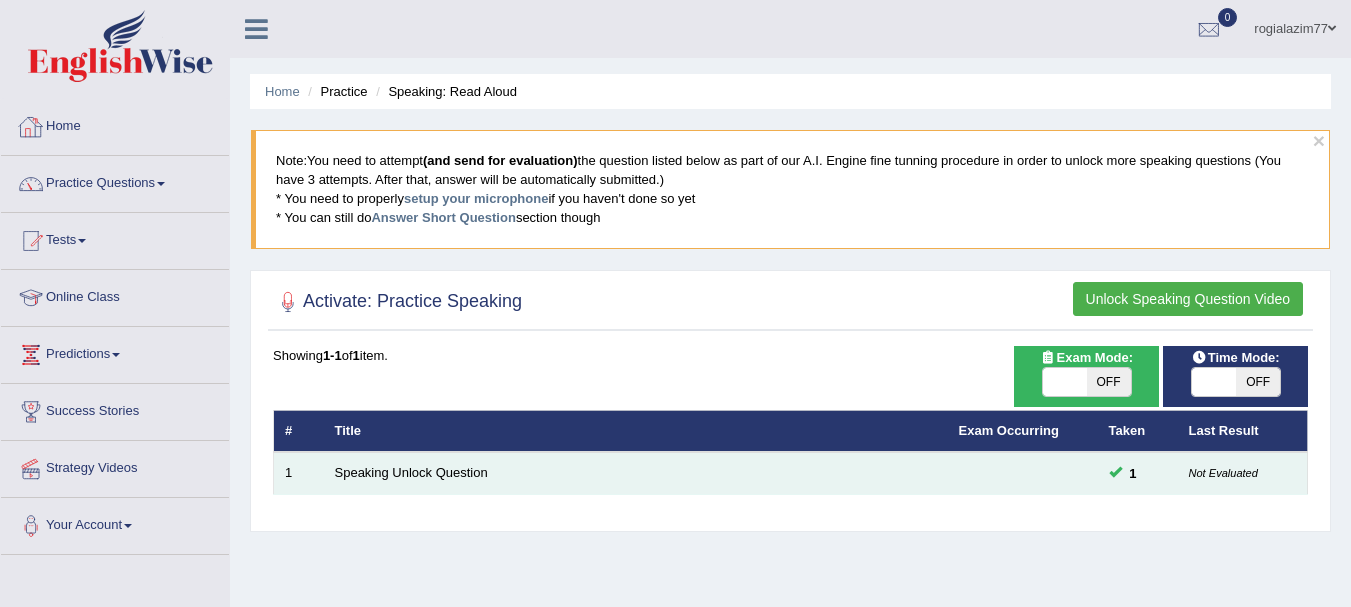 scroll, scrollTop: 0, scrollLeft: 0, axis: both 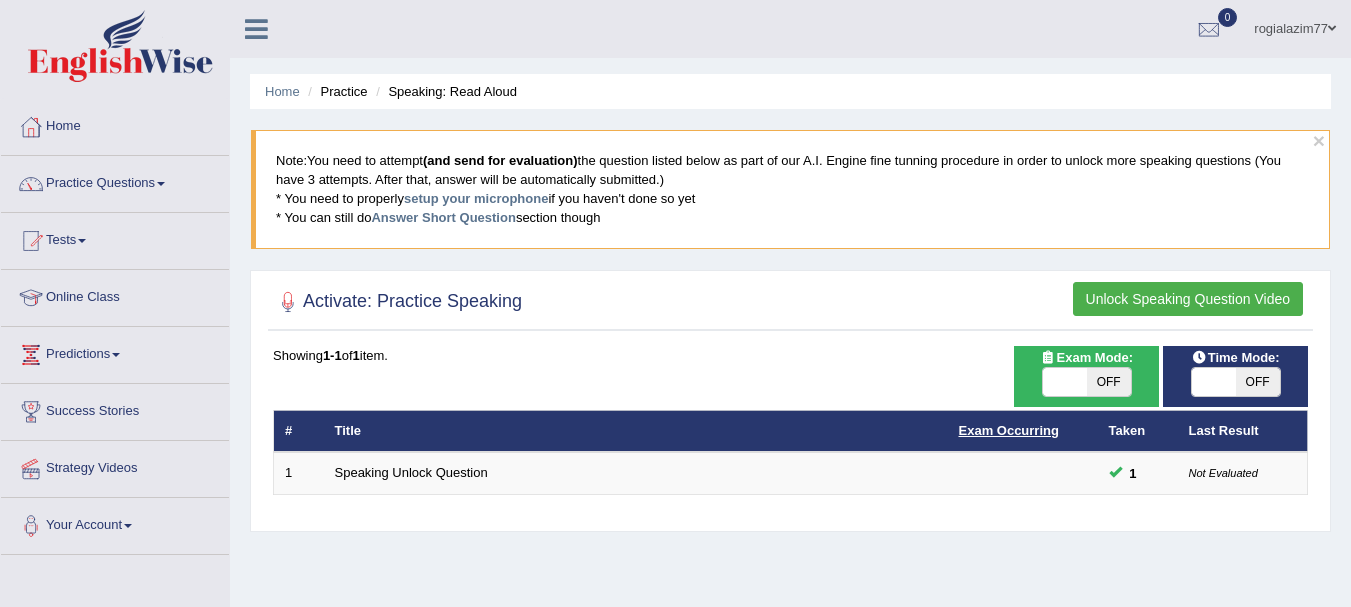 click on "Exam Occurring" at bounding box center [1009, 430] 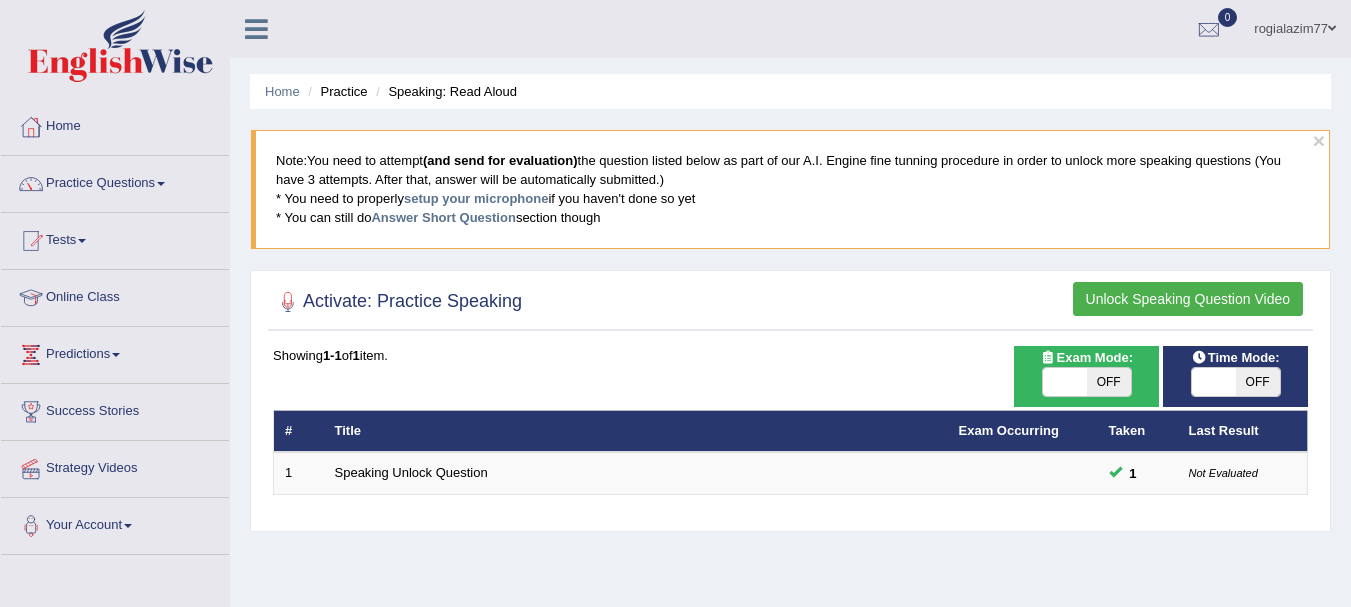 scroll, scrollTop: 0, scrollLeft: 0, axis: both 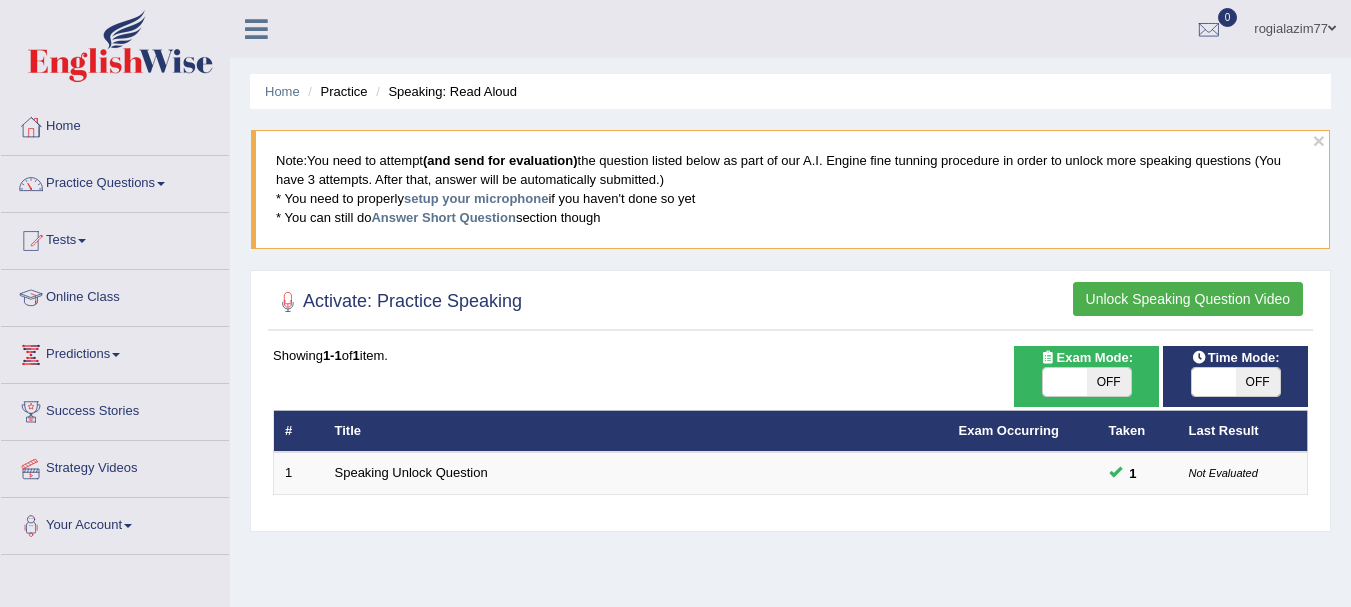 click on "Taken" at bounding box center [1138, 431] 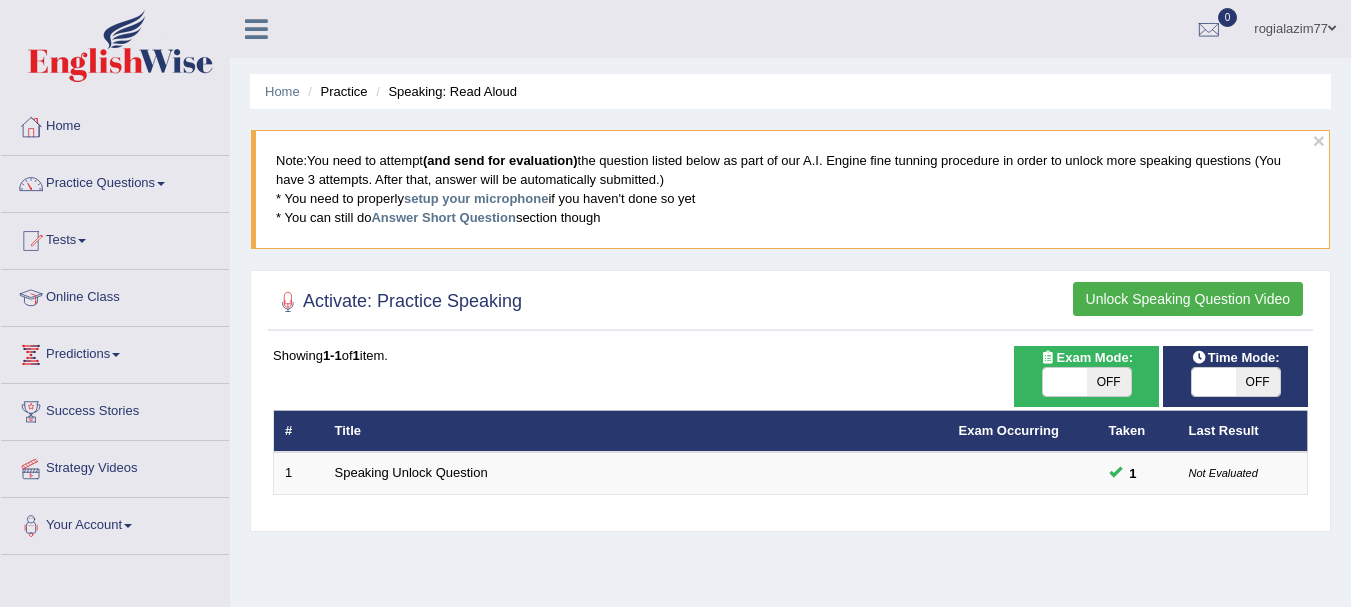 click on "Taken" at bounding box center (1138, 431) 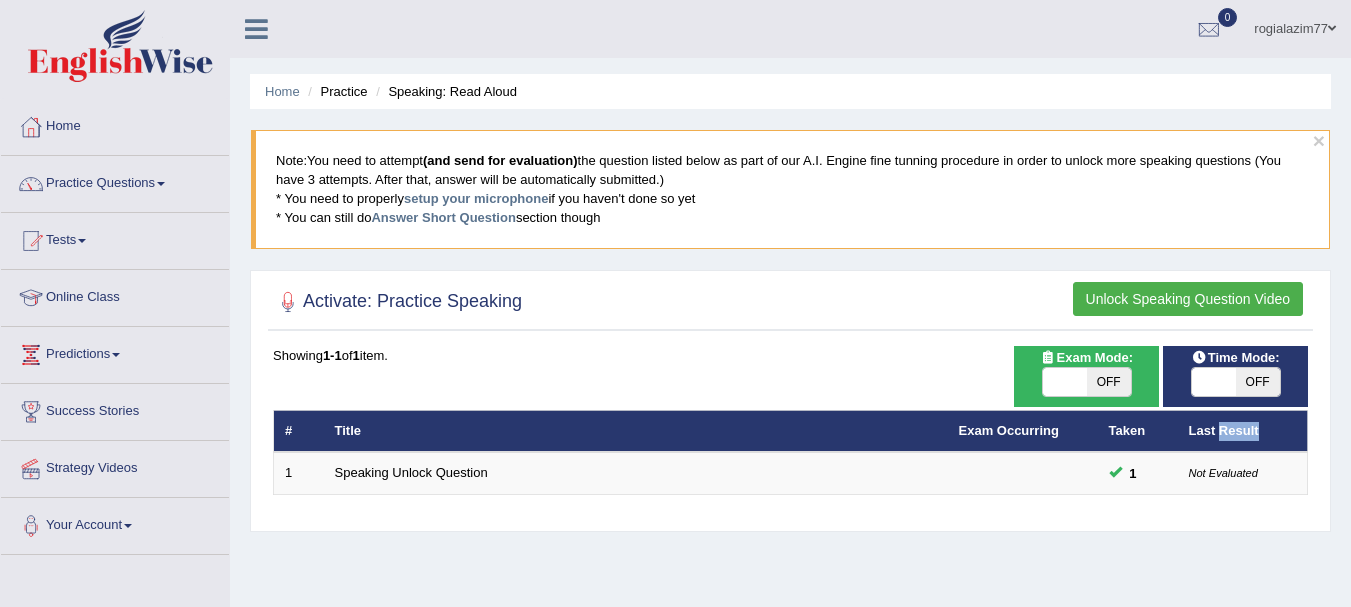 click on "Last Result" at bounding box center [1243, 431] 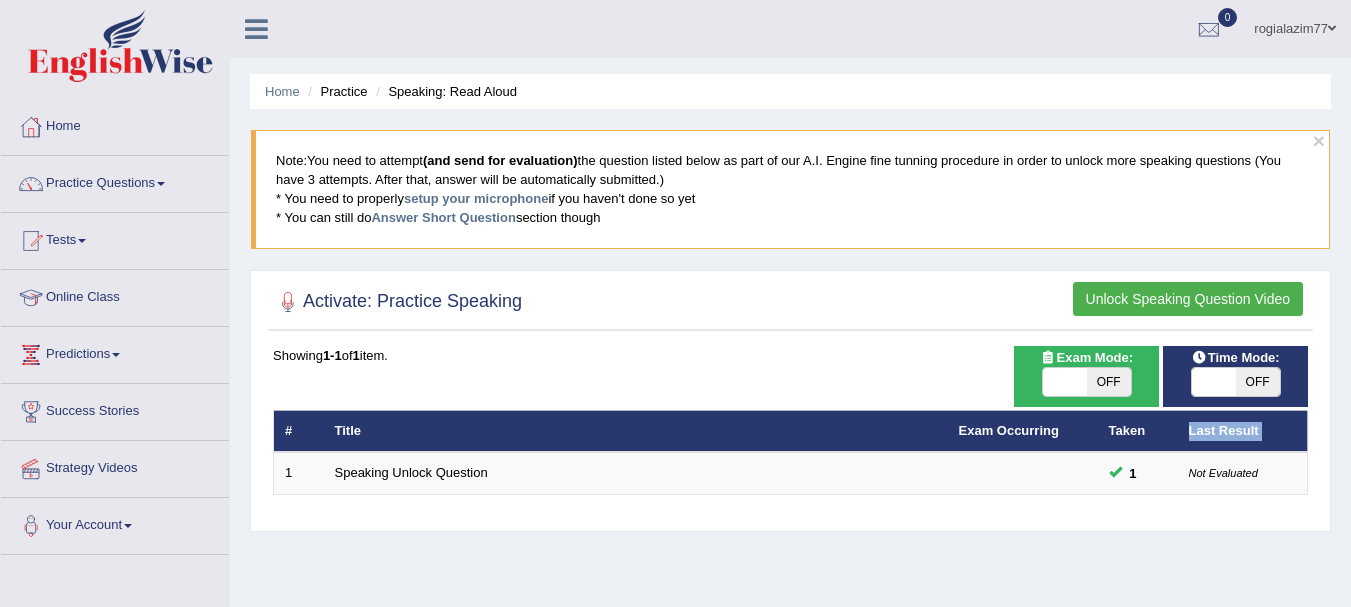 click on "Last Result" at bounding box center (1243, 431) 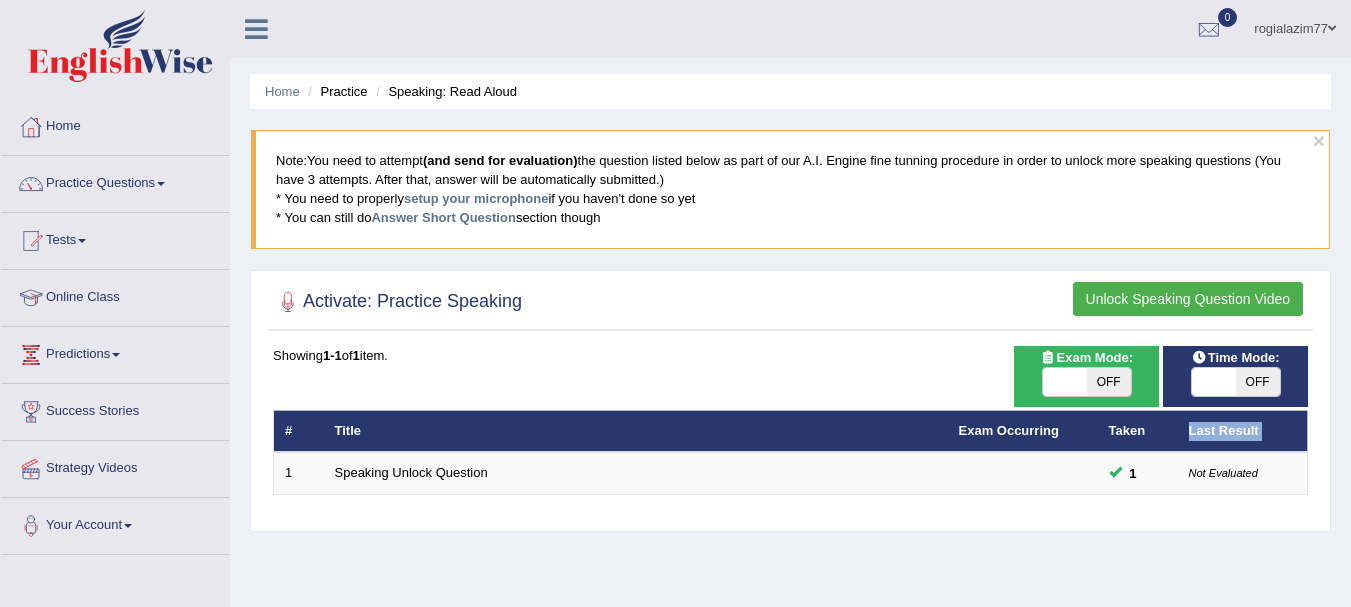 click on "Last Result" at bounding box center (1243, 431) 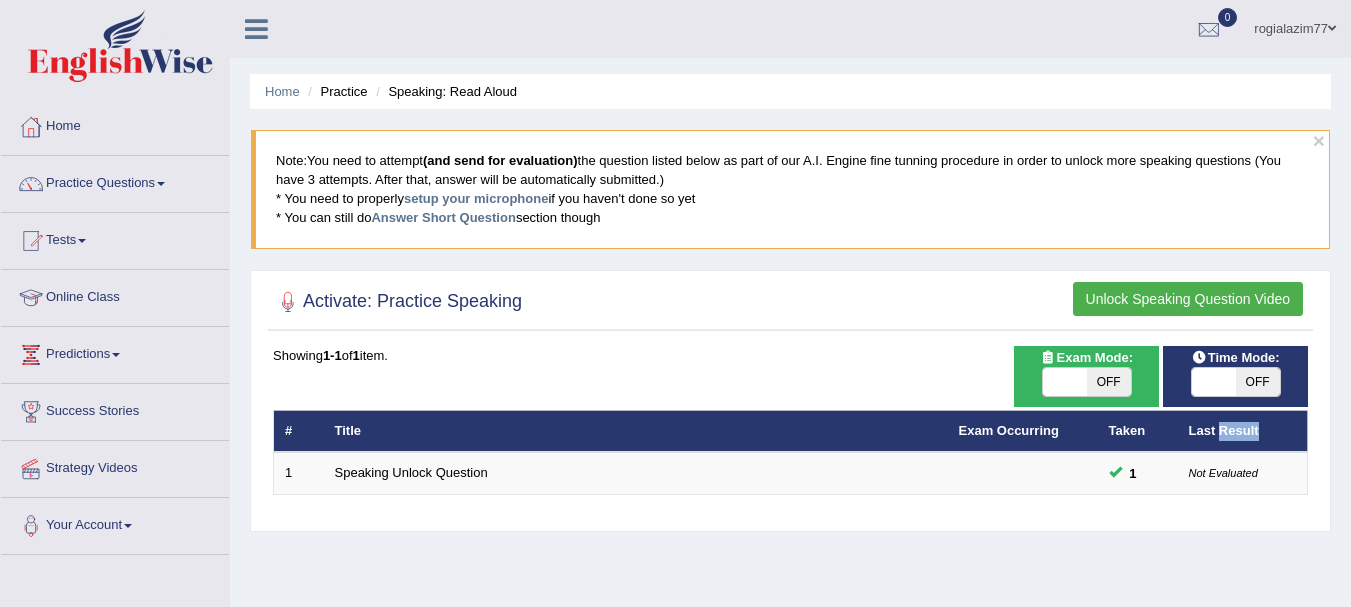 click on "Last Result" at bounding box center (1243, 431) 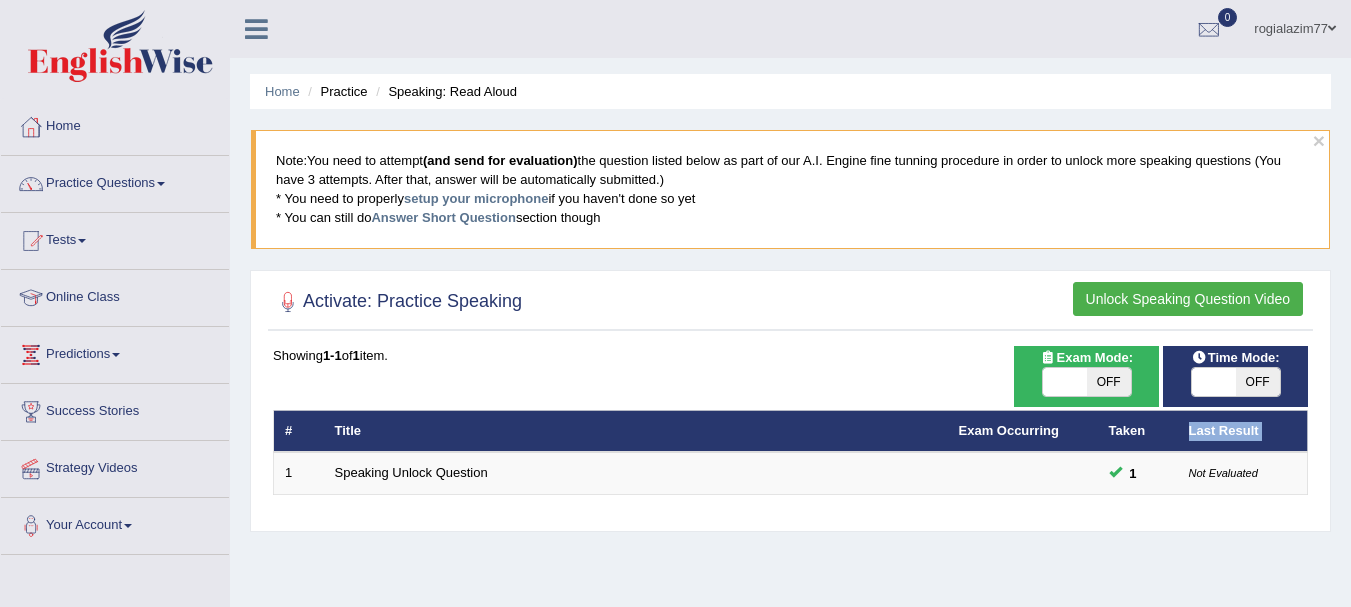 click on "Last Result" at bounding box center [1243, 431] 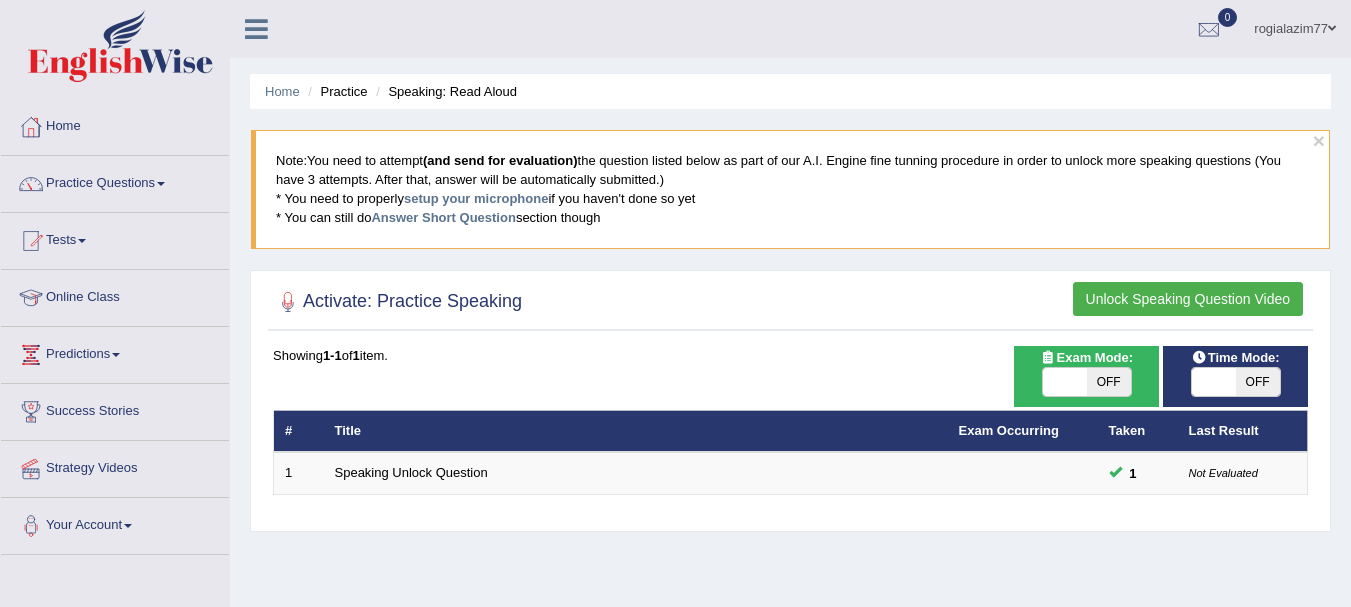 click on "Exam Occurring" at bounding box center (1023, 431) 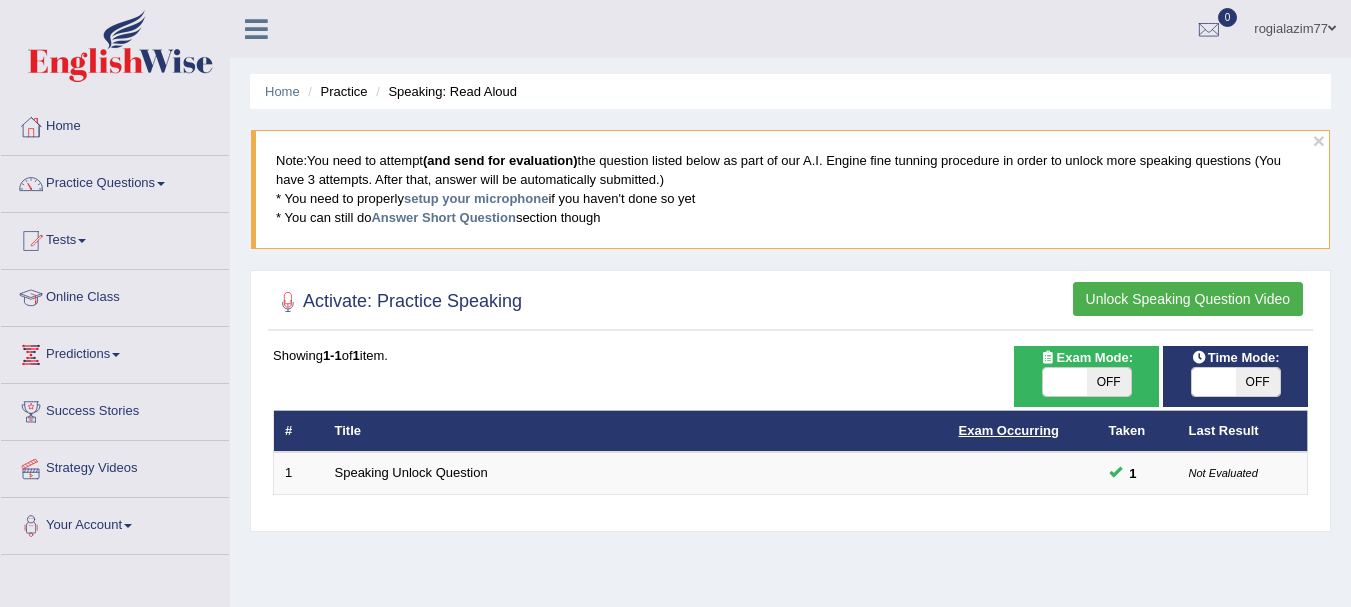 click on "Exam Occurring" at bounding box center [1009, 430] 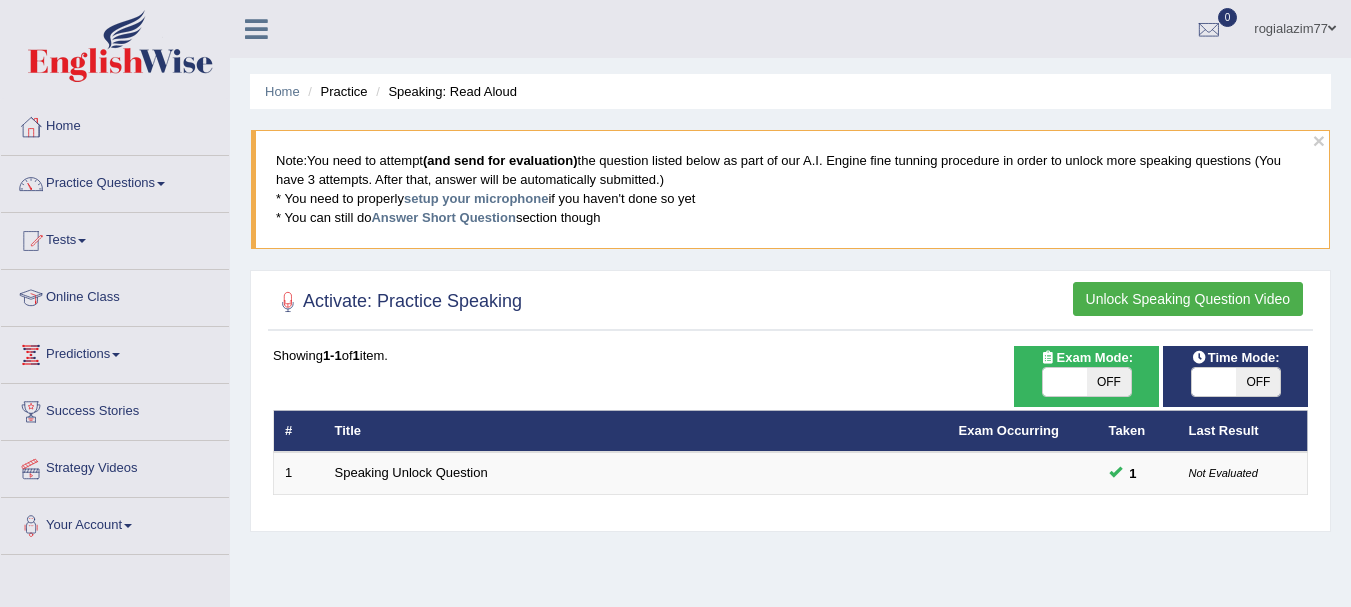 scroll, scrollTop: 0, scrollLeft: 0, axis: both 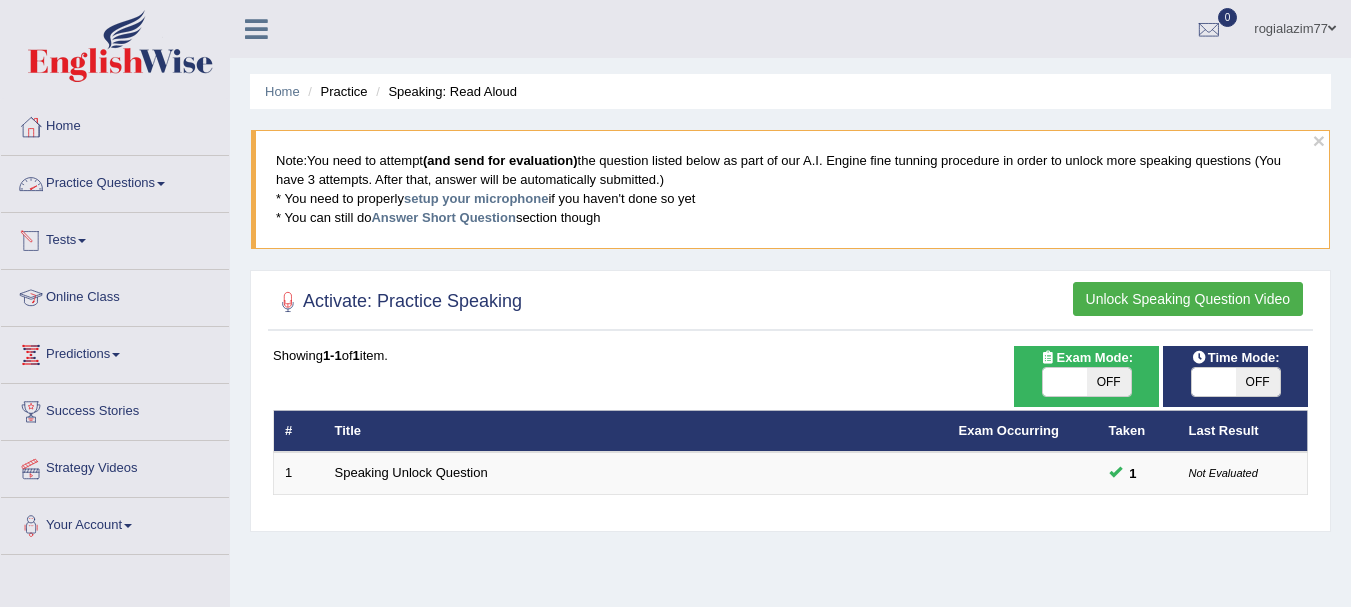 click on "Practice Questions" at bounding box center [115, 181] 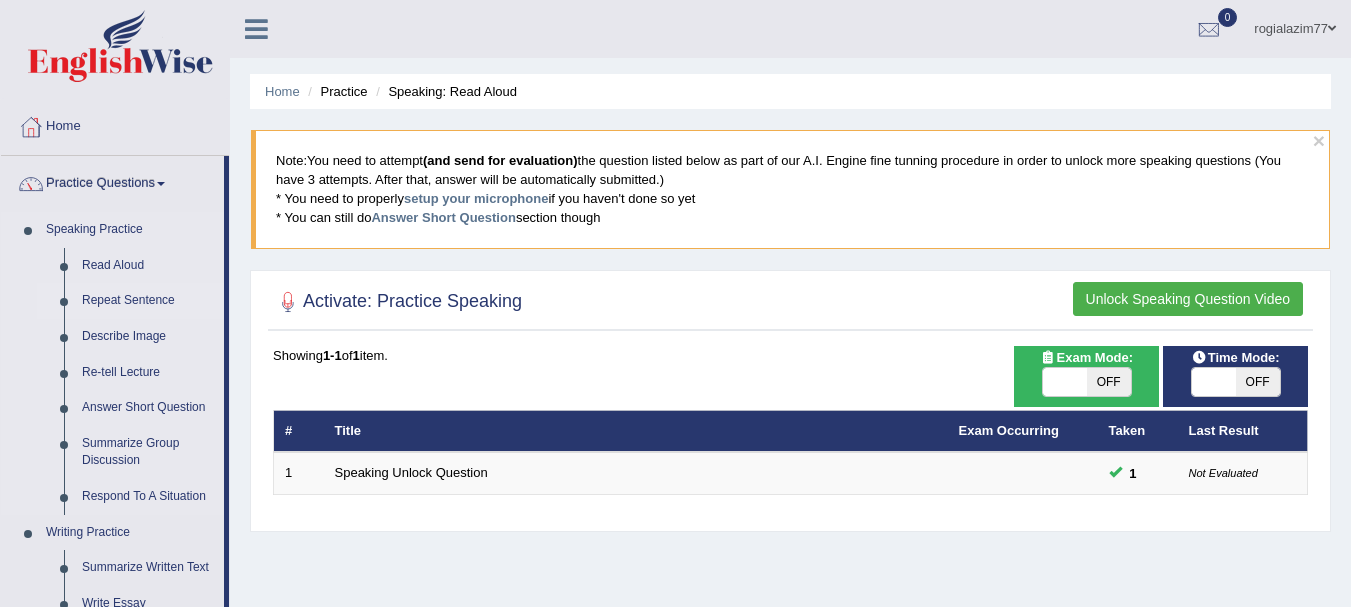 click on "Repeat Sentence" at bounding box center (148, 301) 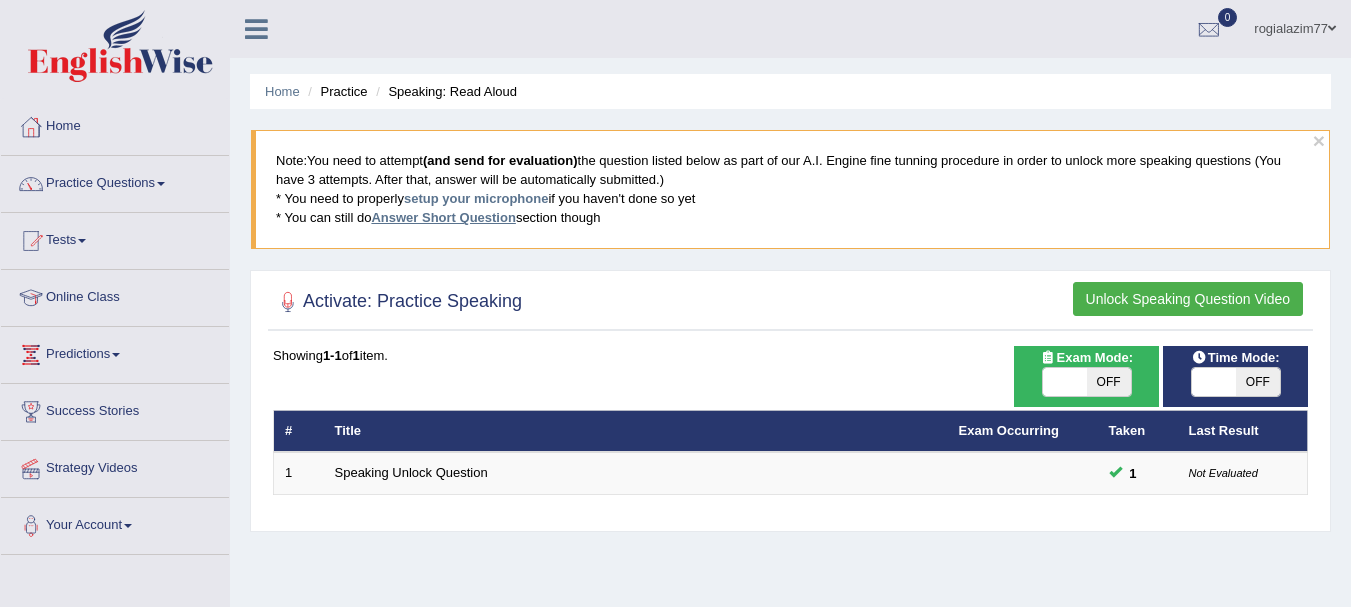scroll, scrollTop: 0, scrollLeft: 0, axis: both 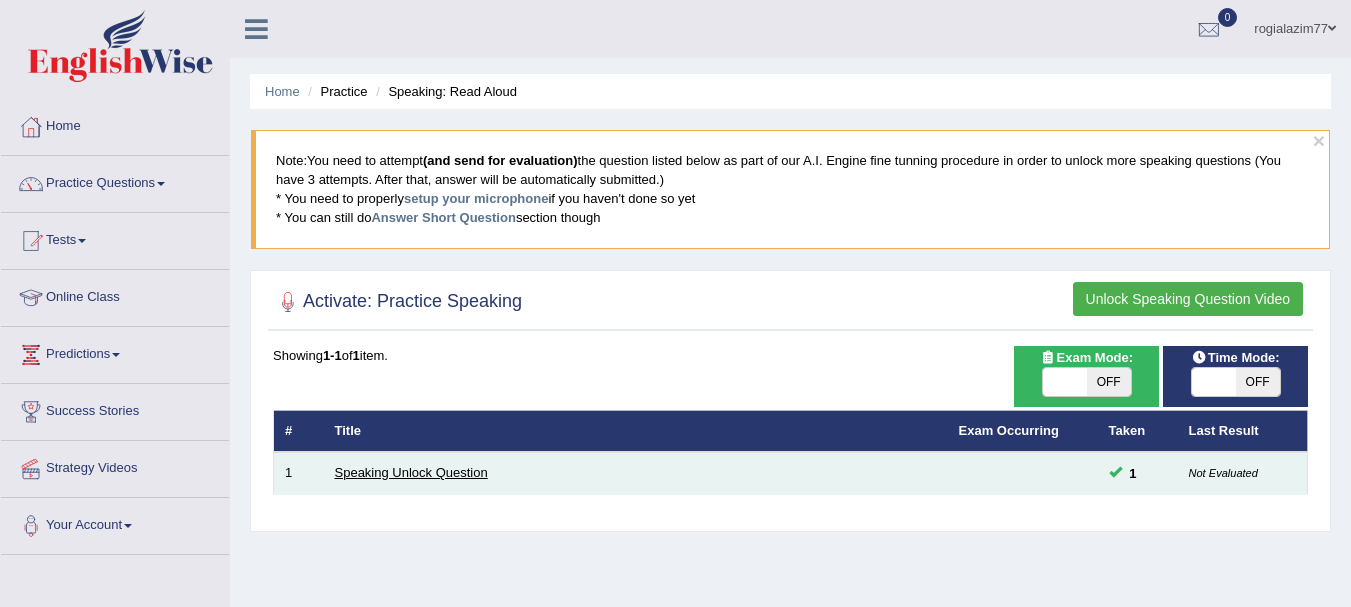 click on "Speaking Unlock Question" at bounding box center (411, 472) 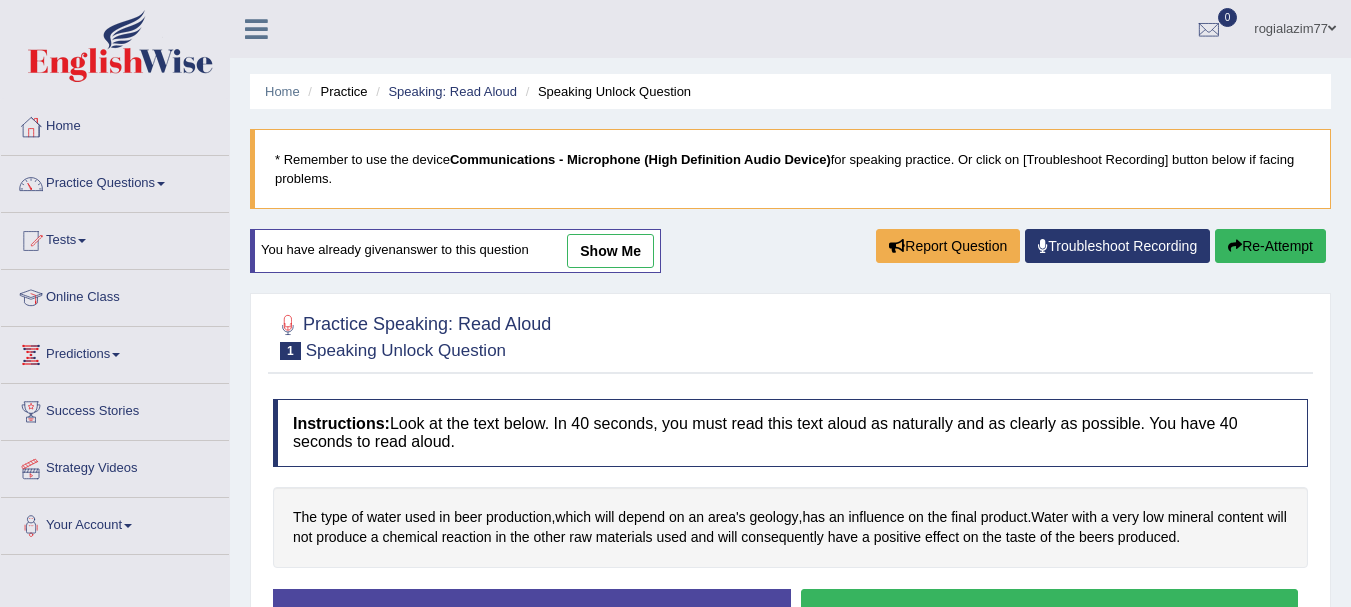 scroll, scrollTop: 0, scrollLeft: 0, axis: both 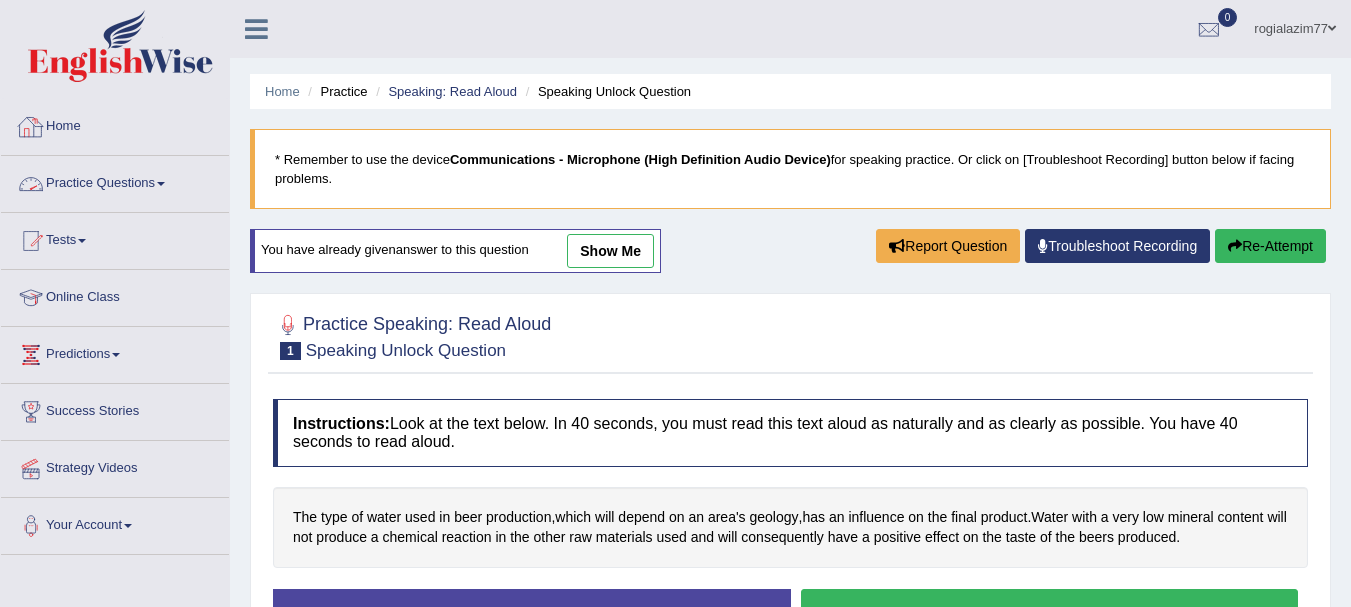 click on "Practice Questions" at bounding box center (115, 181) 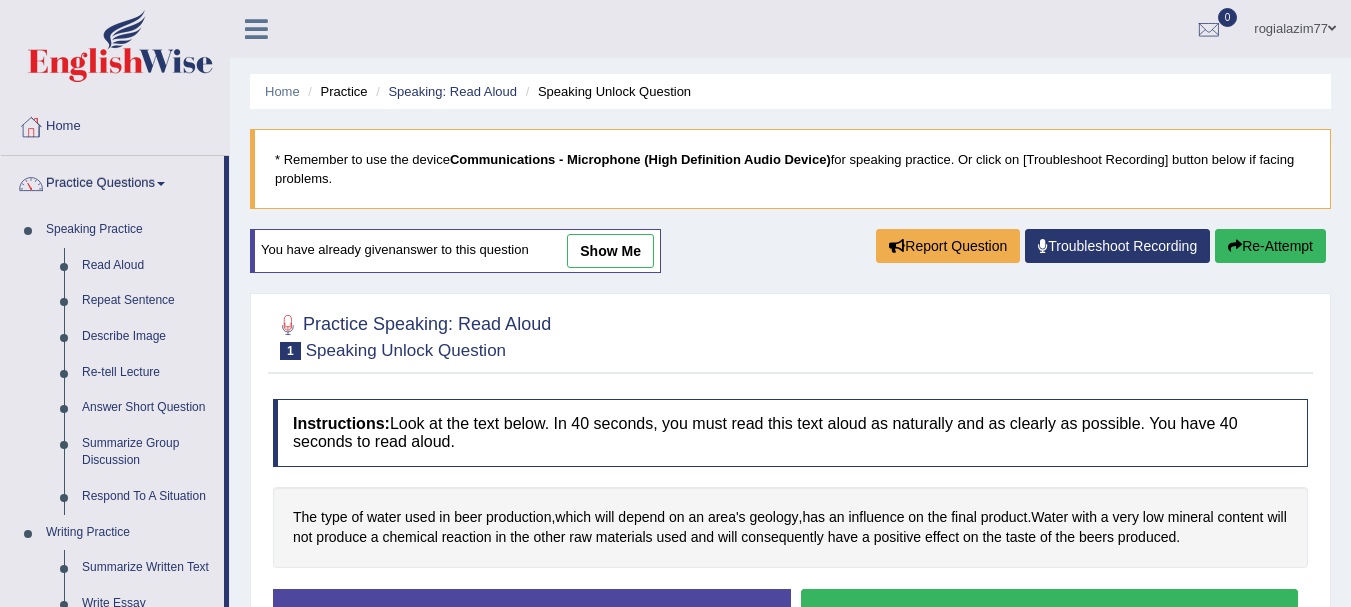 drag, startPoint x: 758, startPoint y: 436, endPoint x: 1365, endPoint y: 402, distance: 607.9515 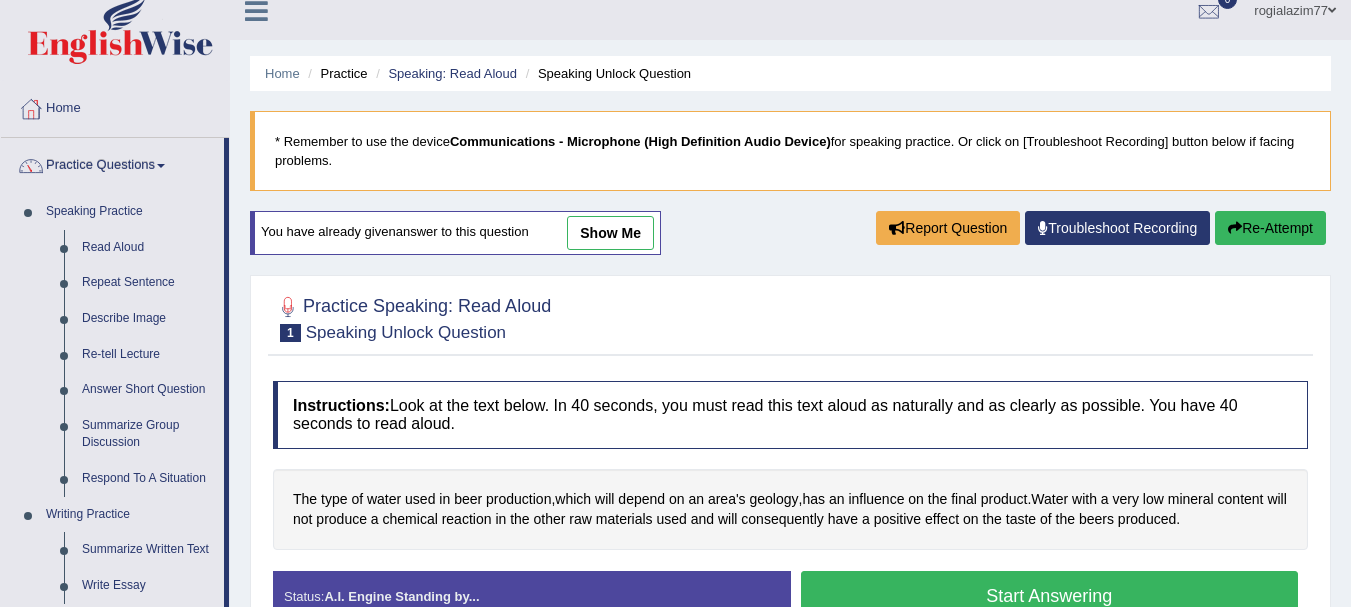 scroll, scrollTop: 0, scrollLeft: 0, axis: both 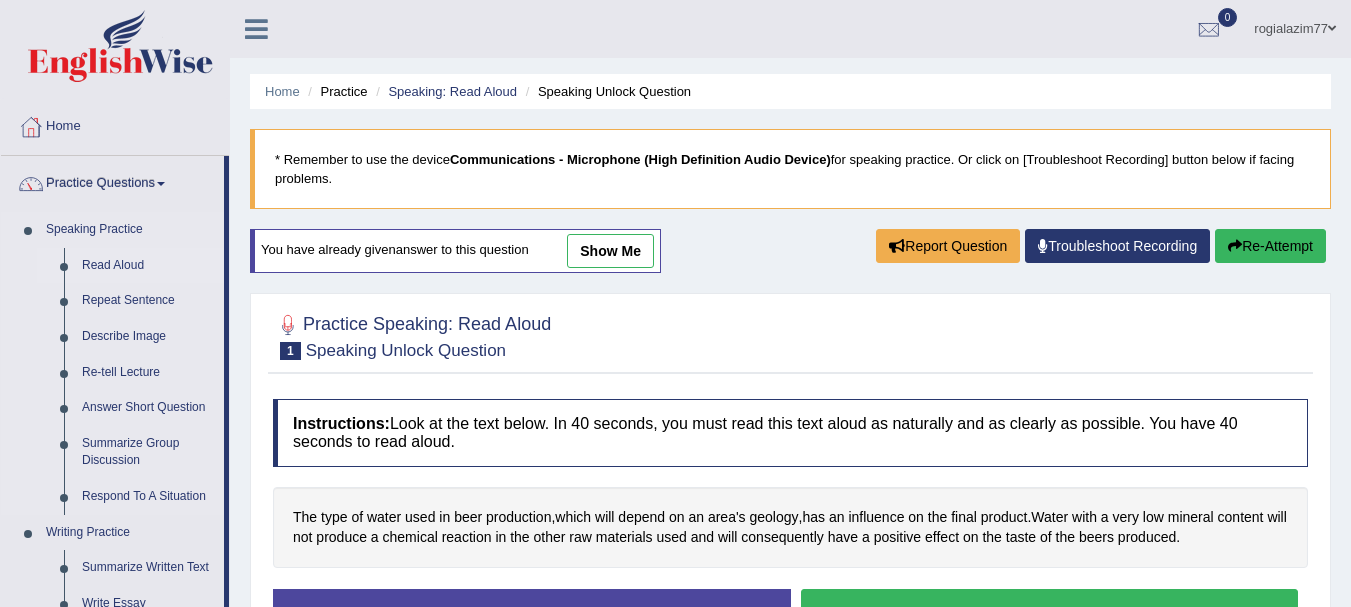 click on "Read Aloud" at bounding box center [148, 266] 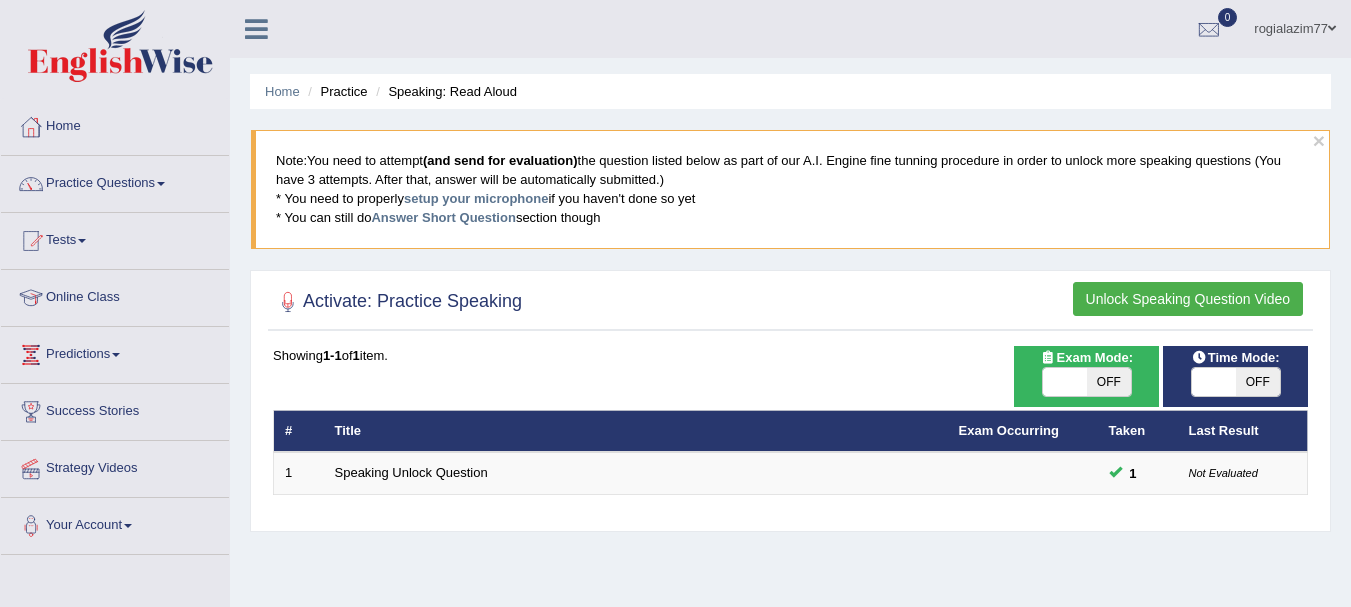 scroll, scrollTop: 0, scrollLeft: 0, axis: both 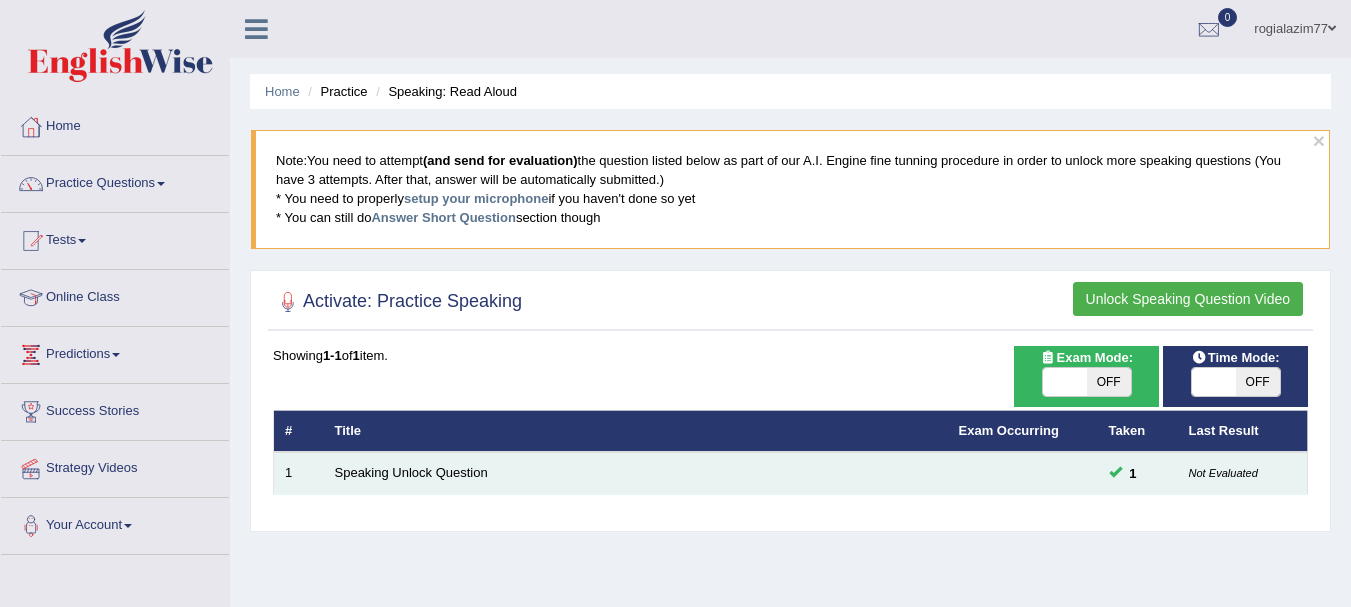 click on "Not Evaluated" at bounding box center [1223, 473] 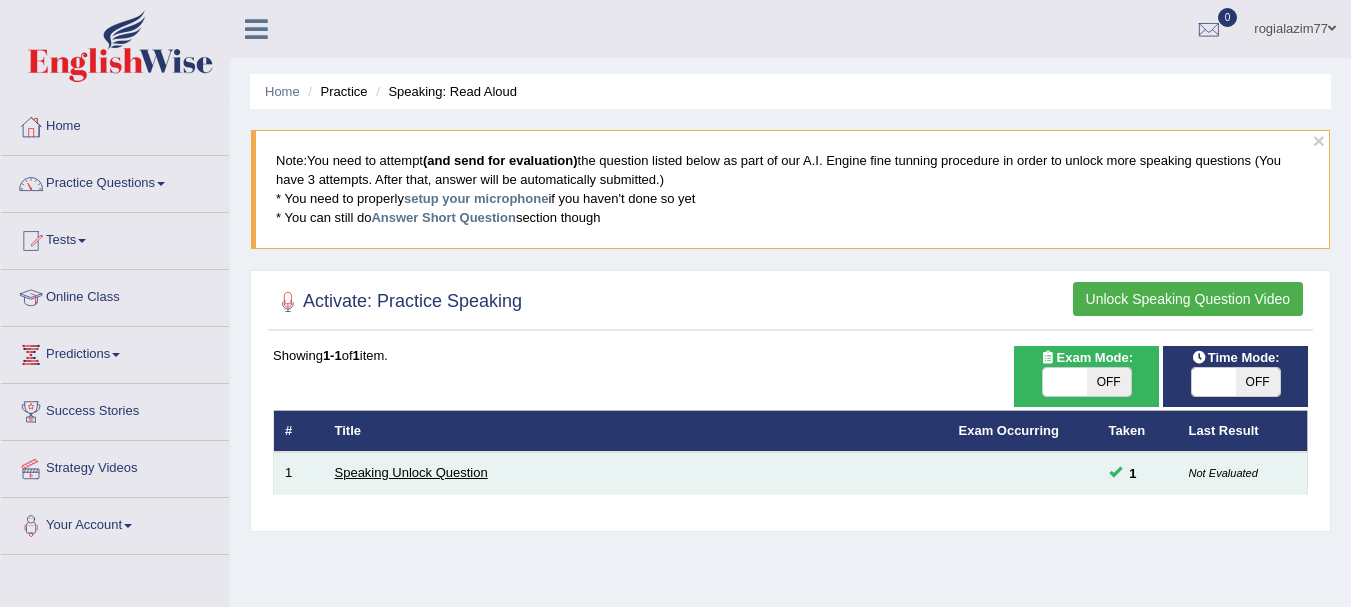 click on "Speaking Unlock Question" at bounding box center (411, 472) 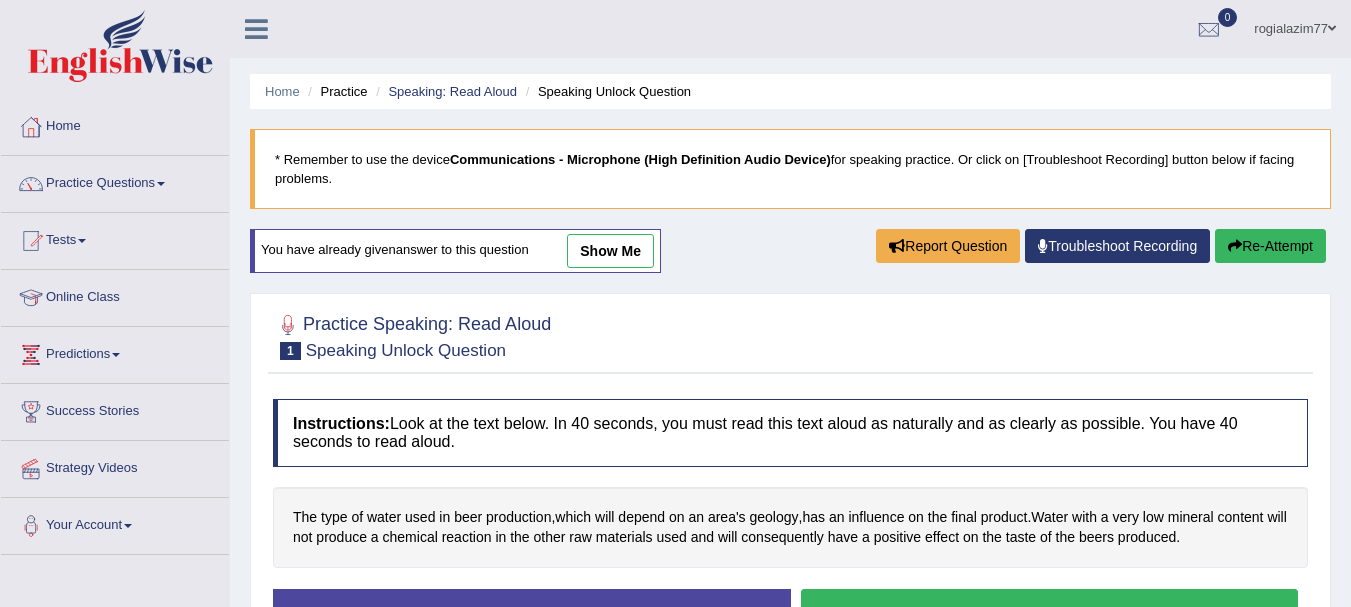 scroll, scrollTop: 0, scrollLeft: 0, axis: both 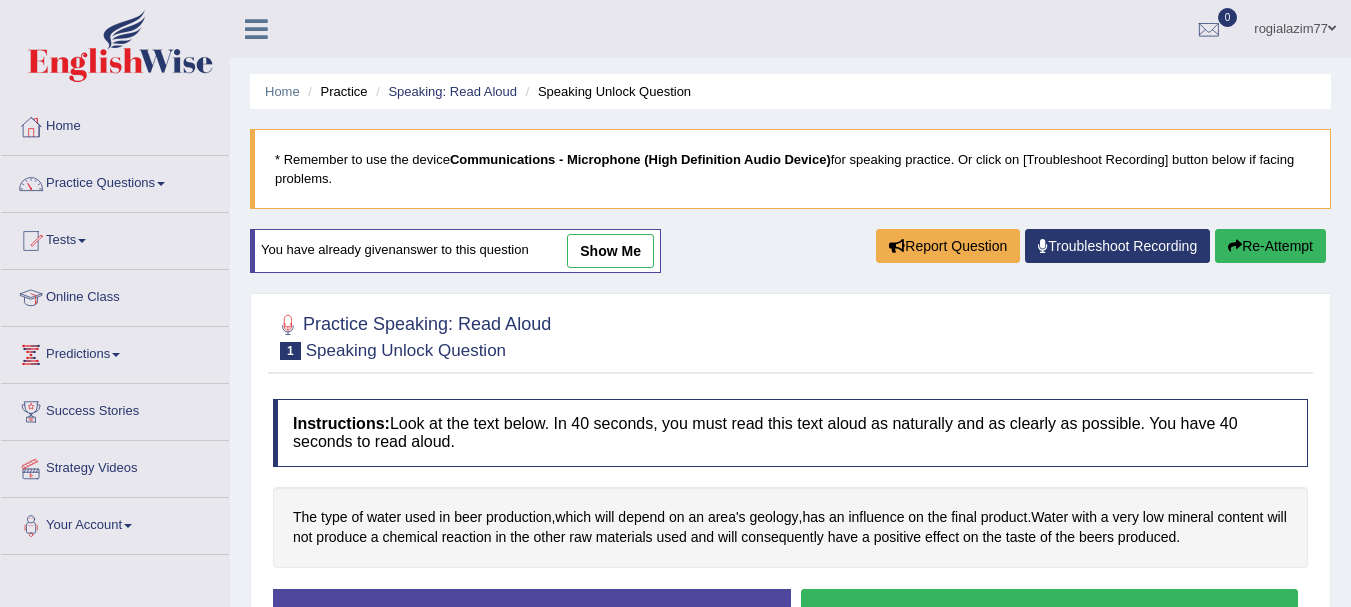 click on "show me" at bounding box center [610, 251] 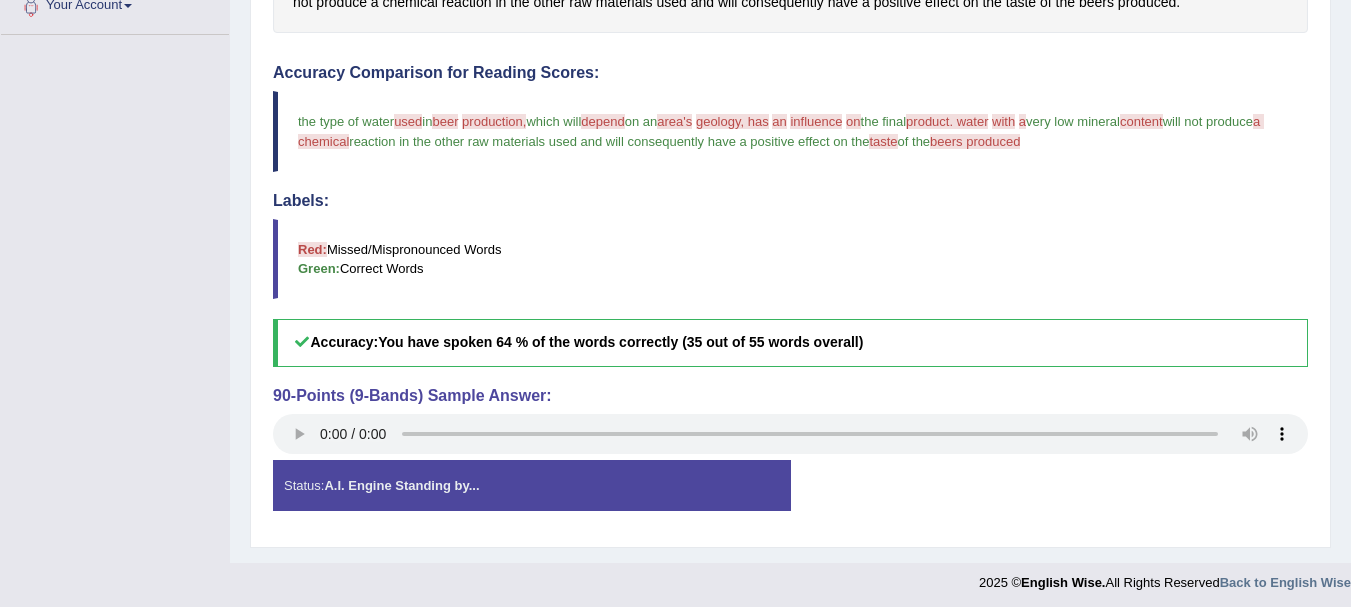 scroll, scrollTop: 526, scrollLeft: 0, axis: vertical 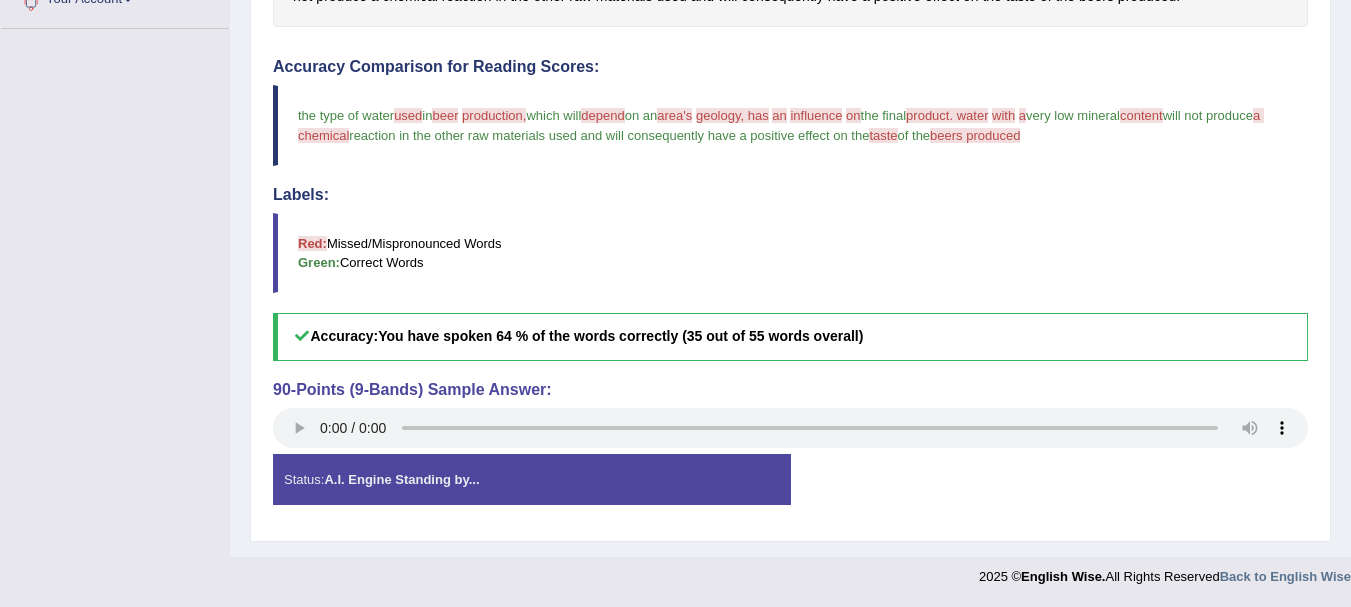 type 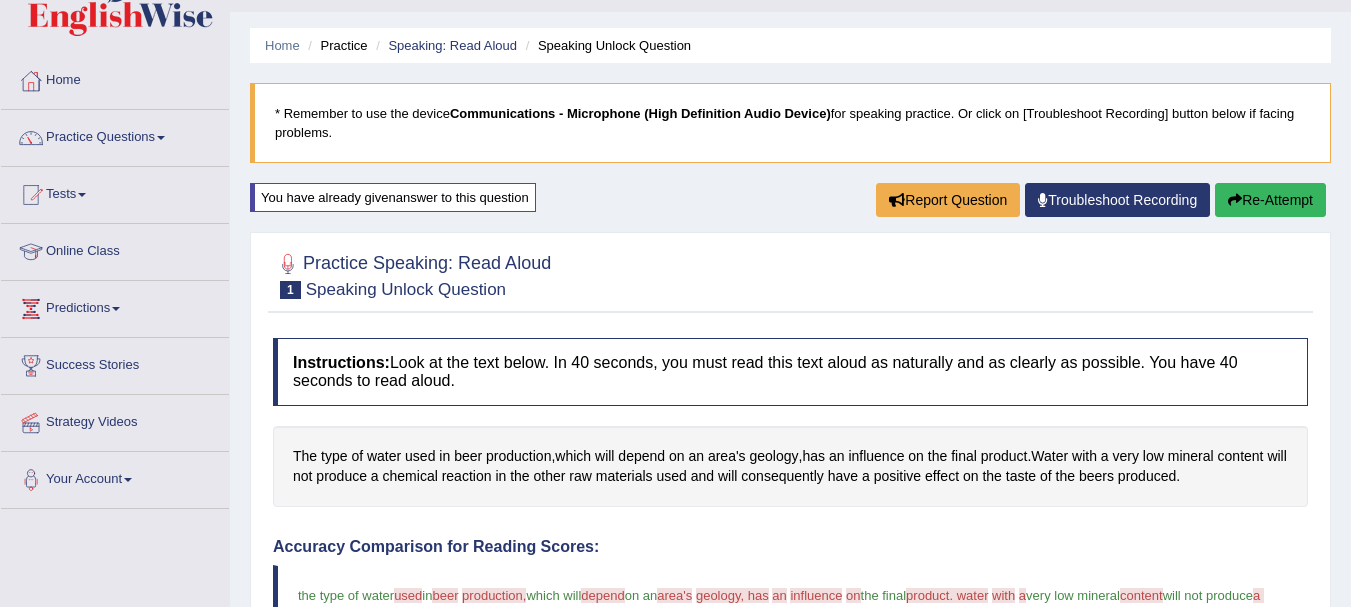 scroll, scrollTop: 0, scrollLeft: 0, axis: both 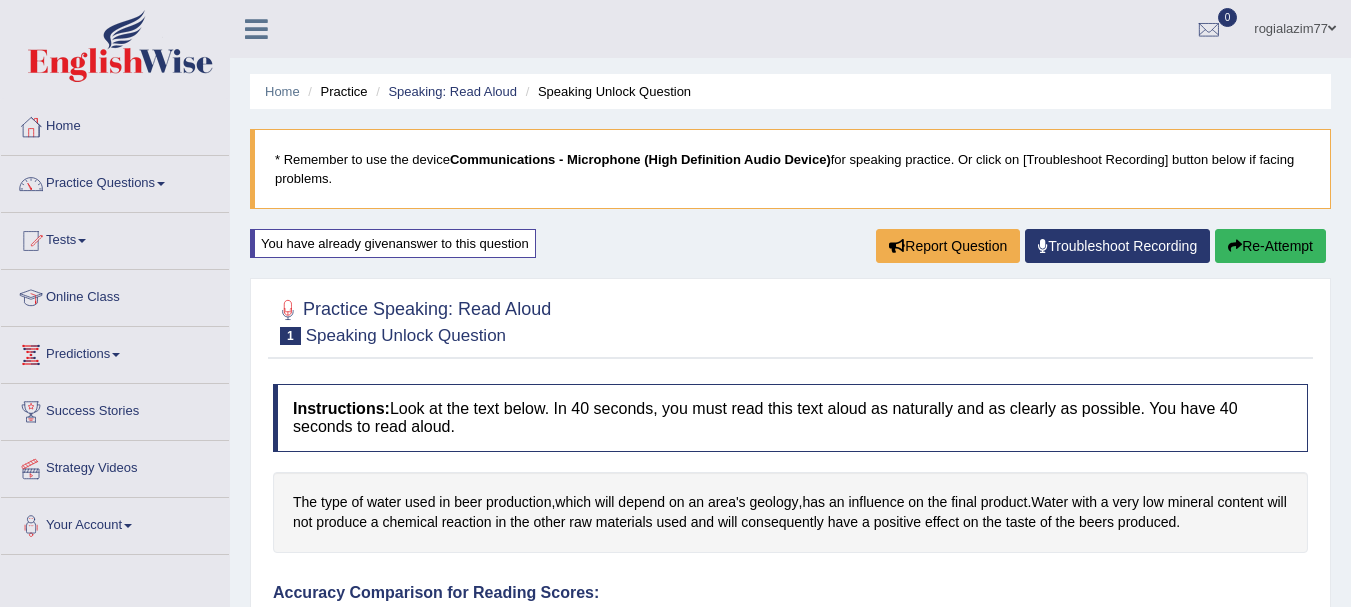 click at bounding box center (161, 184) 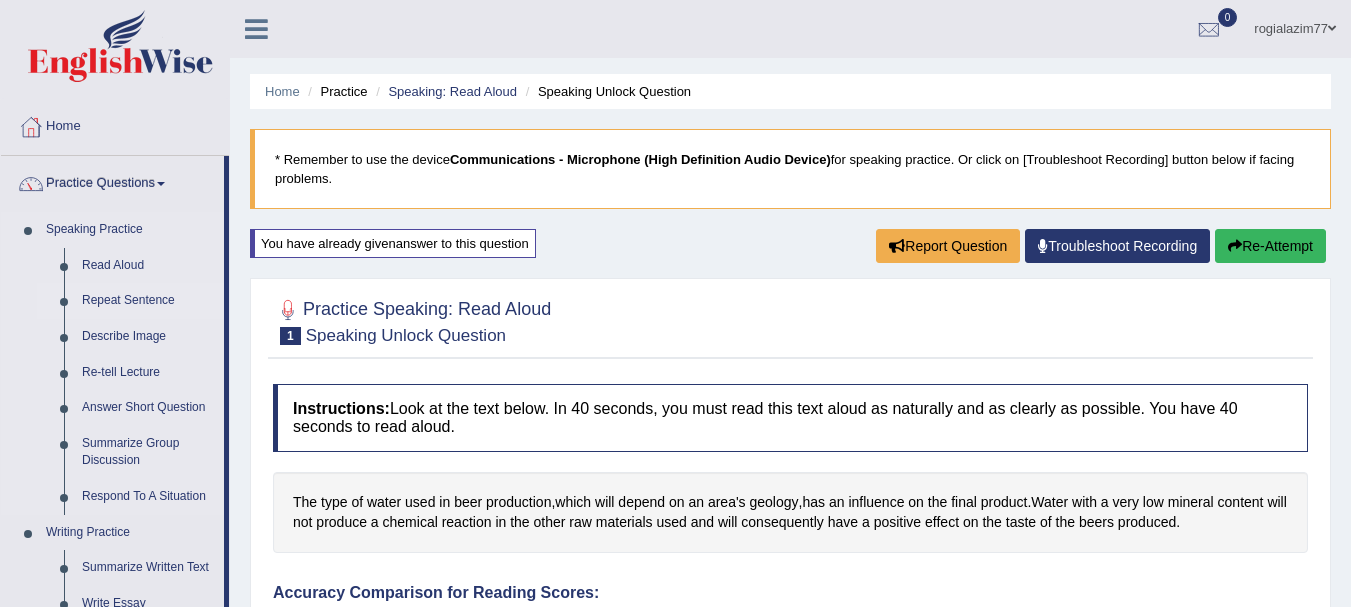 click on "Repeat Sentence" at bounding box center [148, 301] 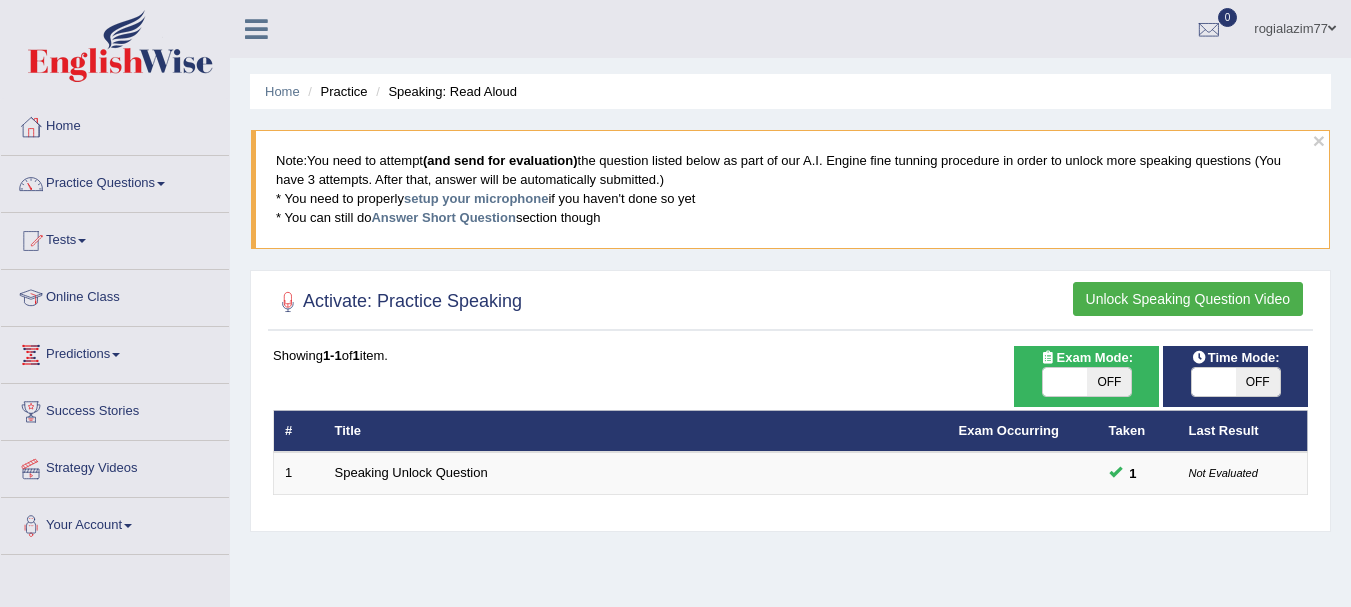scroll, scrollTop: 0, scrollLeft: 0, axis: both 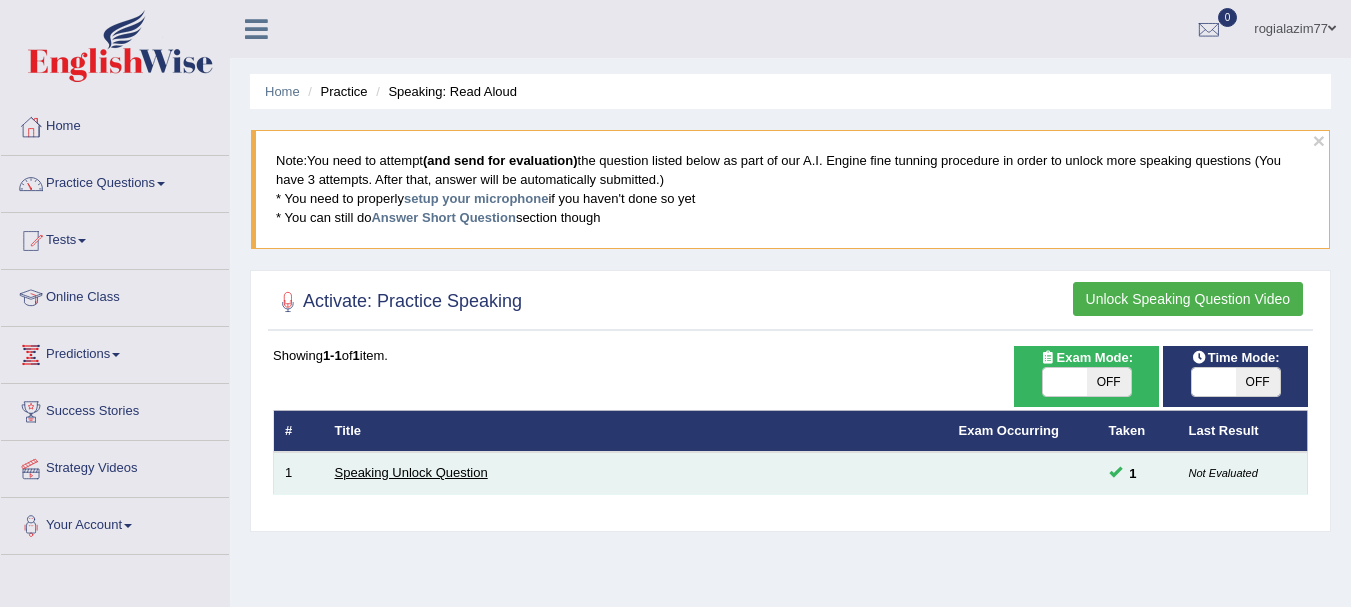 click on "Speaking Unlock Question" at bounding box center (411, 472) 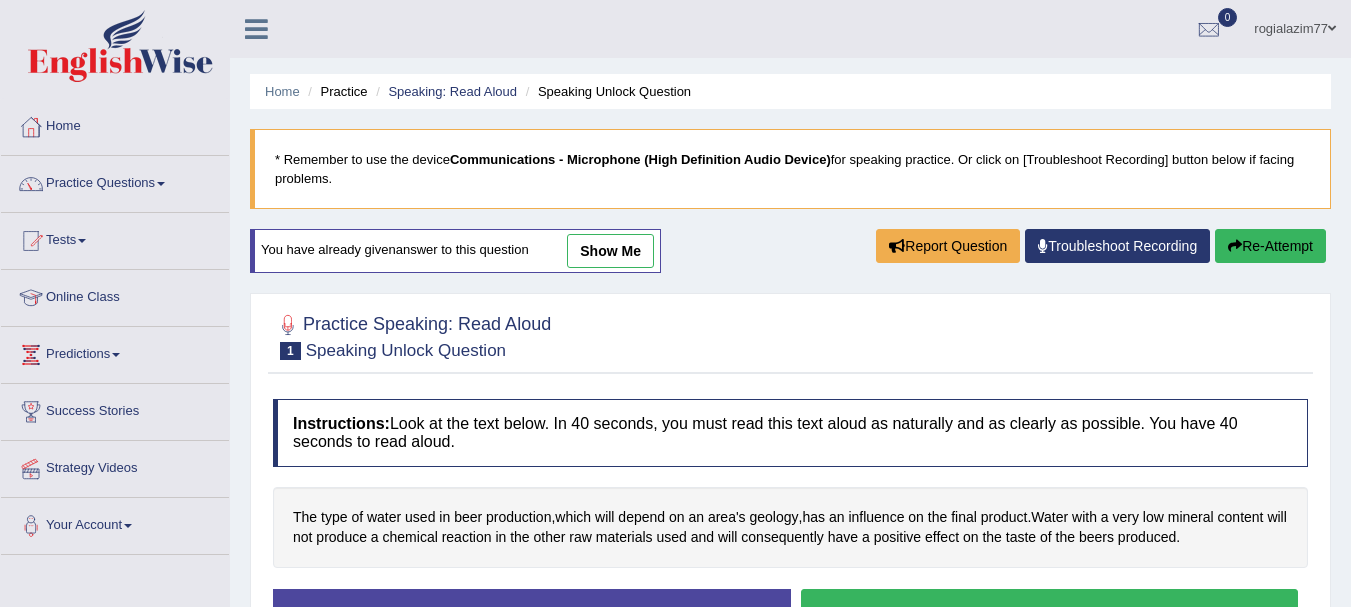 scroll, scrollTop: 0, scrollLeft: 0, axis: both 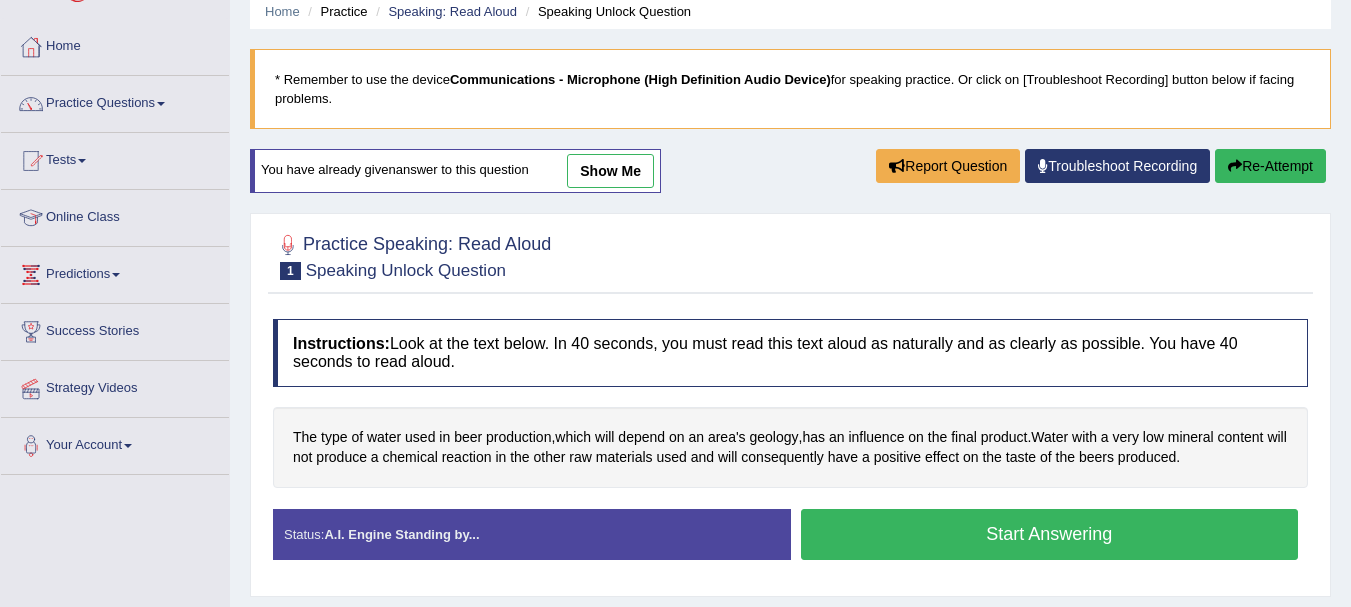 click on "Troubleshoot Recording" at bounding box center (1117, 166) 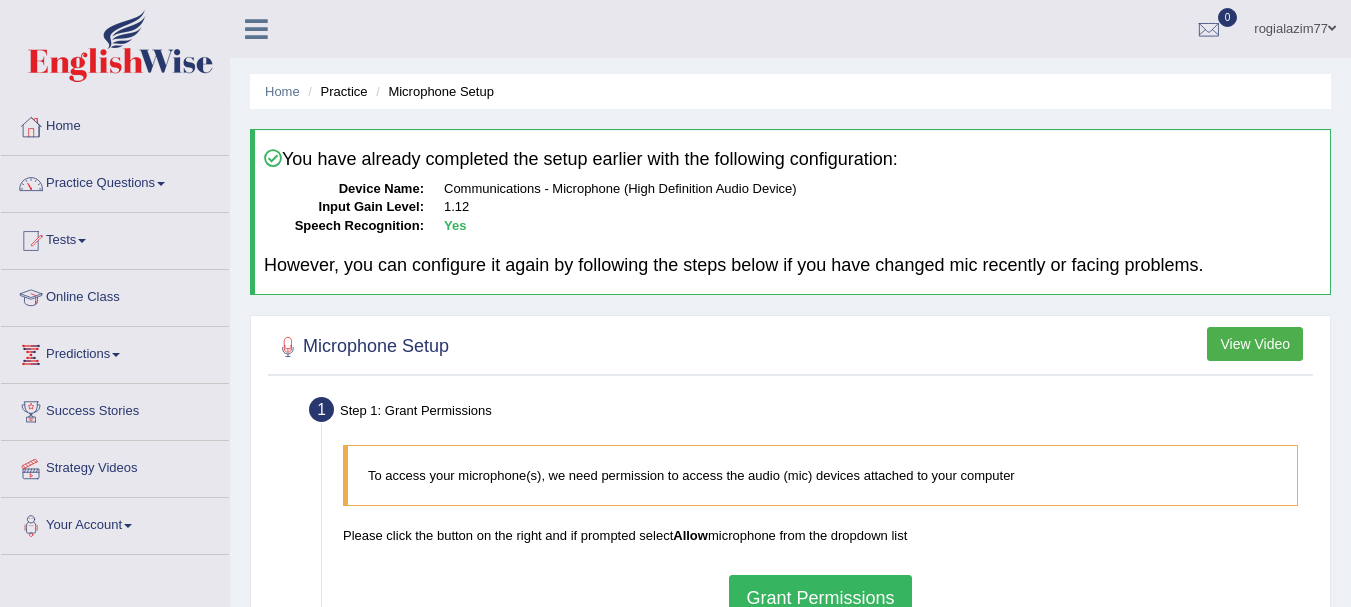 scroll, scrollTop: 0, scrollLeft: 0, axis: both 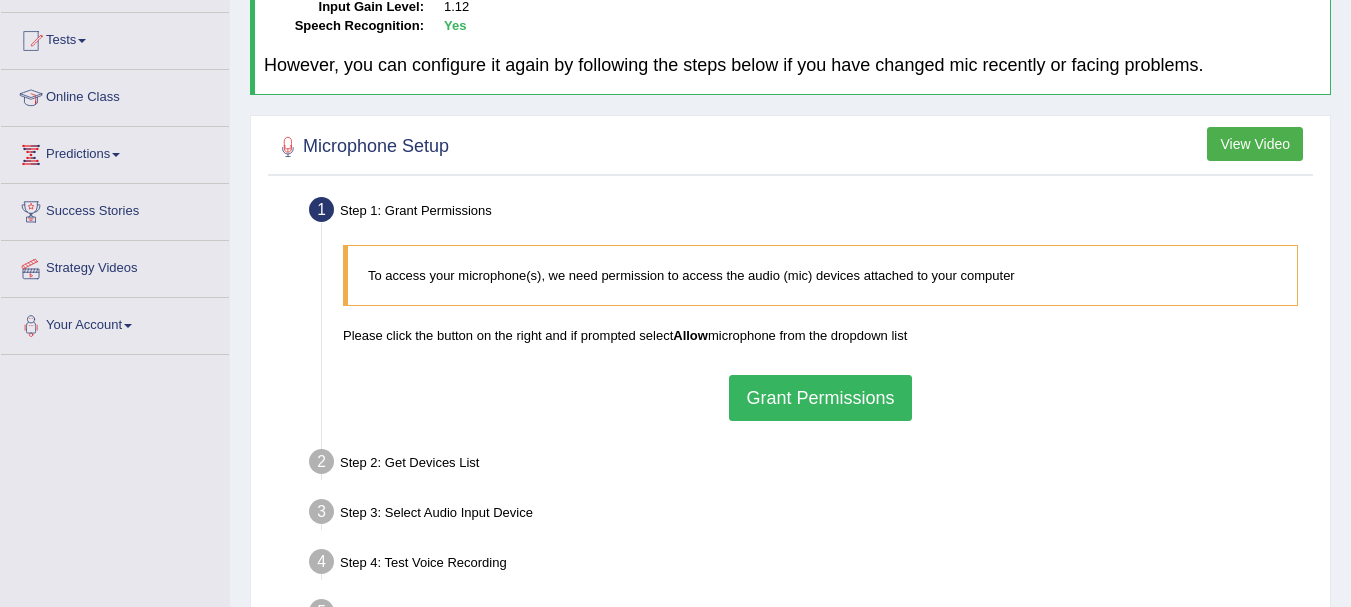 click on "Grant Permissions" at bounding box center [820, 398] 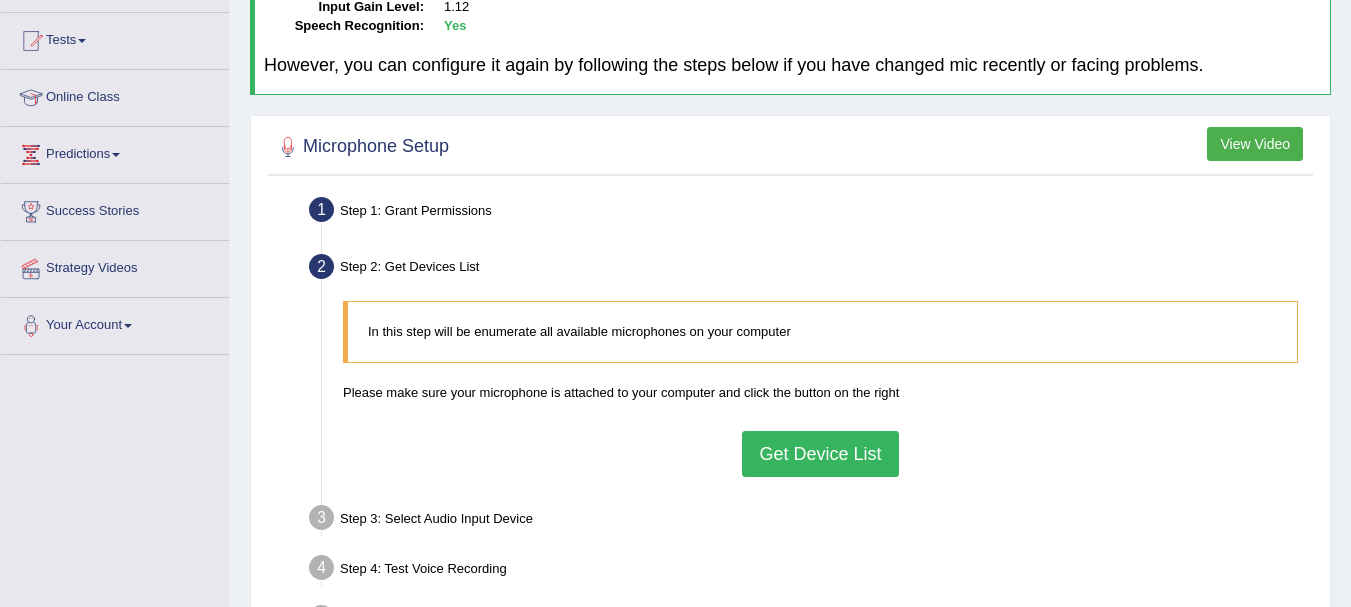 click on "Get Device List" at bounding box center (820, 454) 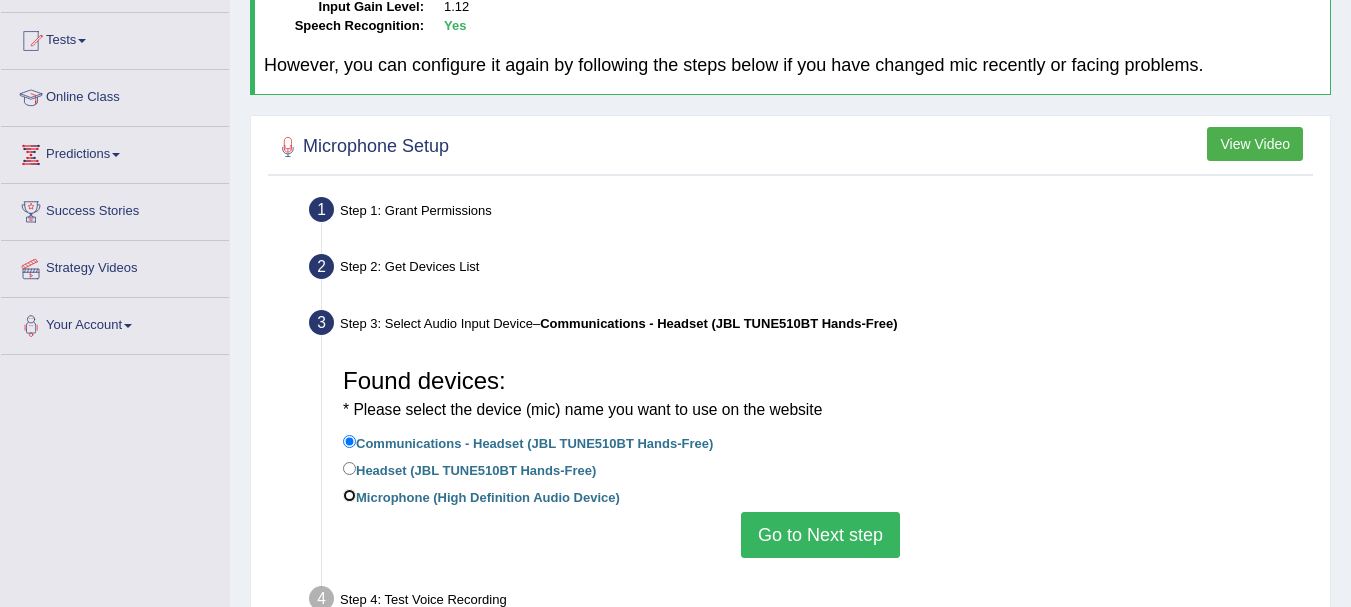 click on "Microphone (High Definition Audio Device)" at bounding box center (349, 495) 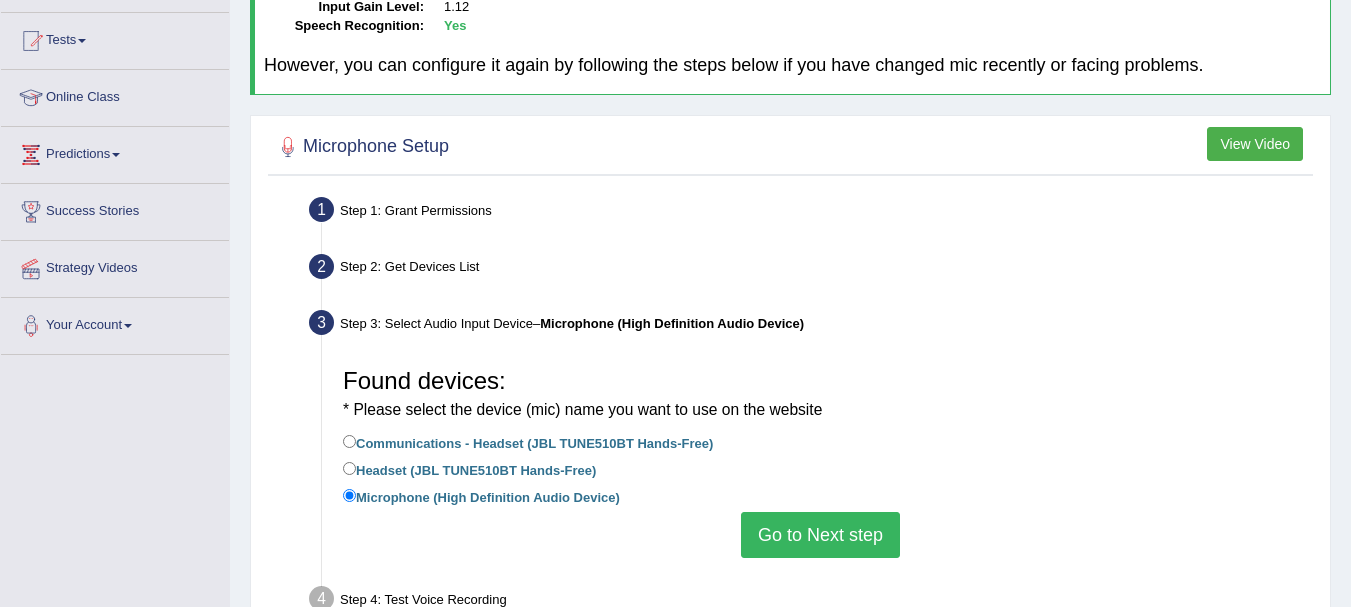 click on "Go to Next step" at bounding box center (820, 535) 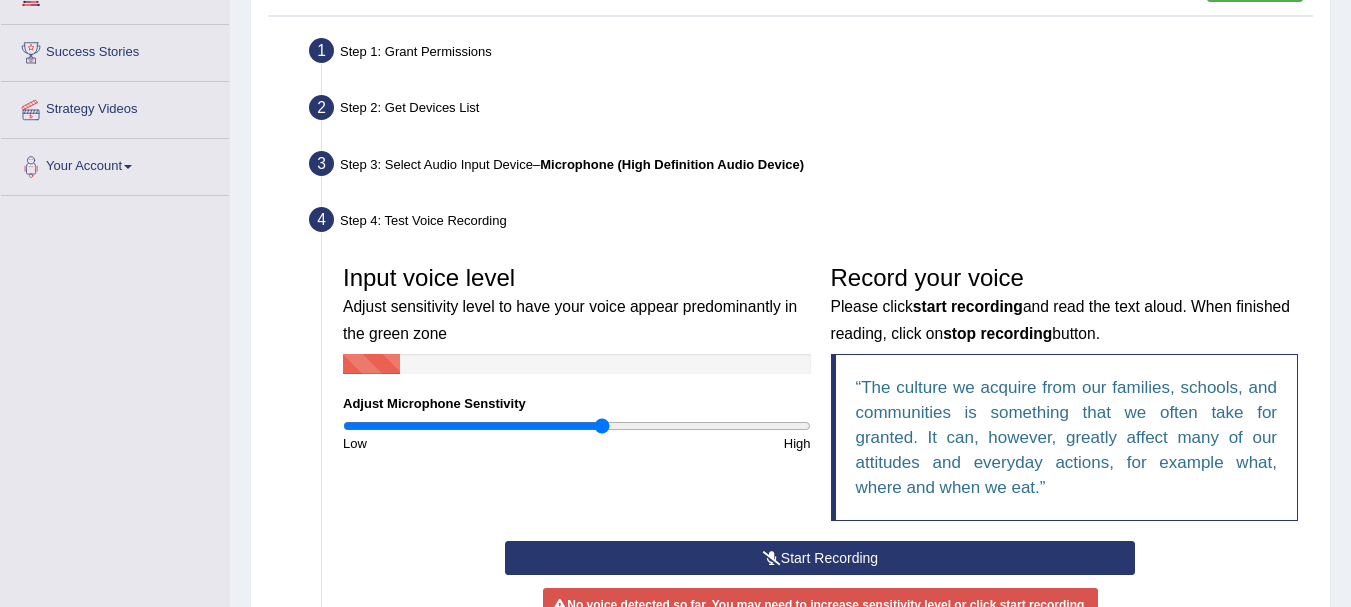 scroll, scrollTop: 360, scrollLeft: 0, axis: vertical 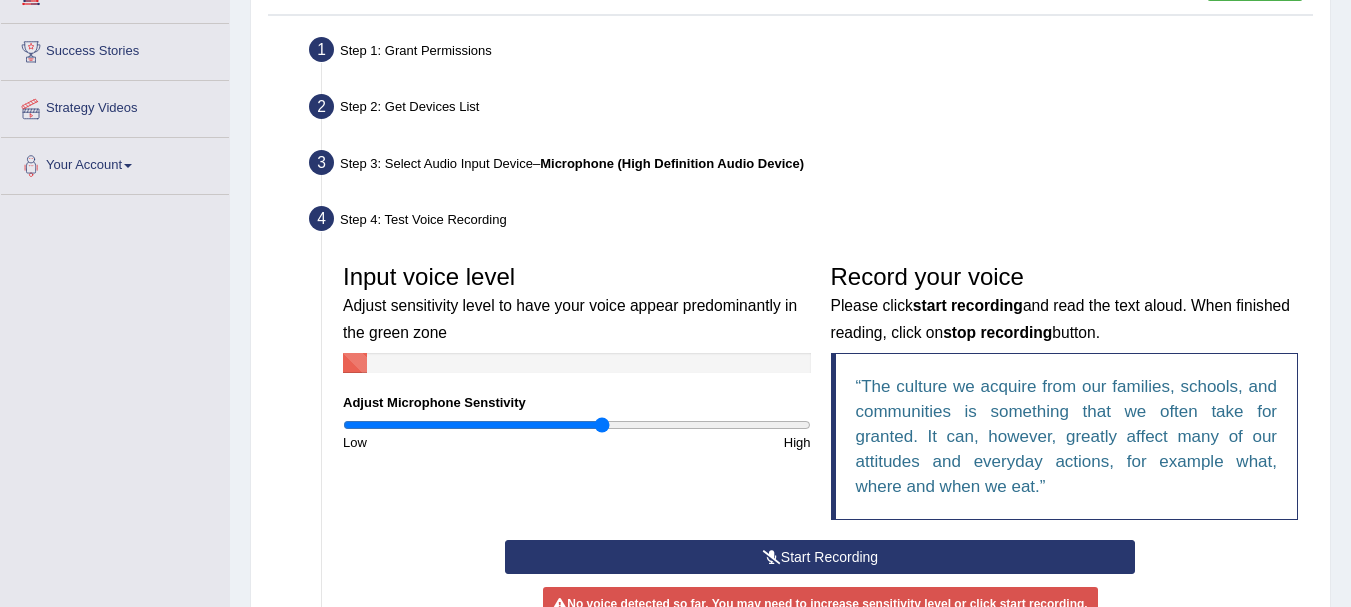 click on "Start Recording" at bounding box center [820, 557] 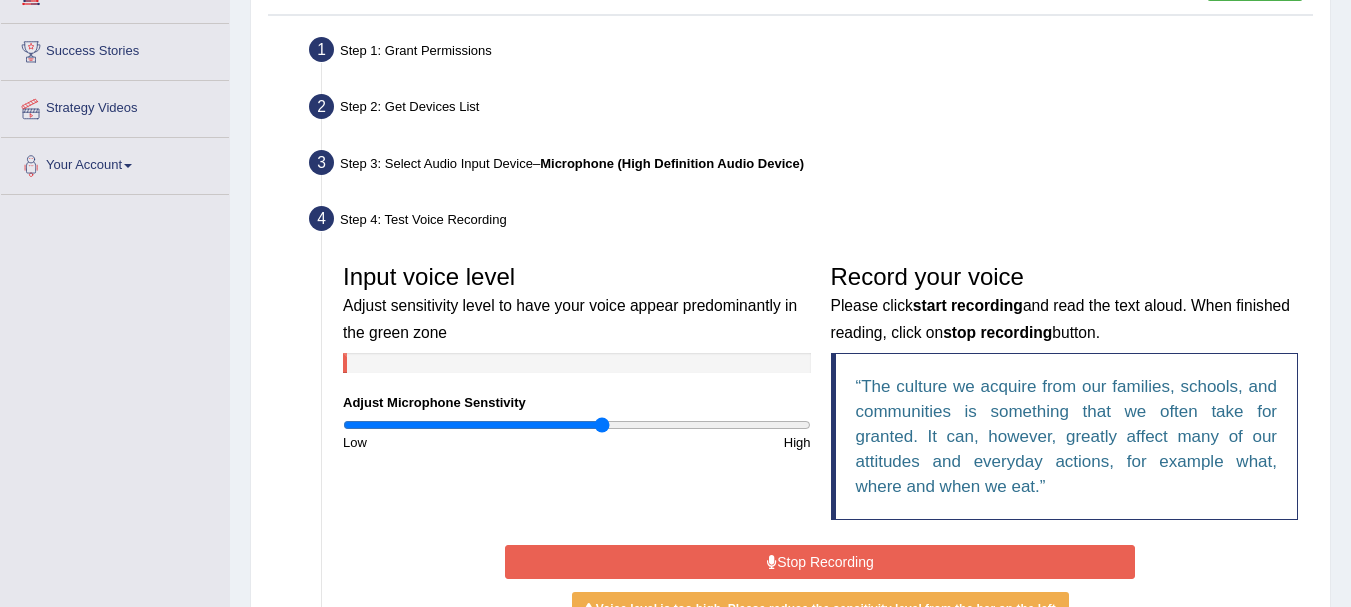 click on "Stop Recording" at bounding box center [820, 562] 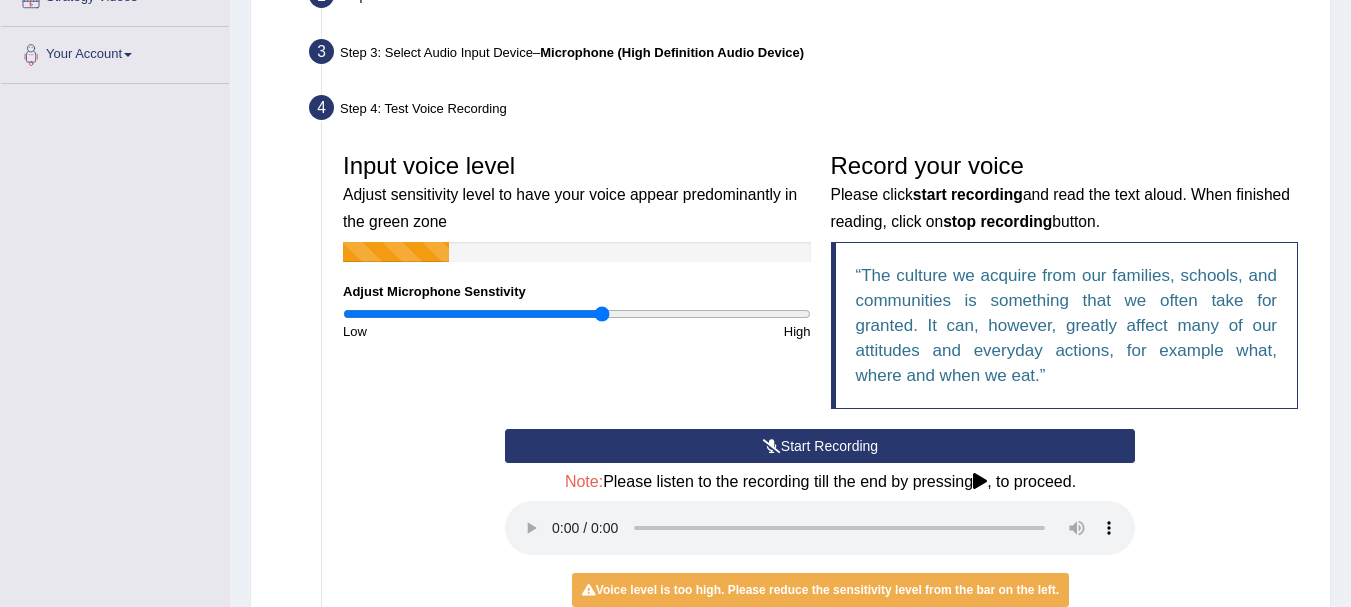 scroll, scrollTop: 480, scrollLeft: 0, axis: vertical 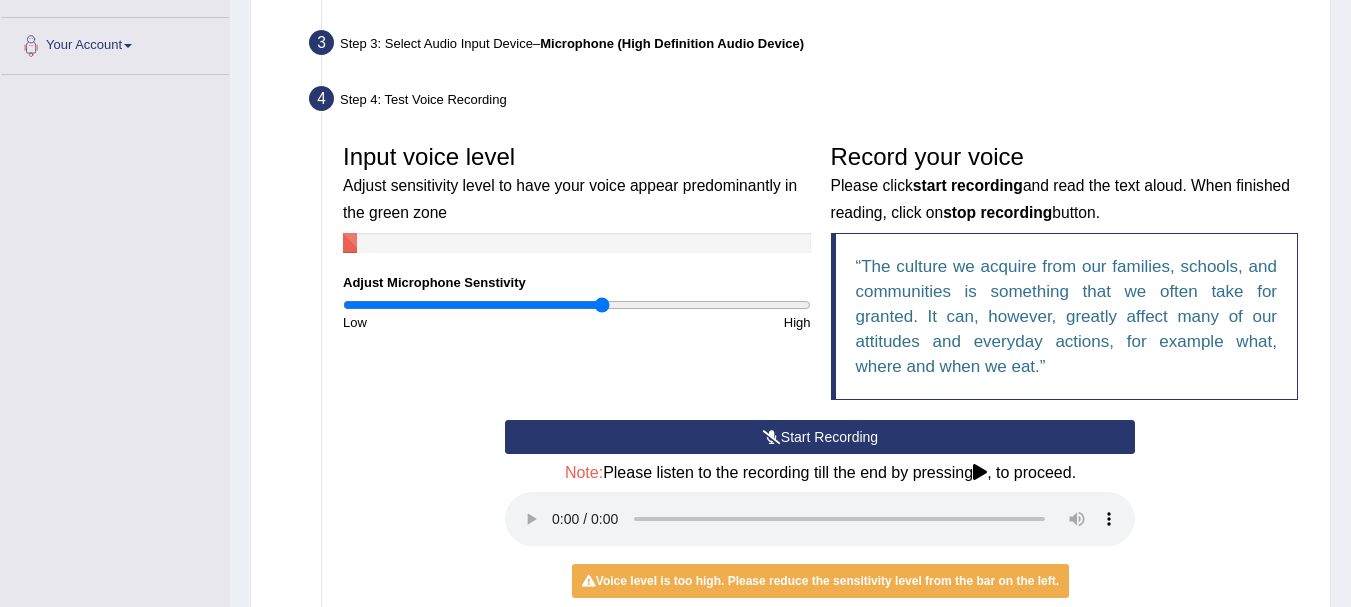 drag, startPoint x: 507, startPoint y: 594, endPoint x: 481, endPoint y: 520, distance: 78.434685 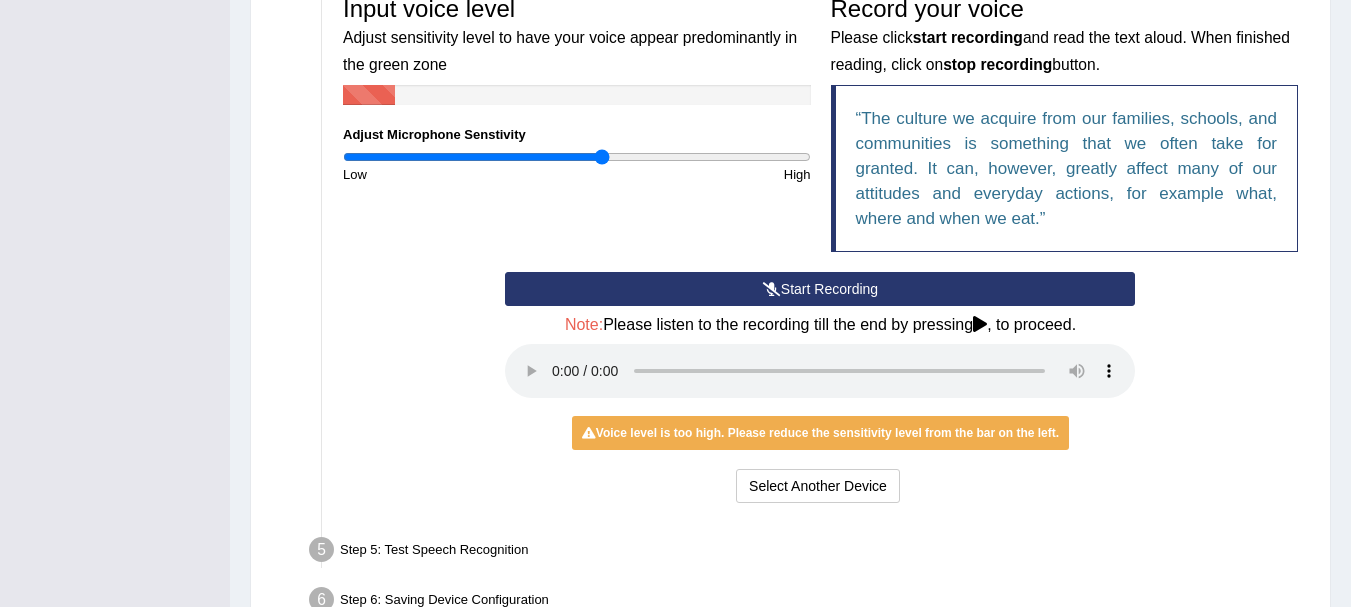 scroll, scrollTop: 640, scrollLeft: 0, axis: vertical 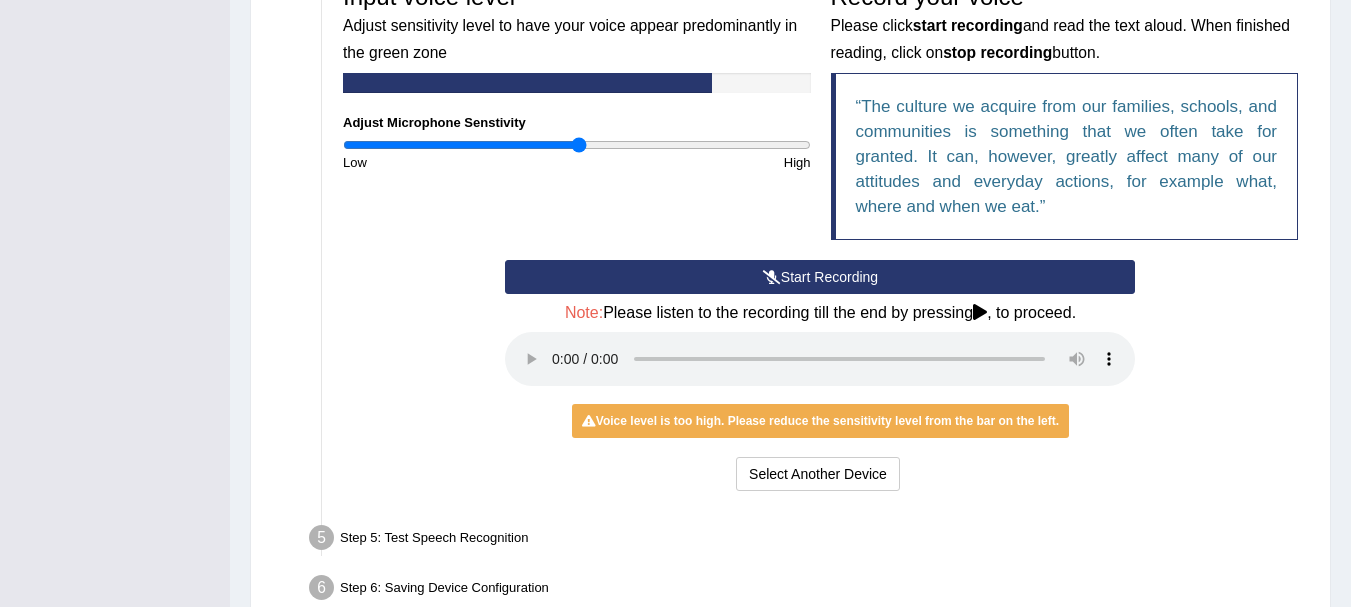 click at bounding box center [577, 145] 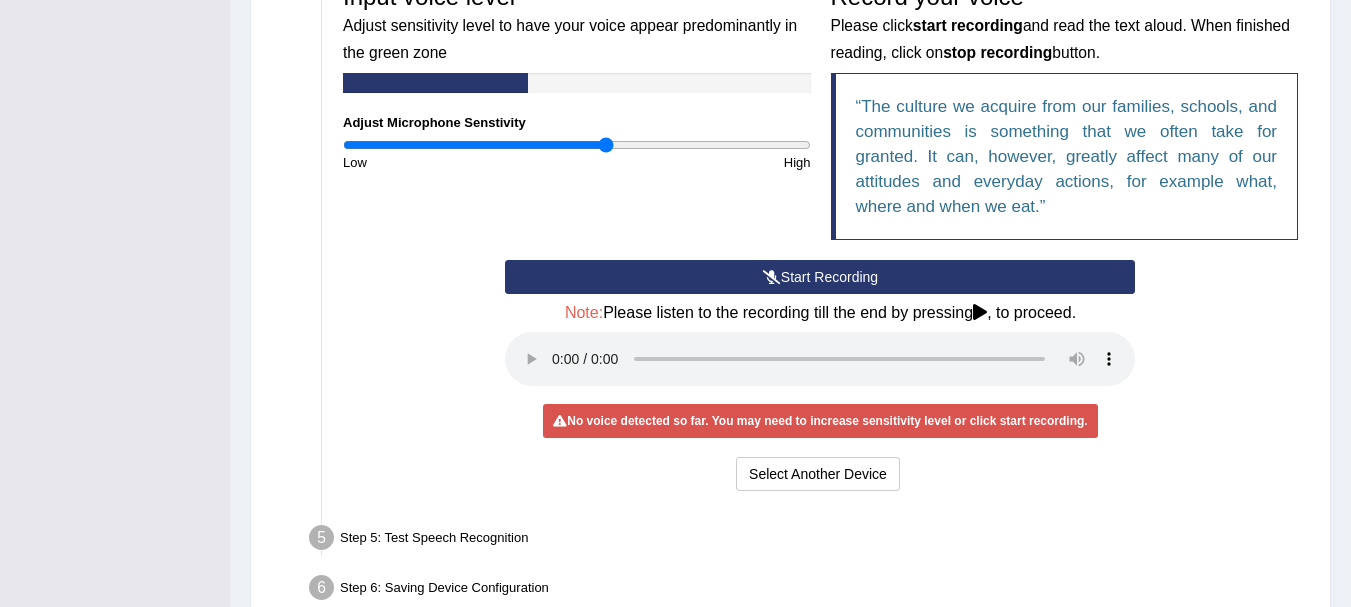 type on "1.14" 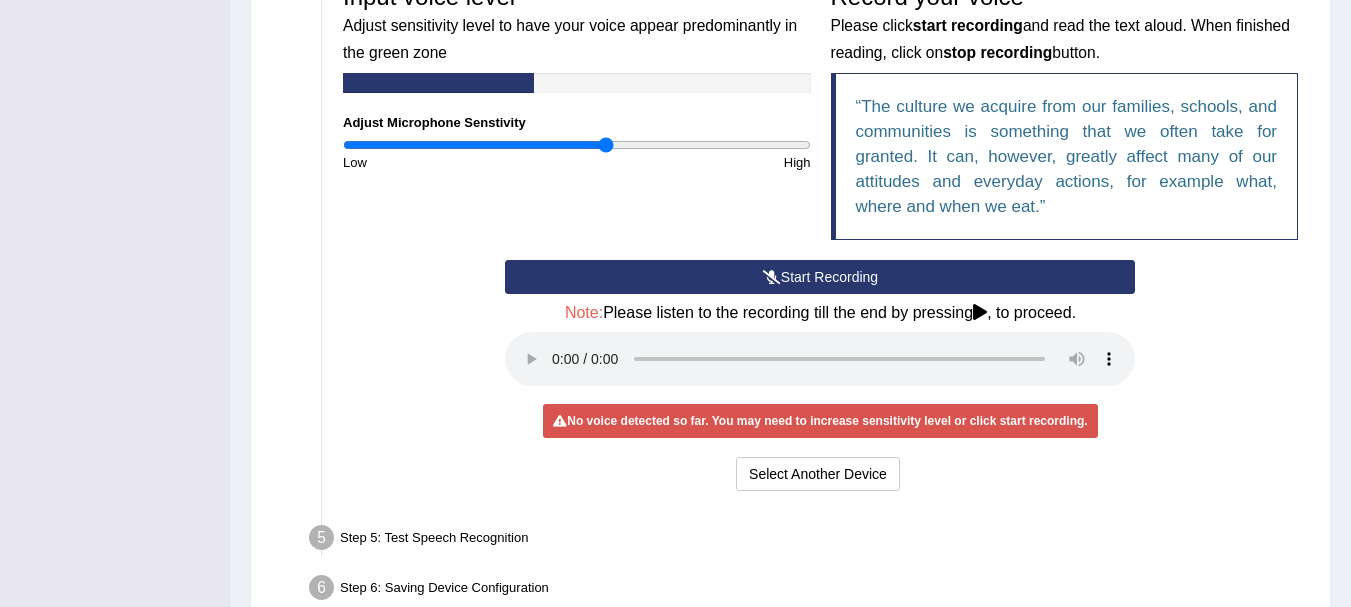 click on "Input voice level   Adjust sensitivity level to have your voice appear predominantly in the green zone     Adjust Microphone Senstivity     Low   High   Record your voice Please click  start recording  and read the text aloud. When finished reading, click on  stop recording  button.   The culture we acquire from our families, schools, and communities is something that we often take for granted. It can, however, greatly affect many of our attitudes and everyday actions, for example what, where and when we eat." at bounding box center [820, 117] 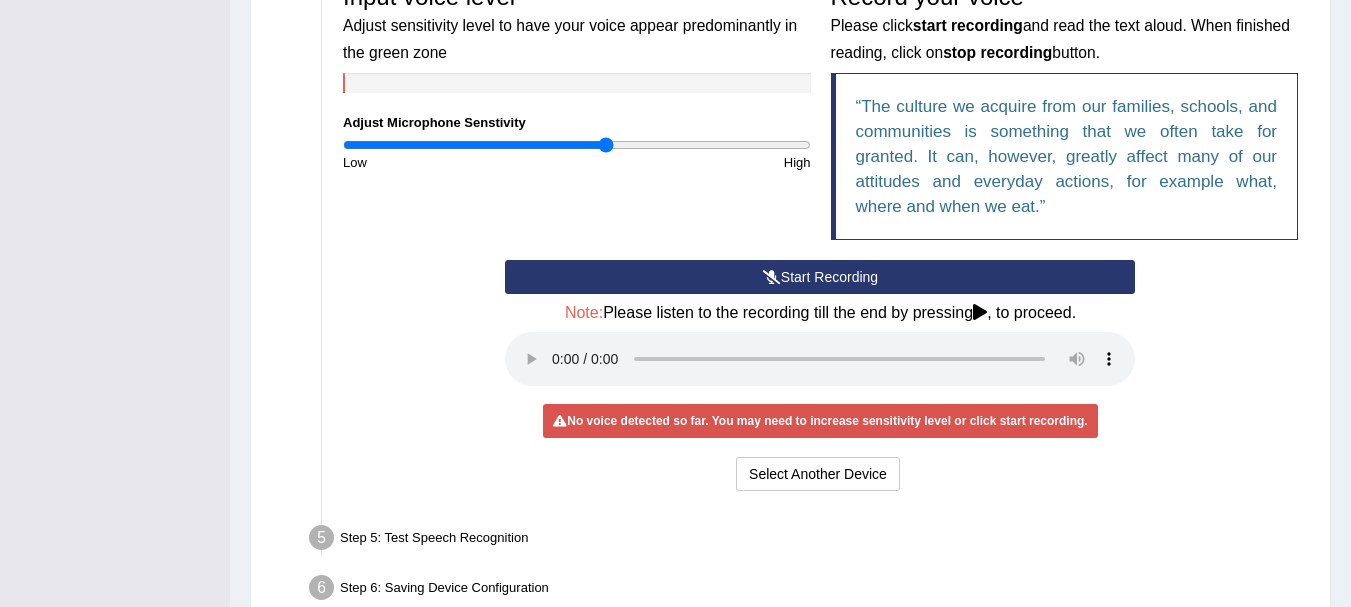 click on "Start Recording" at bounding box center (820, 277) 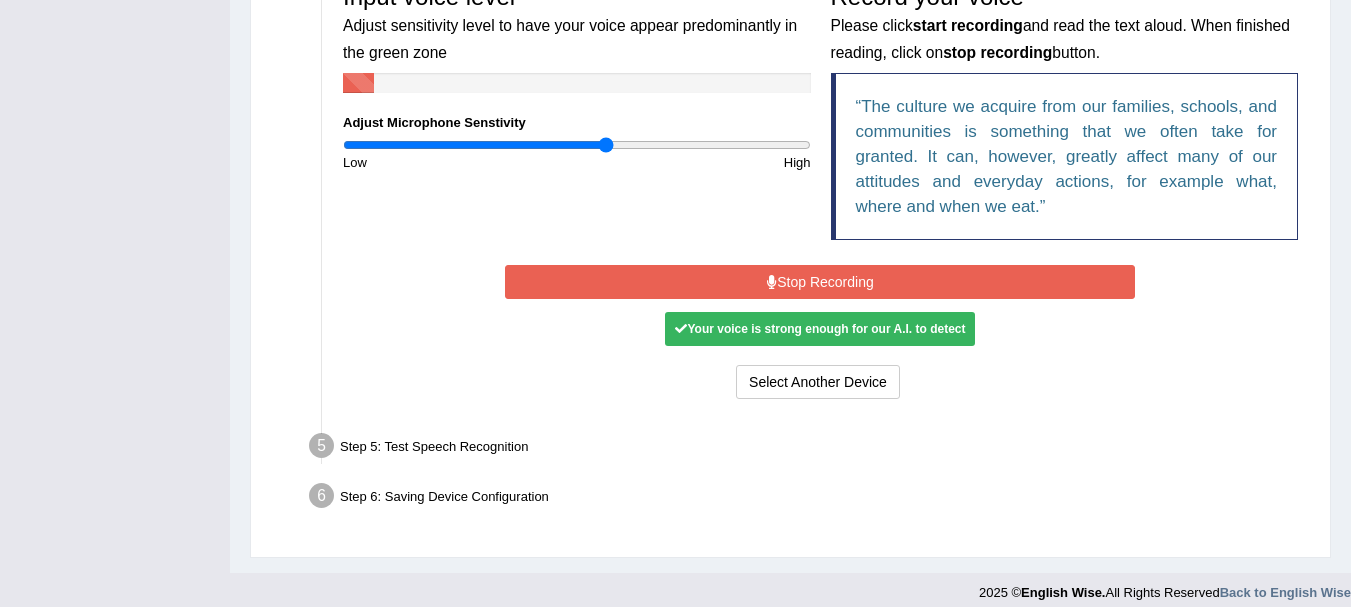 click on "Stop Recording" at bounding box center [820, 282] 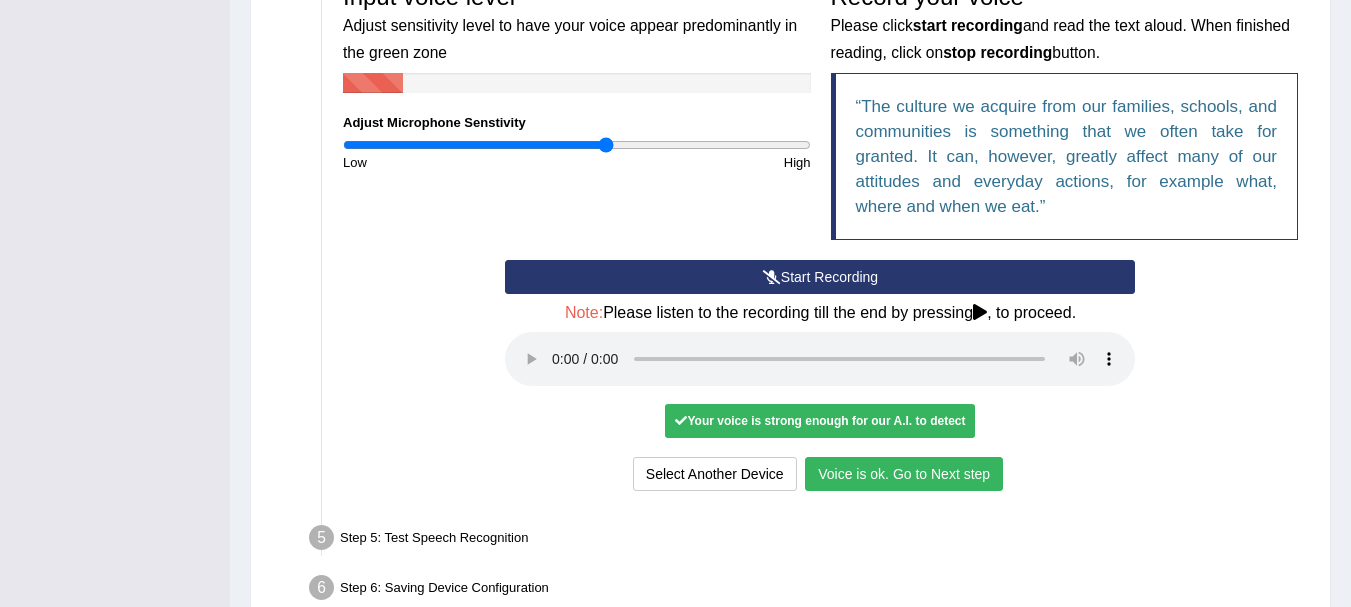 click on "Voice is ok. Go to Next step" at bounding box center (904, 474) 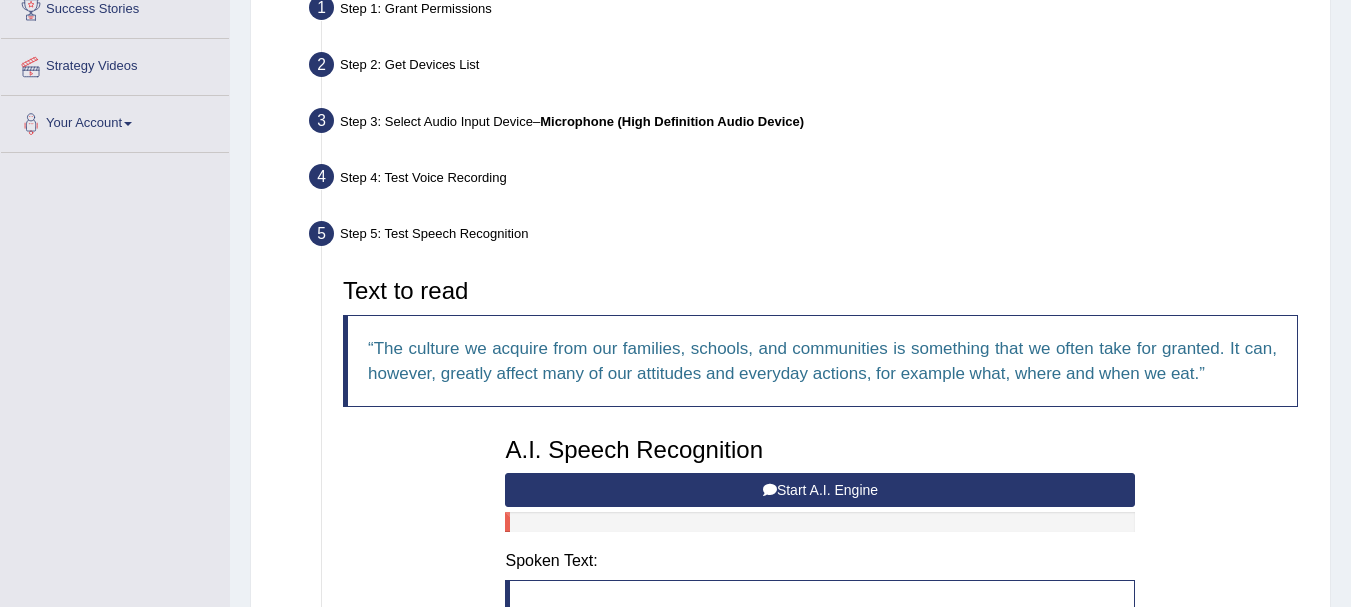 scroll, scrollTop: 400, scrollLeft: 0, axis: vertical 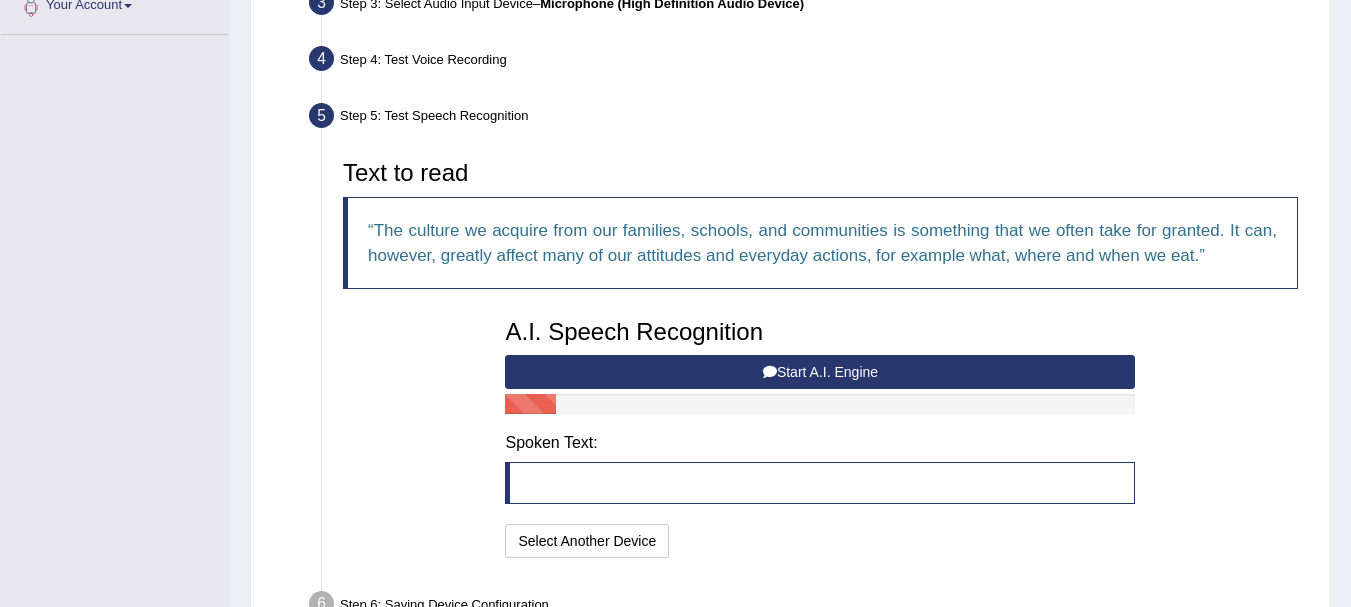 click at bounding box center [820, 483] 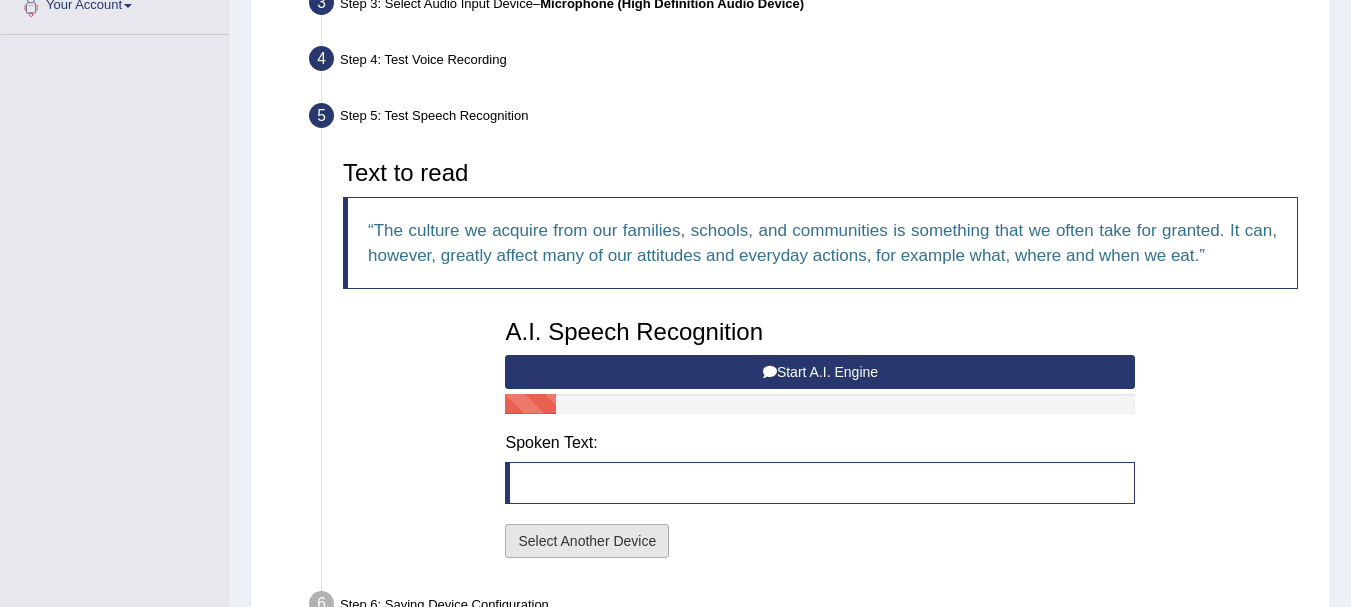 click on "Select Another Device" at bounding box center [587, 541] 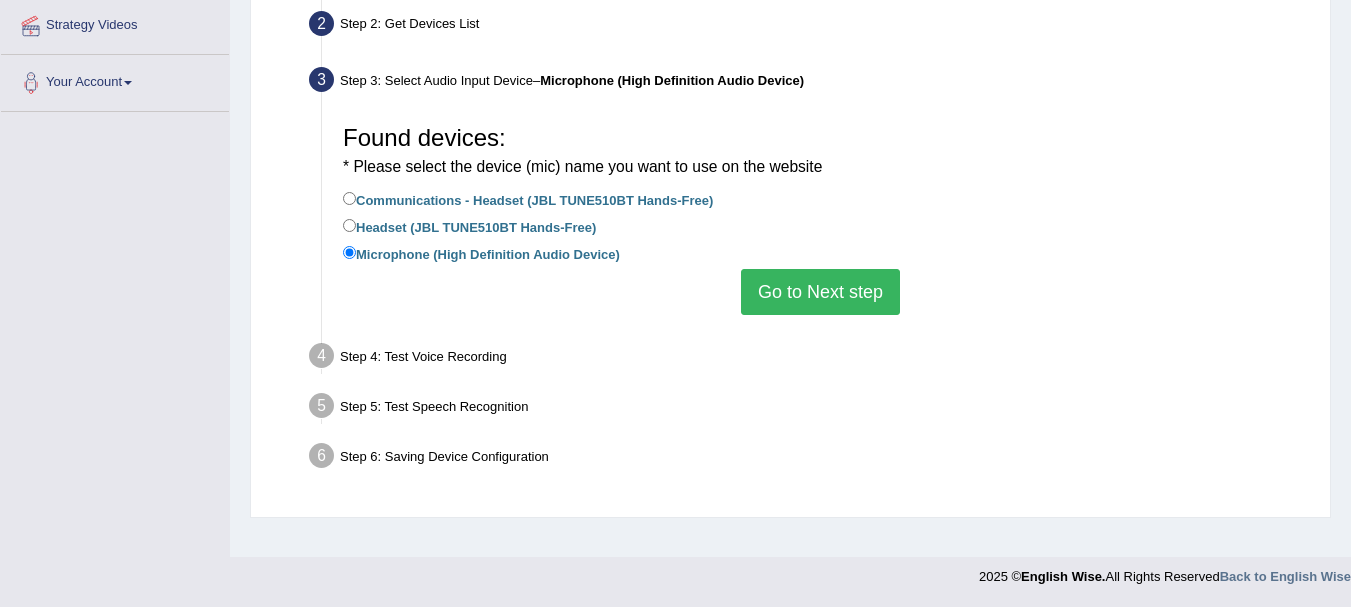 scroll, scrollTop: 443, scrollLeft: 0, axis: vertical 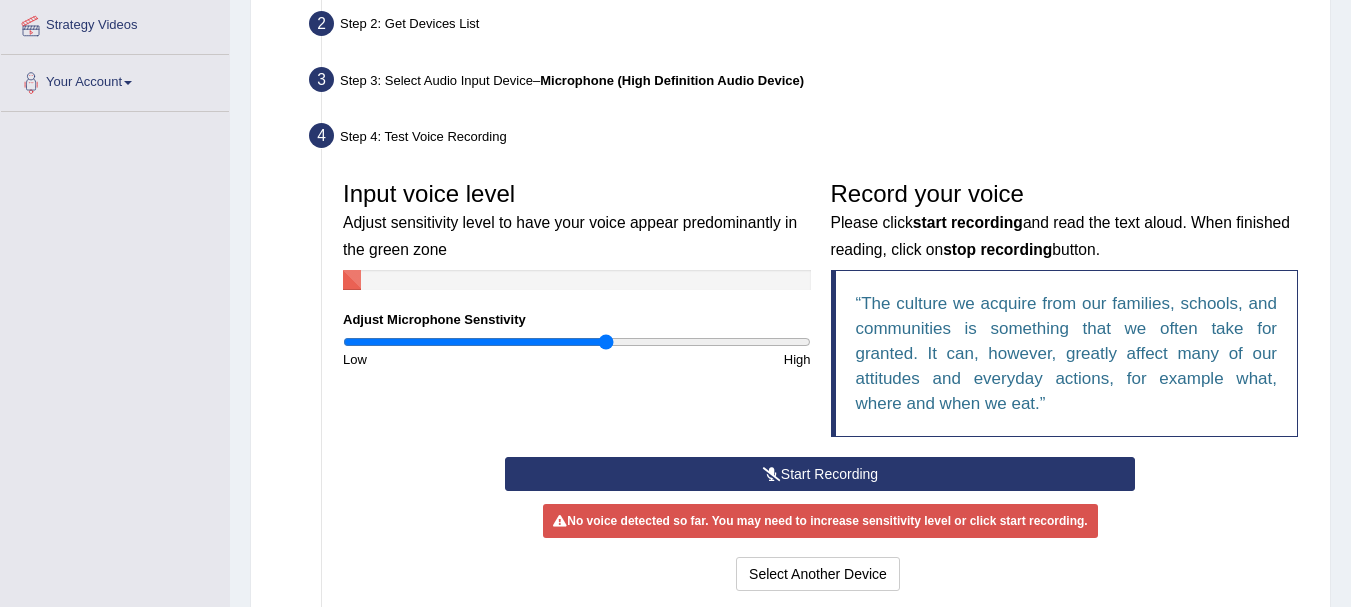 click on "Start Recording" at bounding box center (820, 474) 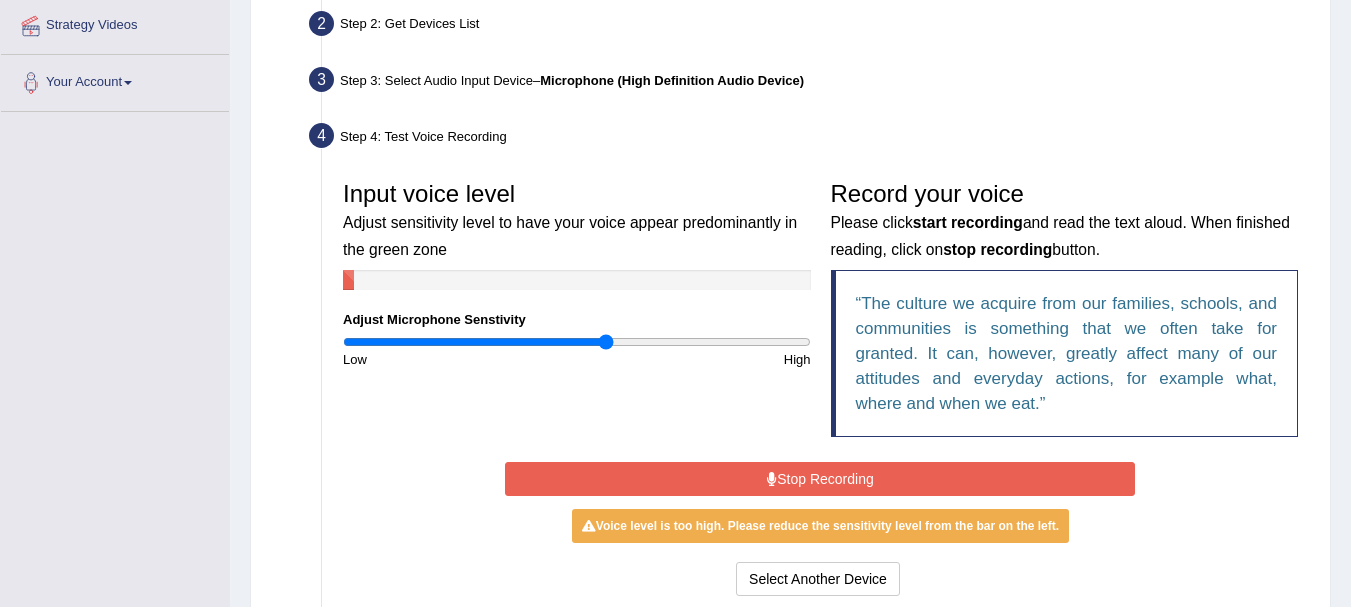 click on "Stop Recording" at bounding box center [820, 479] 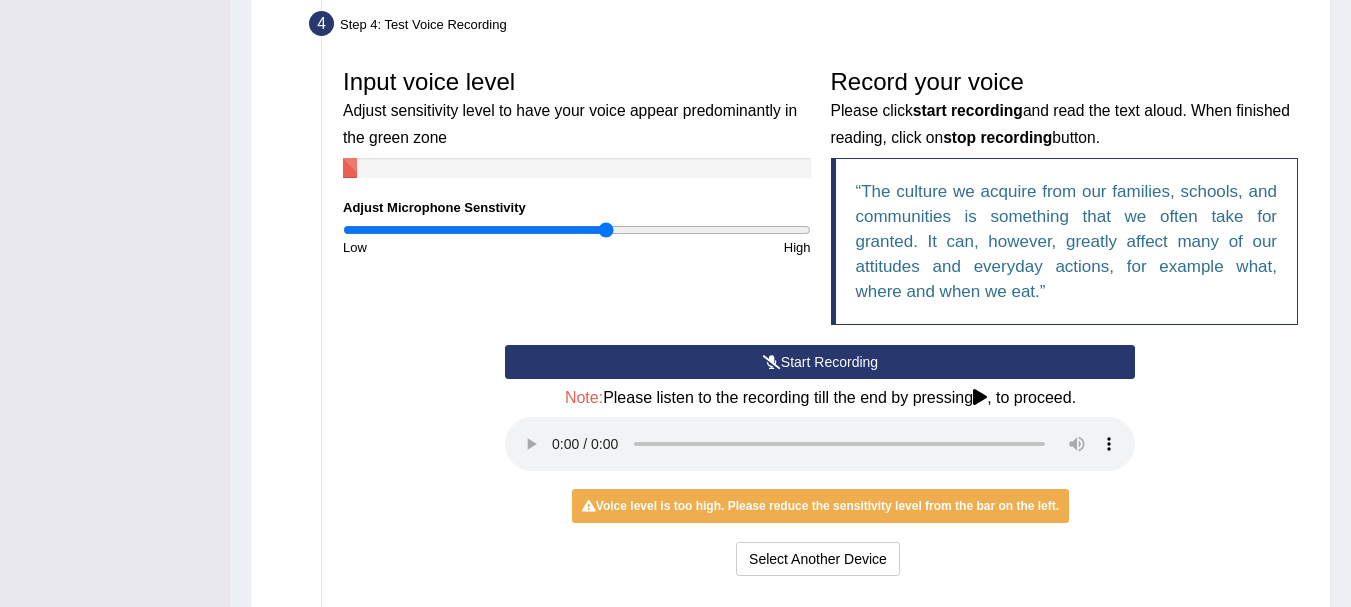 scroll, scrollTop: 563, scrollLeft: 0, axis: vertical 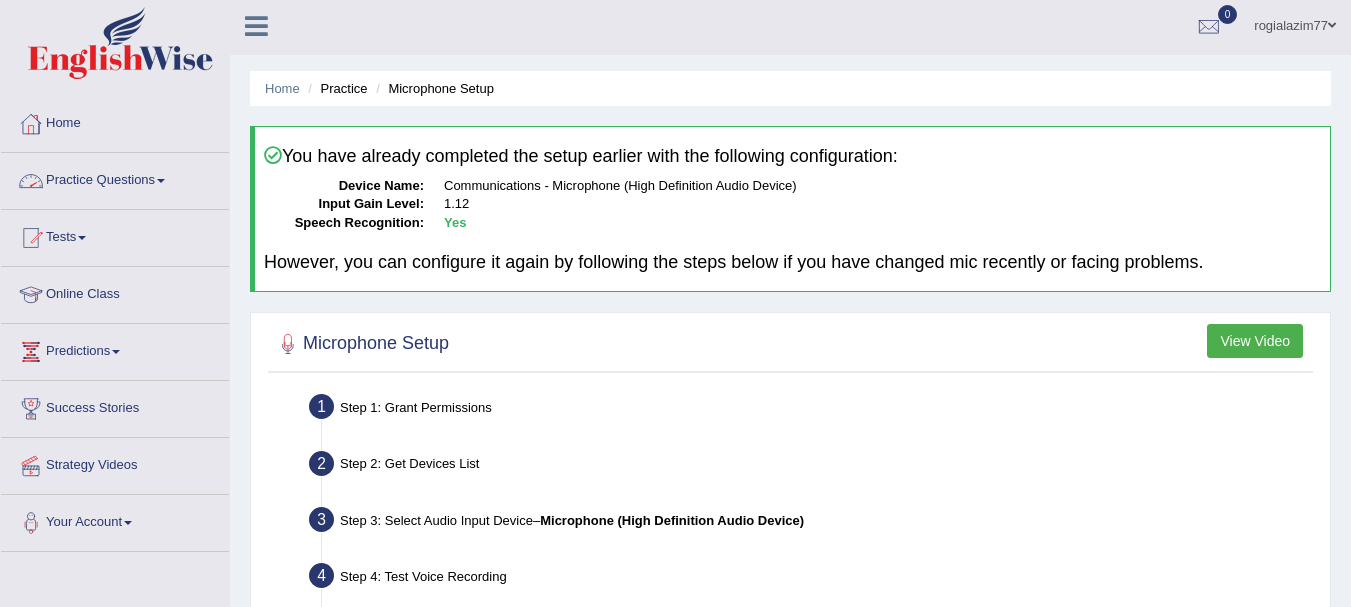 click on "Practice Questions" at bounding box center (115, 178) 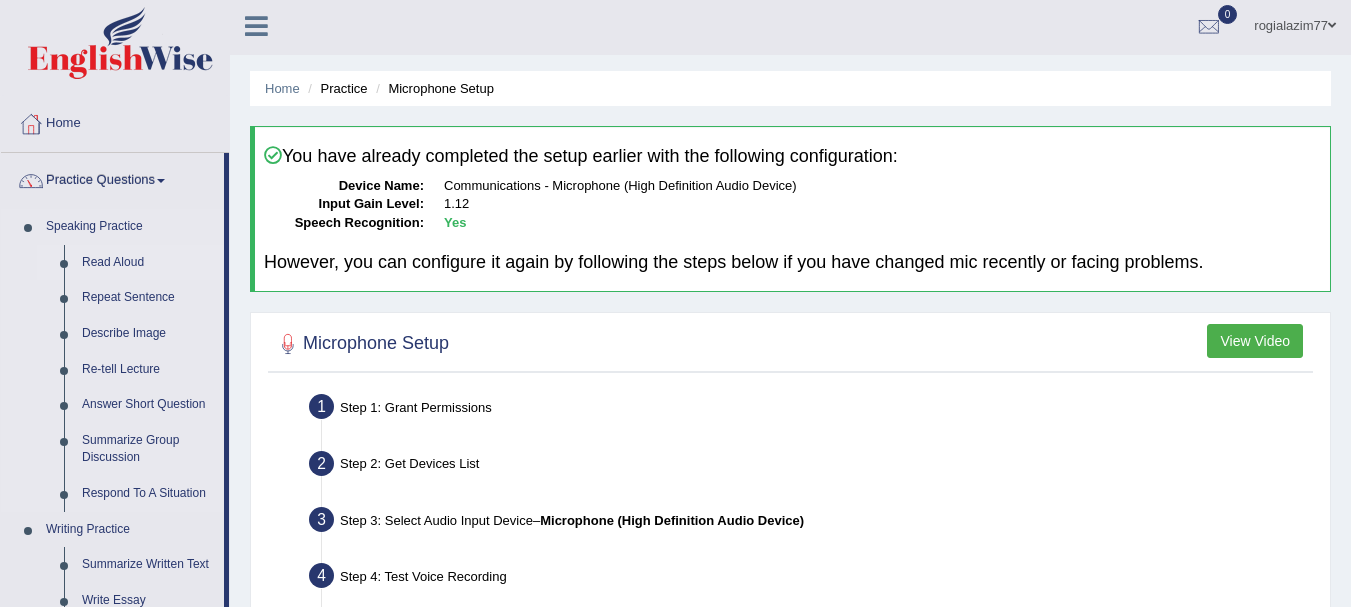 click on "Read Aloud" at bounding box center [148, 263] 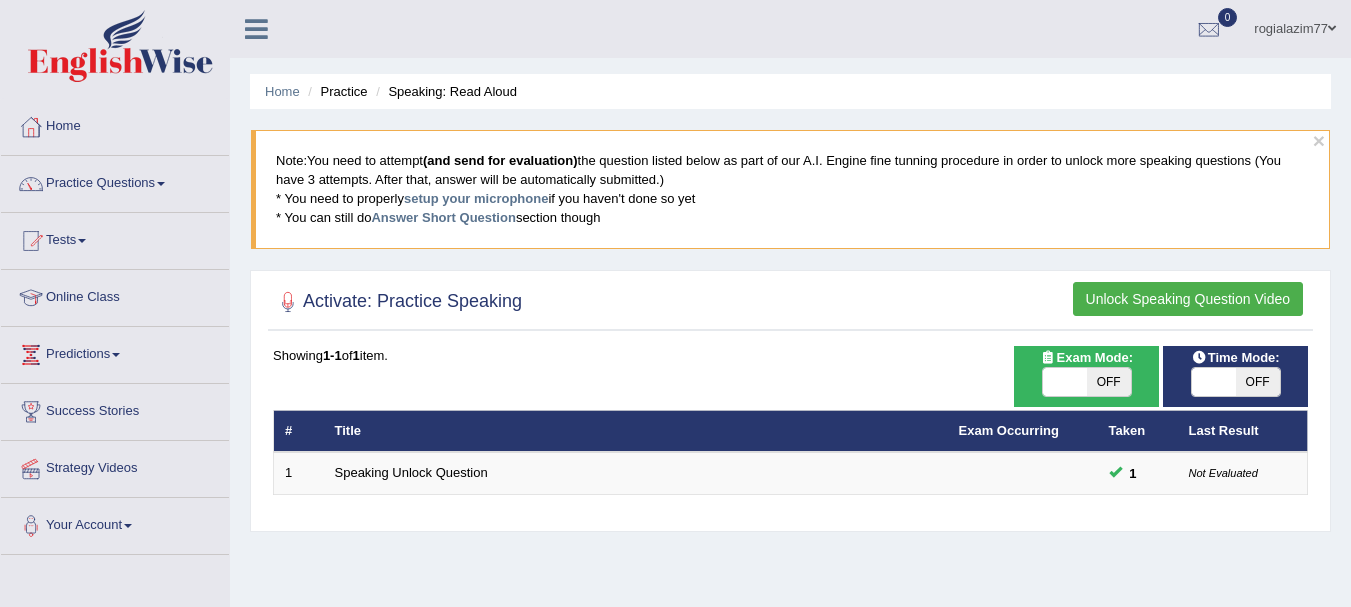 scroll, scrollTop: 0, scrollLeft: 0, axis: both 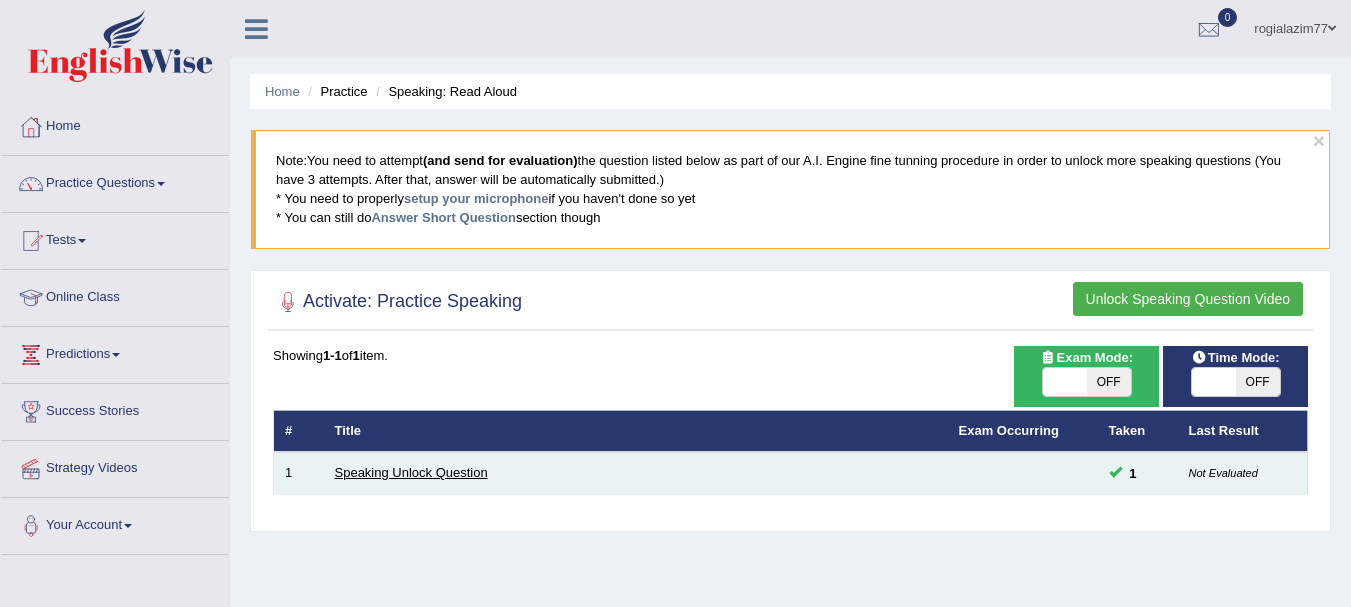 click on "Speaking Unlock Question" at bounding box center (411, 472) 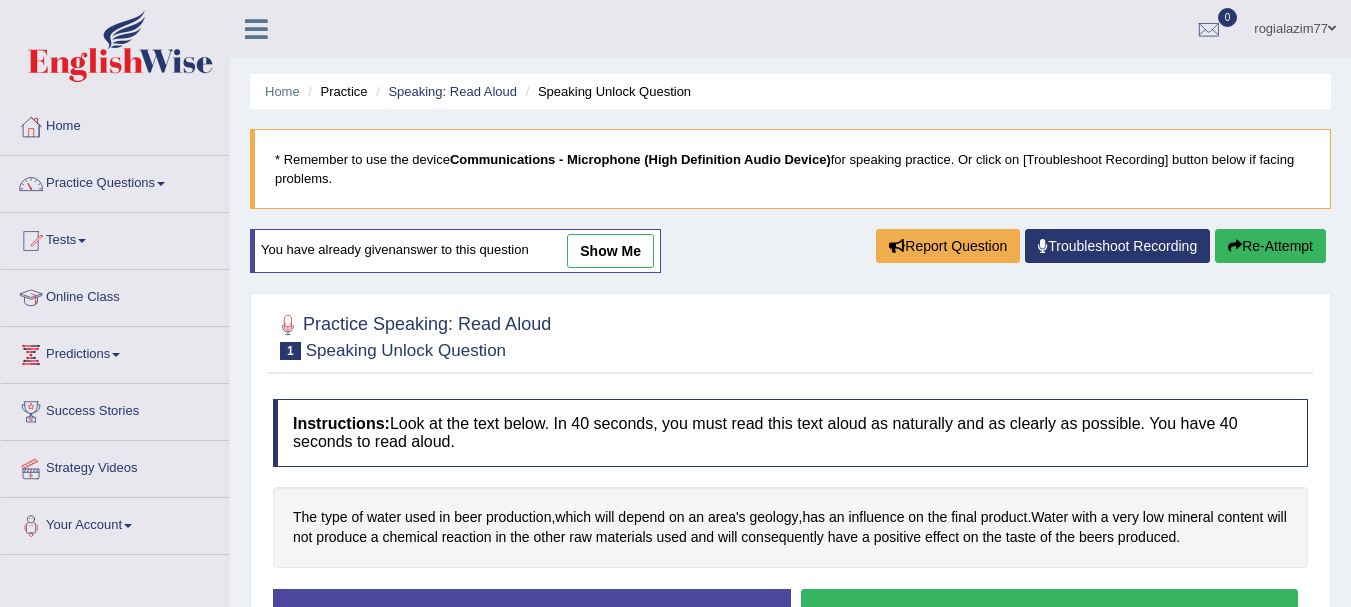 scroll, scrollTop: 0, scrollLeft: 0, axis: both 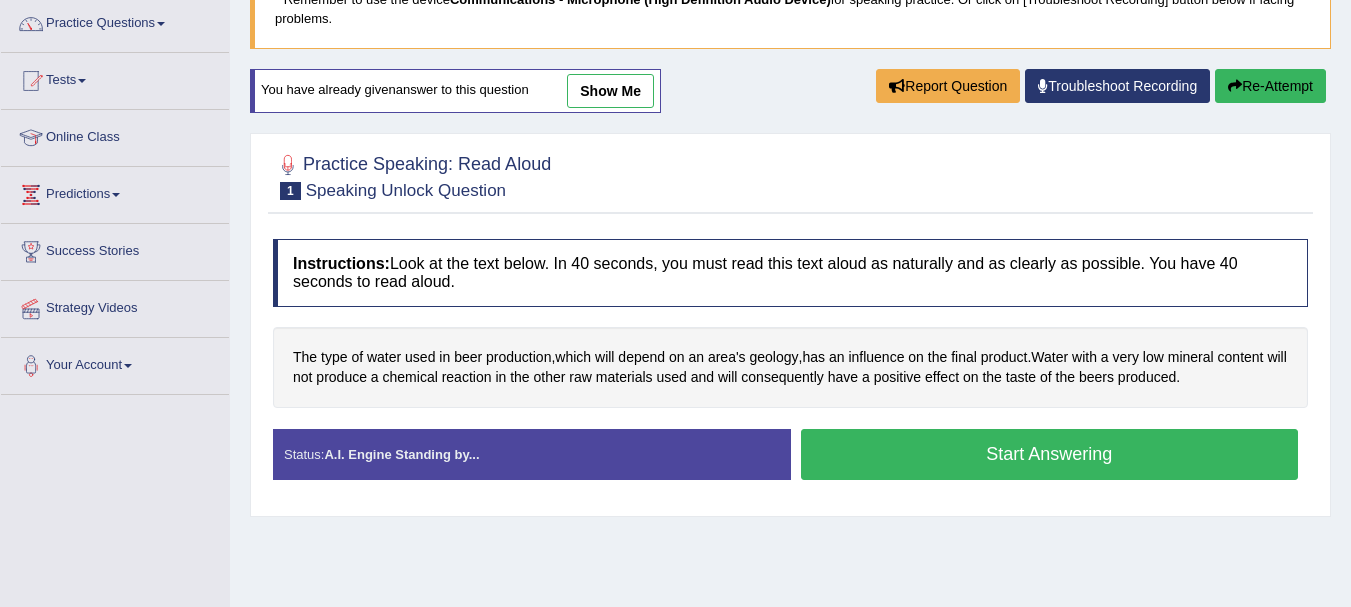 click on "Start Answering" at bounding box center [1050, 454] 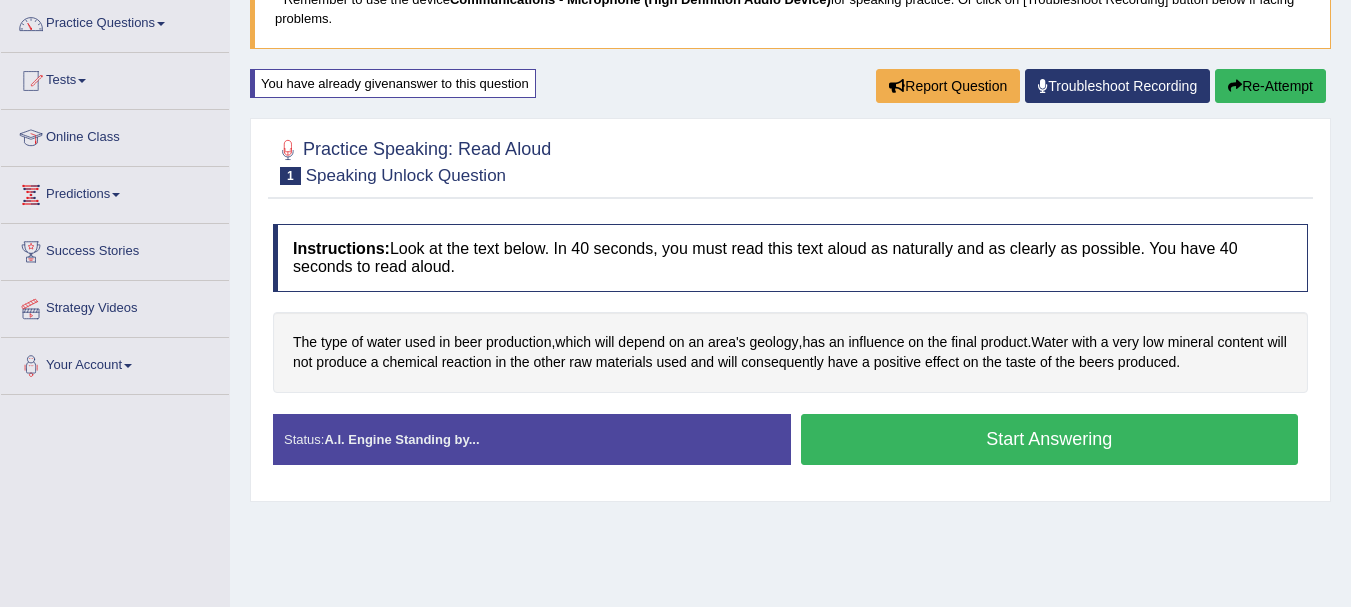 click on "Start Answering" at bounding box center [1050, 439] 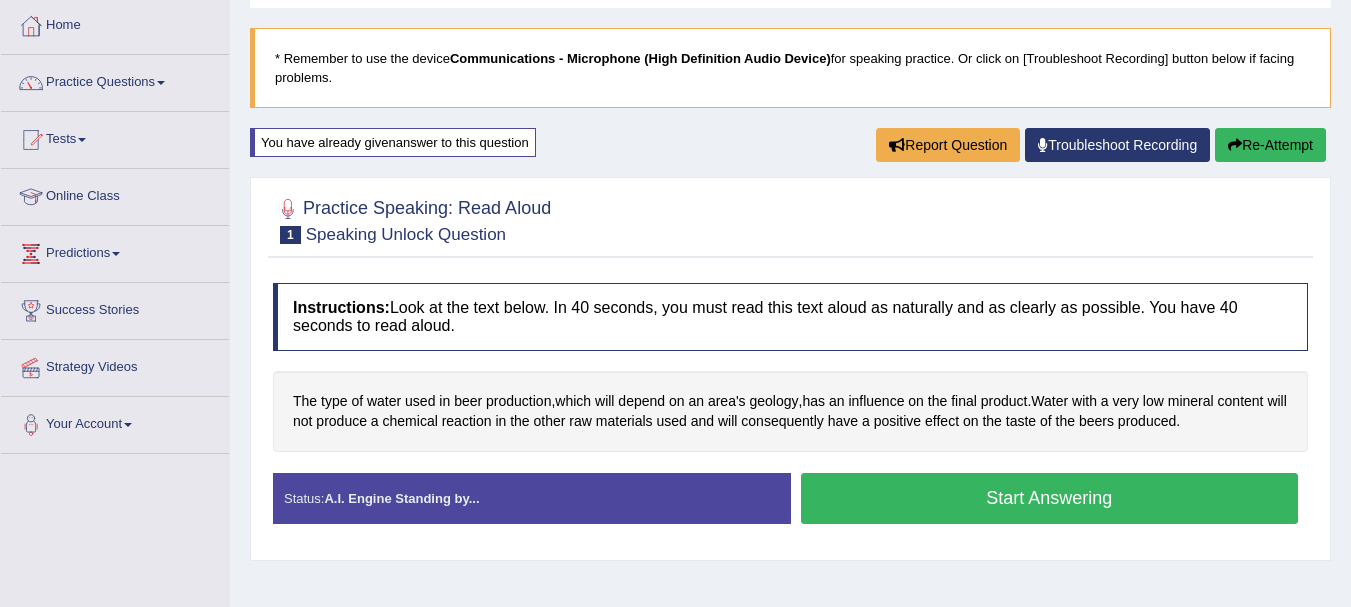 scroll, scrollTop: 80, scrollLeft: 0, axis: vertical 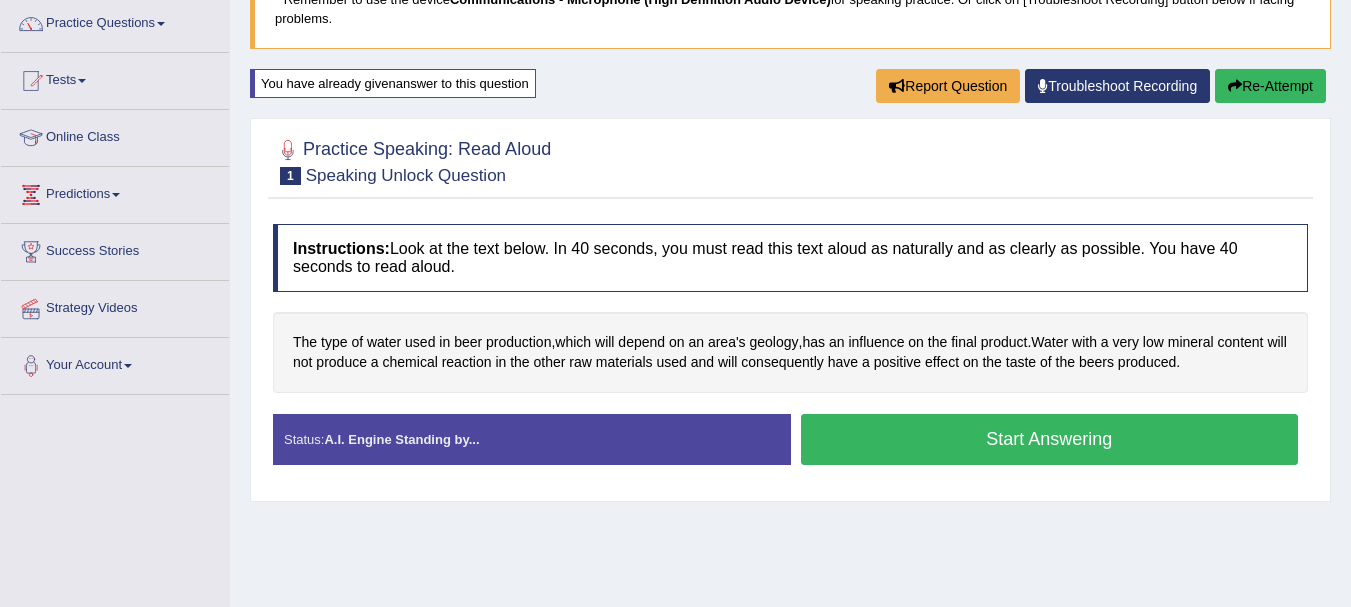click on "Start Answering" at bounding box center [1050, 439] 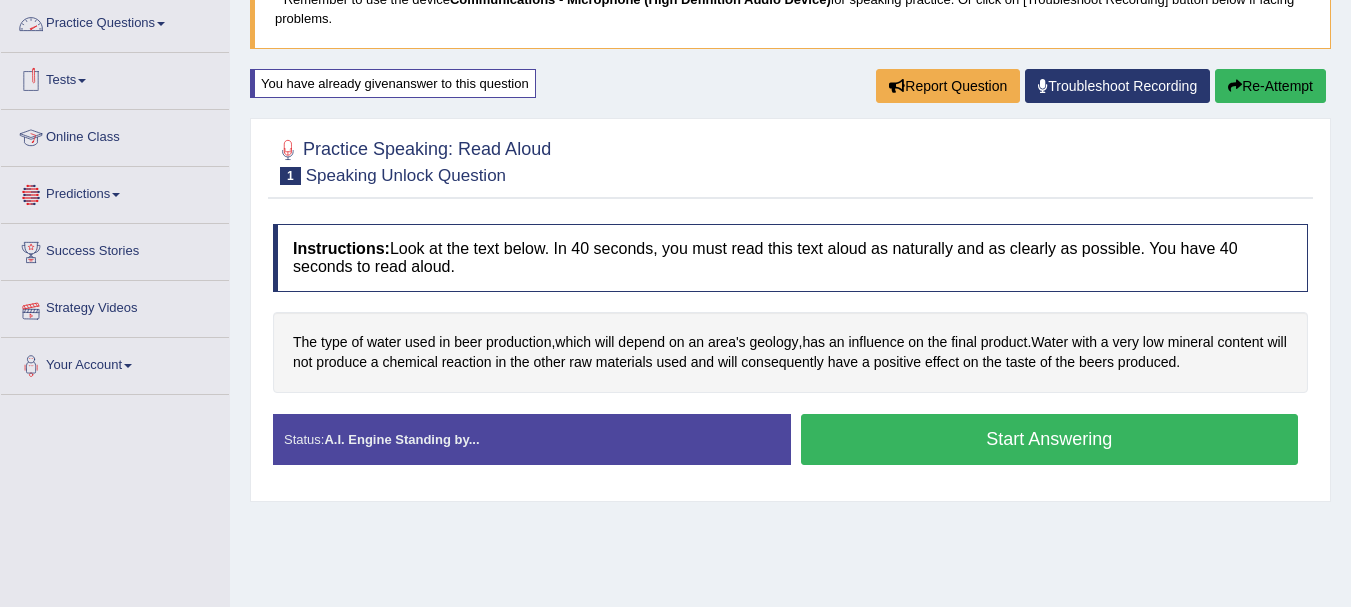 click at bounding box center (161, 24) 